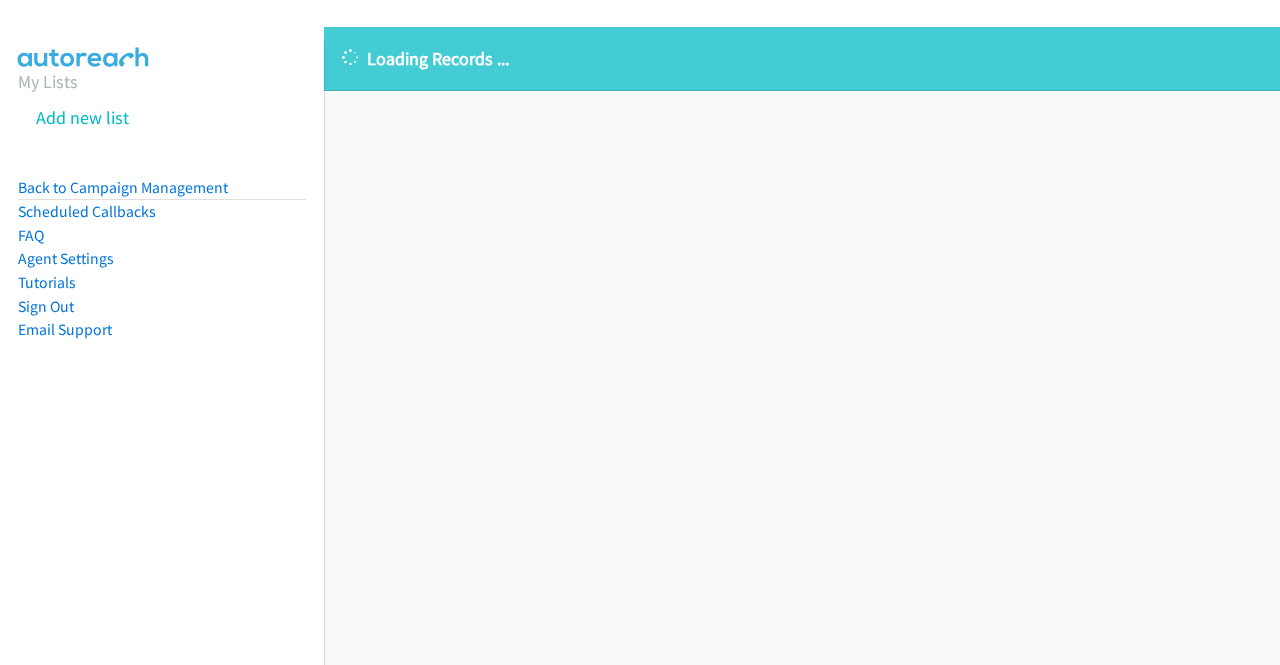 scroll, scrollTop: 0, scrollLeft: 0, axis: both 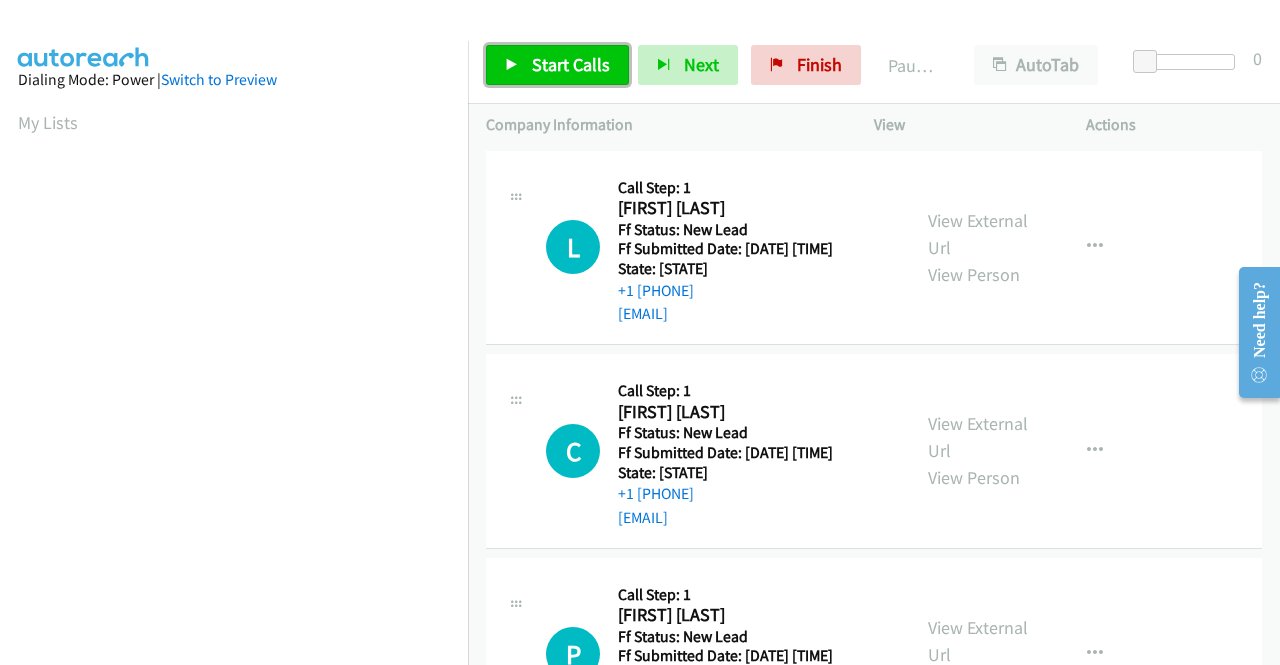 click on "Start Calls" at bounding box center (571, 64) 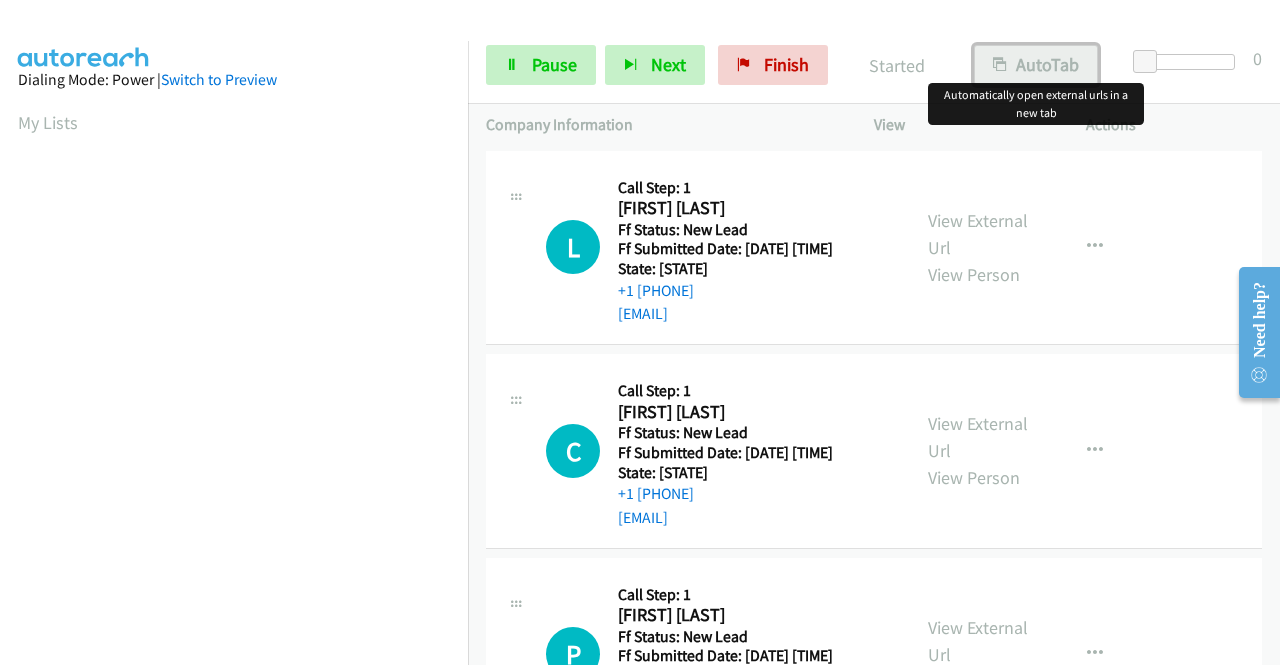 click on "AutoTab" at bounding box center [1036, 65] 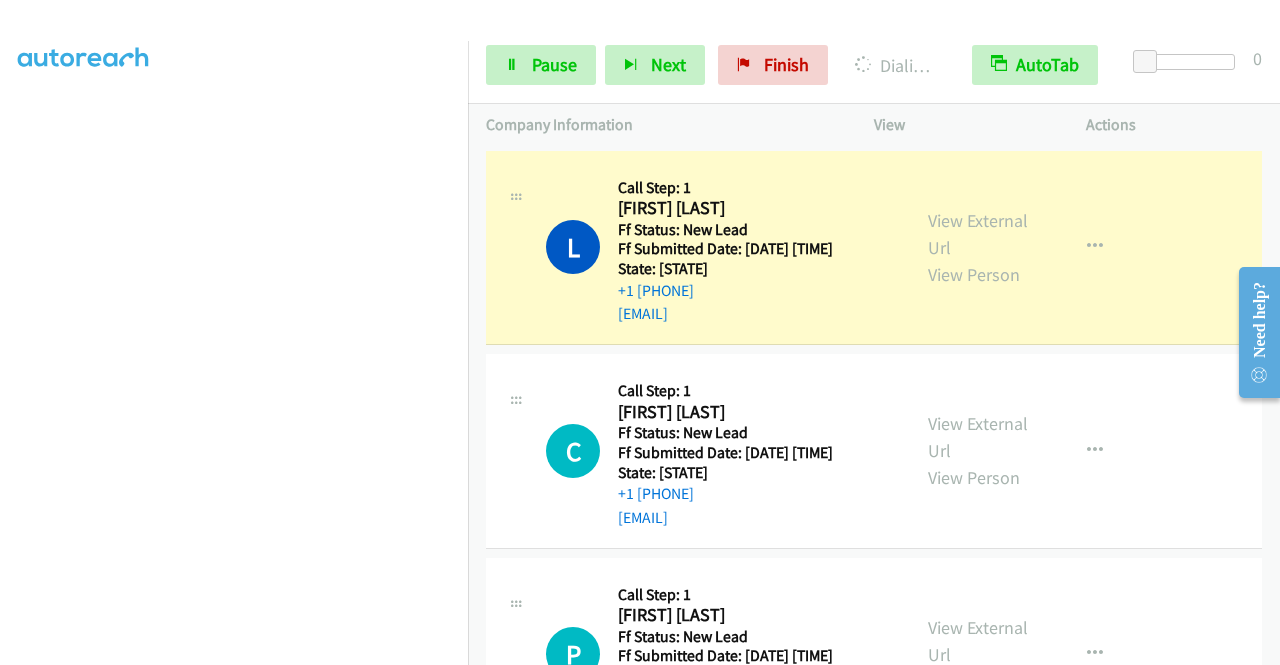 scroll, scrollTop: 40, scrollLeft: 0, axis: vertical 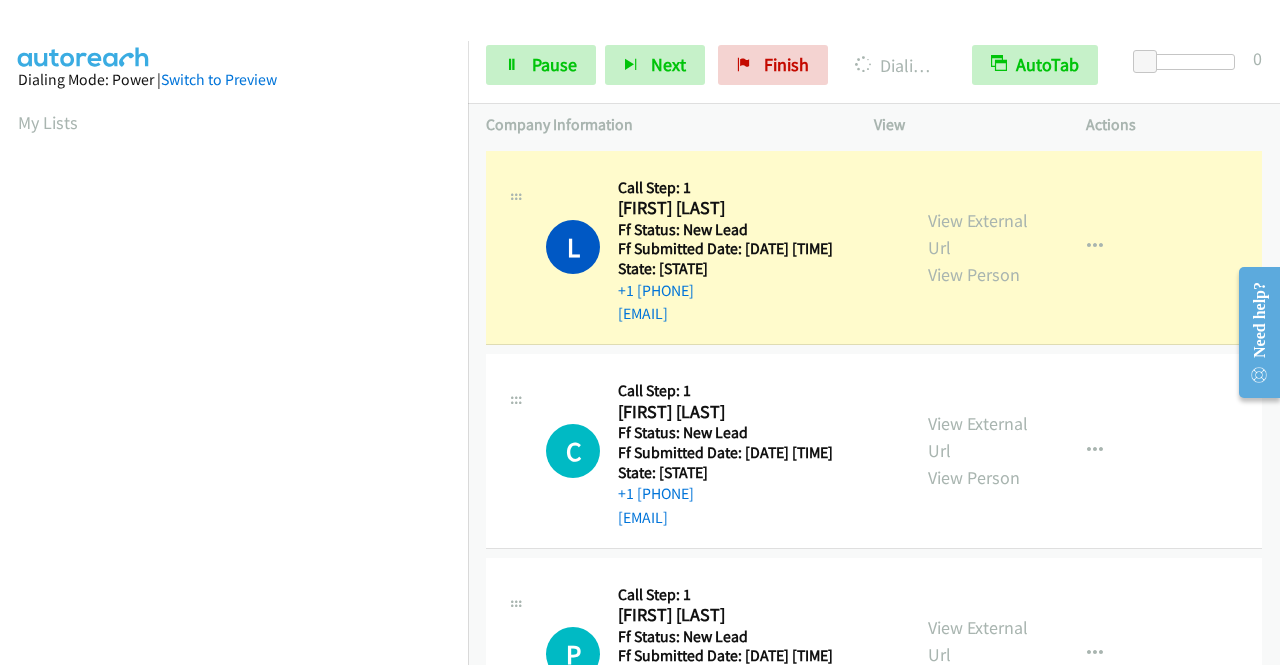 click on "View External Url
View Person" at bounding box center (980, 247) 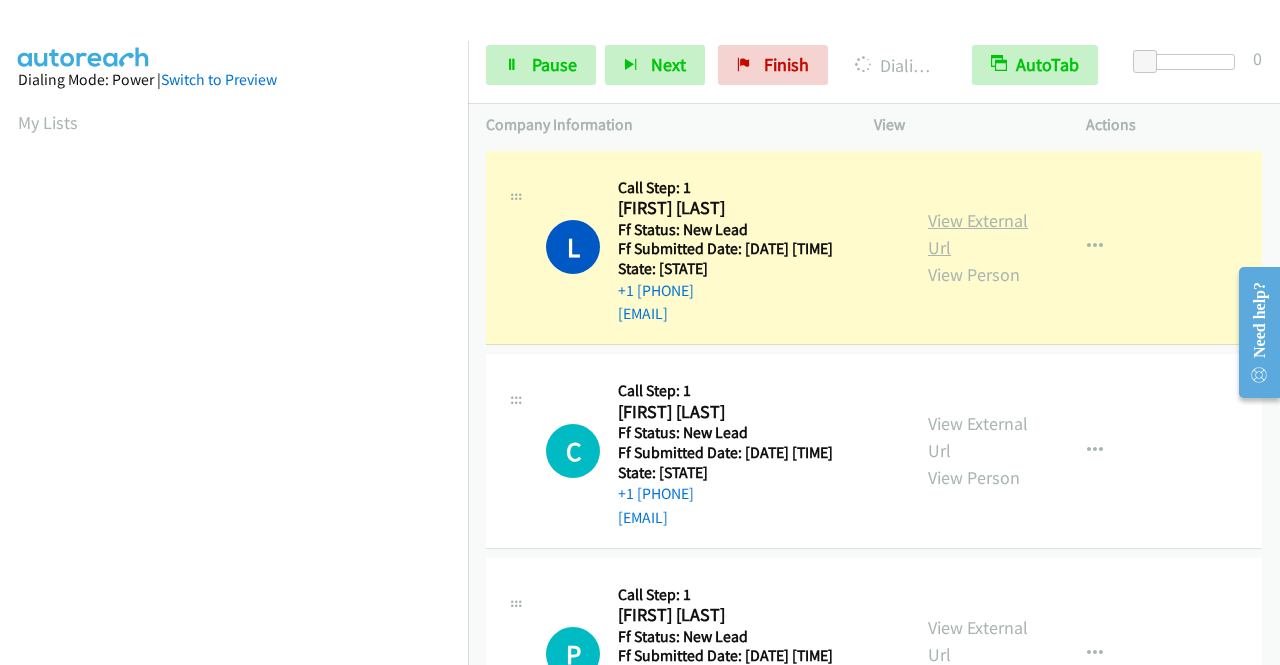 click on "View External Url" at bounding box center (978, 234) 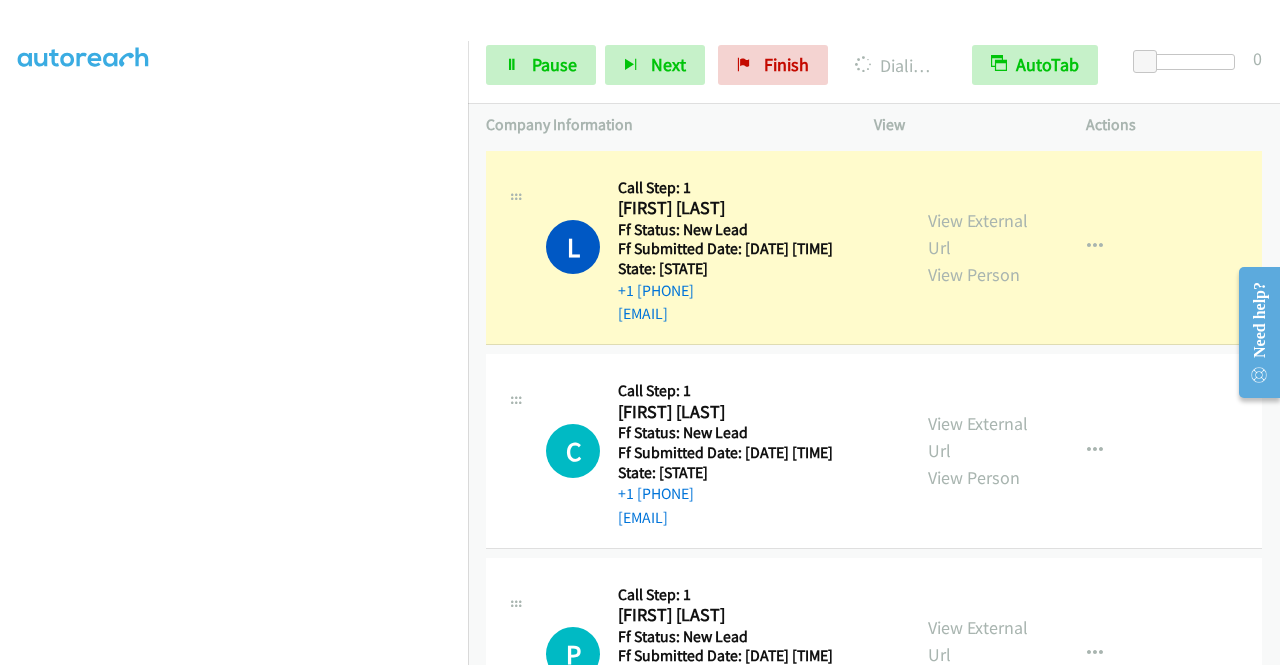 scroll, scrollTop: 416, scrollLeft: 0, axis: vertical 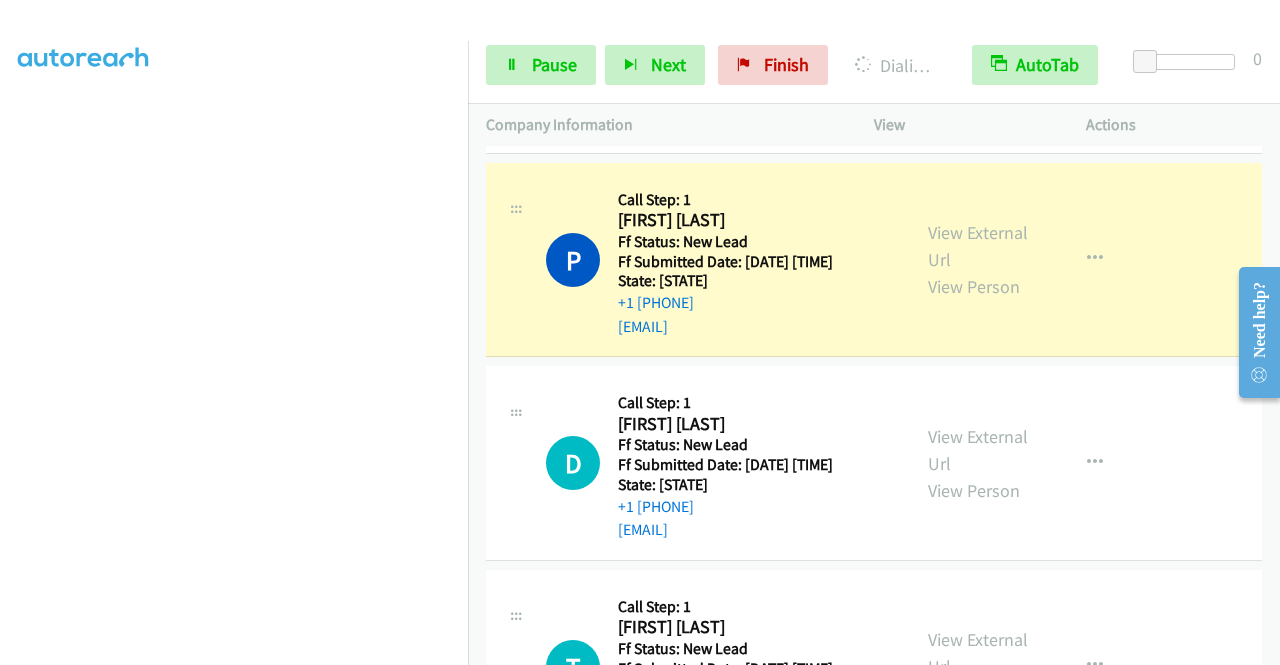 click on "View External Url
View Person
View External Url
Email
Schedule/Manage Callback
Skip Call
Add to do not call list" at bounding box center [1025, 260] 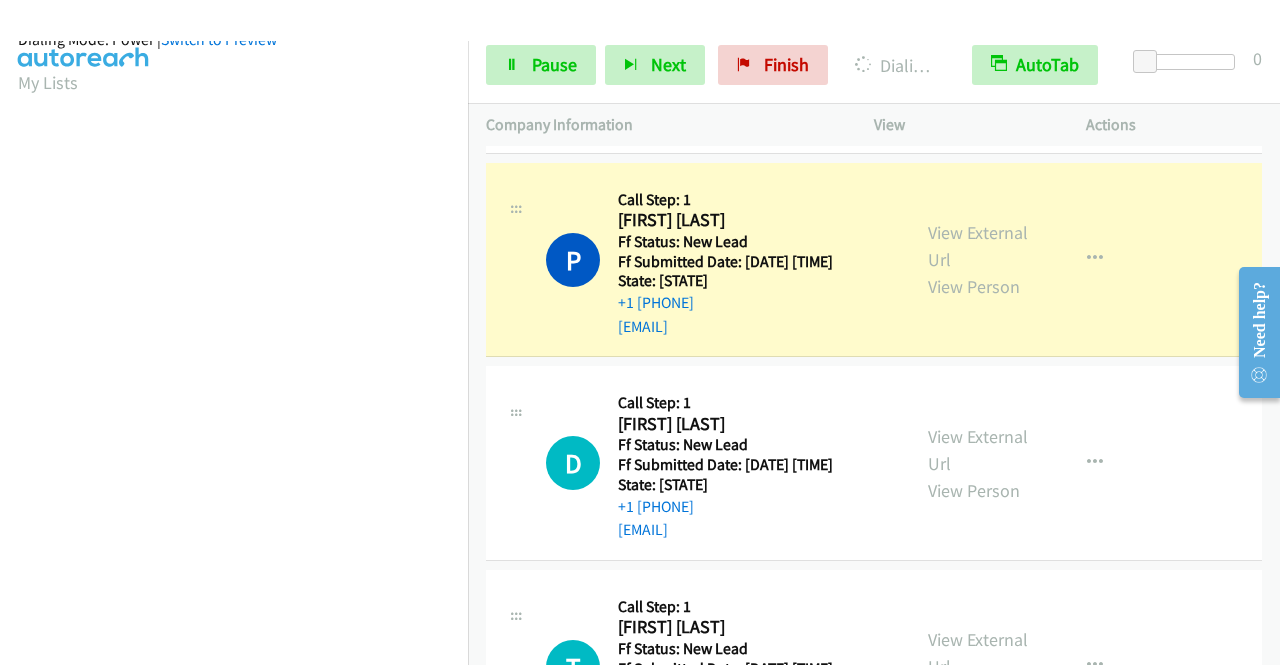 scroll, scrollTop: 423, scrollLeft: 0, axis: vertical 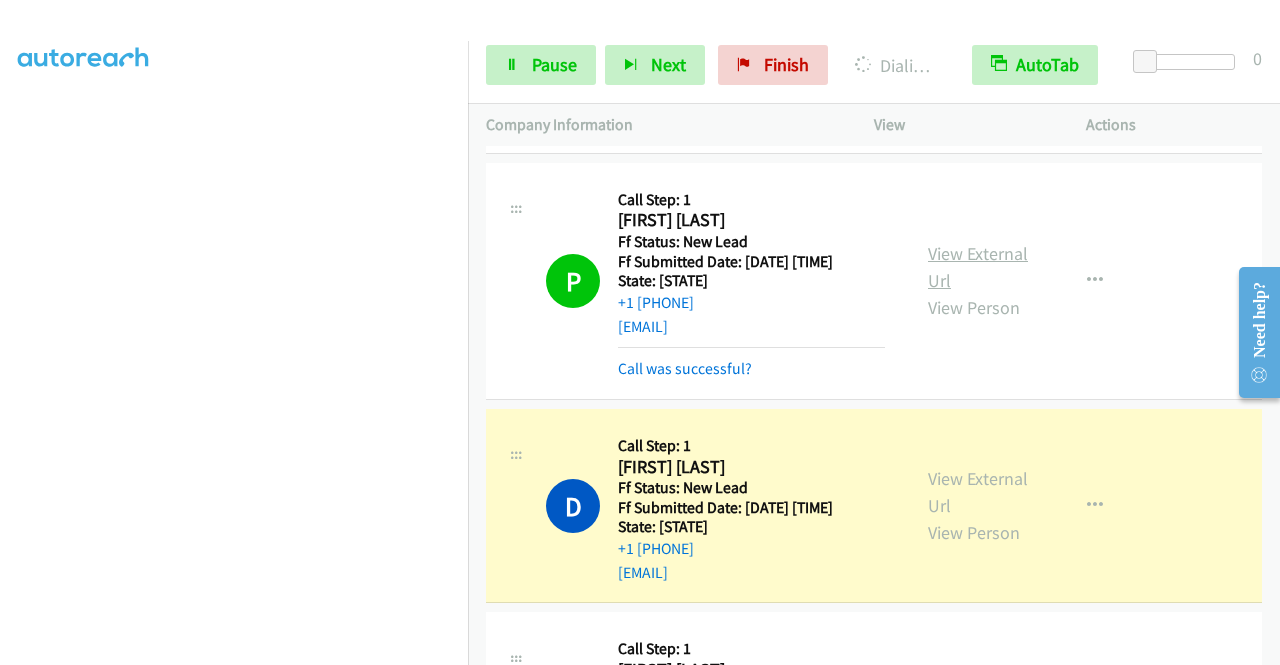 click on "View External Url" at bounding box center (978, 267) 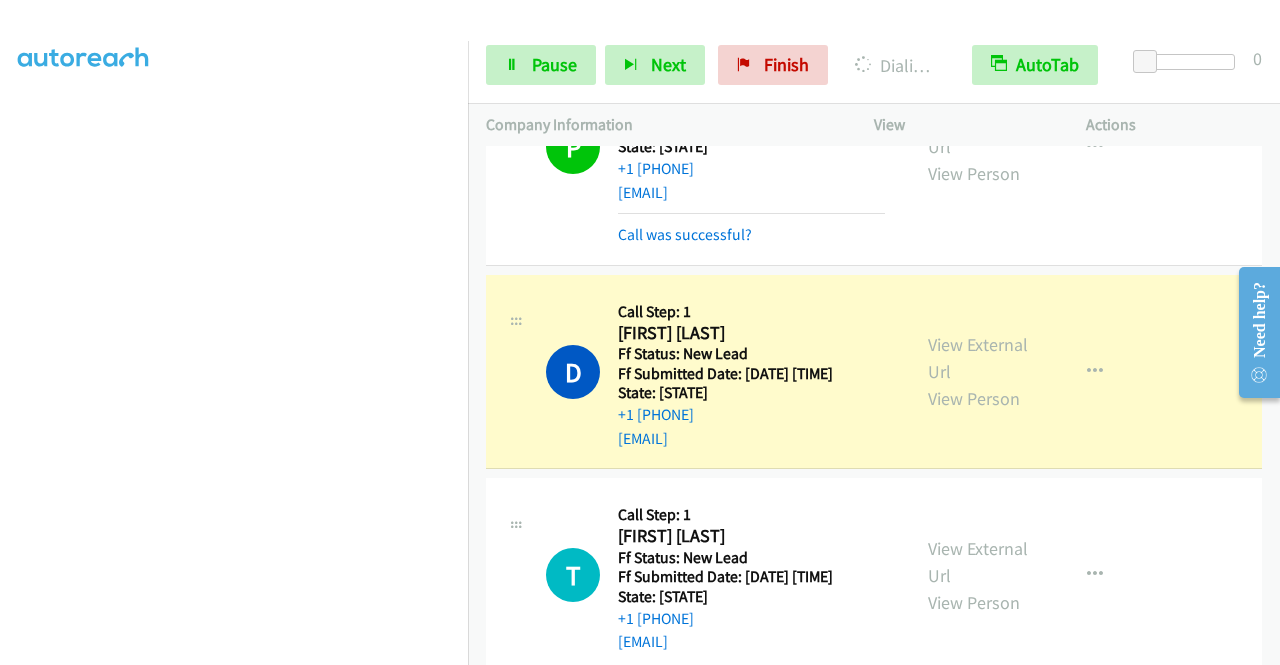 scroll, scrollTop: 786, scrollLeft: 0, axis: vertical 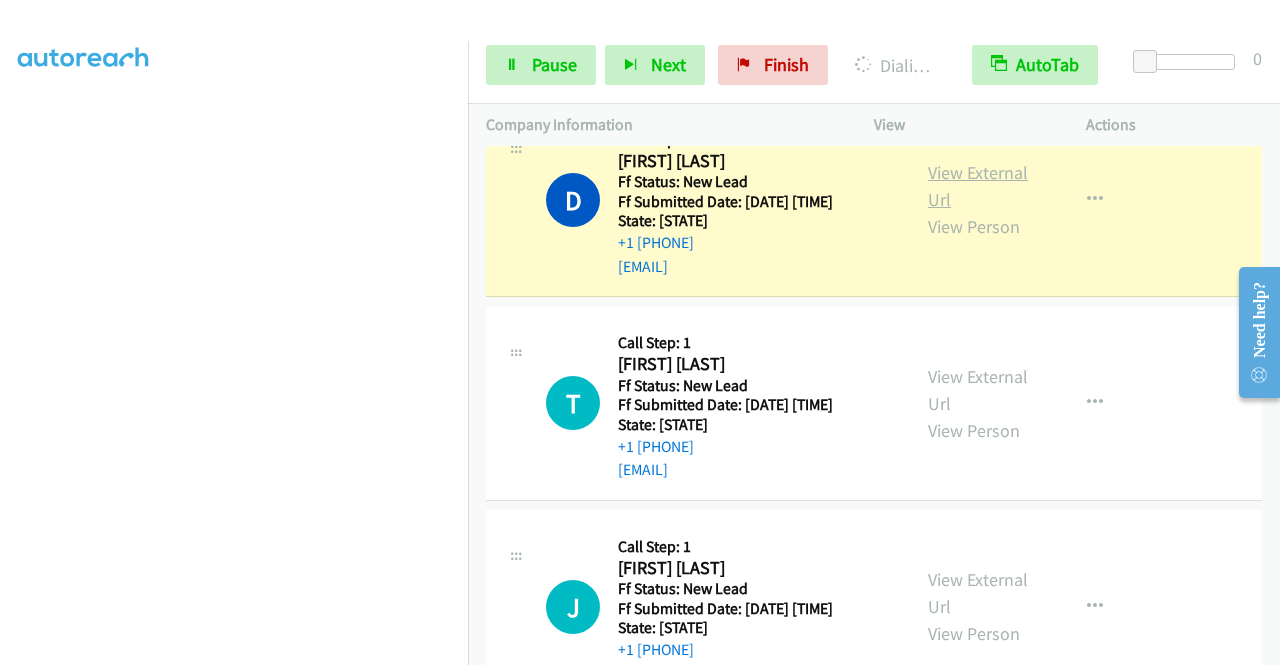 click on "View External Url" at bounding box center [978, 186] 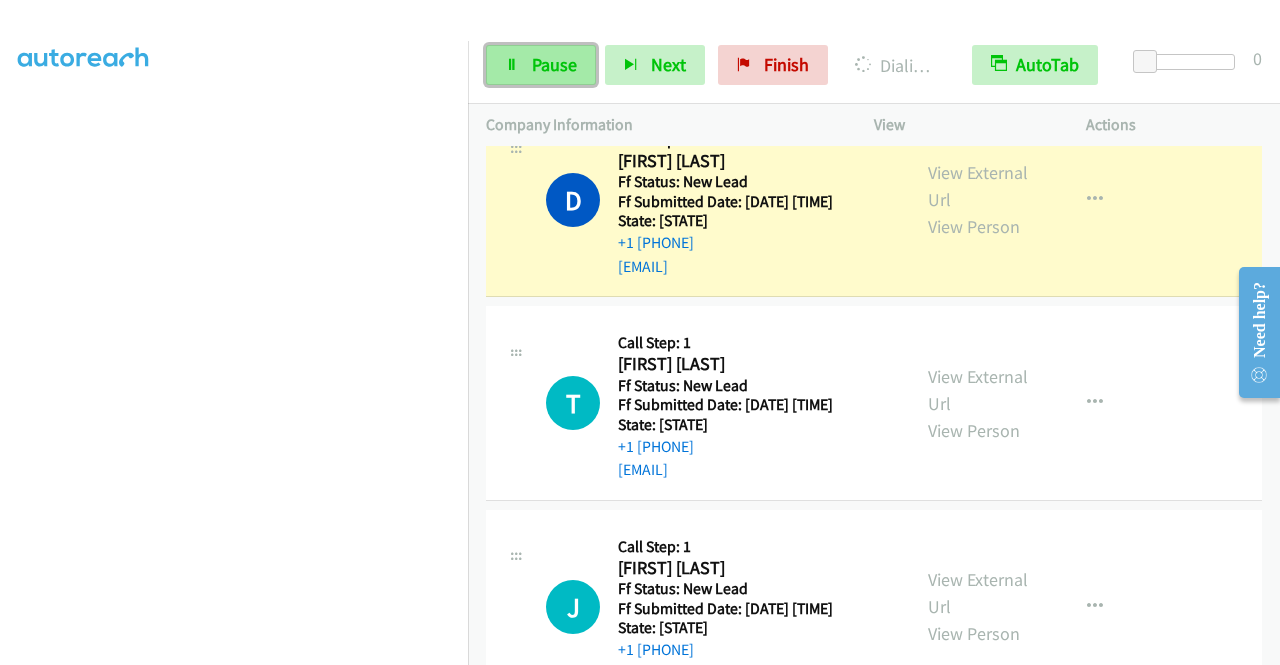 click on "Pause" at bounding box center (541, 65) 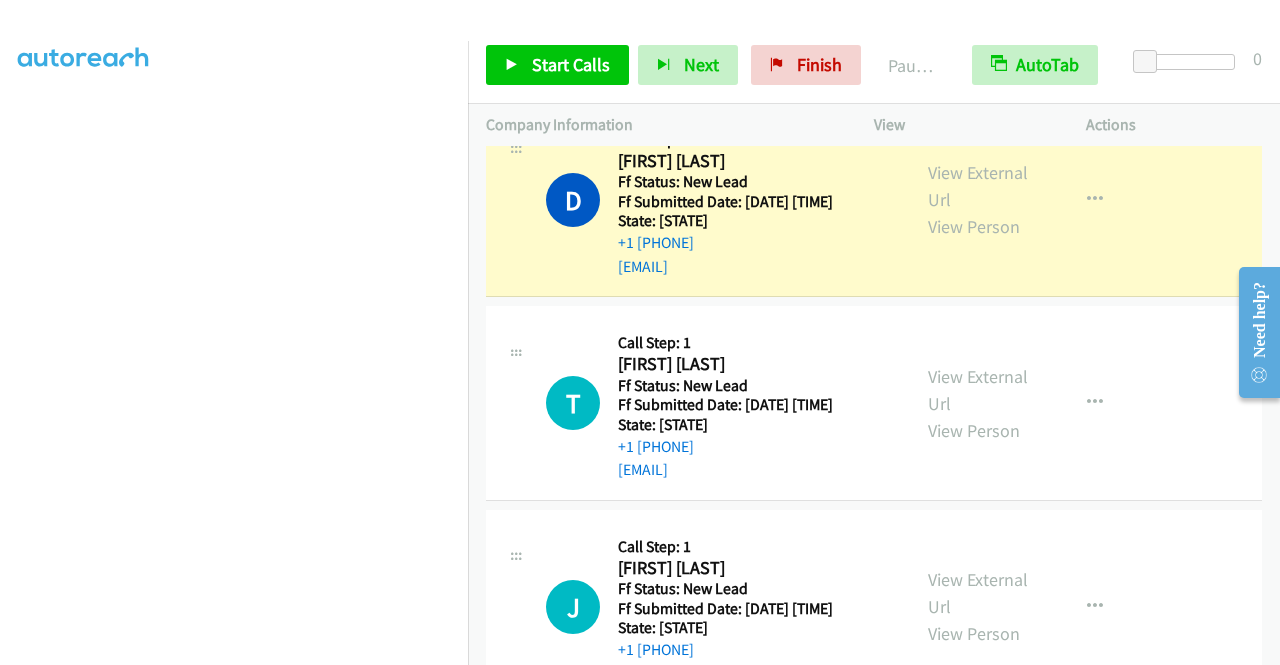 scroll, scrollTop: 0, scrollLeft: 0, axis: both 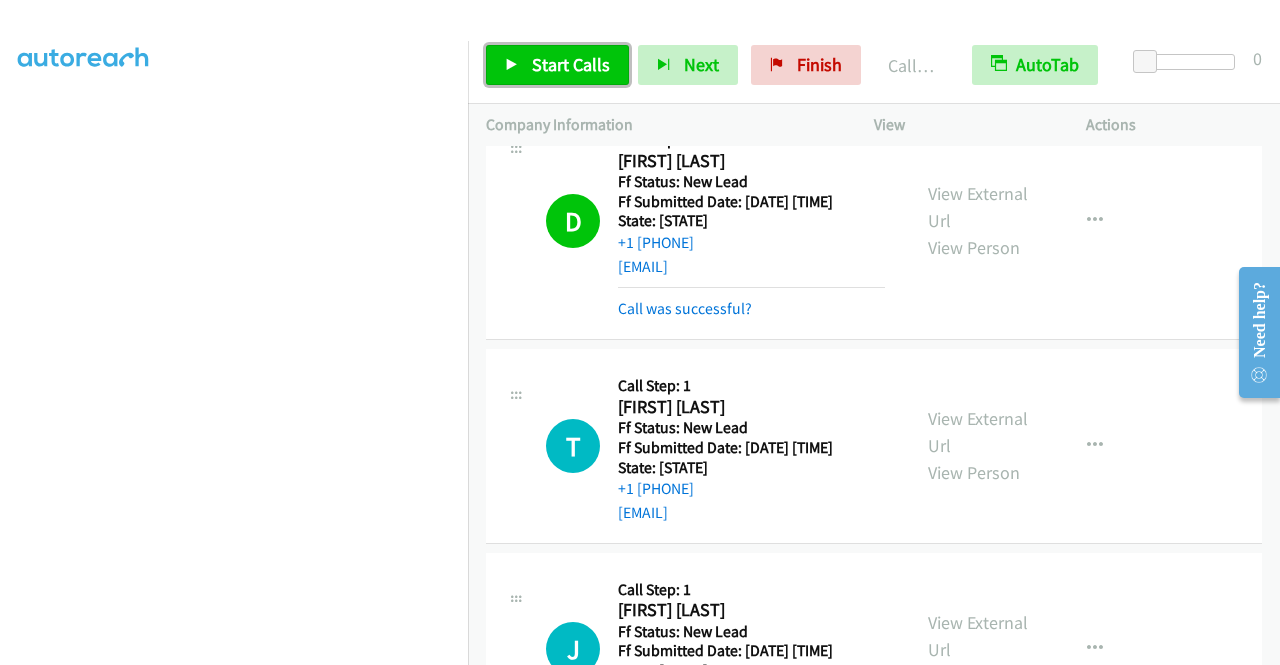 click on "Start Calls" at bounding box center [571, 64] 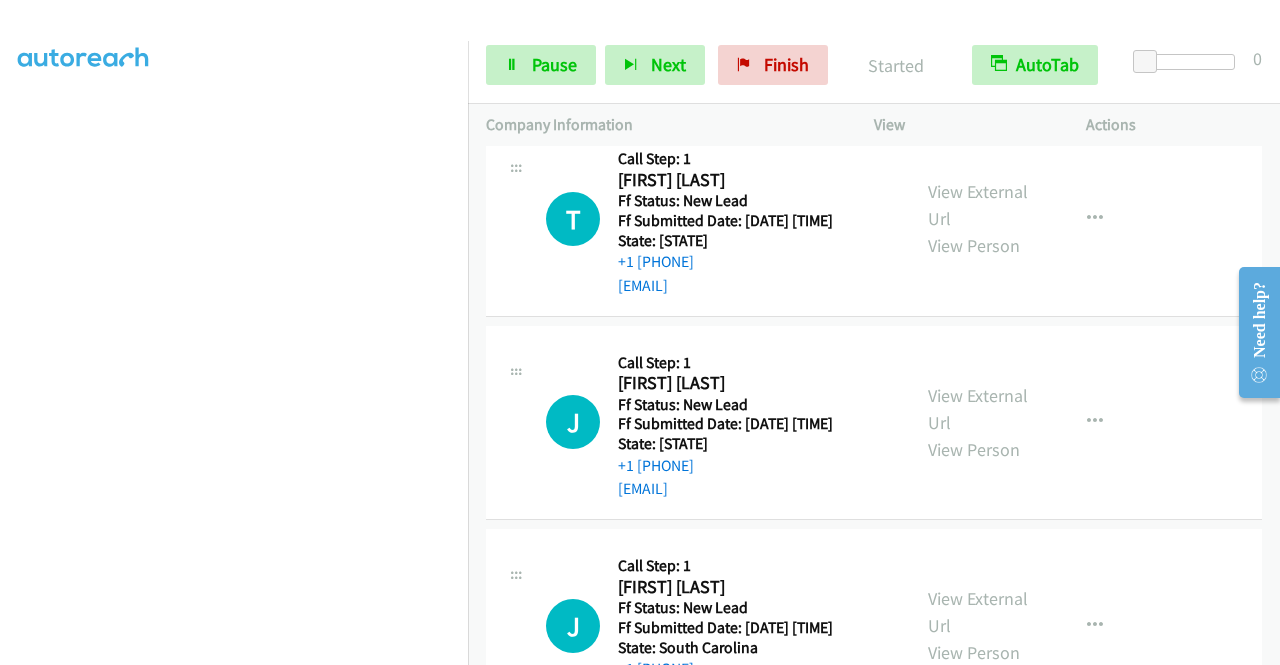 scroll, scrollTop: 1066, scrollLeft: 0, axis: vertical 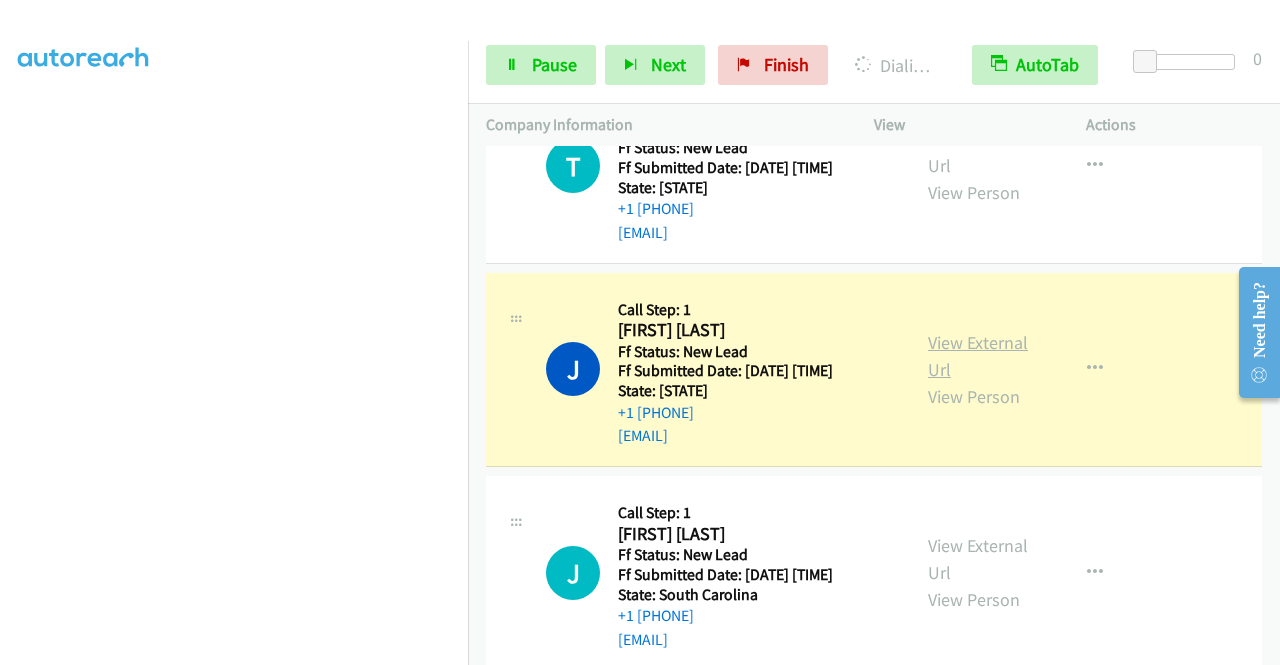 click on "View External Url" at bounding box center [978, 356] 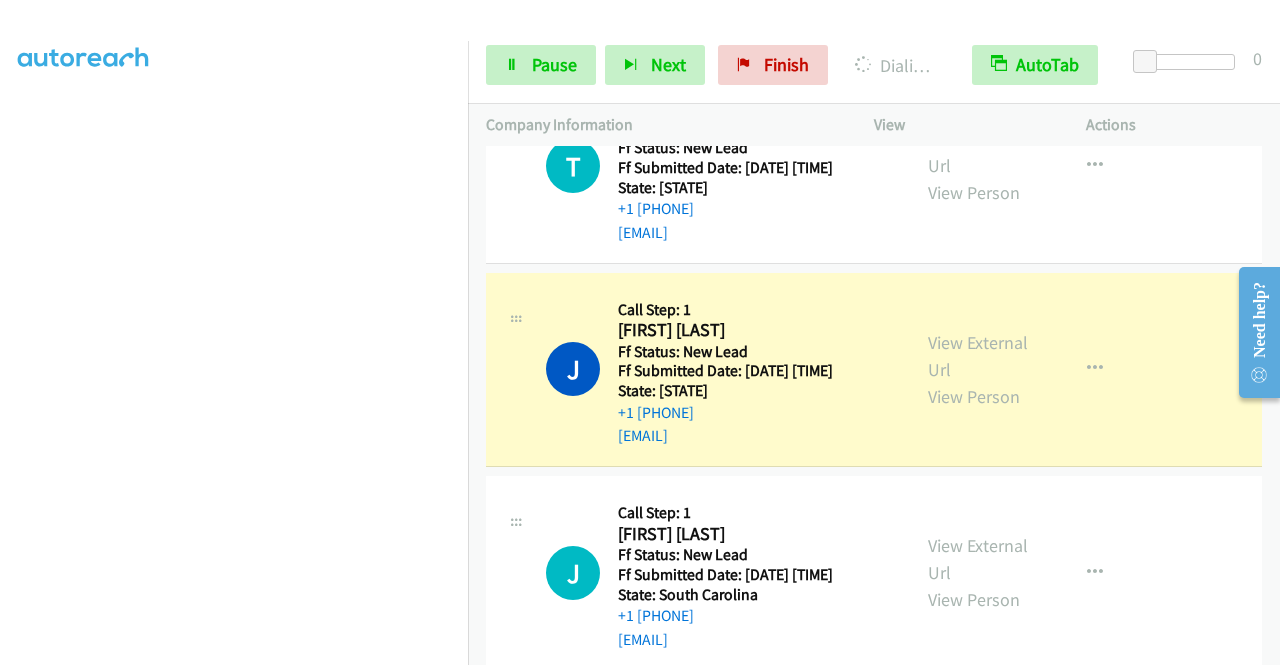 scroll, scrollTop: 0, scrollLeft: 0, axis: both 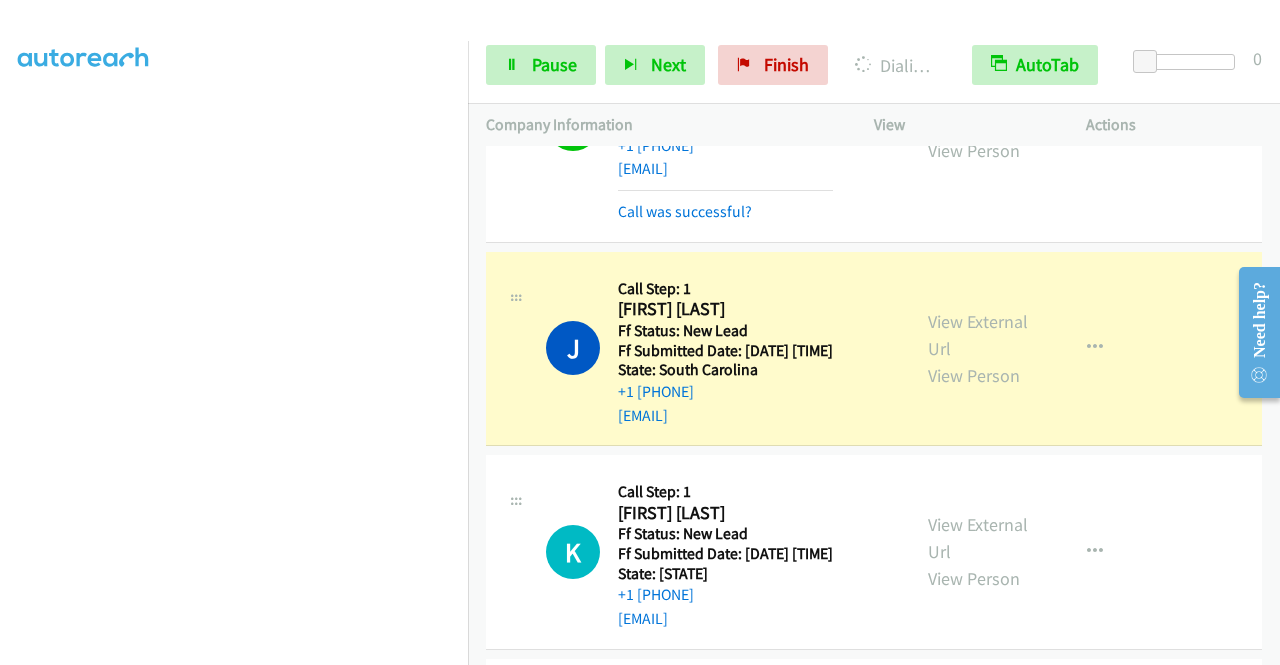click on "View External Url" at bounding box center [978, 335] 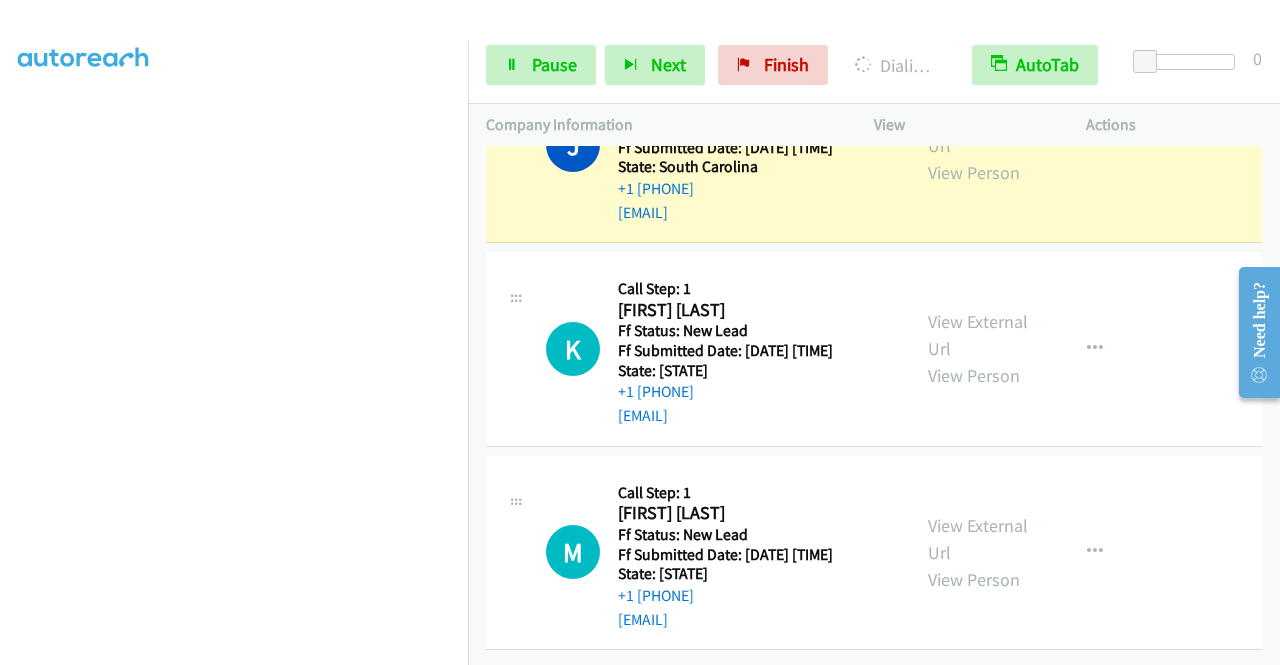 scroll, scrollTop: 1570, scrollLeft: 0, axis: vertical 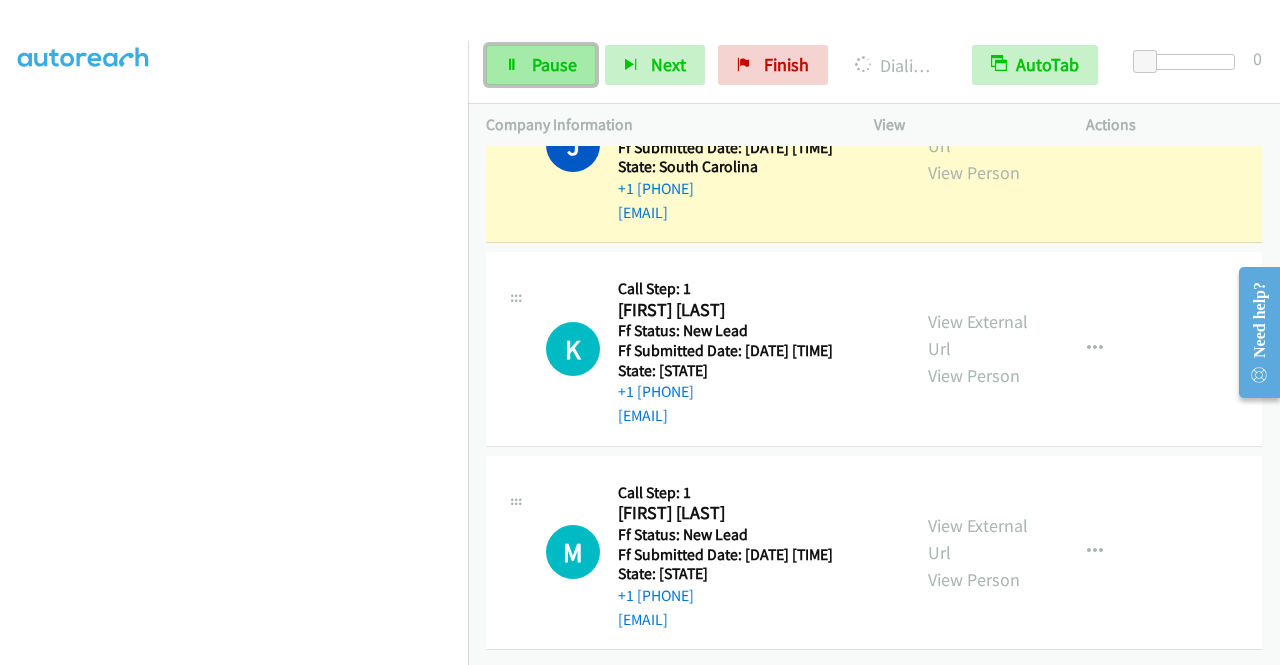 click on "Pause" at bounding box center [554, 64] 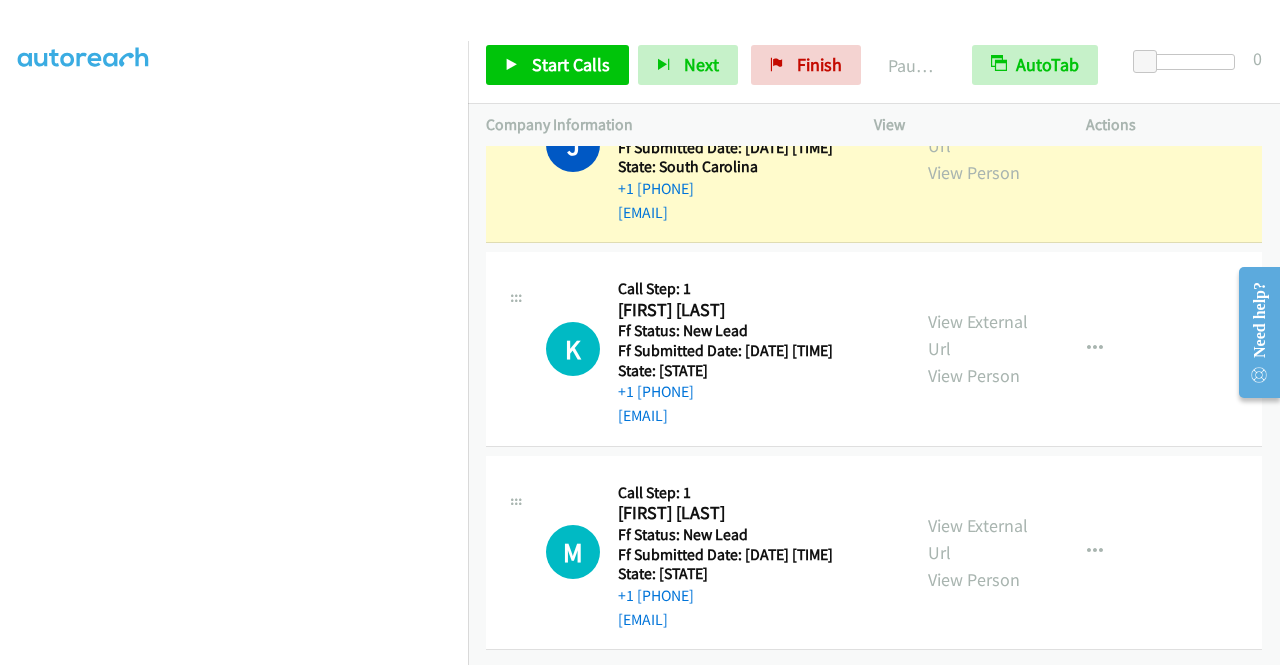scroll, scrollTop: 456, scrollLeft: 0, axis: vertical 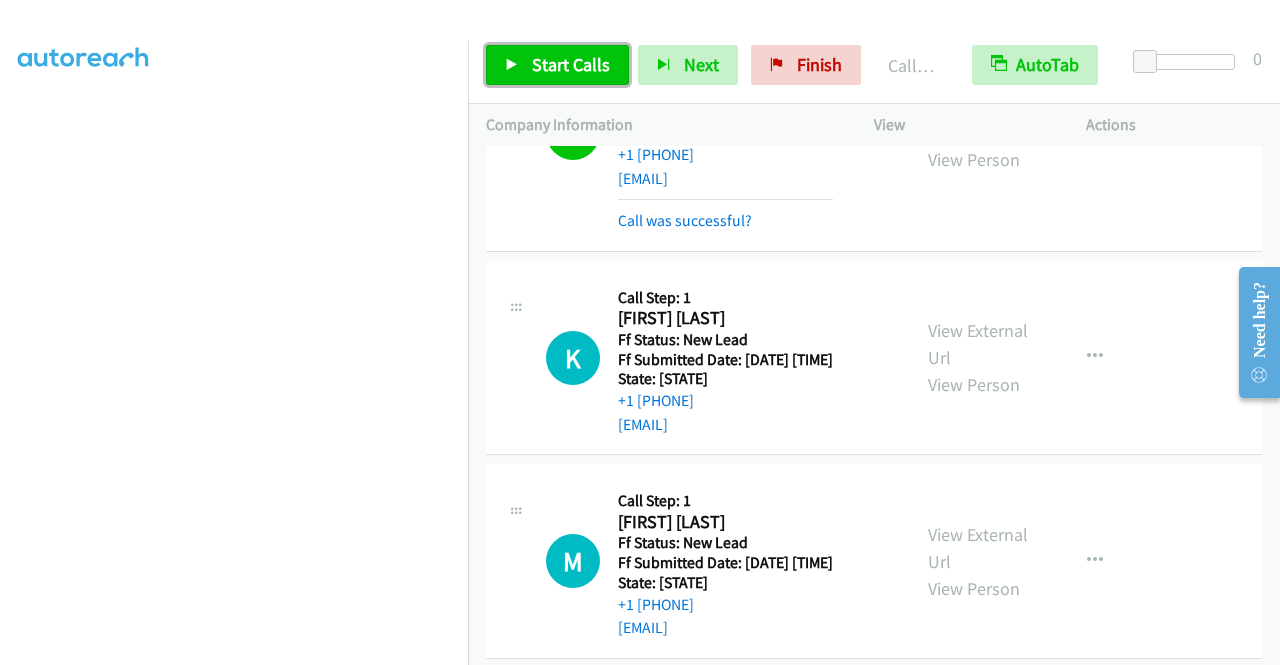click on "Start Calls" at bounding box center (571, 64) 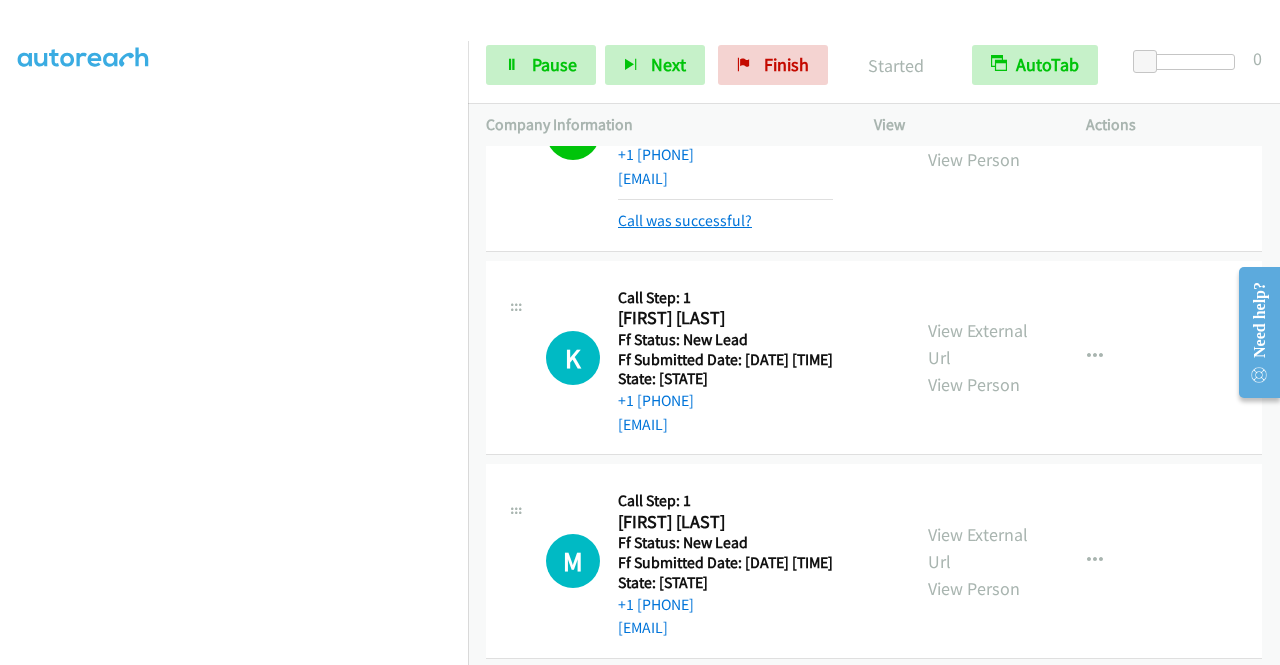 click on "Call was successful?" at bounding box center [685, 220] 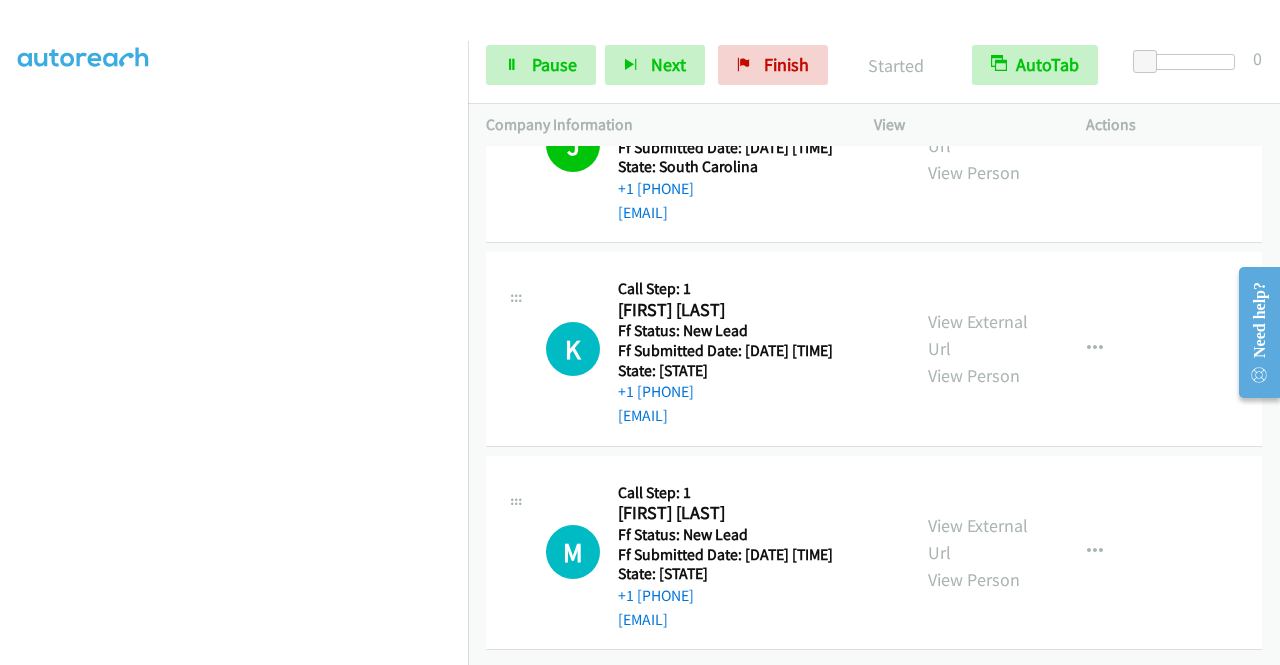 scroll, scrollTop: 1723, scrollLeft: 0, axis: vertical 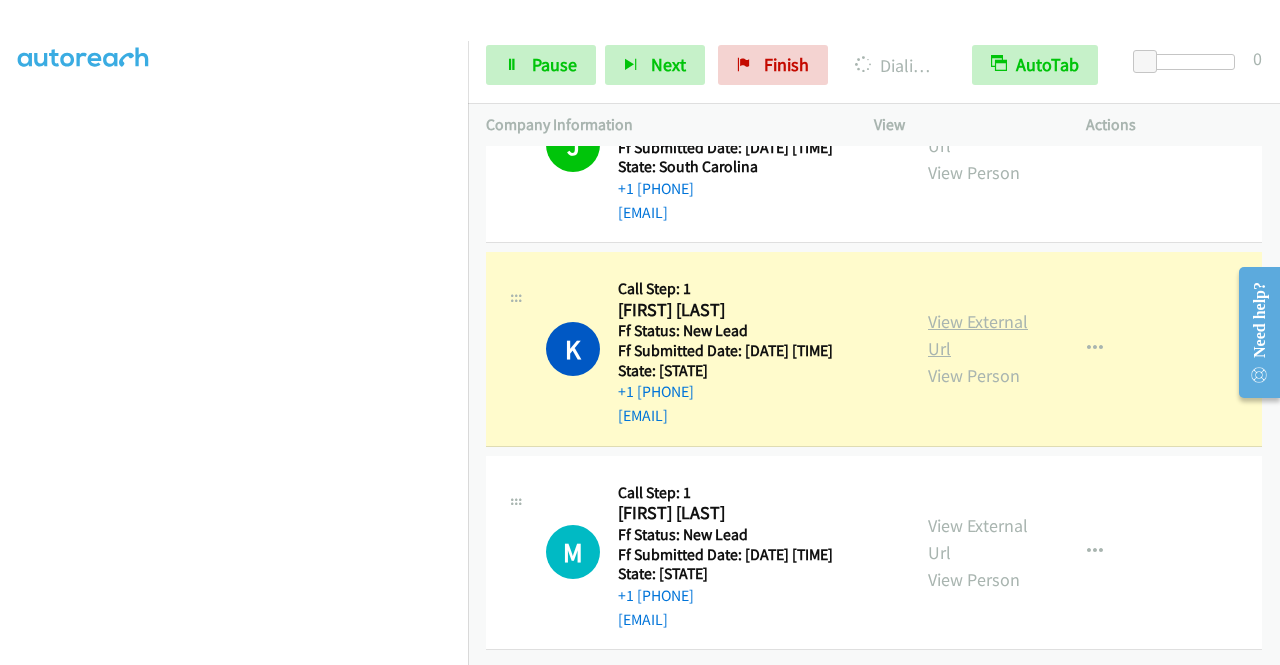 click on "View External Url" at bounding box center (978, 335) 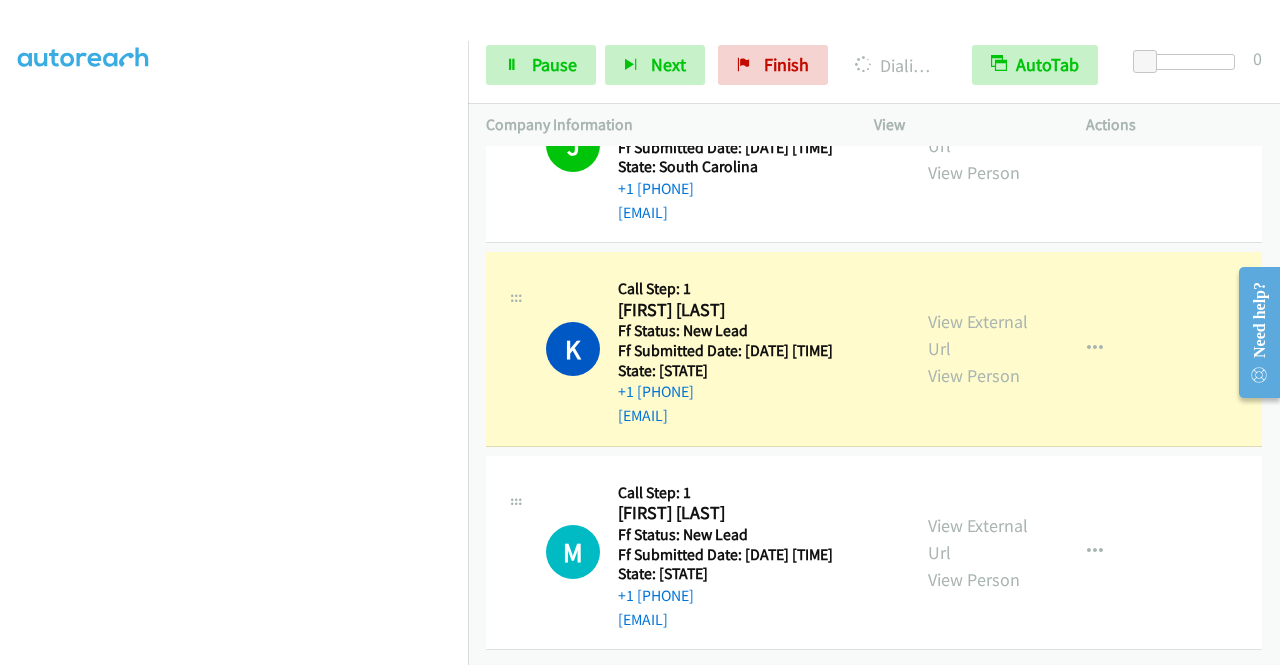 scroll, scrollTop: 0, scrollLeft: 0, axis: both 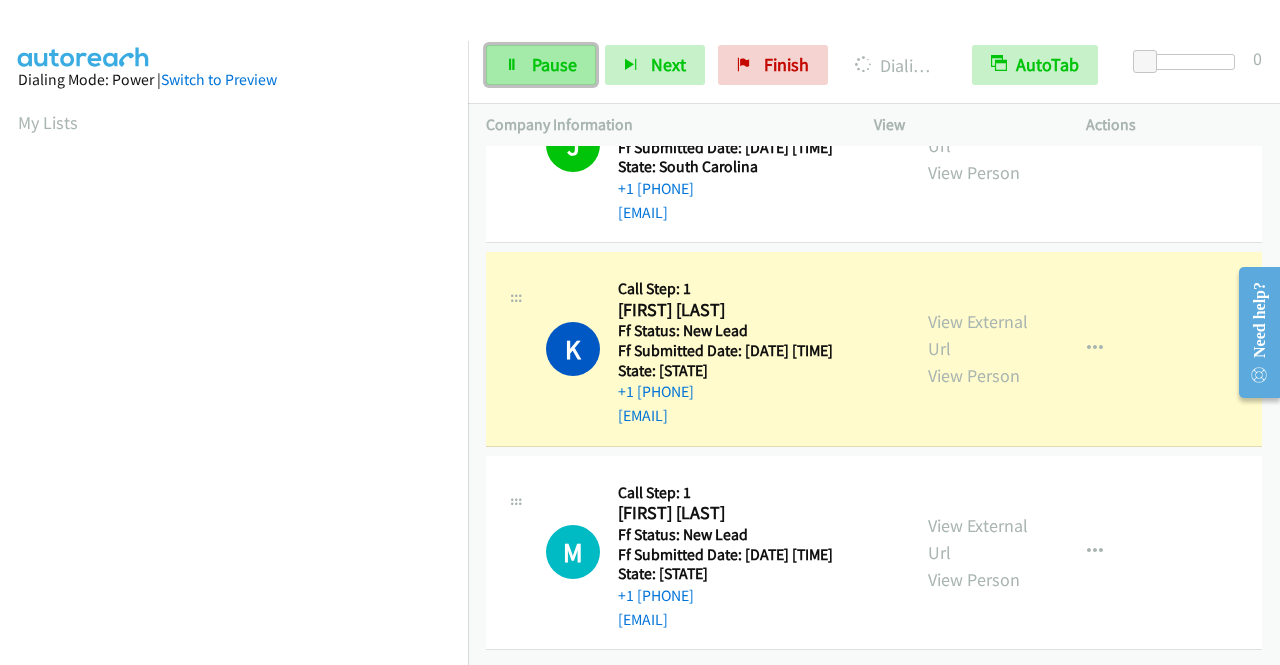 click on "Pause" at bounding box center [541, 65] 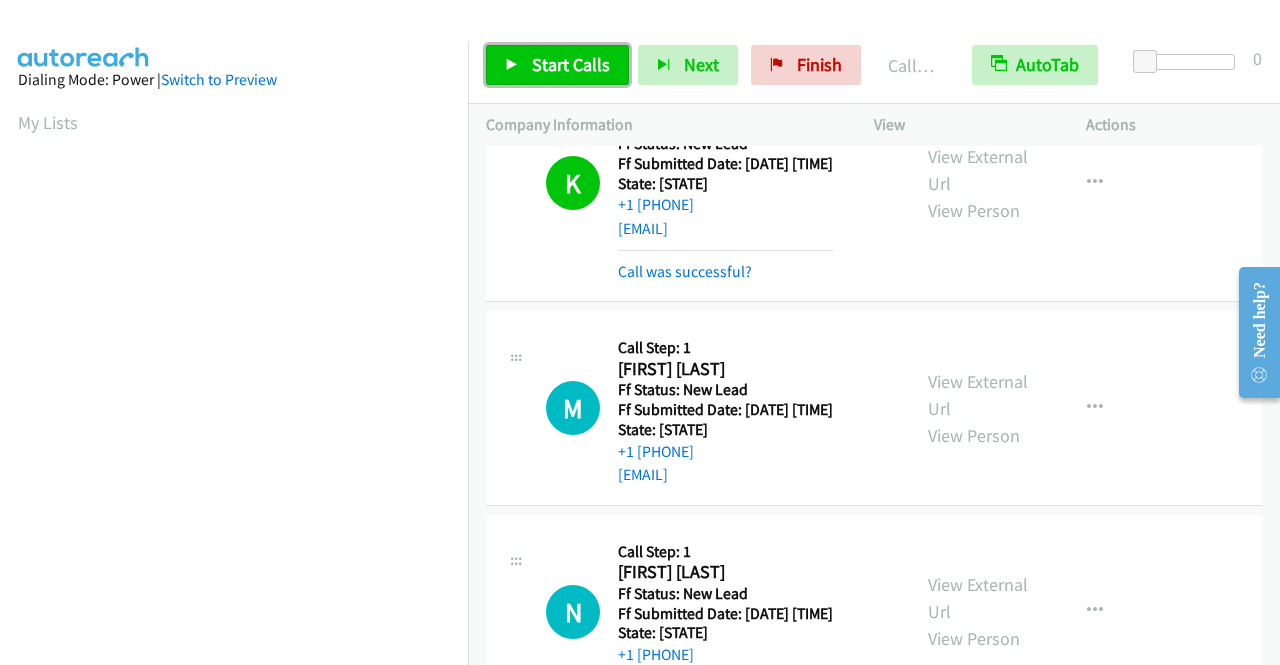 click on "Start Calls" at bounding box center (571, 64) 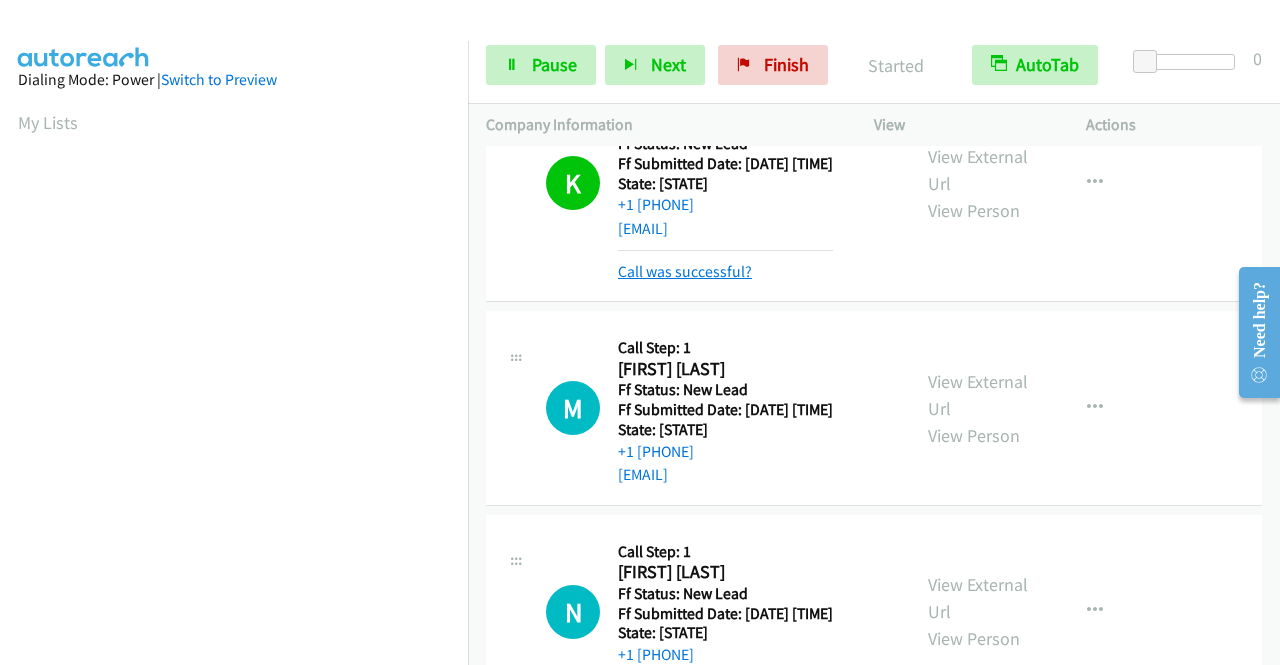 click on "Call was successful?" at bounding box center [685, 271] 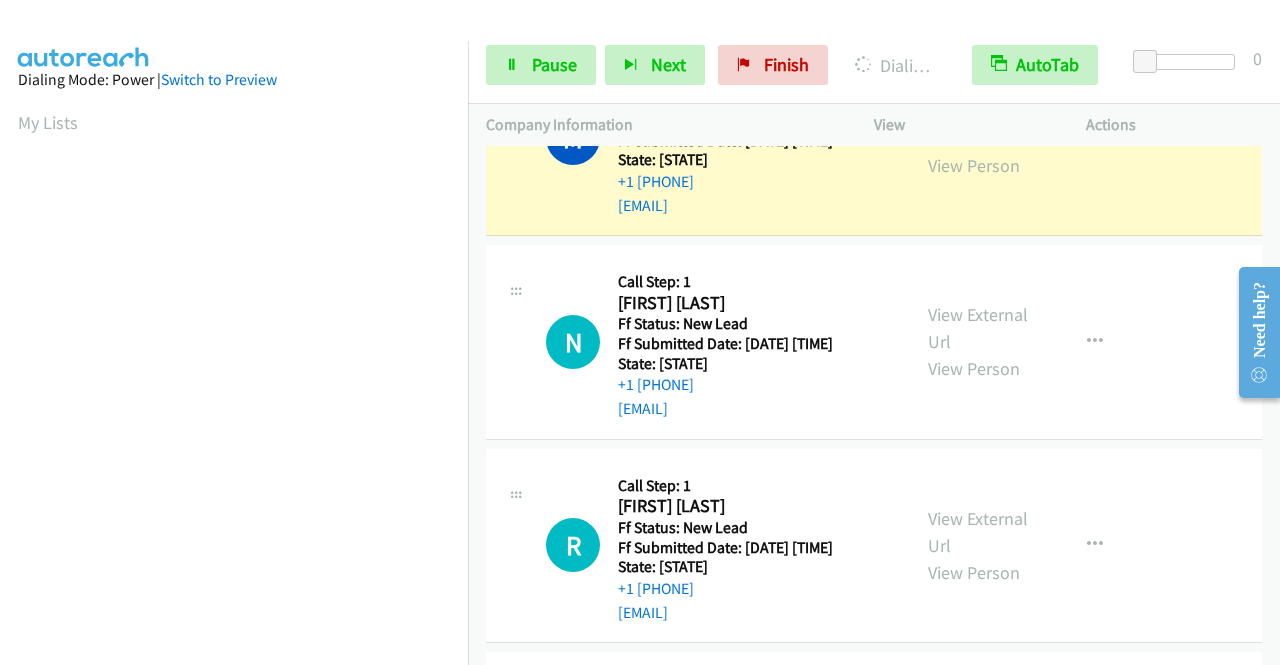 scroll, scrollTop: 2030, scrollLeft: 0, axis: vertical 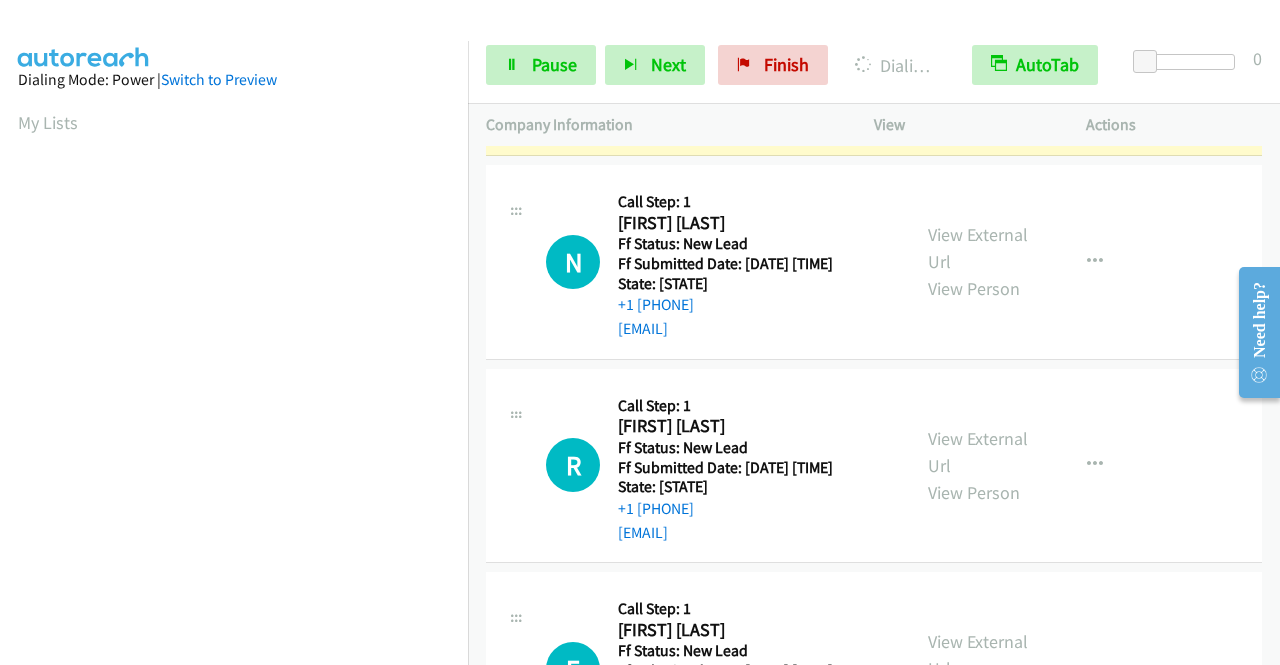 click on "View External Url
View Person" at bounding box center (980, 58) 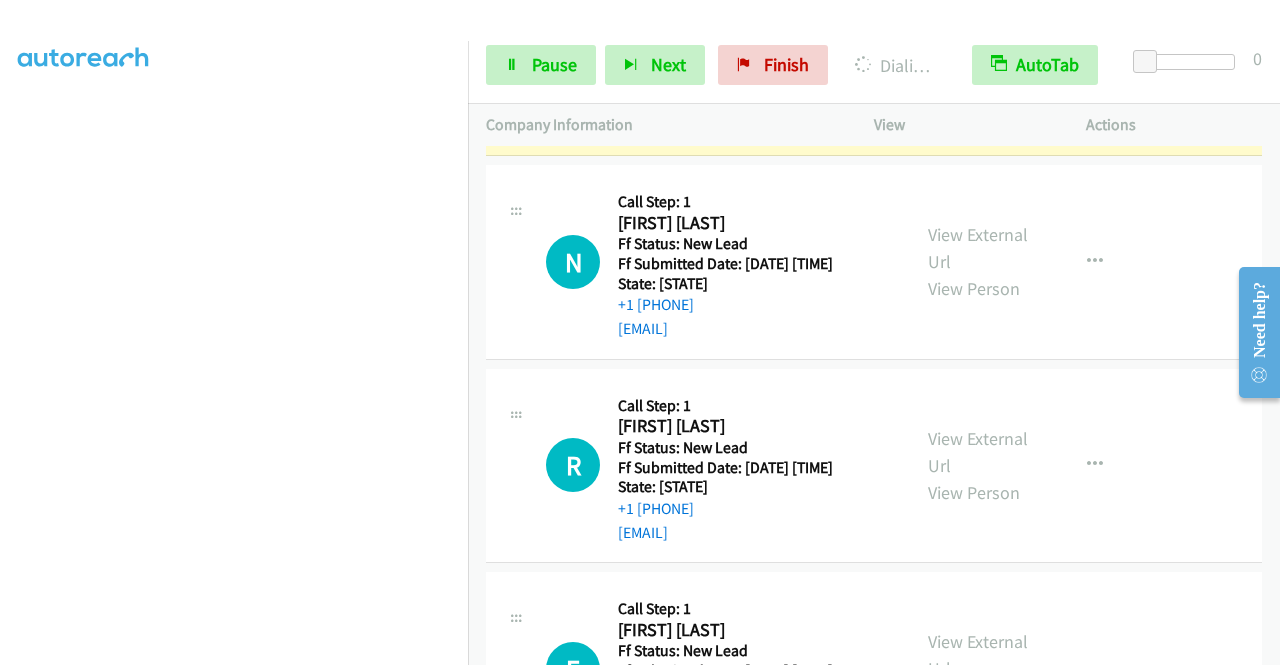 scroll, scrollTop: 0, scrollLeft: 0, axis: both 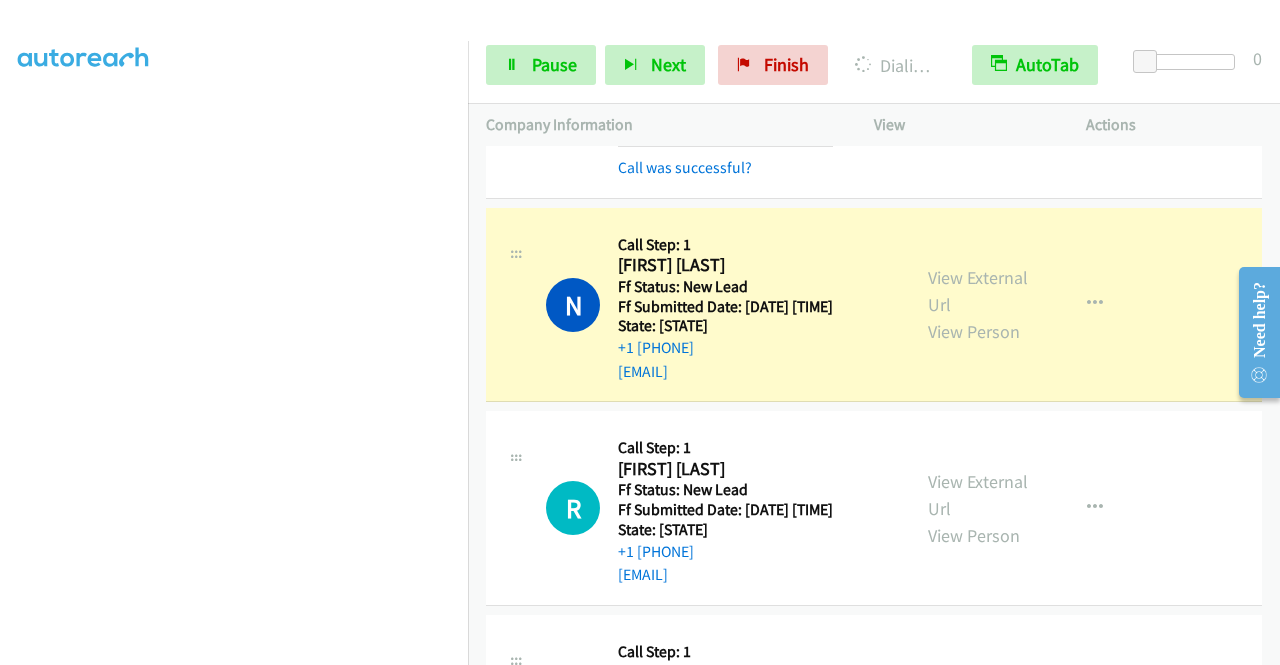 click on "View External Url
View Person
View External Url
Email
Schedule/Manage Callback
Skip Call
Add to do not call list" at bounding box center [1025, 305] 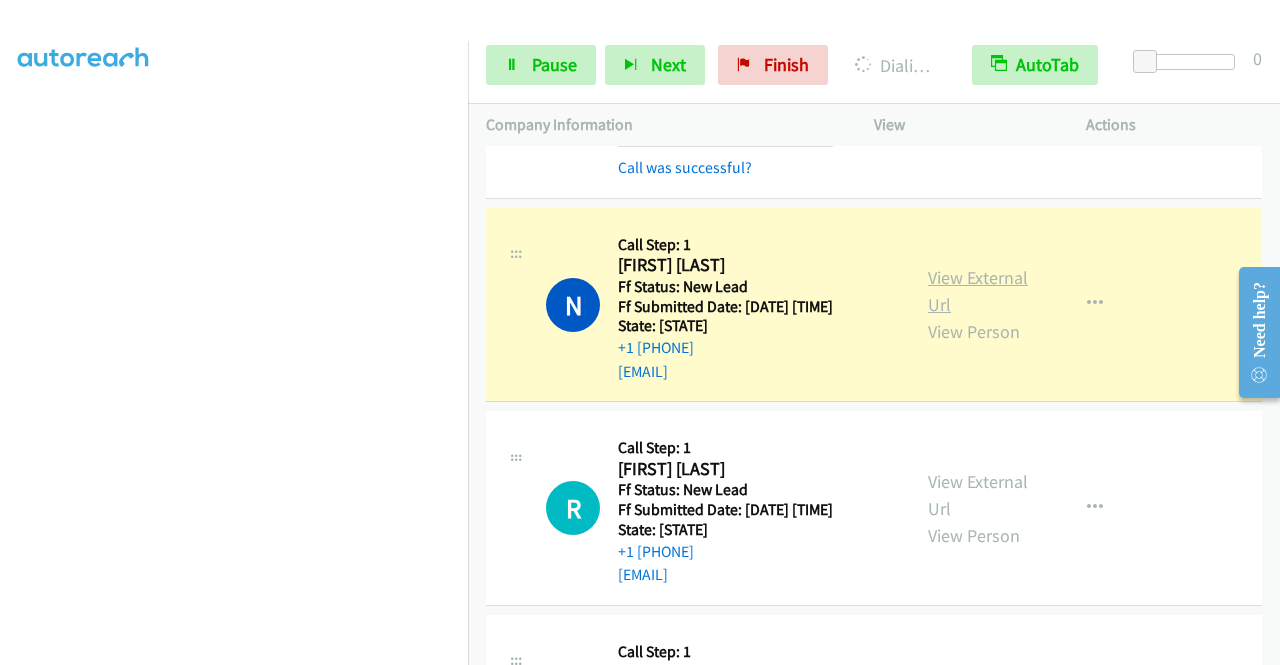 click on "View External Url" at bounding box center [978, 291] 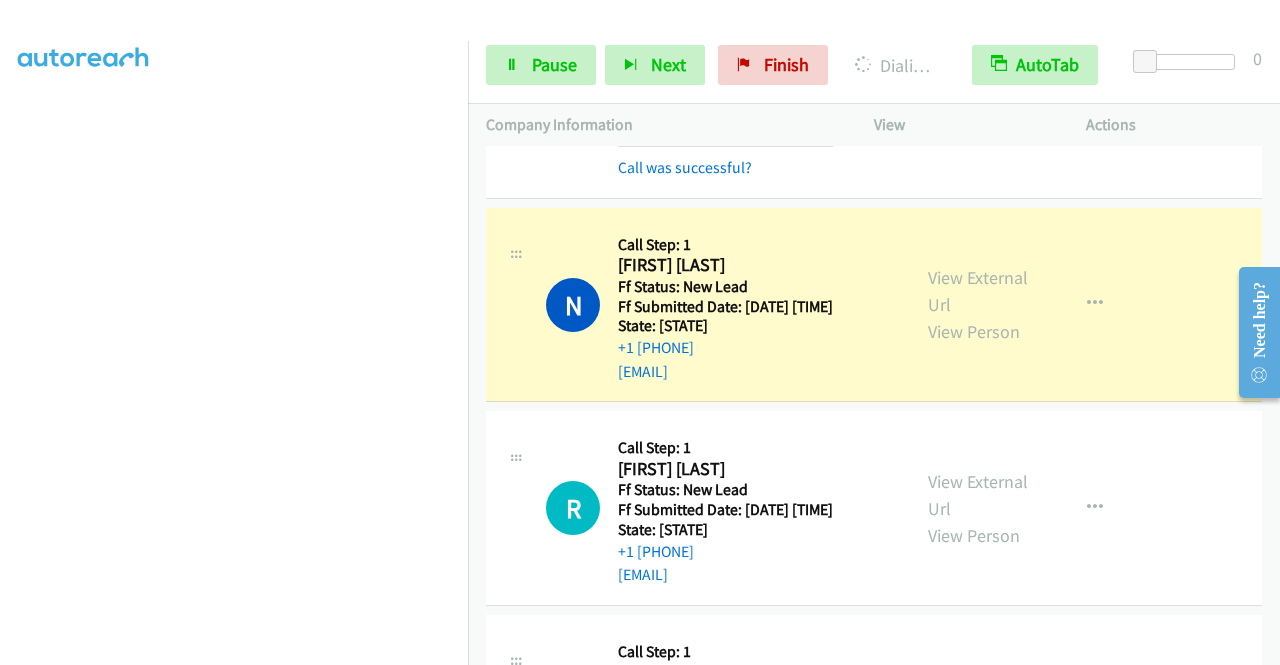 scroll, scrollTop: 0, scrollLeft: 0, axis: both 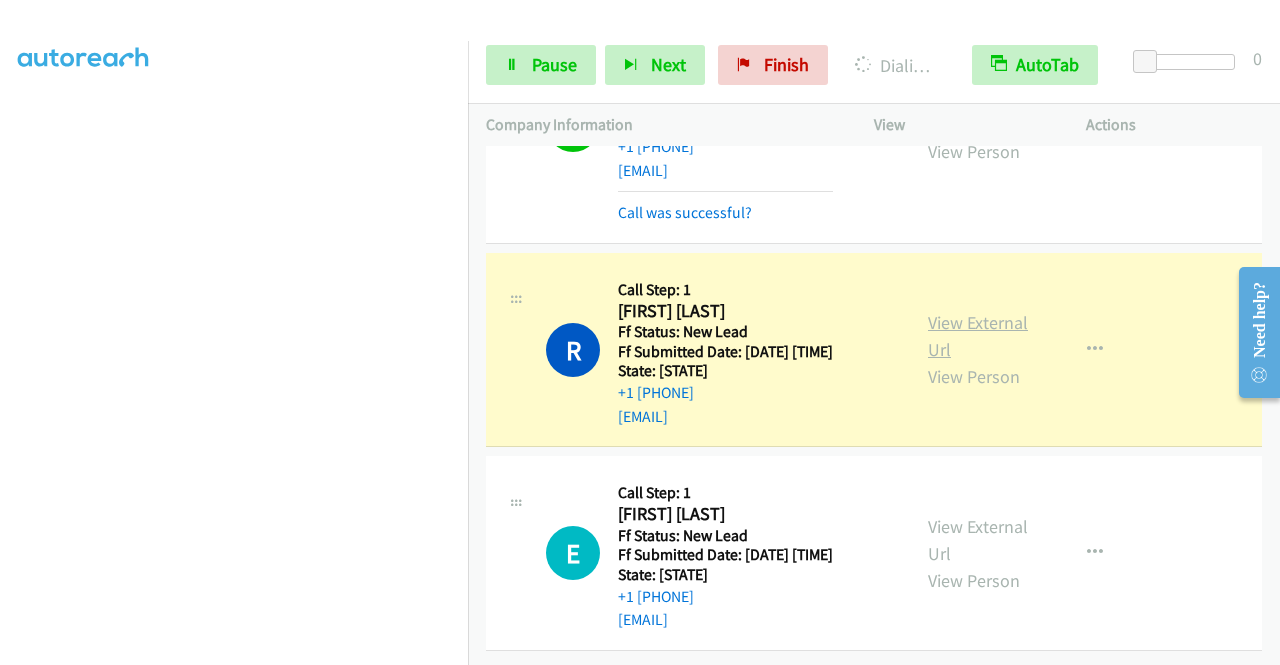 click on "View External Url" at bounding box center (978, 336) 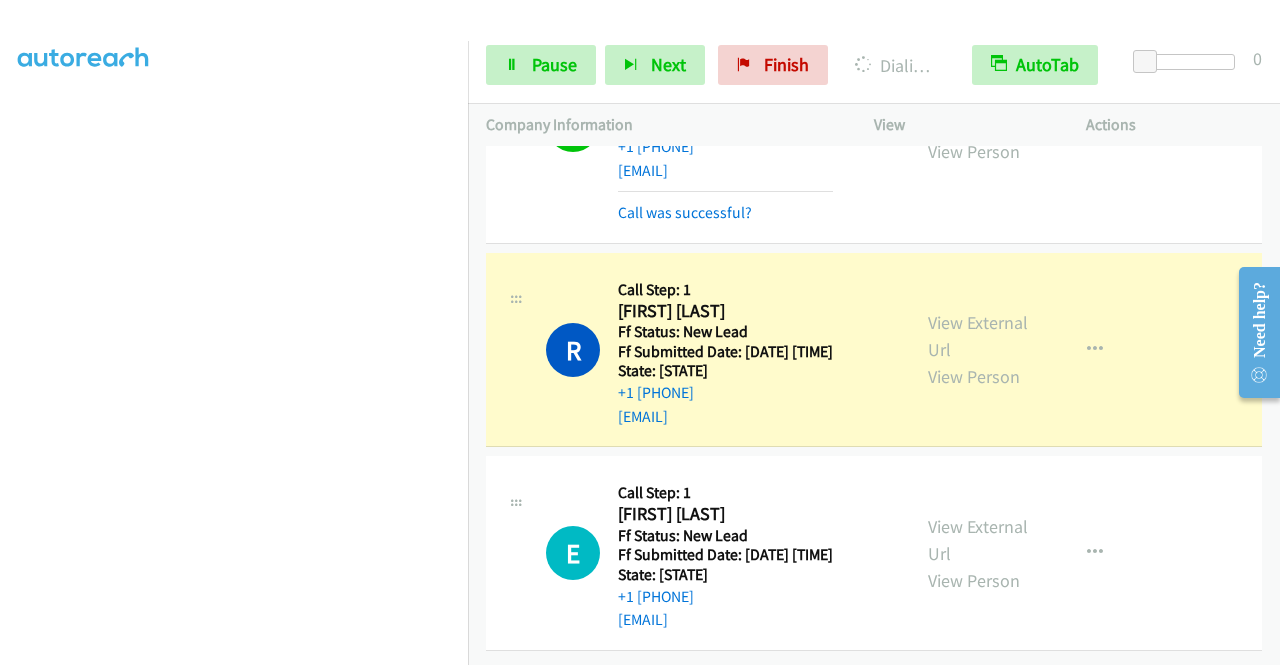 scroll, scrollTop: 456, scrollLeft: 0, axis: vertical 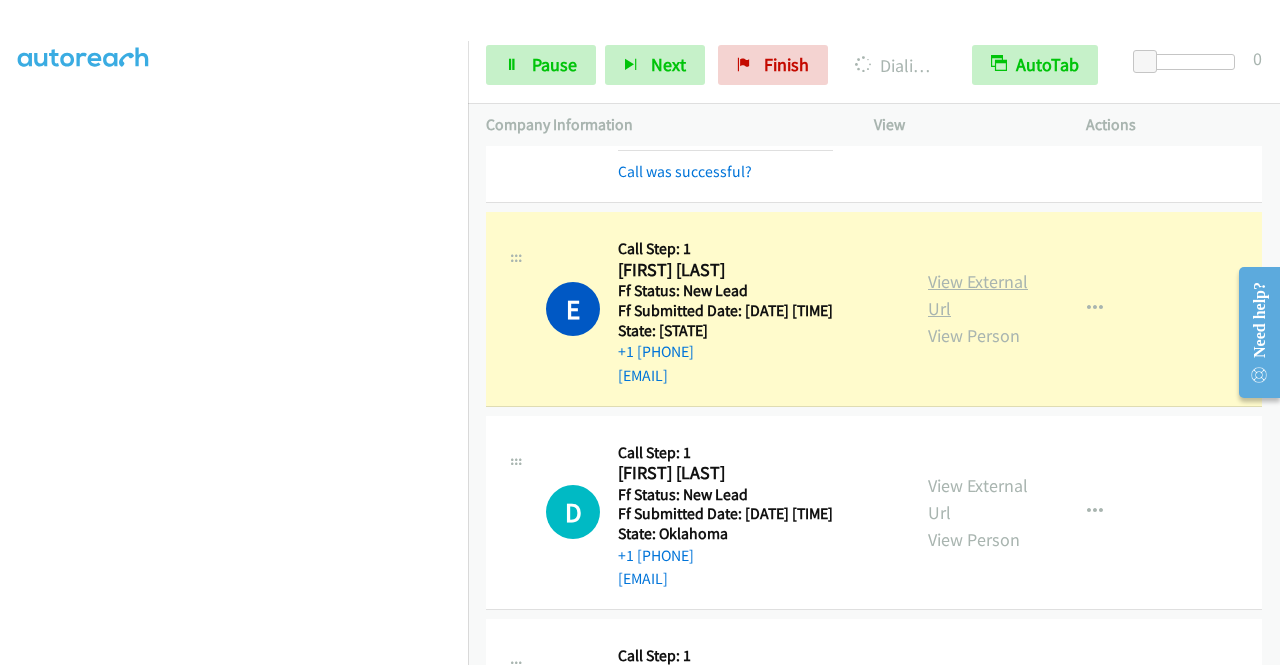 click on "View External Url" at bounding box center (978, 295) 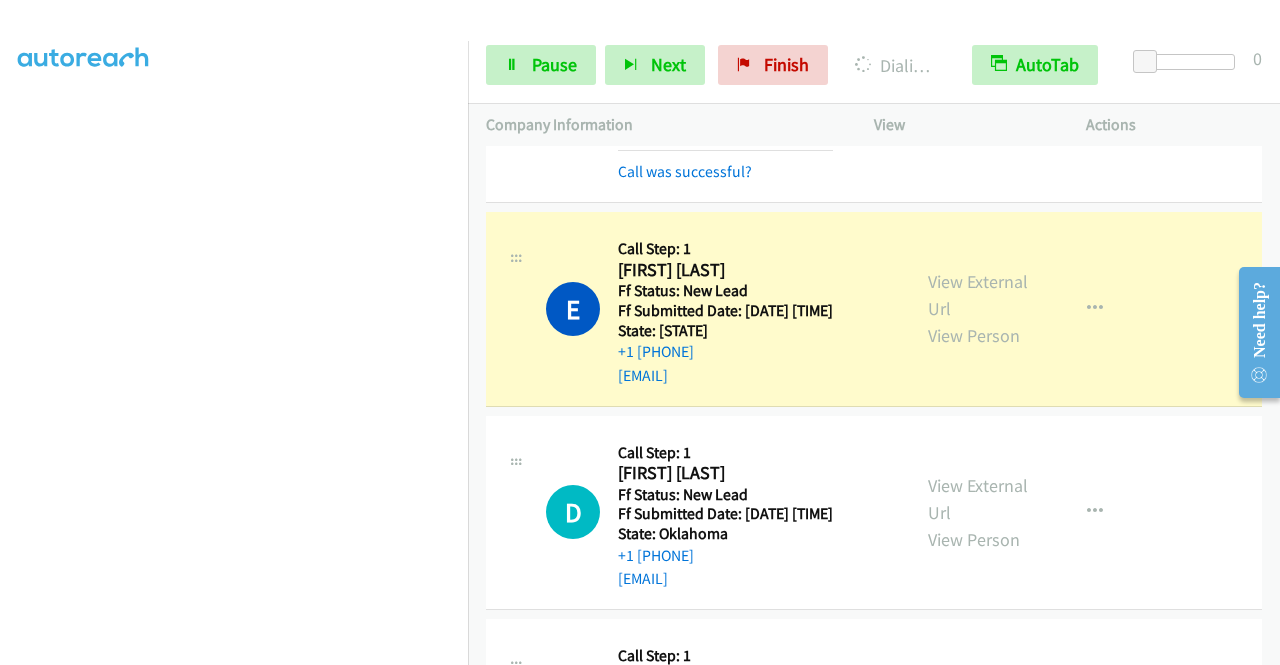 scroll, scrollTop: 456, scrollLeft: 0, axis: vertical 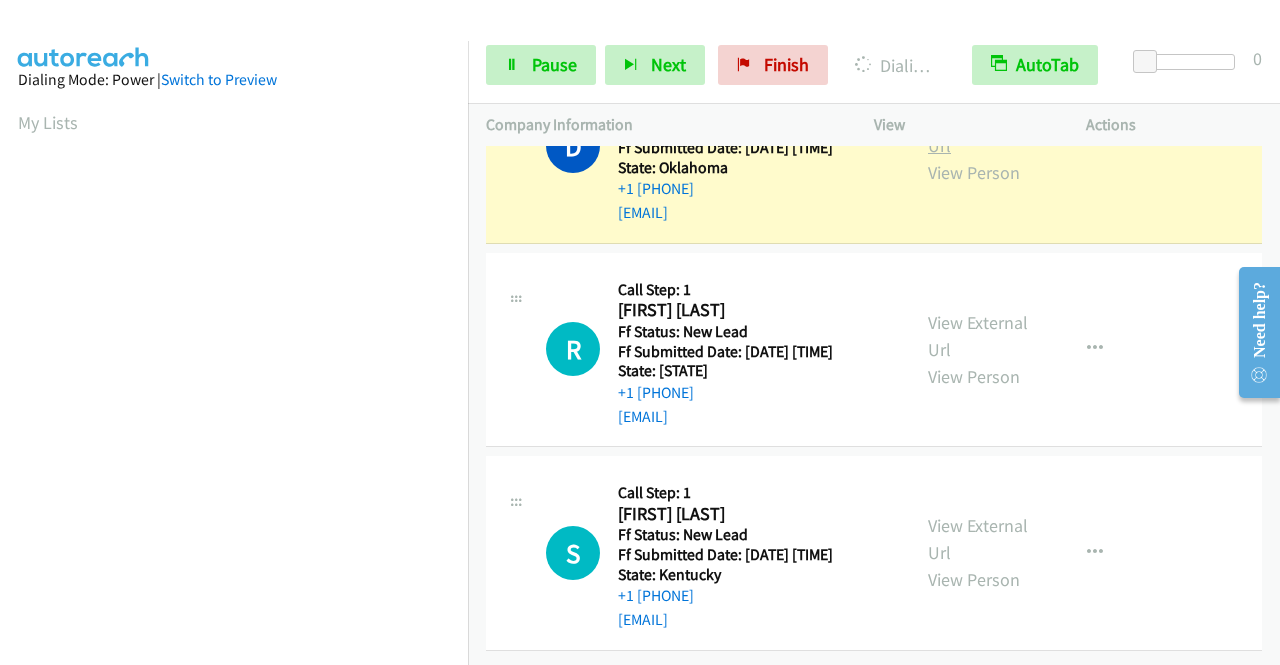 click on "View External Url" at bounding box center [978, 132] 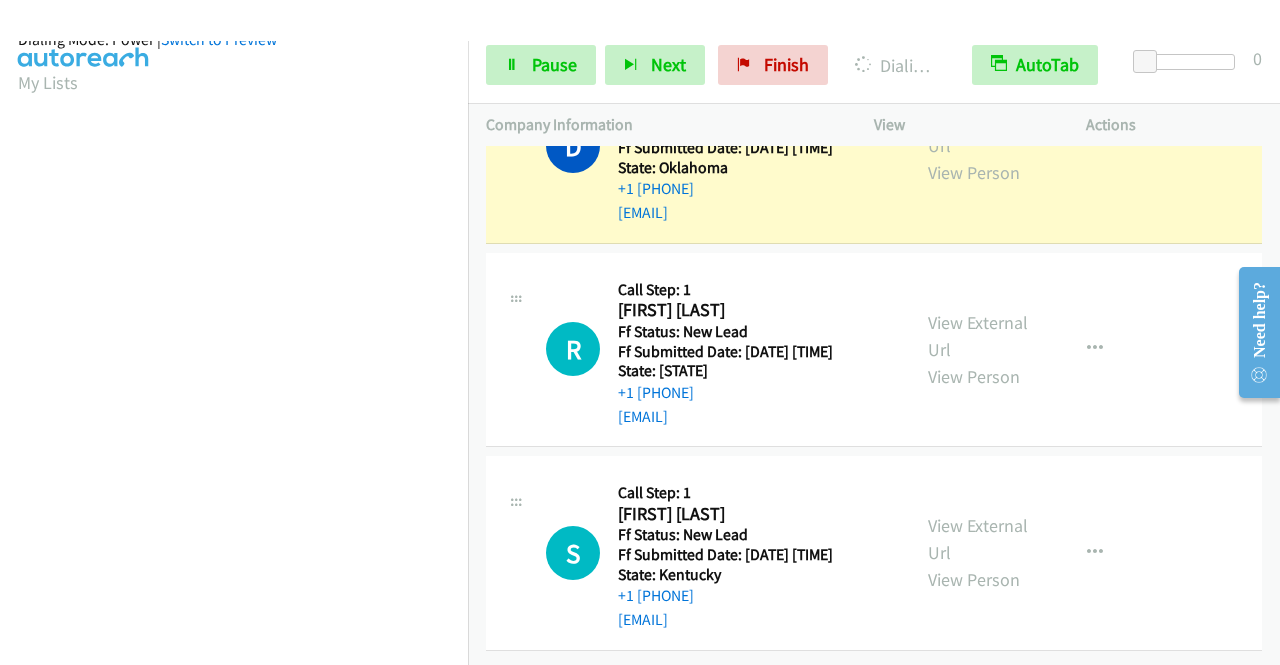 scroll, scrollTop: 348, scrollLeft: 0, axis: vertical 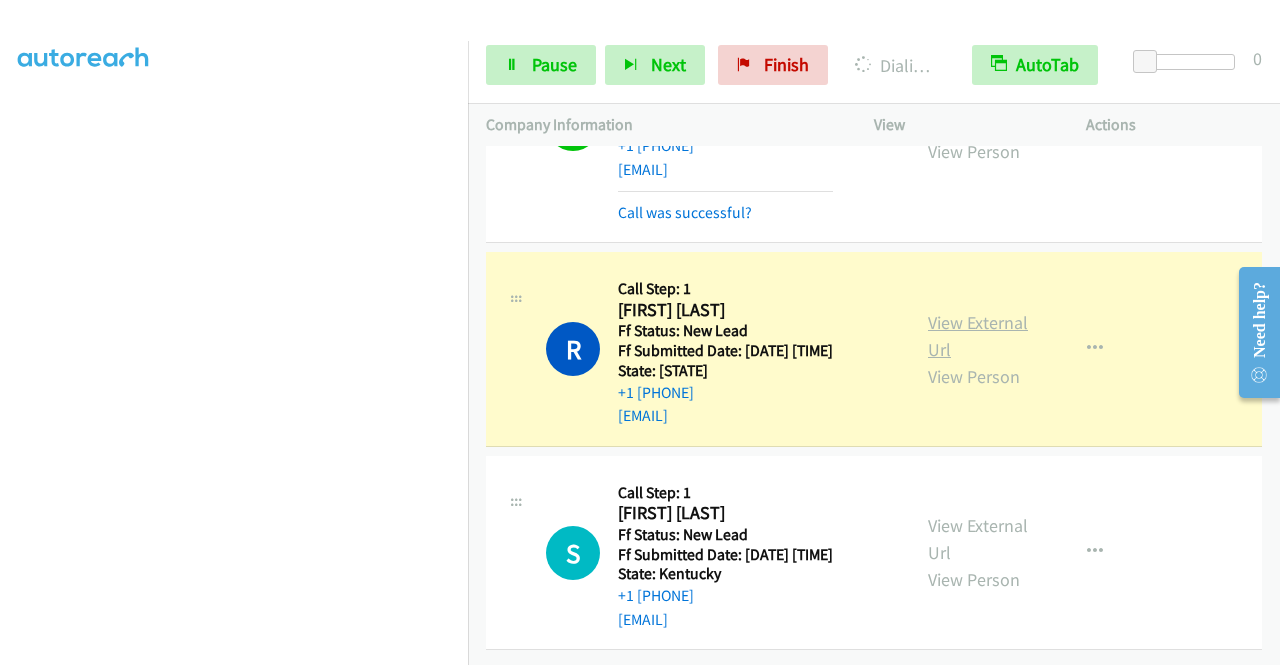 click on "View External Url" at bounding box center [978, 336] 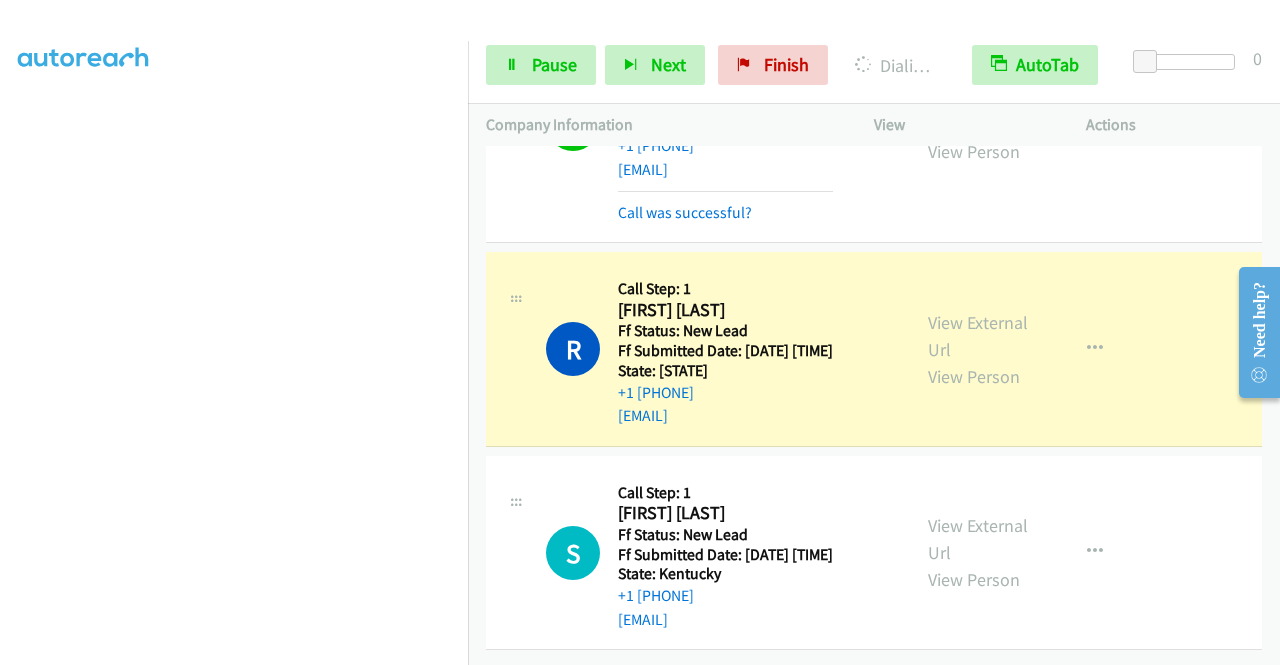 scroll, scrollTop: 456, scrollLeft: 0, axis: vertical 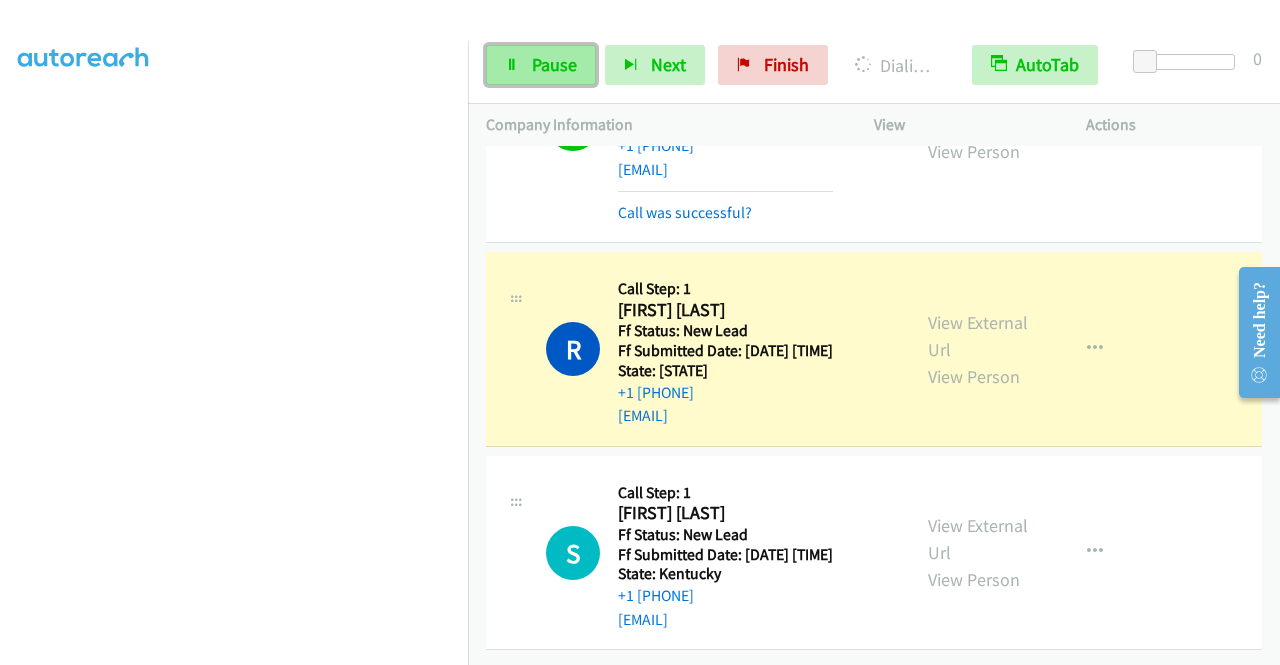 click on "Pause" at bounding box center [554, 64] 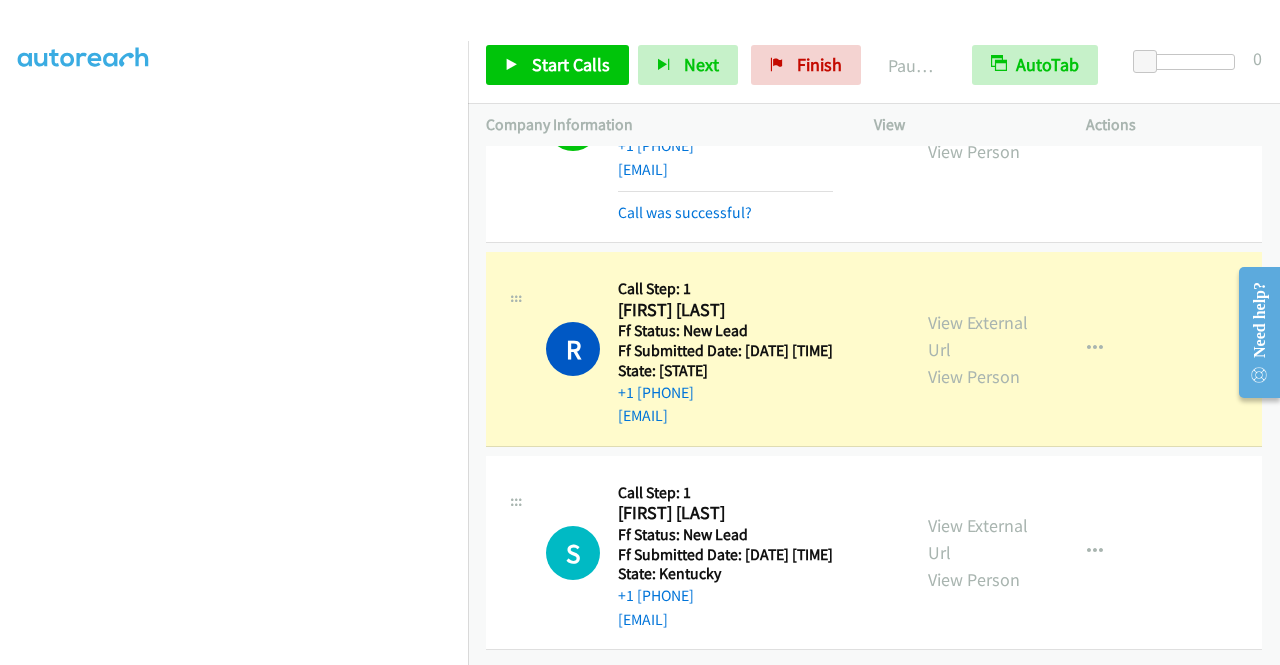 click on "Dialing Mode: Power
|
Switch to Preview
My Lists" at bounding box center [234, 373] 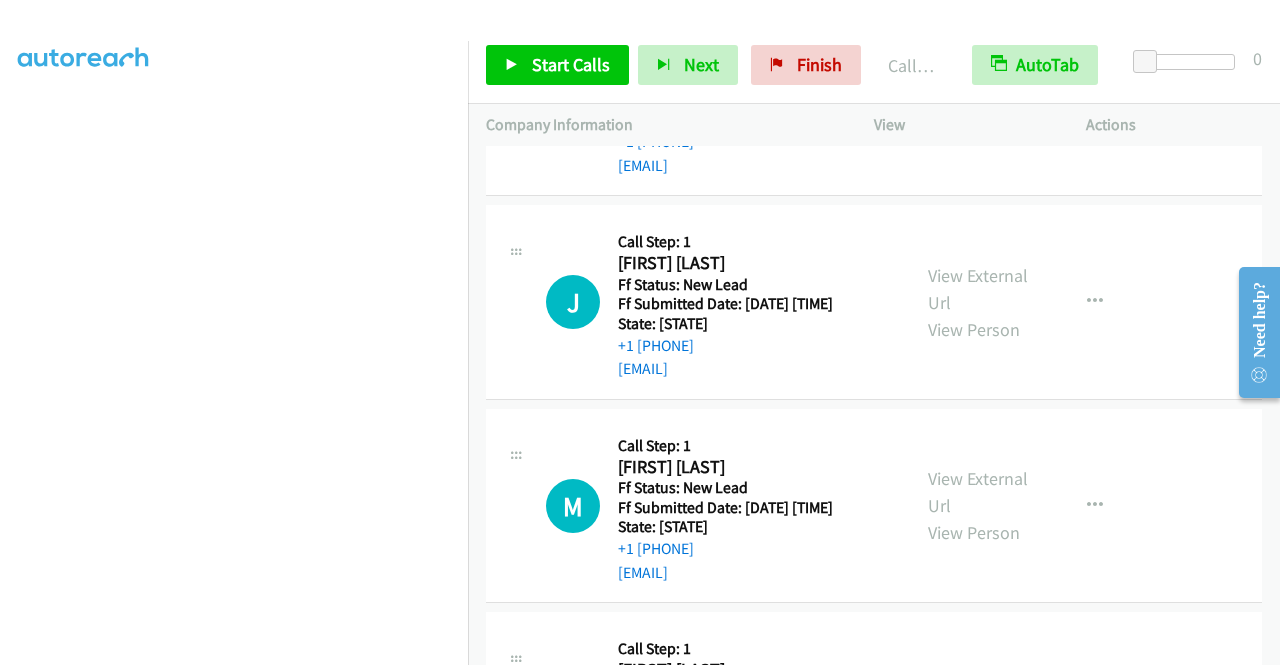scroll, scrollTop: 3058, scrollLeft: 0, axis: vertical 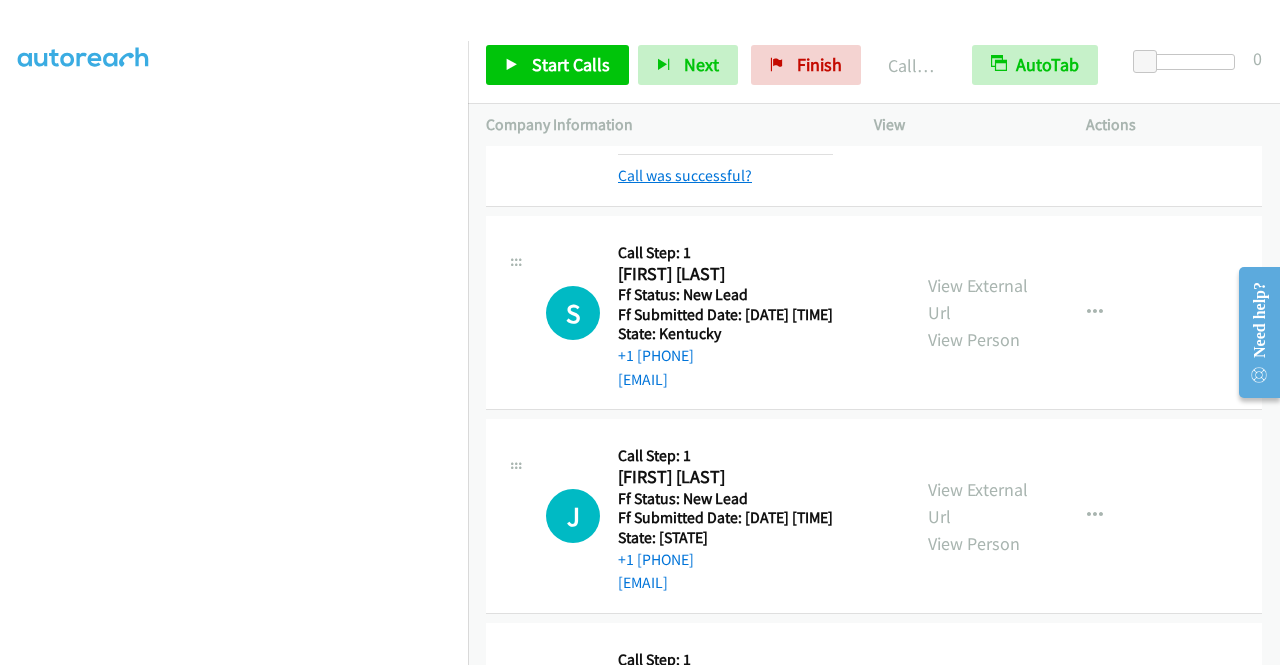 click on "Call was successful?" at bounding box center [685, 175] 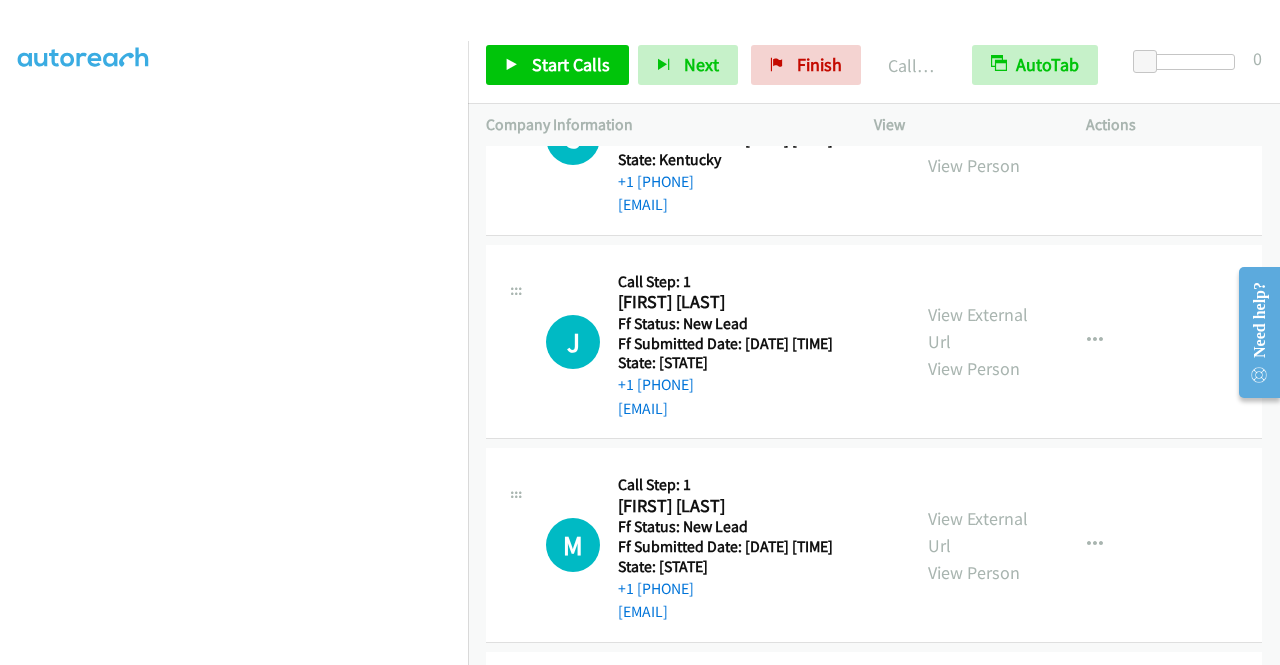scroll, scrollTop: 3231, scrollLeft: 0, axis: vertical 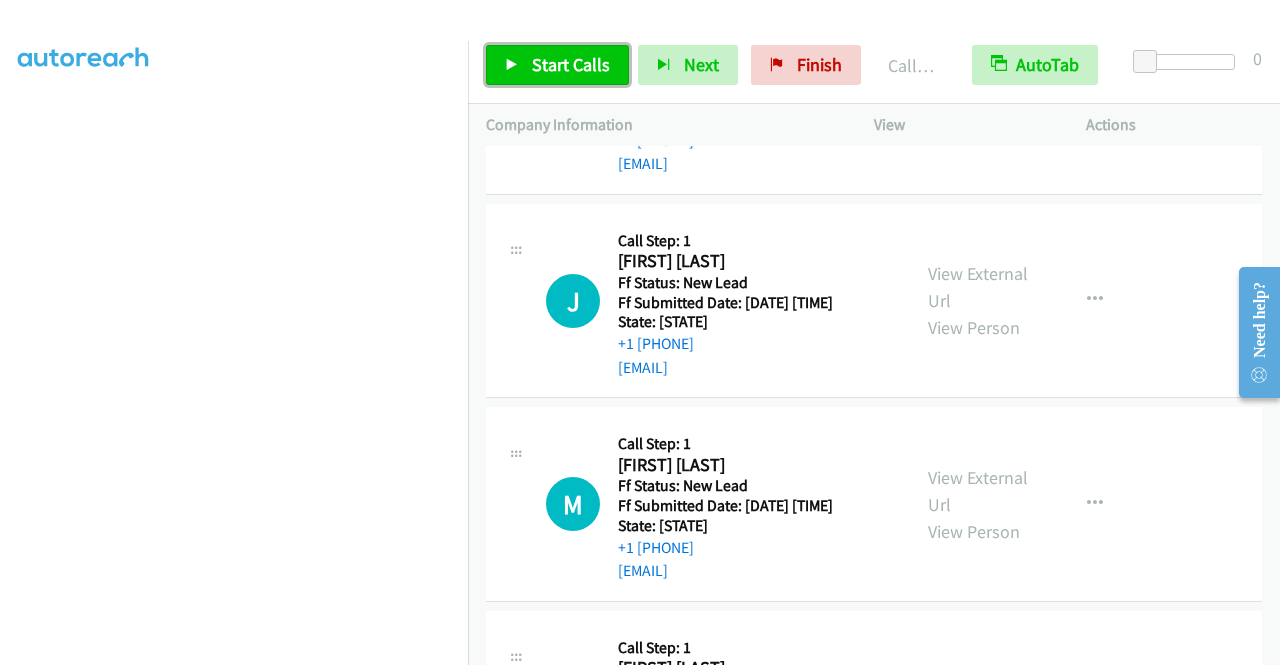 click on "Start Calls" at bounding box center (571, 64) 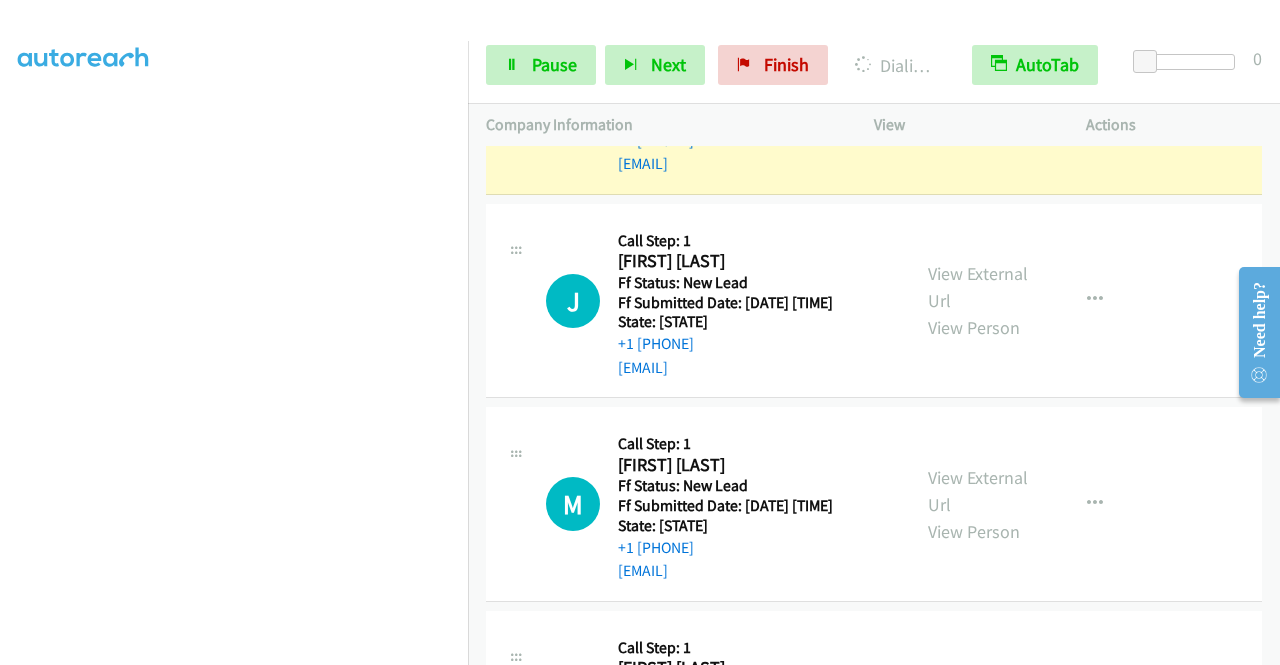 click on "View External Url" at bounding box center (978, 84) 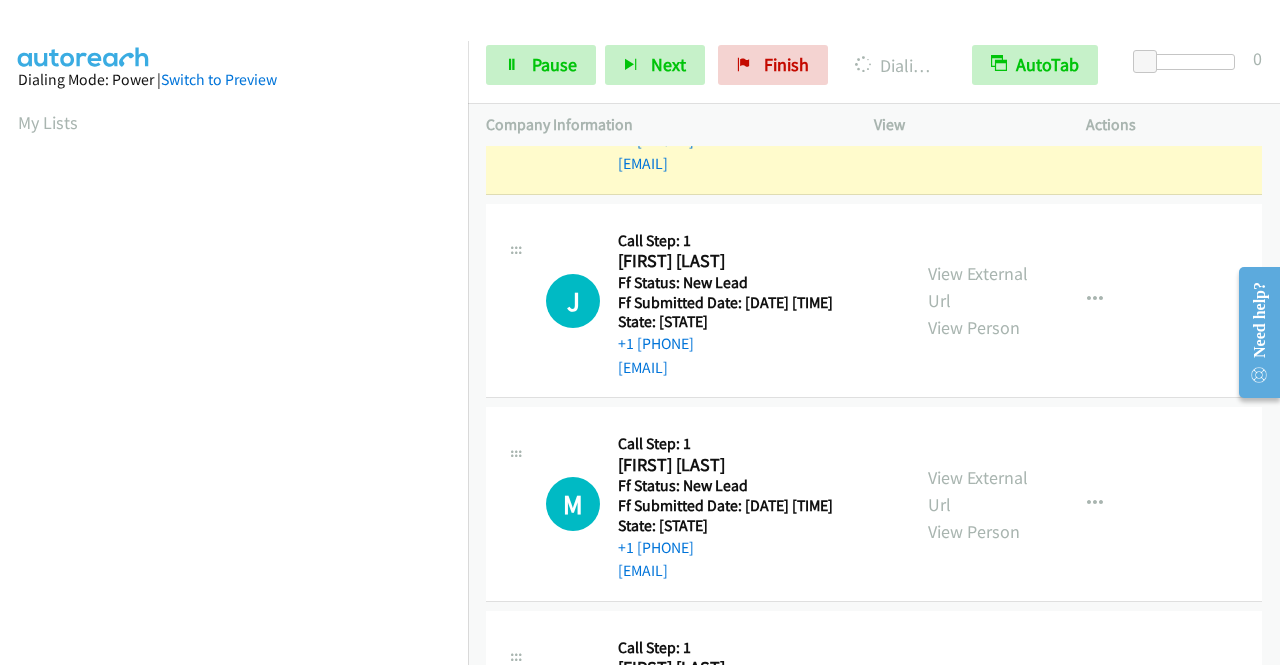 scroll, scrollTop: 390, scrollLeft: 0, axis: vertical 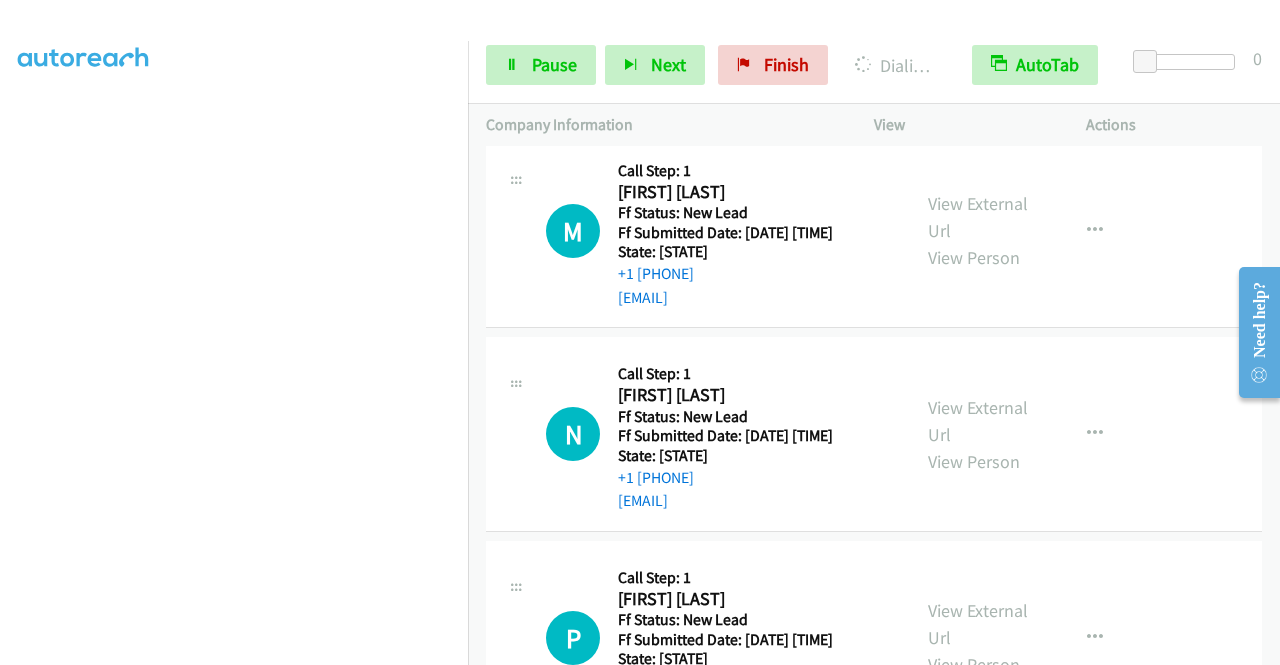 click on "View External Url" at bounding box center (978, 14) 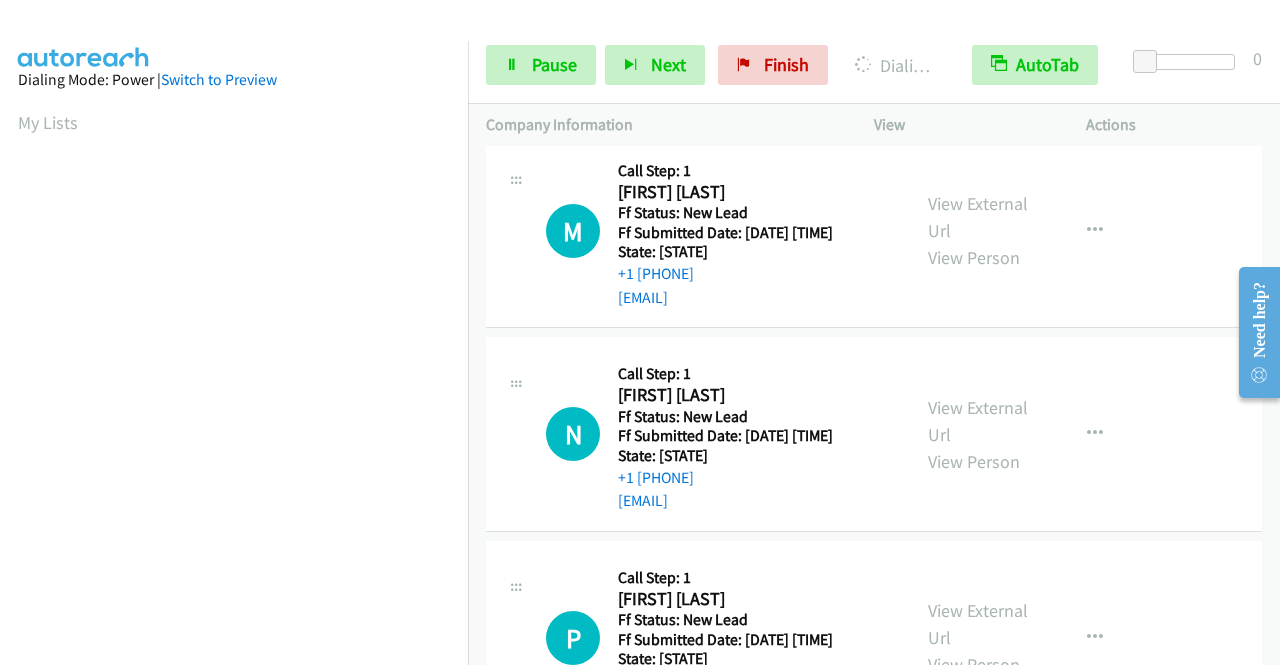 scroll, scrollTop: 454, scrollLeft: 0, axis: vertical 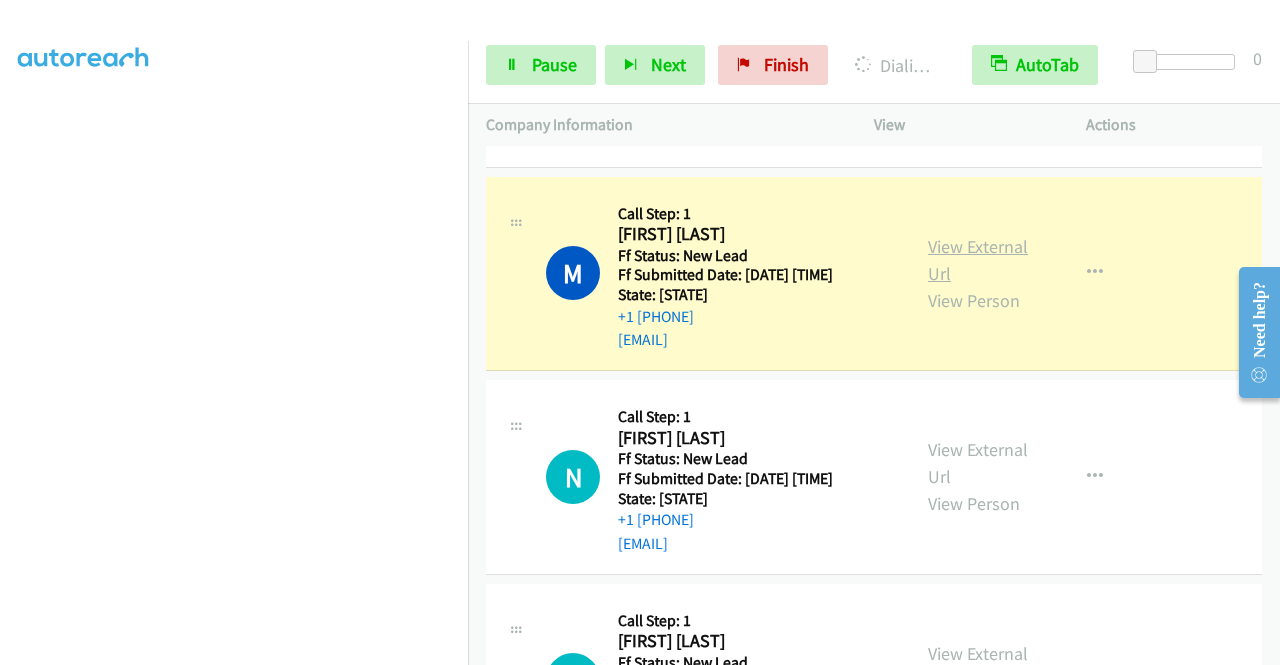 click on "View External Url" at bounding box center [978, 260] 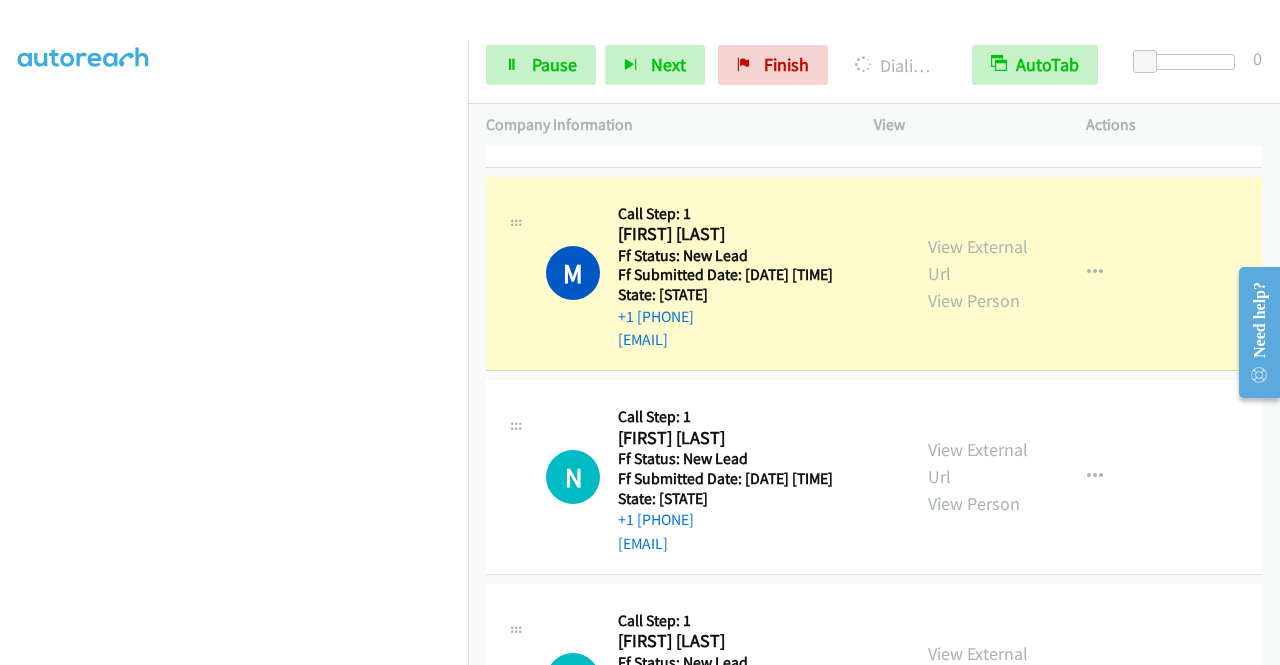 scroll, scrollTop: 0, scrollLeft: 0, axis: both 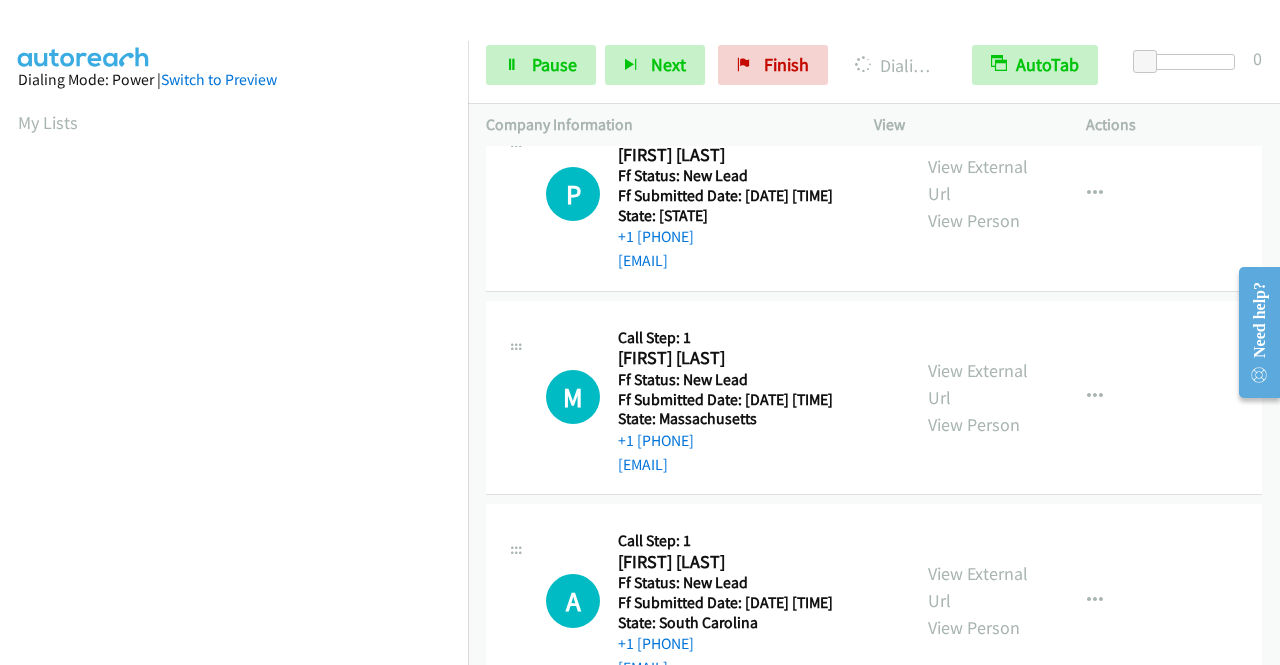 click on "View External Url" at bounding box center [978, -23] 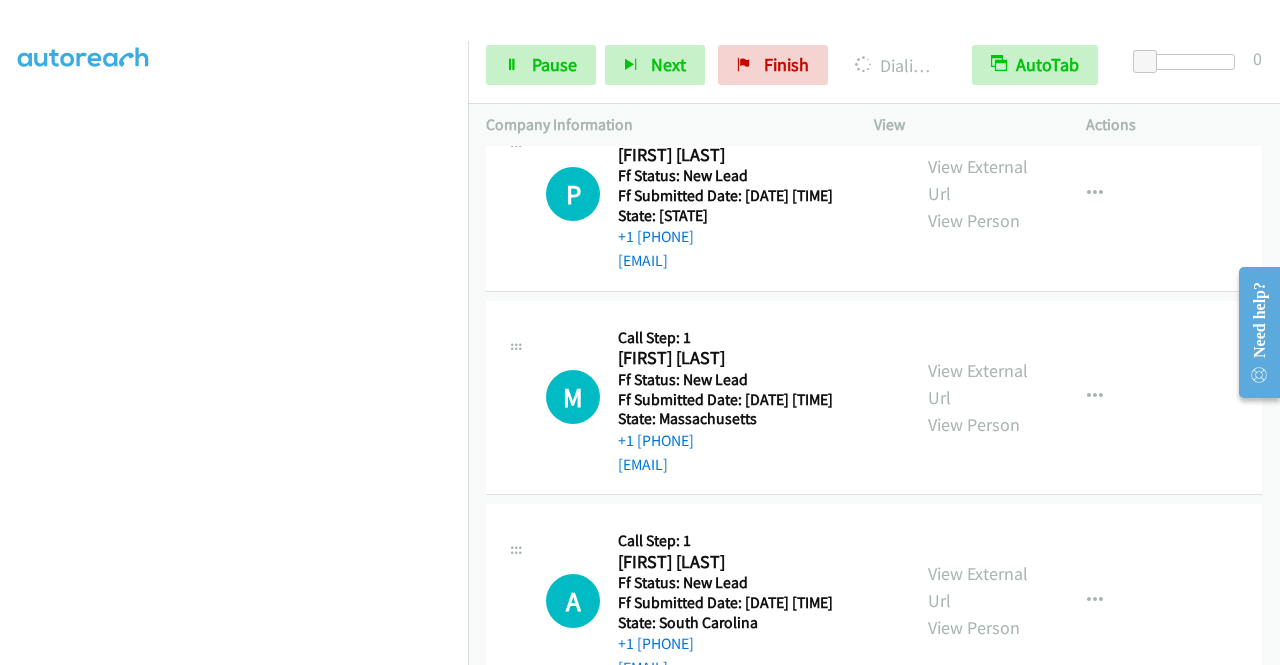 scroll, scrollTop: 0, scrollLeft: 0, axis: both 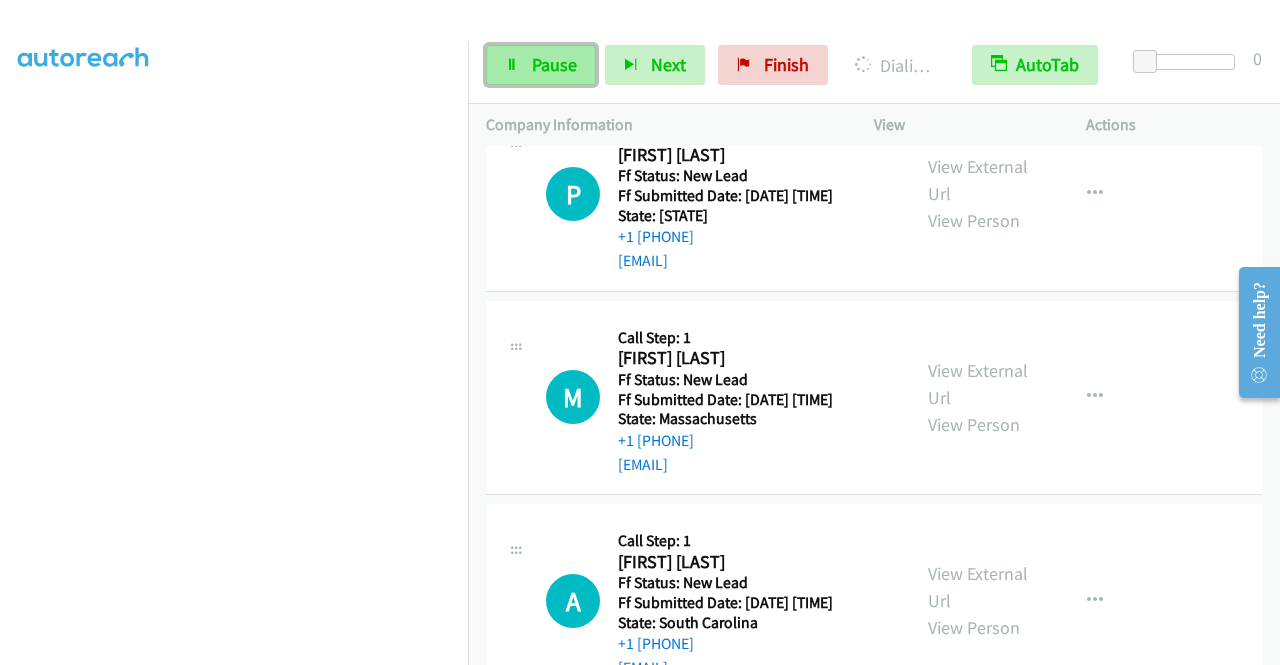 click on "Pause" at bounding box center (541, 65) 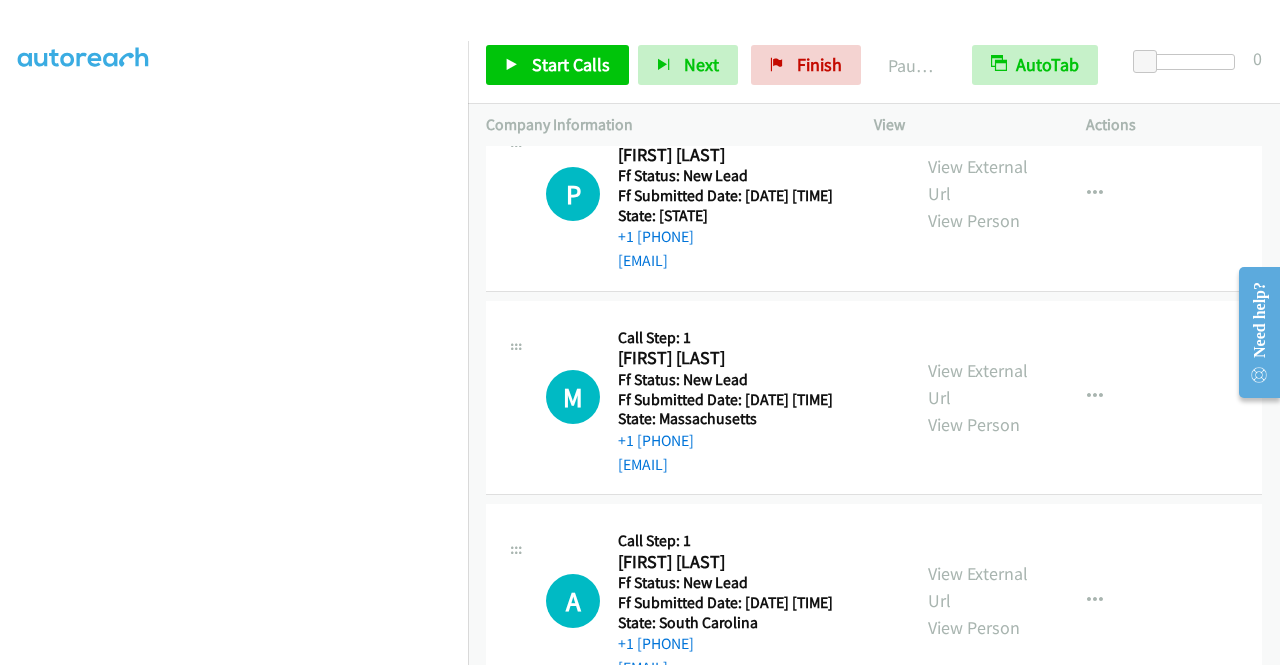 scroll, scrollTop: 0, scrollLeft: 0, axis: both 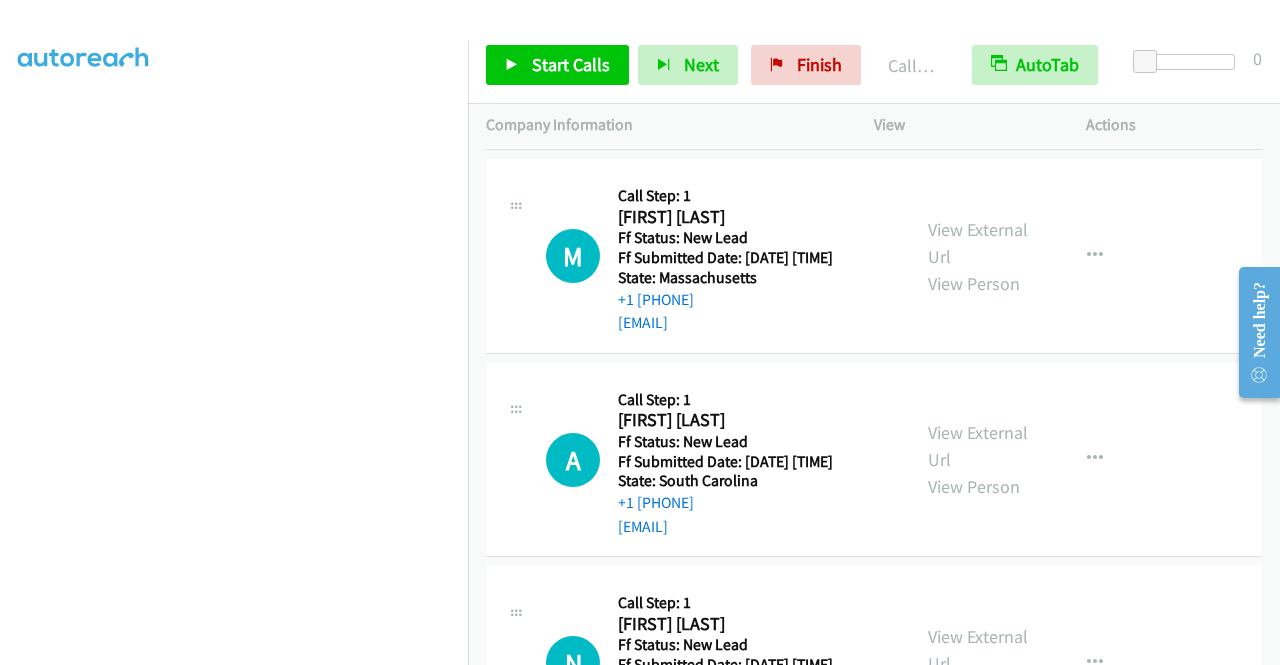 click on "Call was successful?" at bounding box center (685, -85) 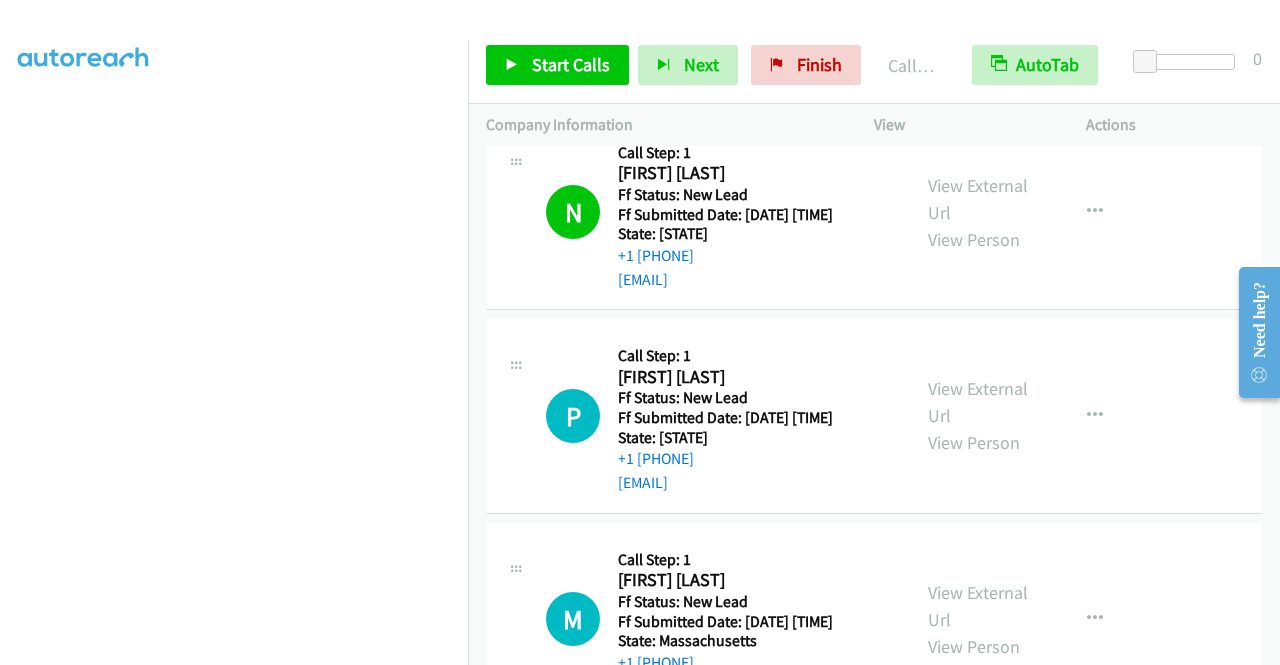 scroll, scrollTop: 3892, scrollLeft: 0, axis: vertical 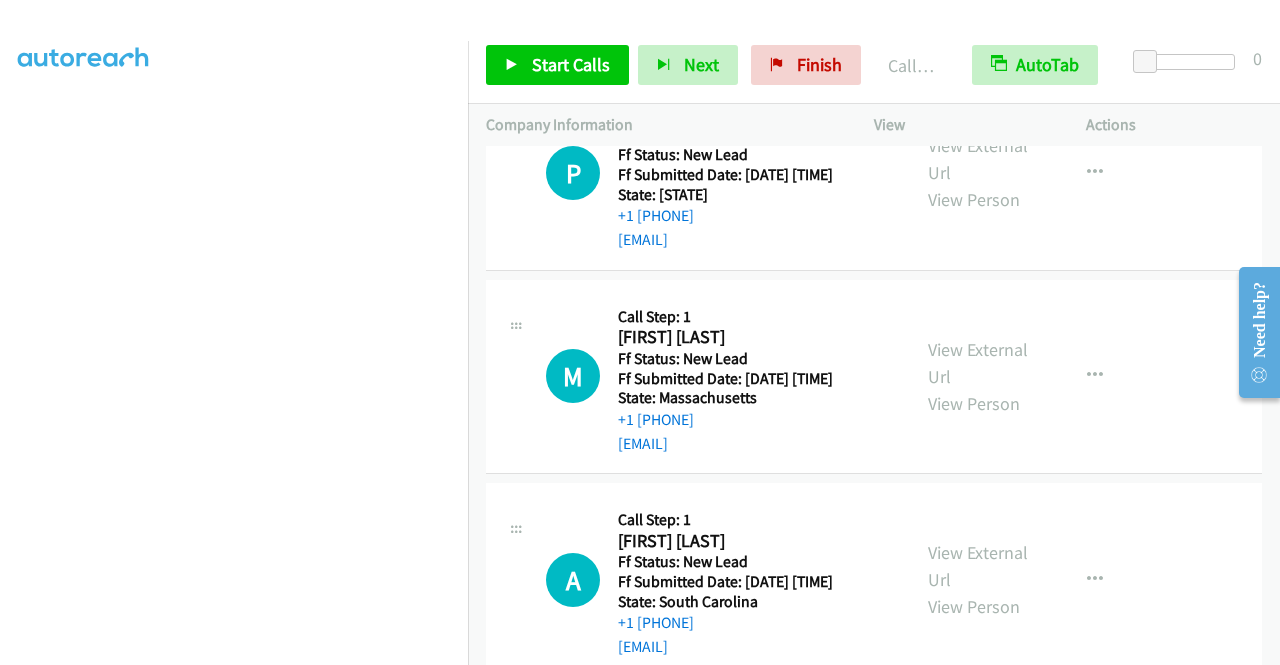 click on "View External Url
View Person
View External Url
Email
Schedule/Manage Callback
Skip Call
Add to do not call list" at bounding box center [1025, -30] 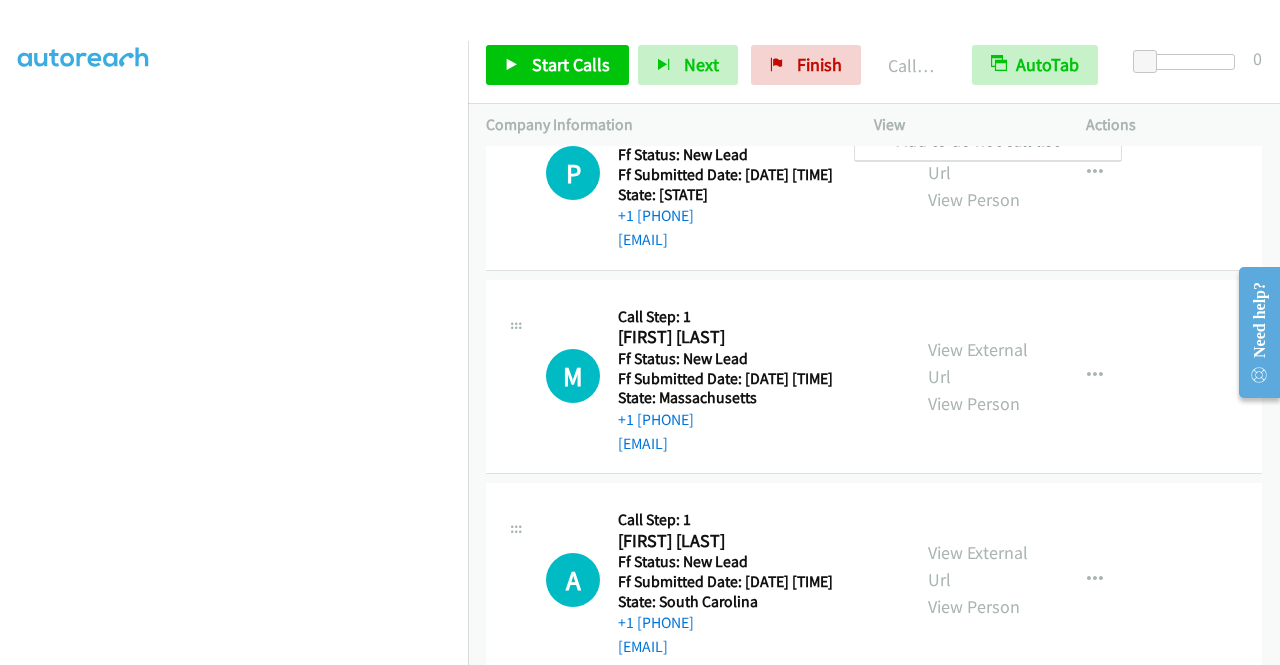 click on "Add to do not call list" at bounding box center (988, 140) 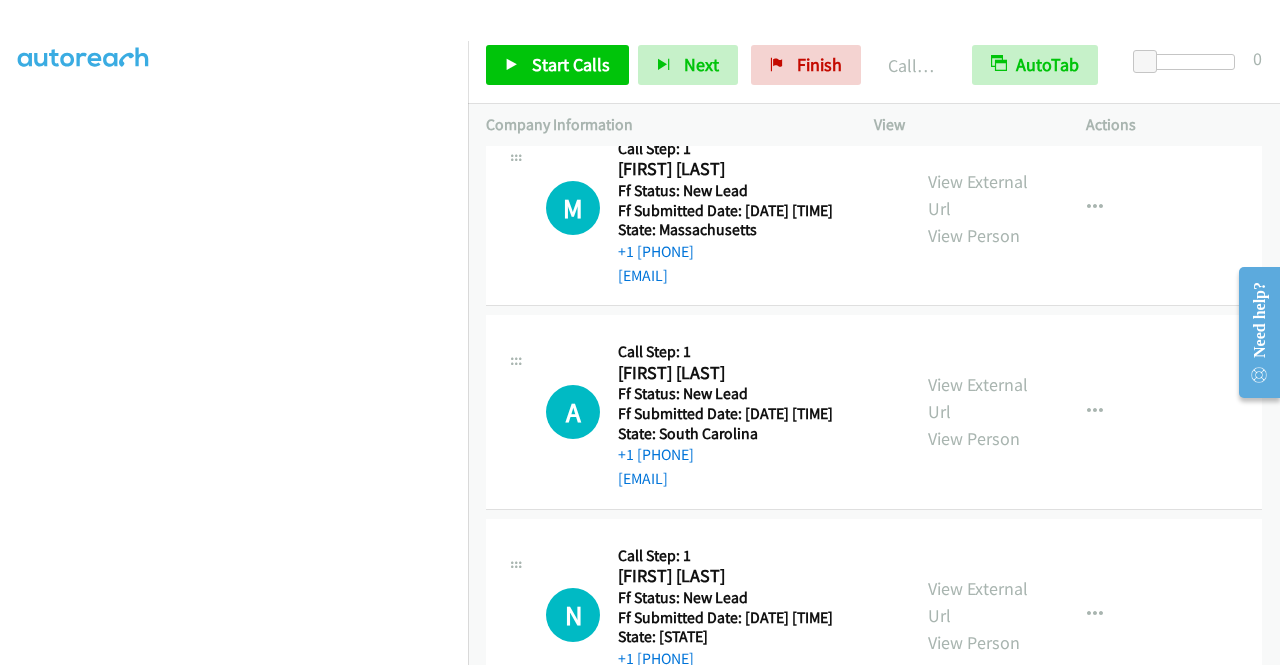 scroll, scrollTop: 4258, scrollLeft: 0, axis: vertical 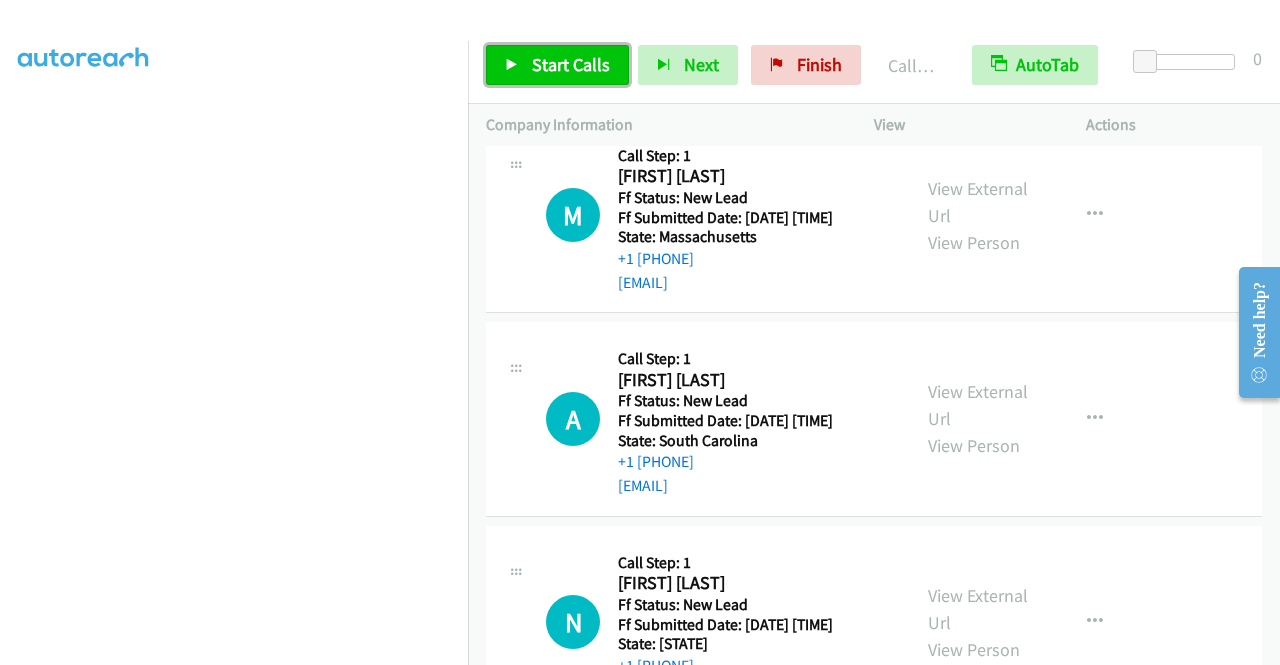 click on "Start Calls" at bounding box center [557, 65] 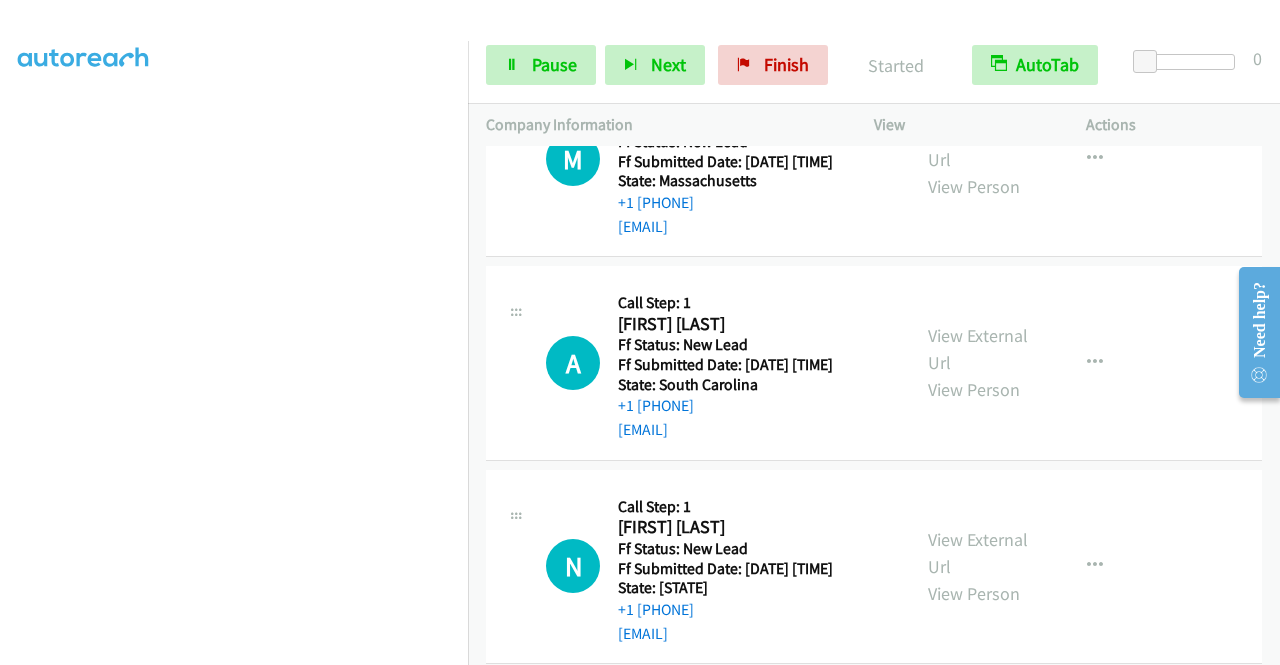 scroll, scrollTop: 4306, scrollLeft: 0, axis: vertical 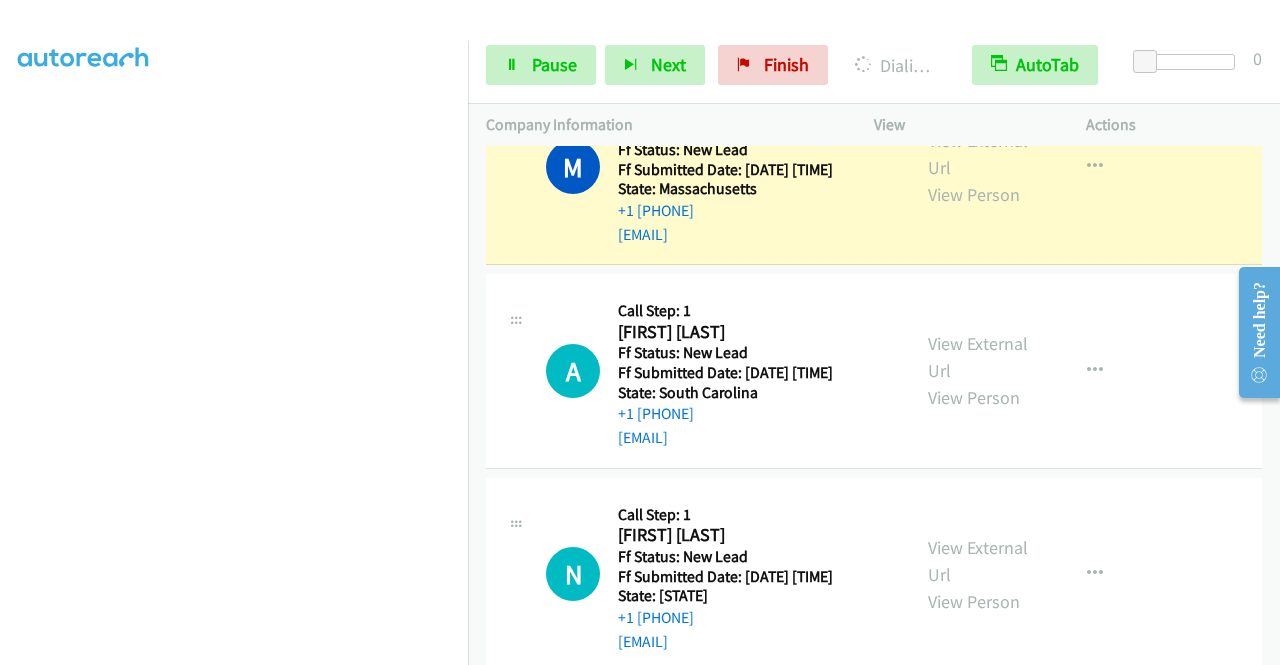 click on "View External Url
View Person
View External Url
Email
Schedule/Manage Callback
Skip Call
Add to do not call list" at bounding box center [1025, 168] 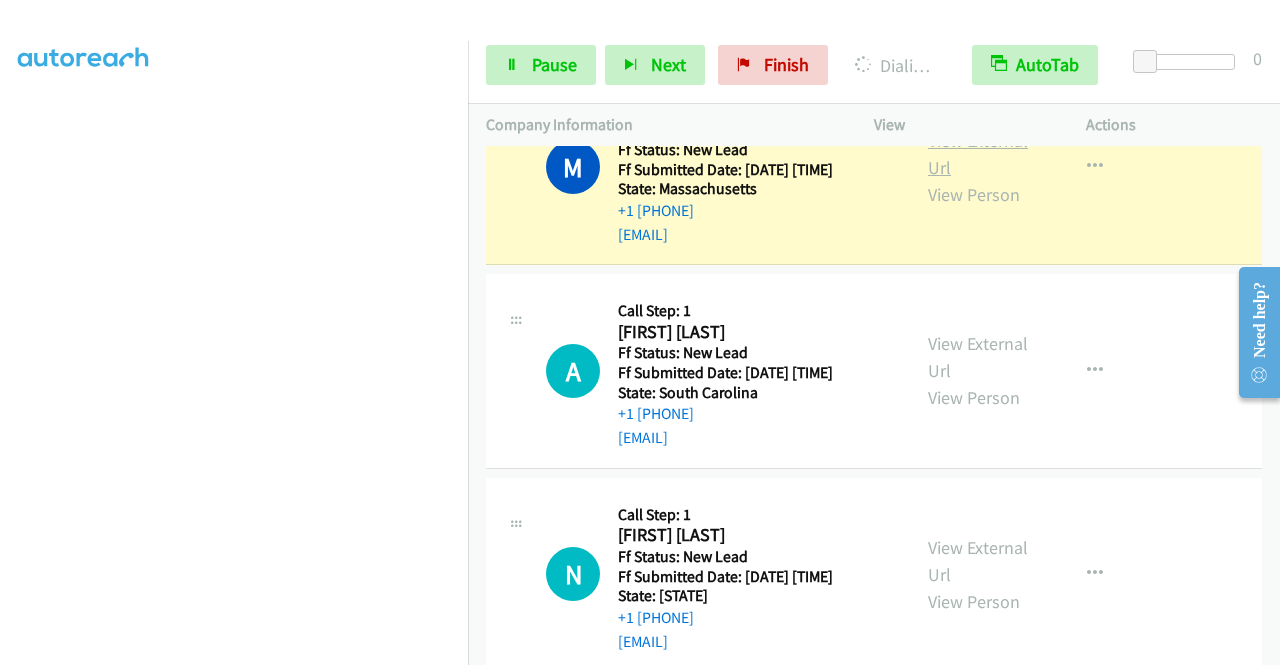 click on "View External Url" at bounding box center (978, 154) 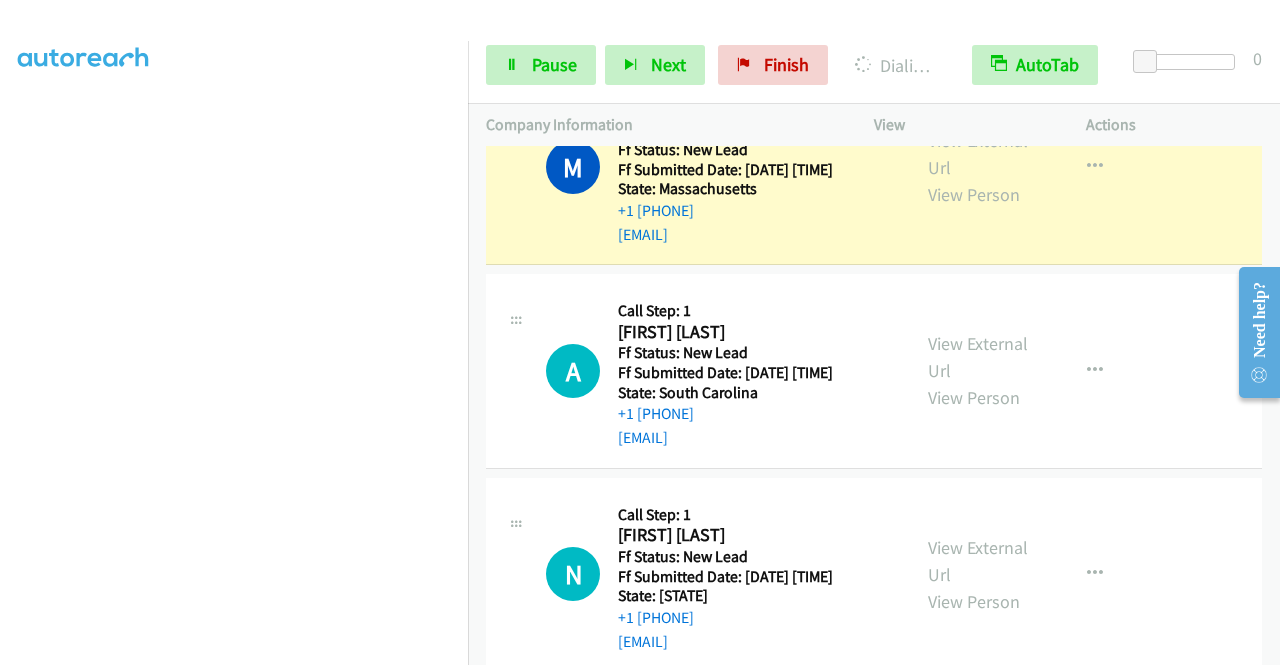 click on "Dialing Mode: Power
|
Switch to Preview
My Lists" at bounding box center [234, 159] 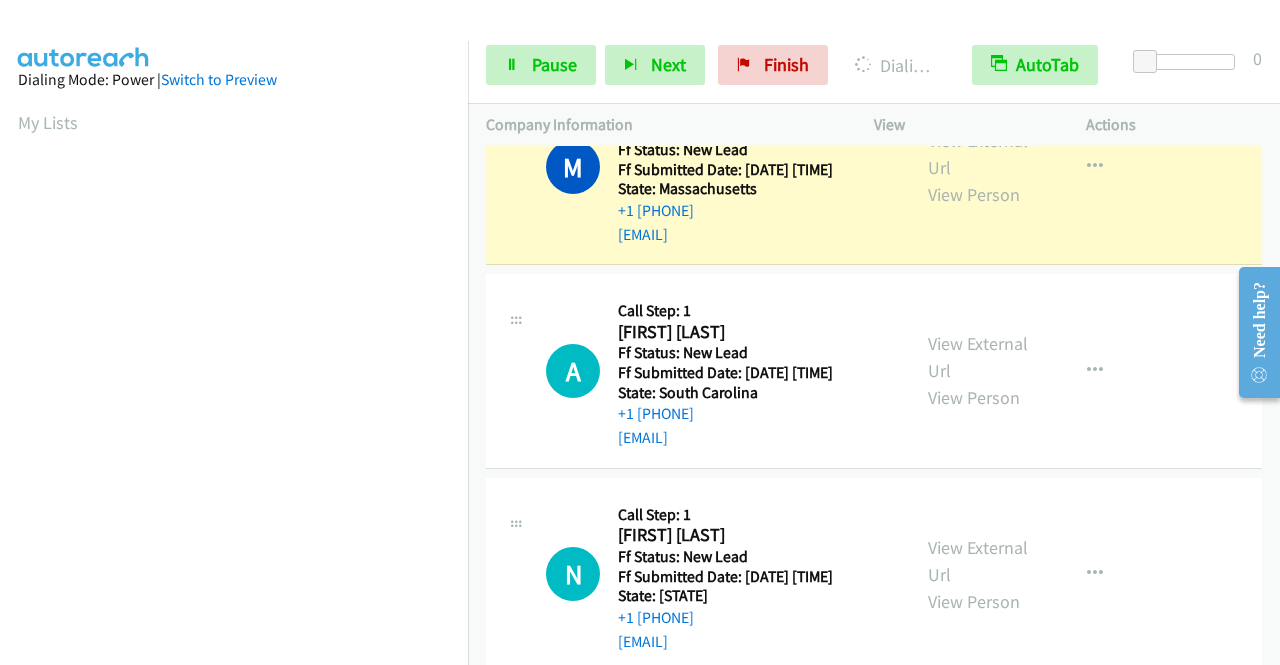 scroll, scrollTop: 454, scrollLeft: 0, axis: vertical 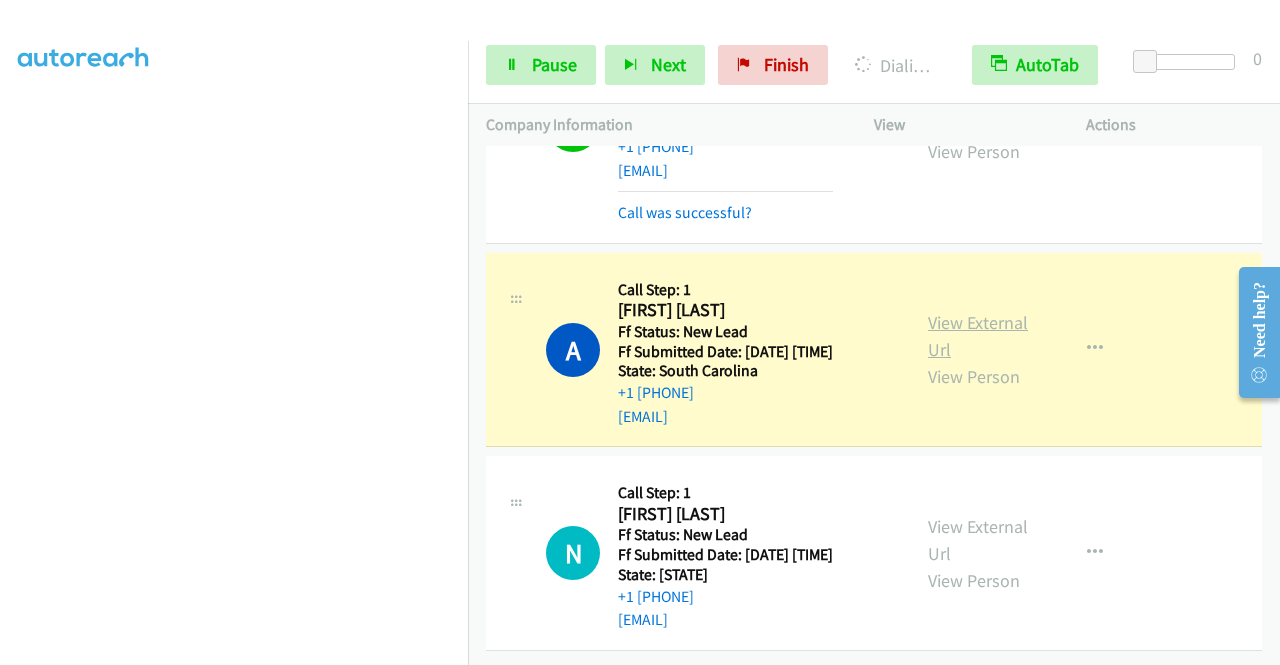 click on "View External Url" at bounding box center (978, 336) 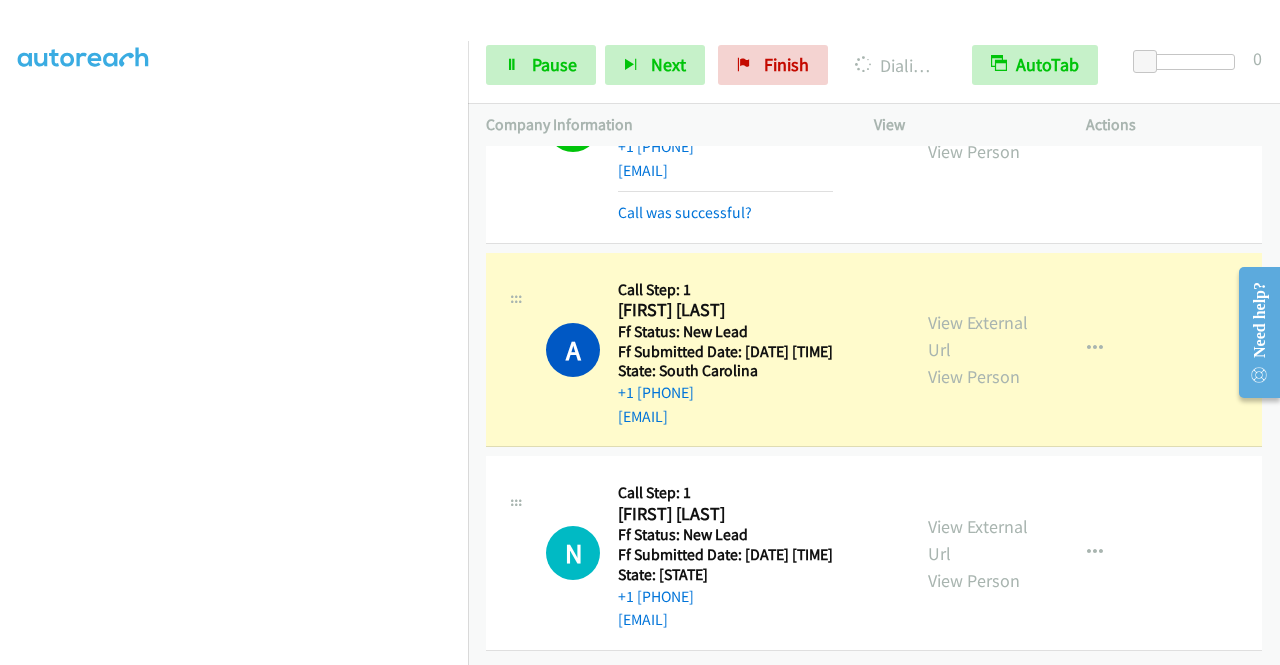 scroll, scrollTop: 0, scrollLeft: 0, axis: both 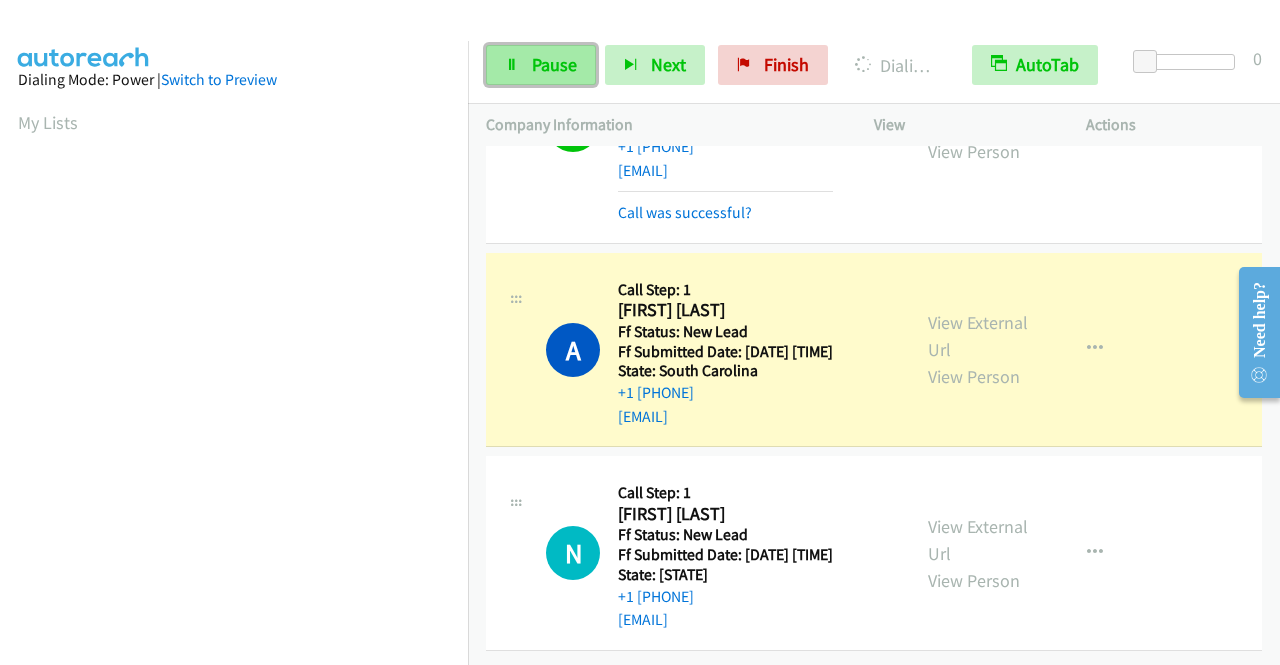 click on "Pause" at bounding box center (541, 65) 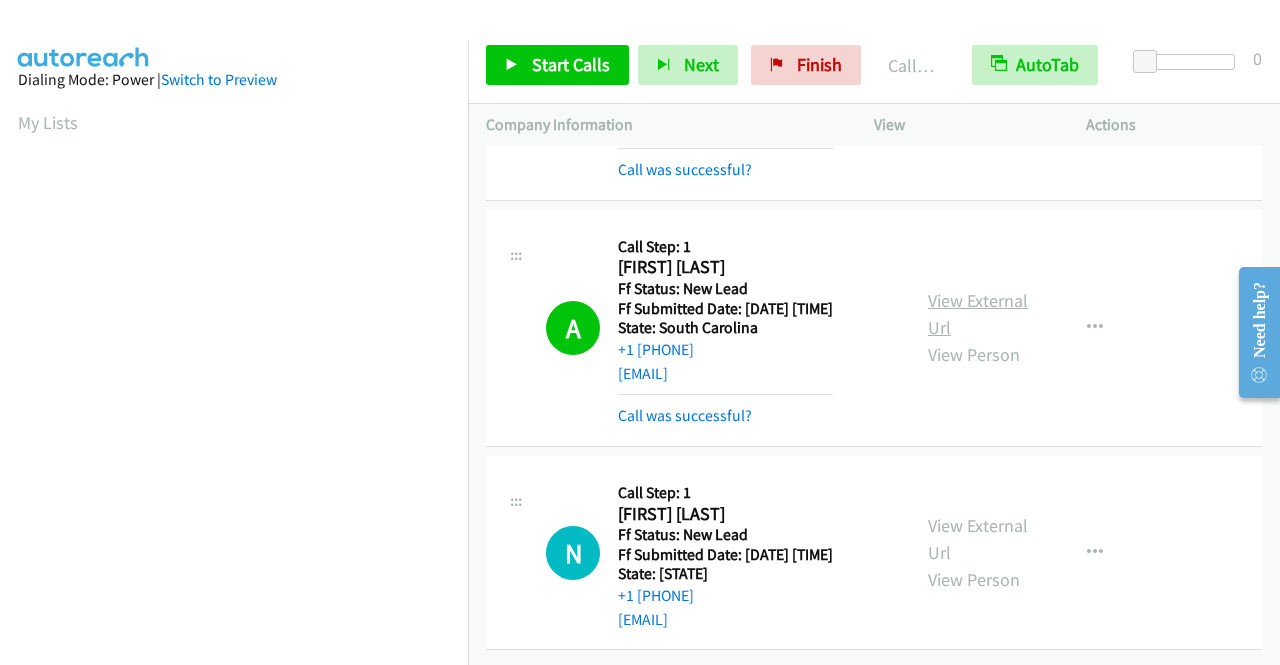 click on "View External Url" at bounding box center [978, 314] 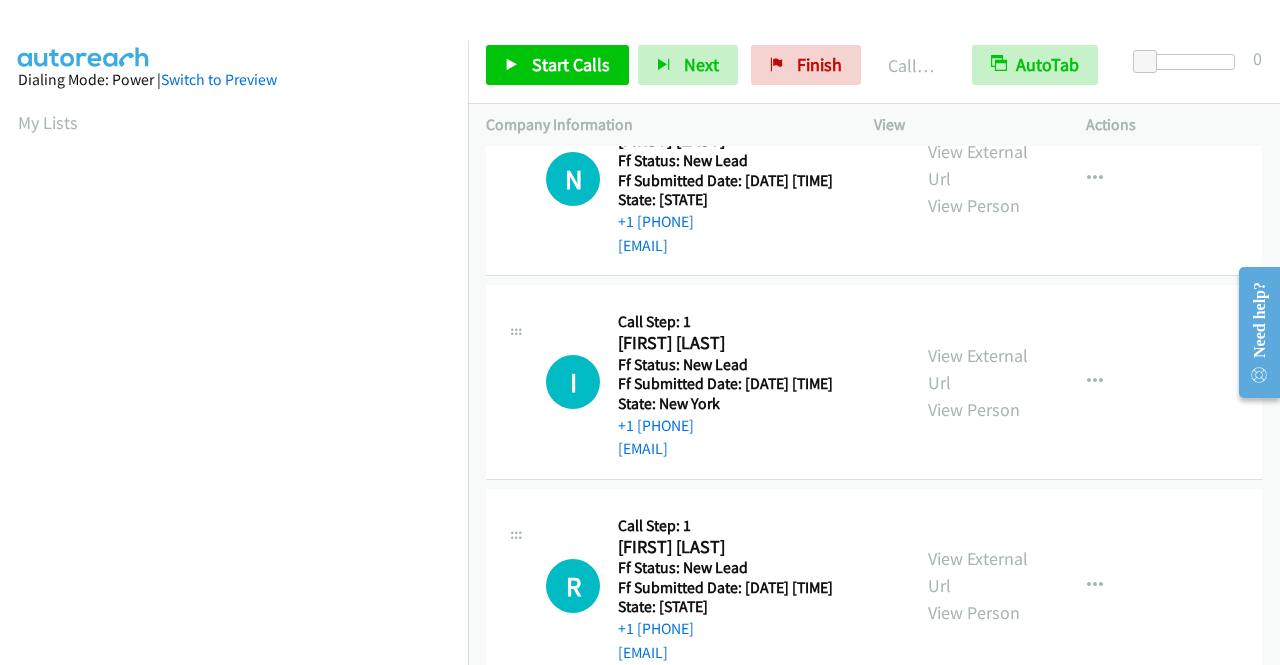 scroll, scrollTop: 456, scrollLeft: 0, axis: vertical 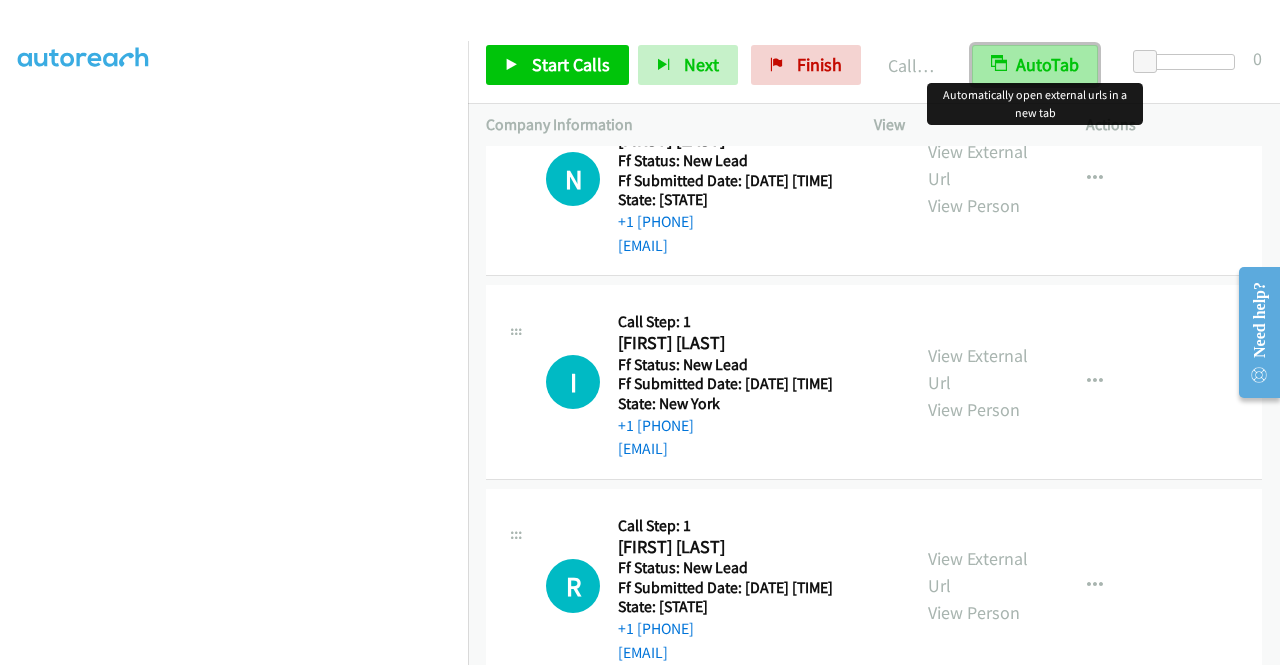 click on "AutoTab" at bounding box center (1035, 65) 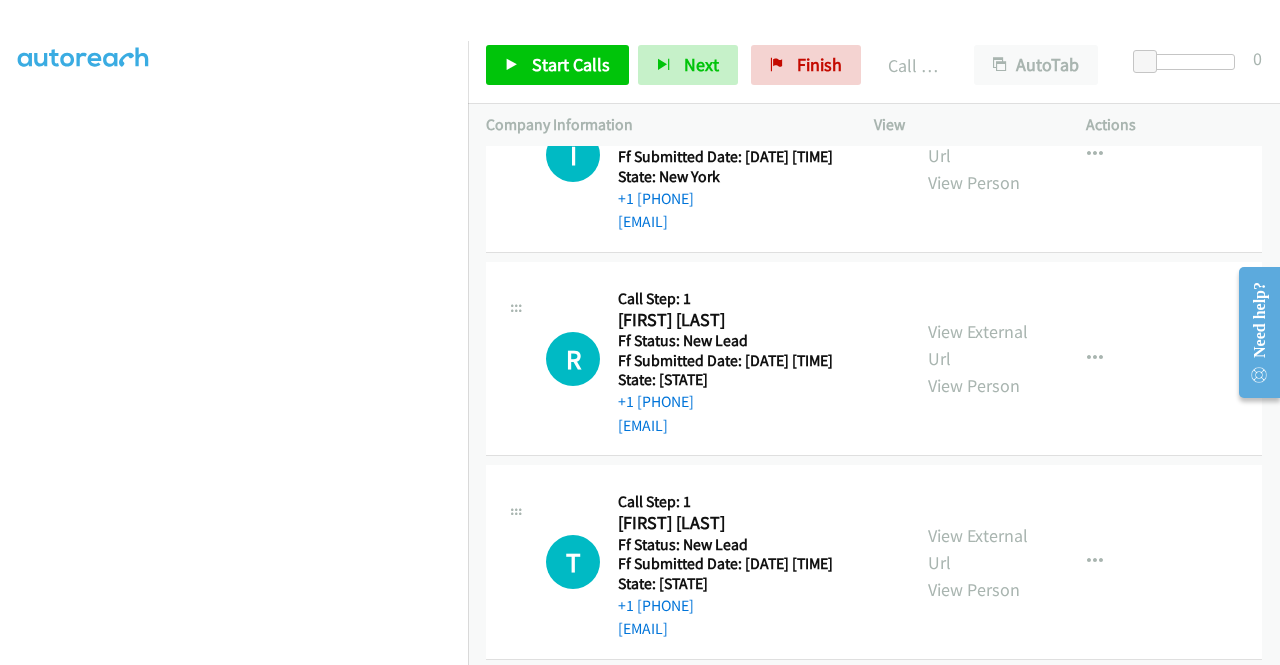 scroll, scrollTop: 5074, scrollLeft: 0, axis: vertical 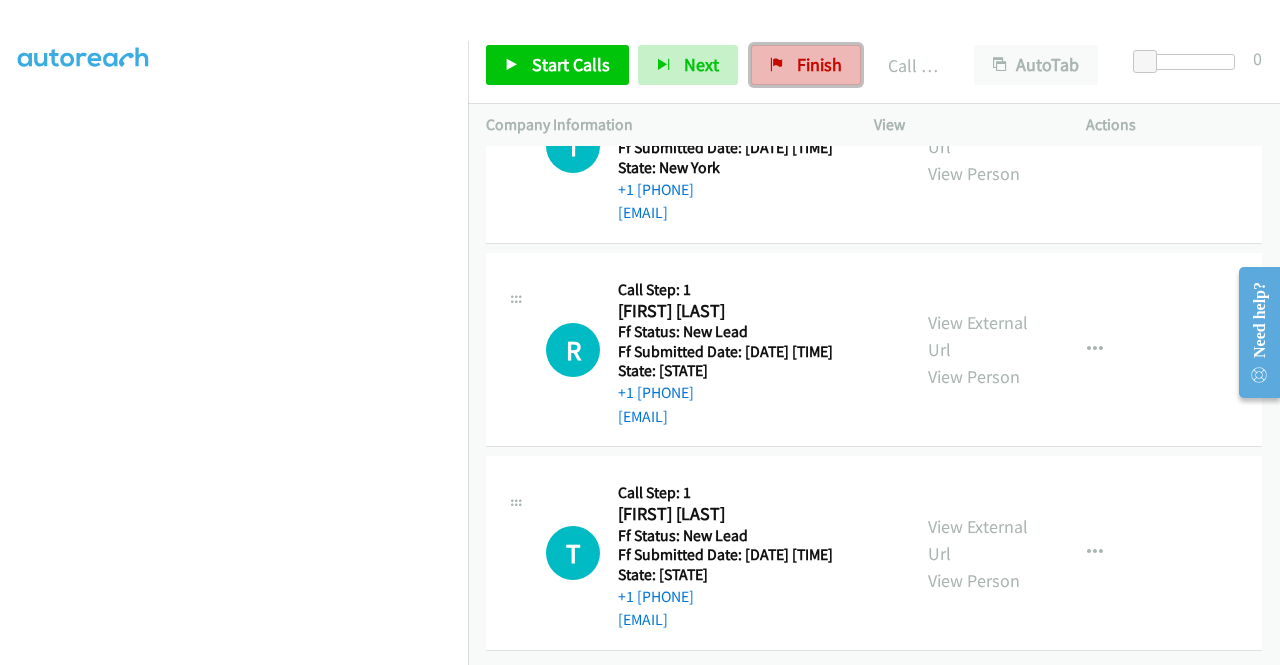 click on "Finish" at bounding box center (806, 65) 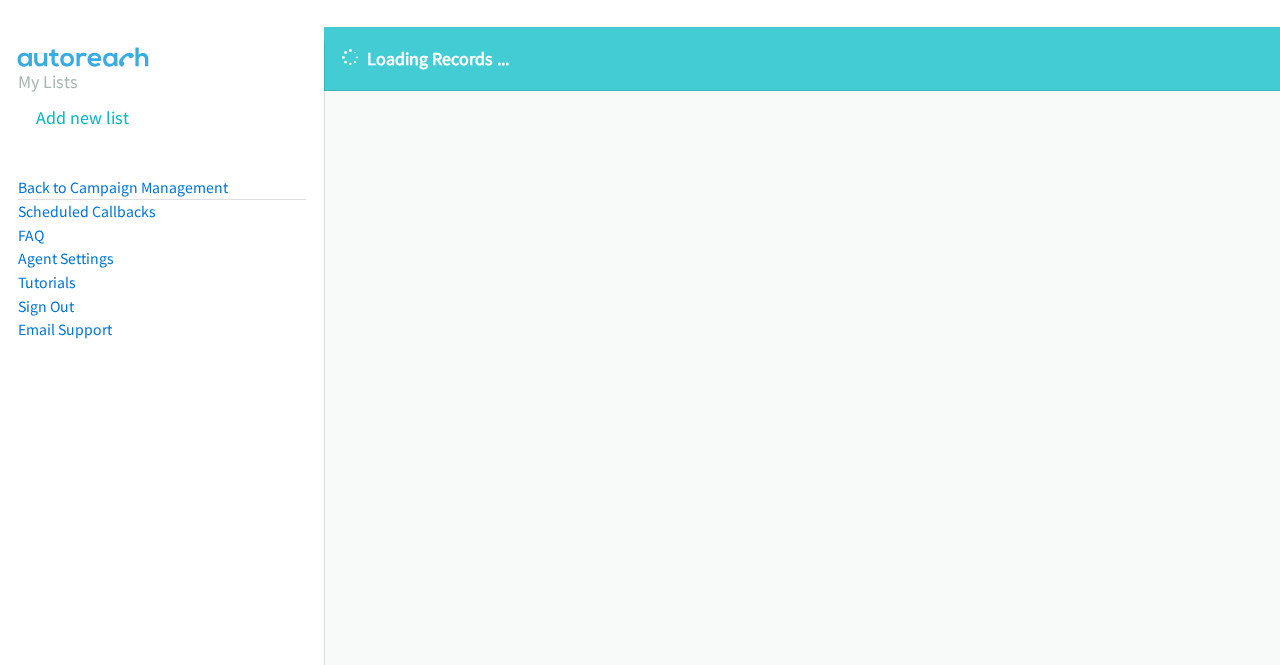 scroll, scrollTop: 0, scrollLeft: 0, axis: both 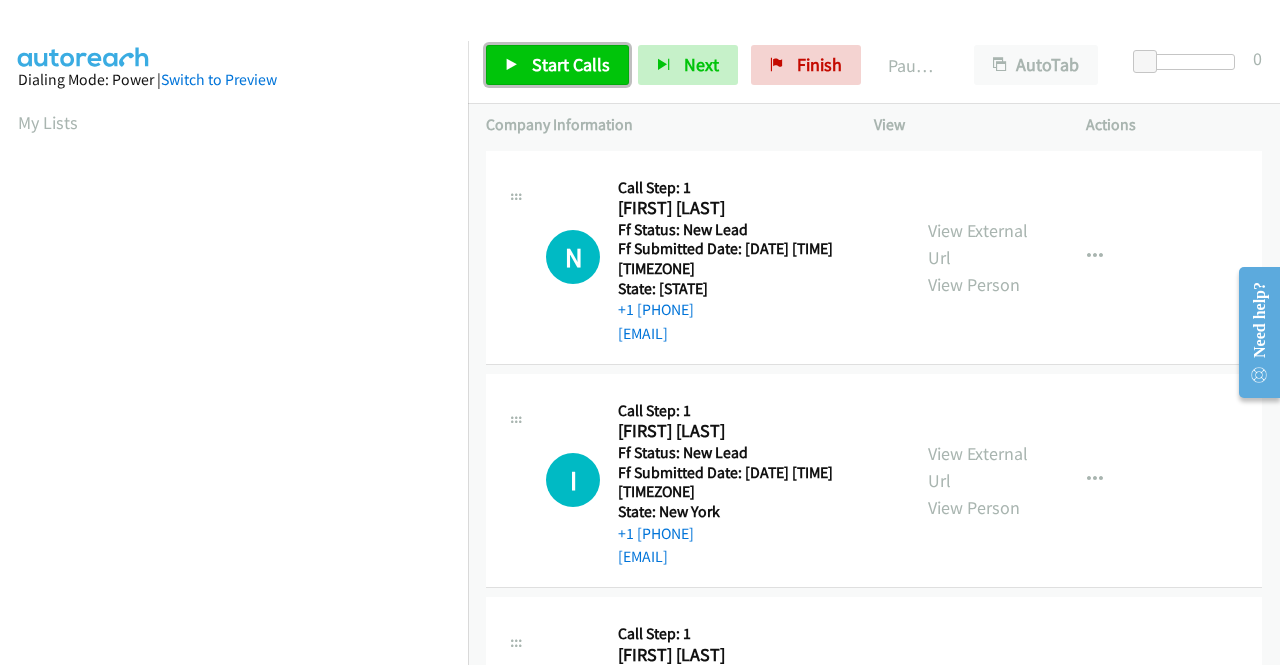 click on "Start Calls" at bounding box center [571, 64] 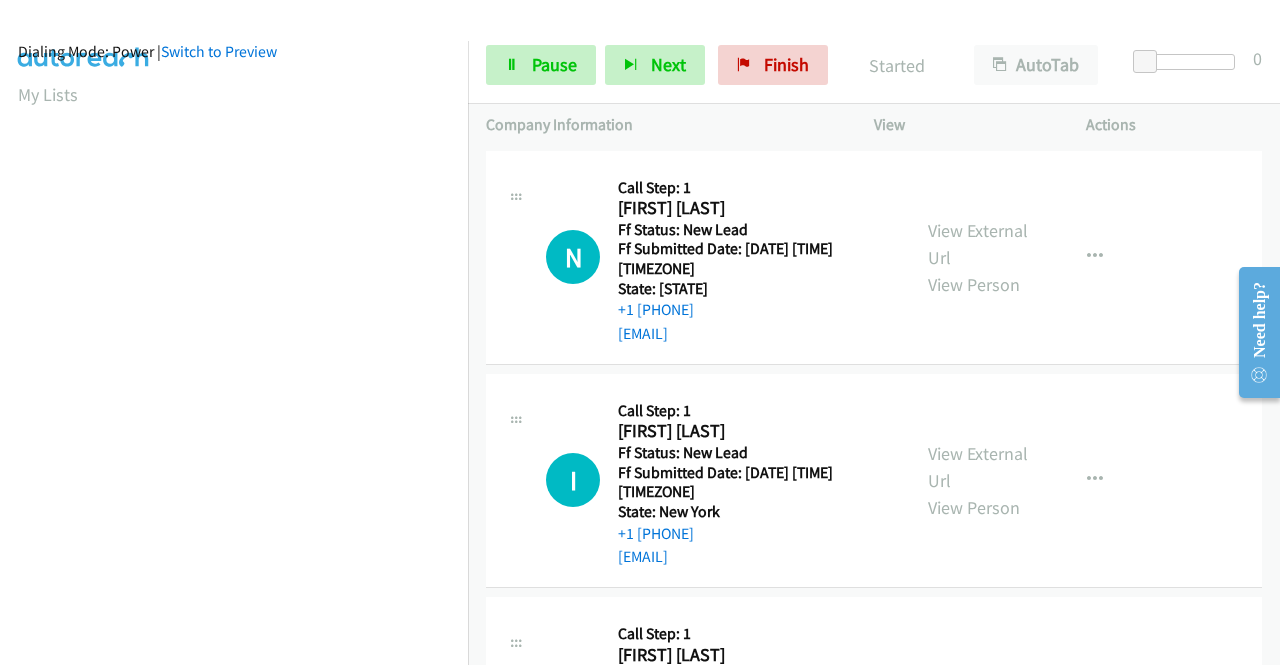 scroll, scrollTop: 0, scrollLeft: 0, axis: both 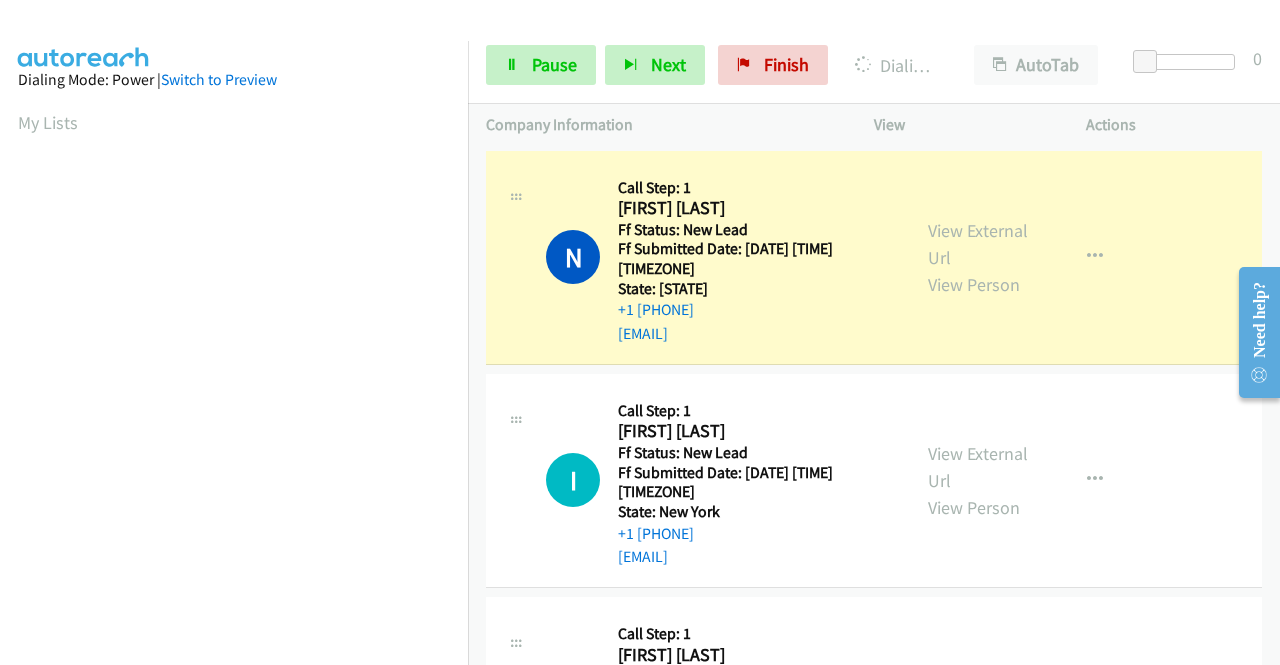 click on "Dialing Mode: Power
|
Switch to Preview
My Lists" at bounding box center [234, 594] 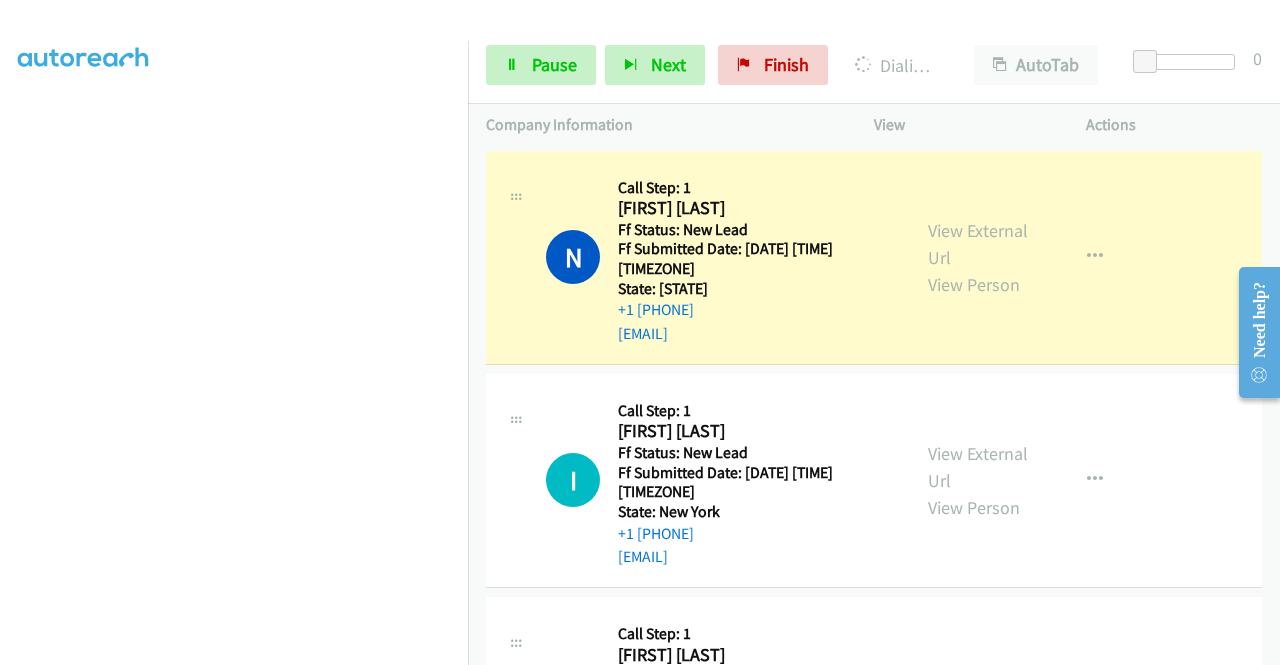 scroll, scrollTop: 0, scrollLeft: 0, axis: both 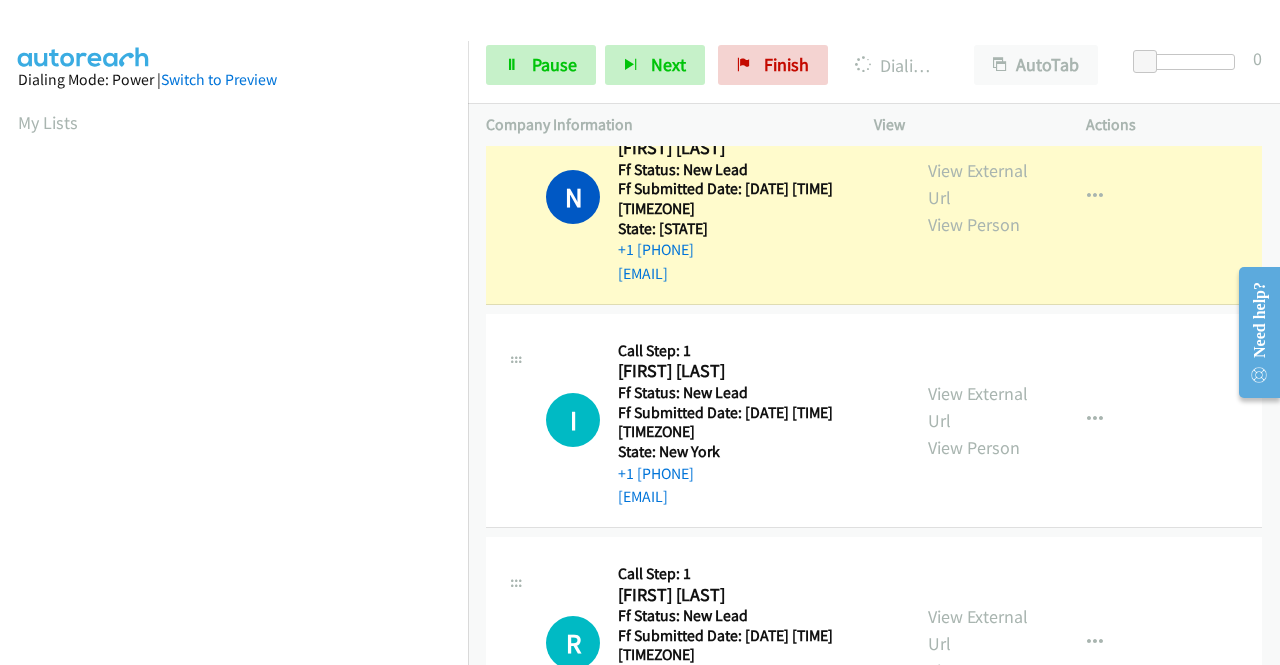 click on "View External Url
View Person
View External Url
Email
Schedule/Manage Callback
Skip Call
Add to do not call list" at bounding box center (1025, 197) 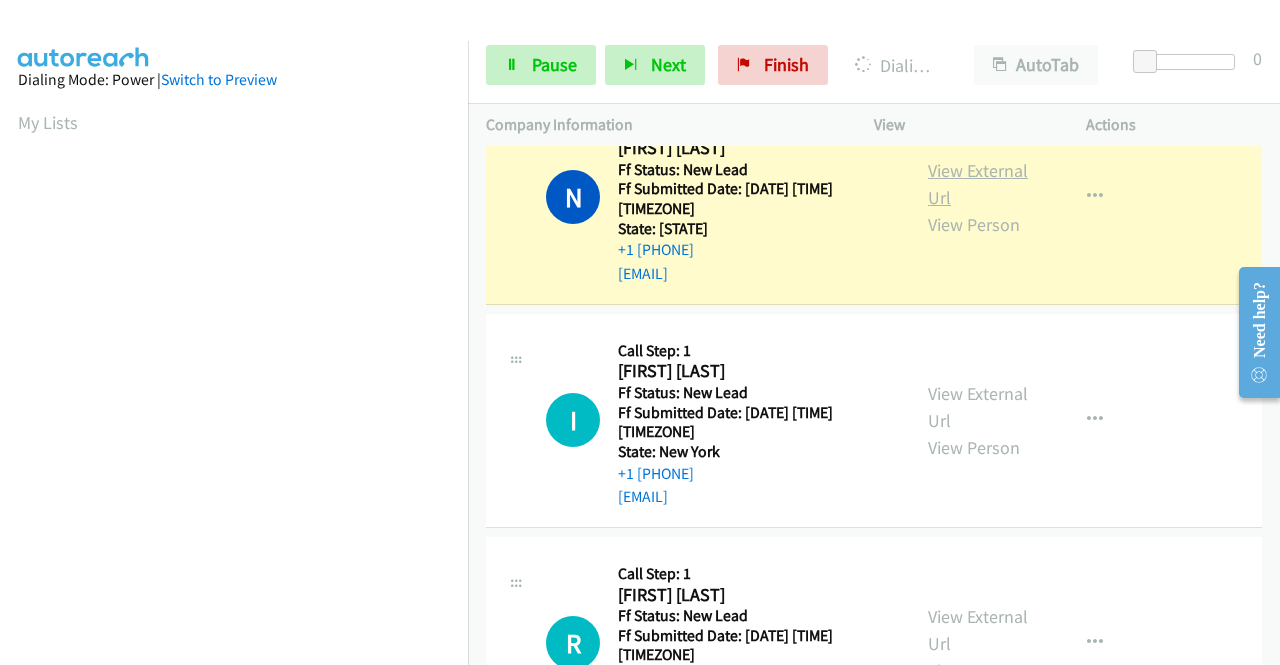 click on "View External Url" at bounding box center [978, 184] 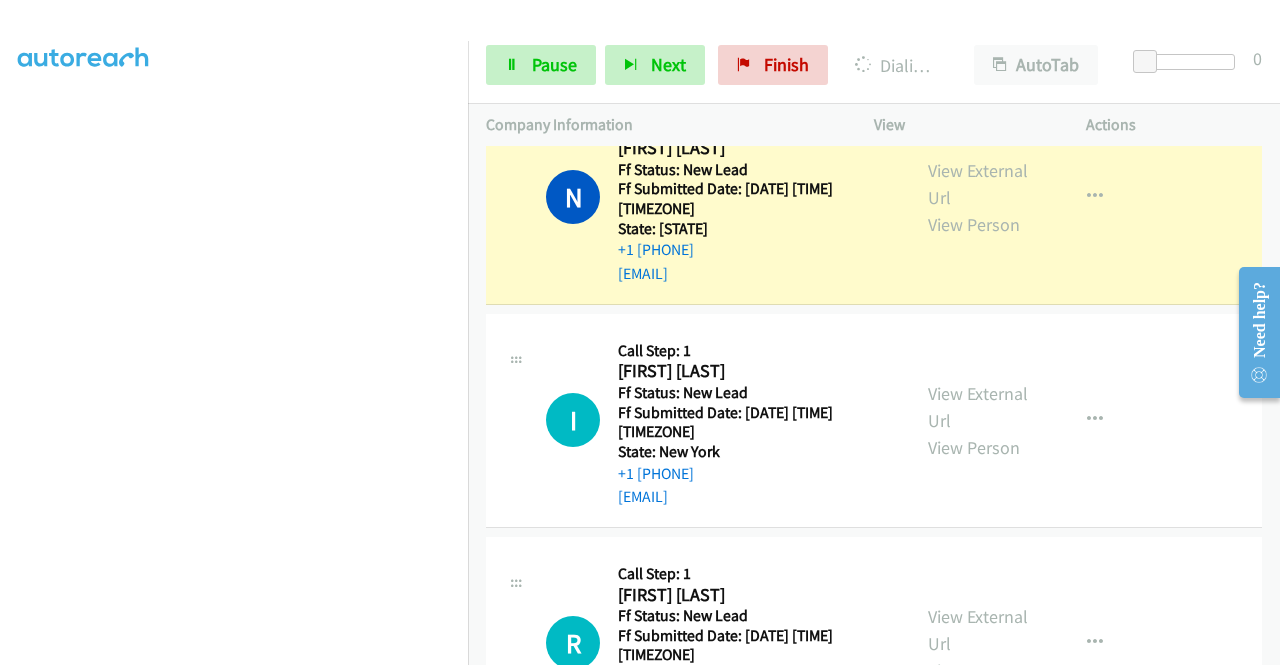 scroll, scrollTop: 456, scrollLeft: 0, axis: vertical 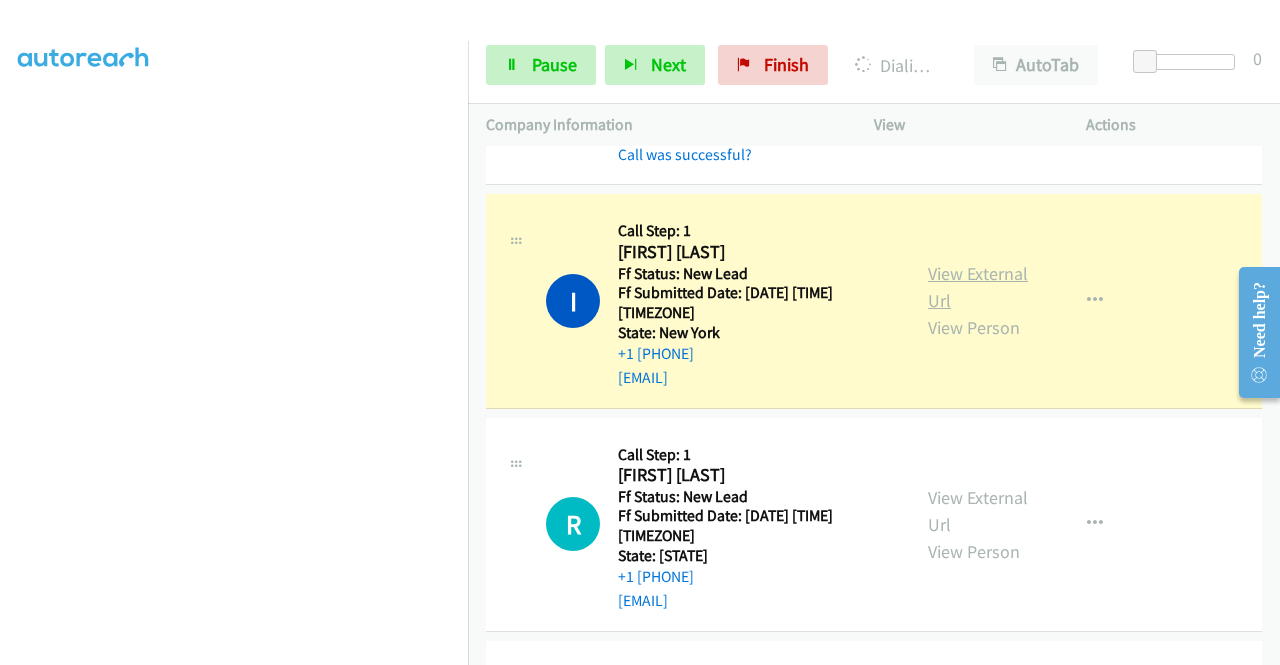 click on "View External Url" at bounding box center (978, 287) 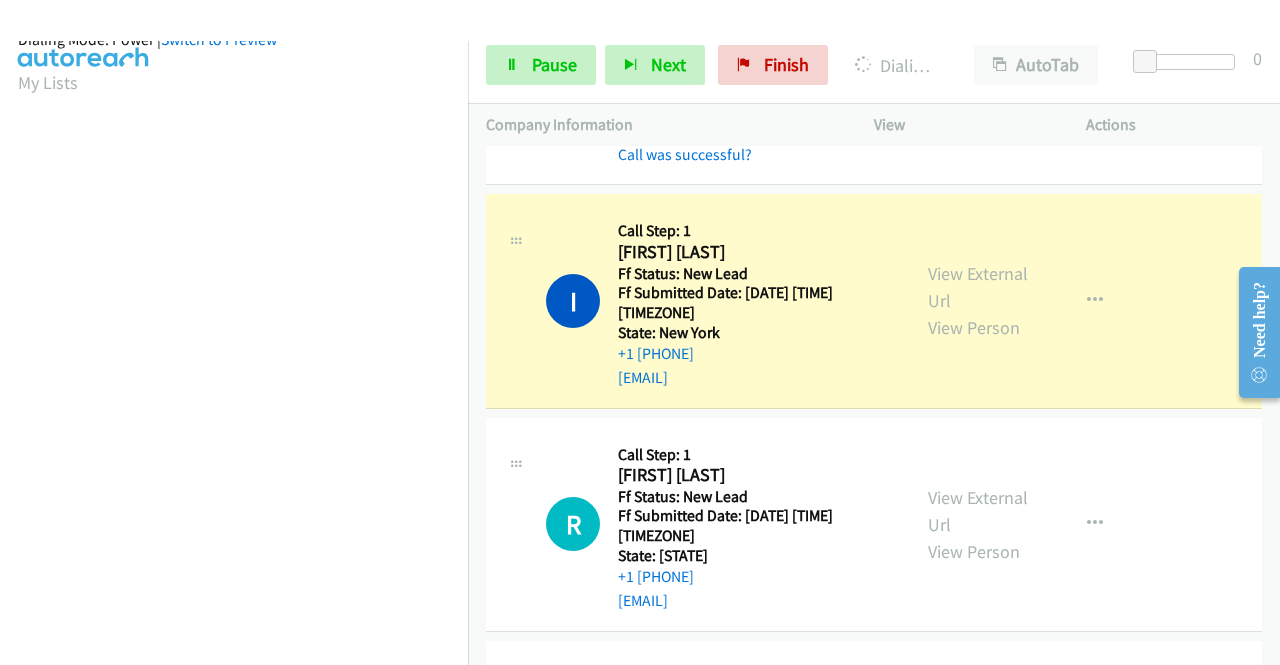 scroll, scrollTop: 456, scrollLeft: 0, axis: vertical 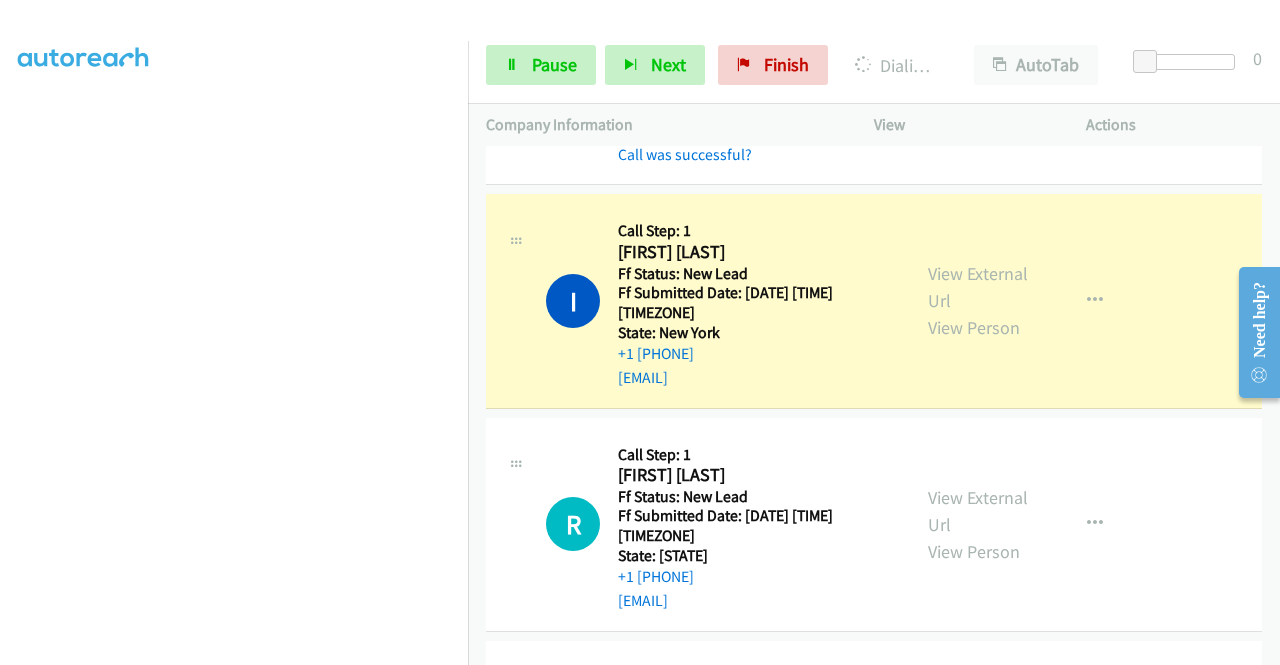 click on "Dialing Mode: Power
|
Switch to Preview
My Lists" at bounding box center [234, 373] 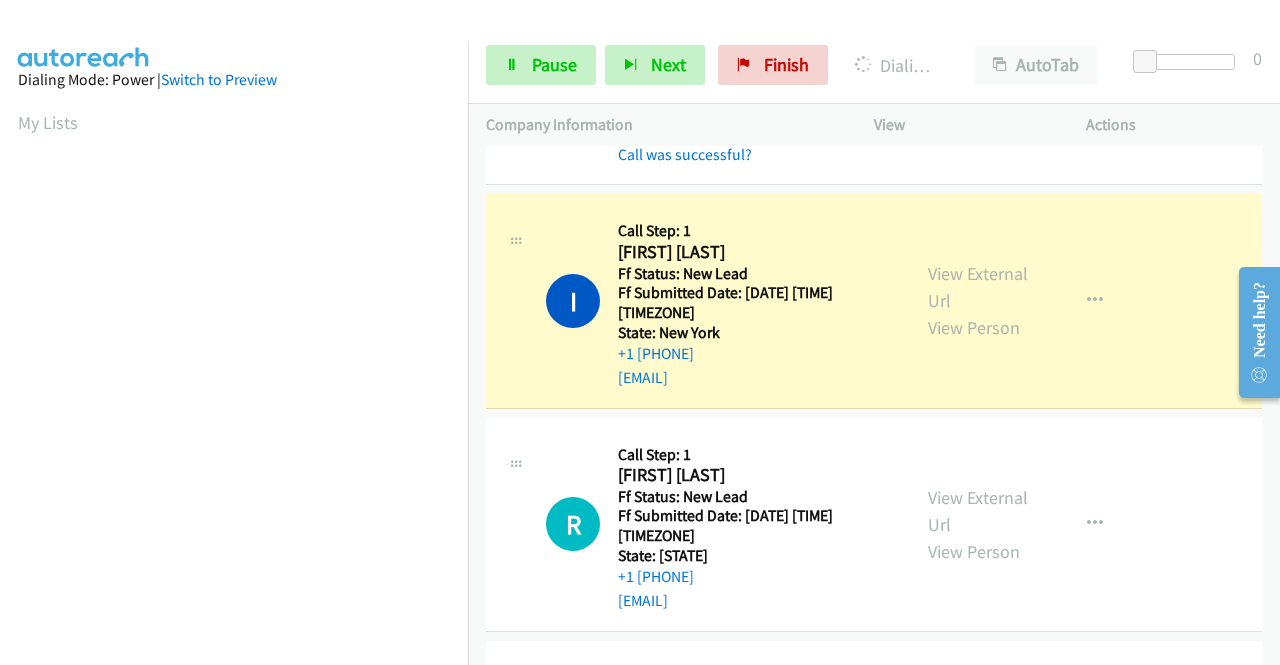 drag, startPoint x: 468, startPoint y: 291, endPoint x: 464, endPoint y: 339, distance: 48.166378 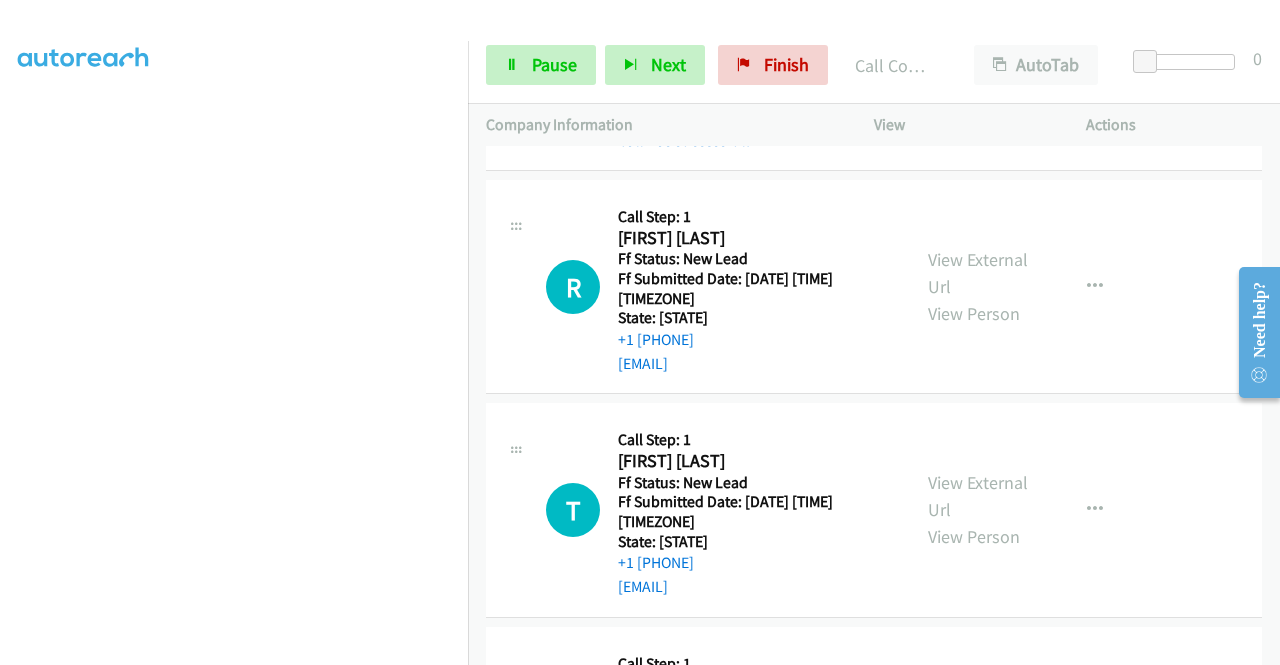 scroll, scrollTop: 503, scrollLeft: 0, axis: vertical 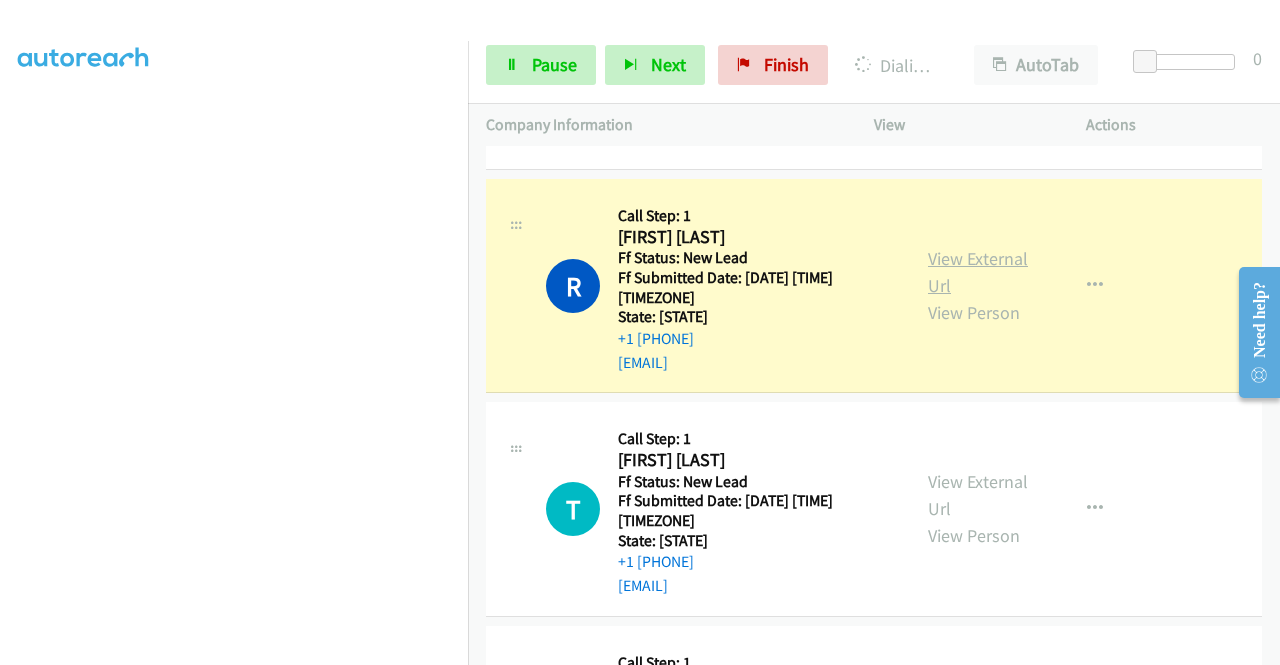 click on "View External Url" at bounding box center (978, 272) 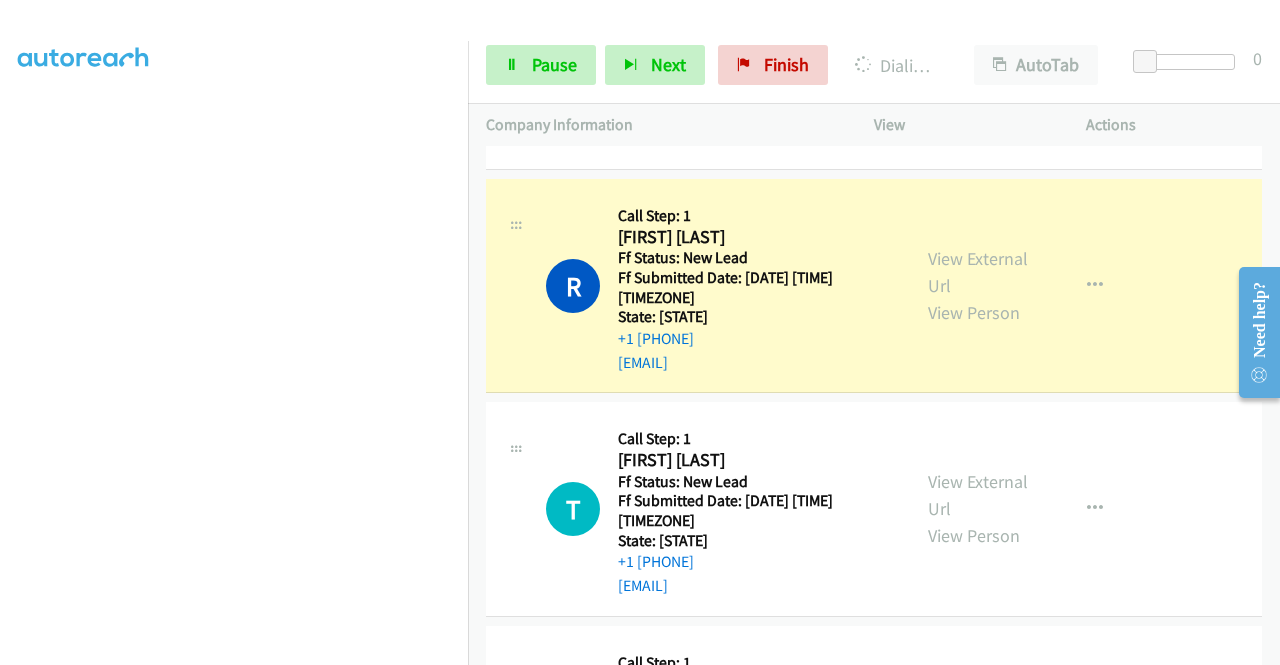 scroll, scrollTop: 345, scrollLeft: 0, axis: vertical 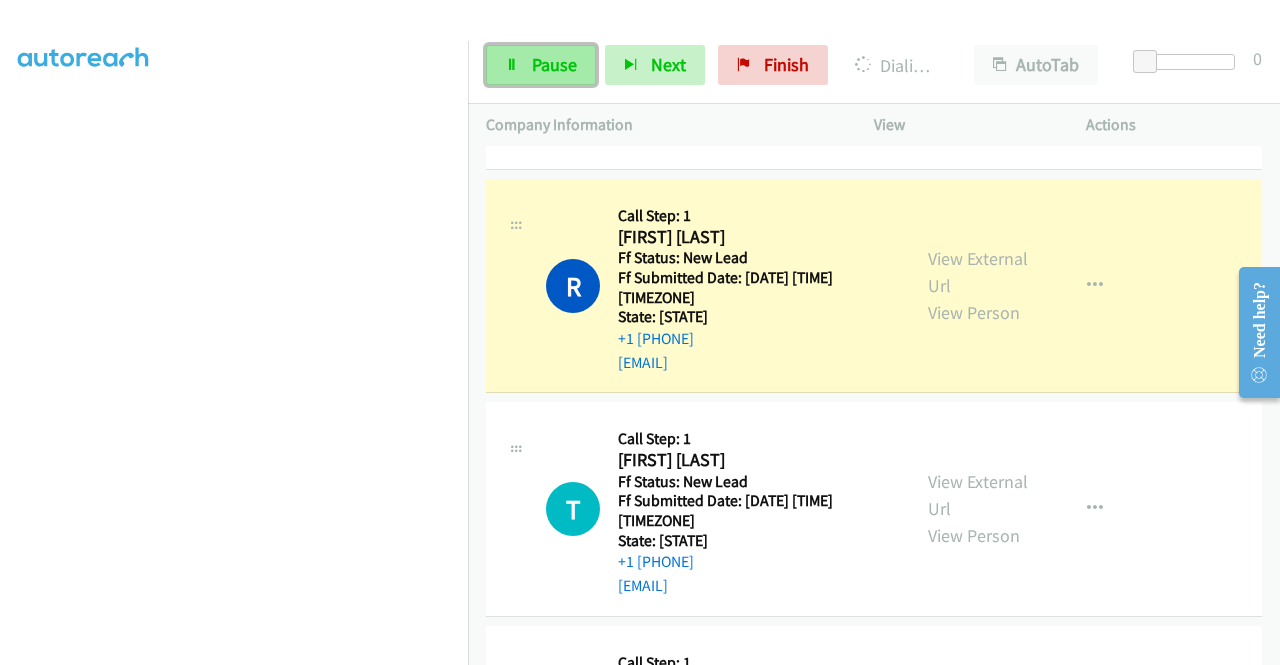 click on "Pause" at bounding box center [541, 65] 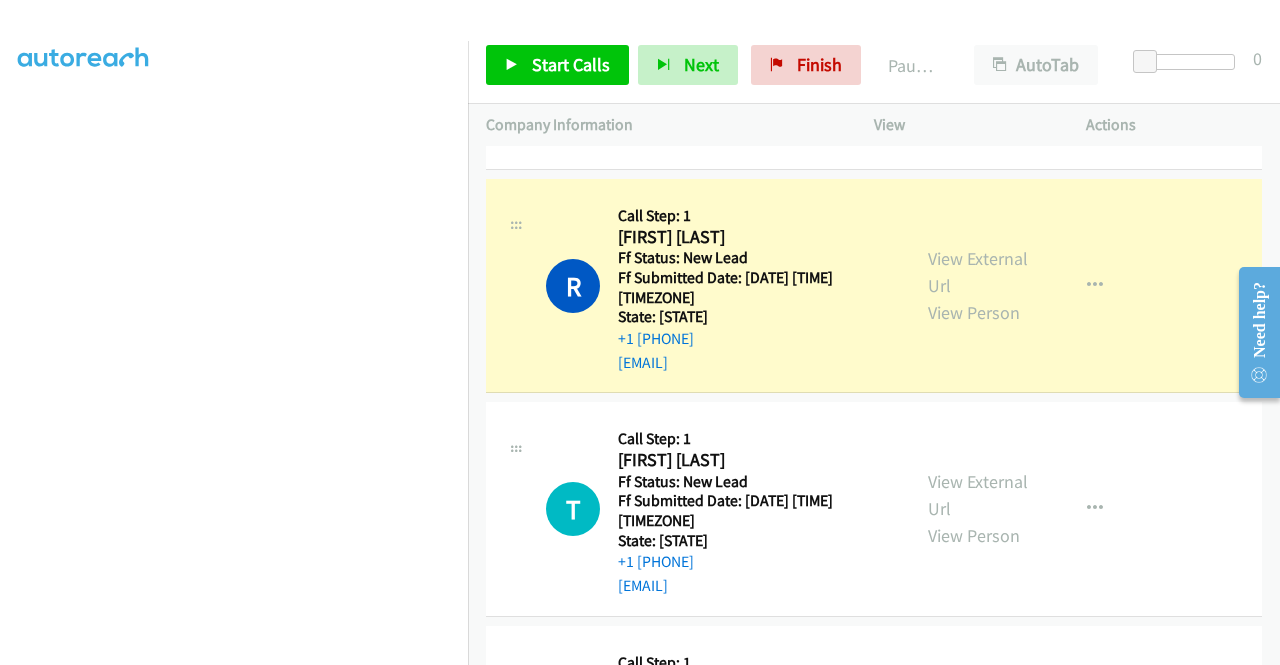 scroll, scrollTop: 456, scrollLeft: 0, axis: vertical 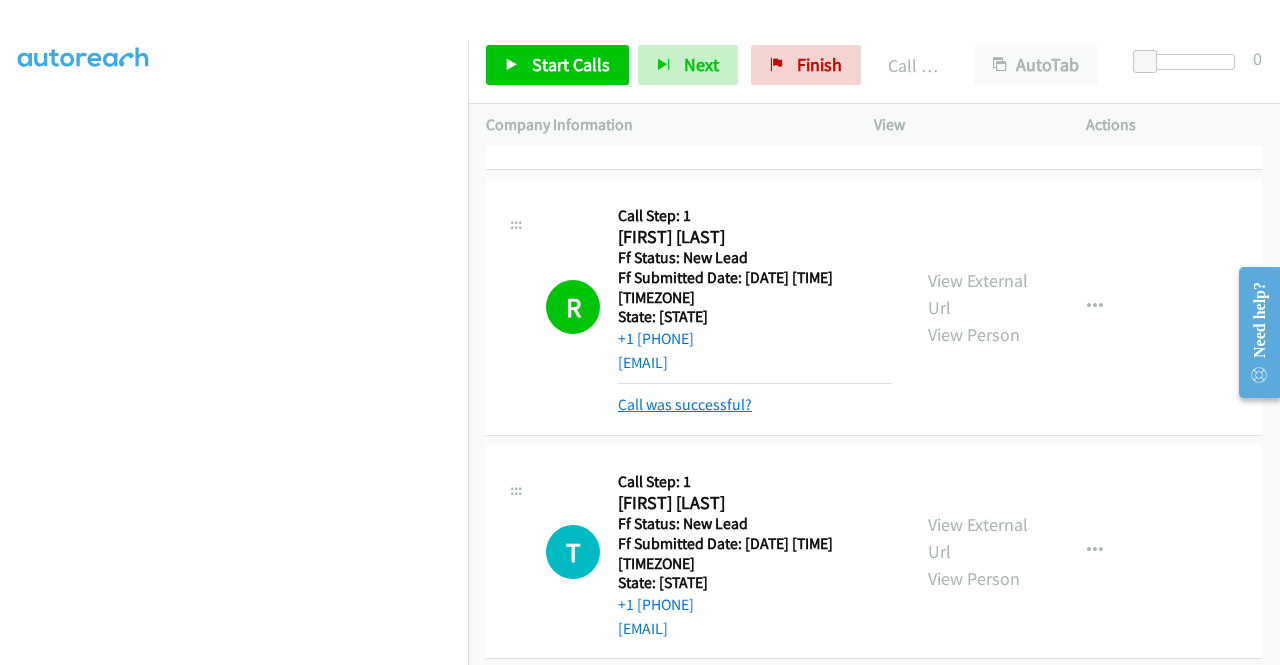 click on "Call was successful?" at bounding box center (685, 404) 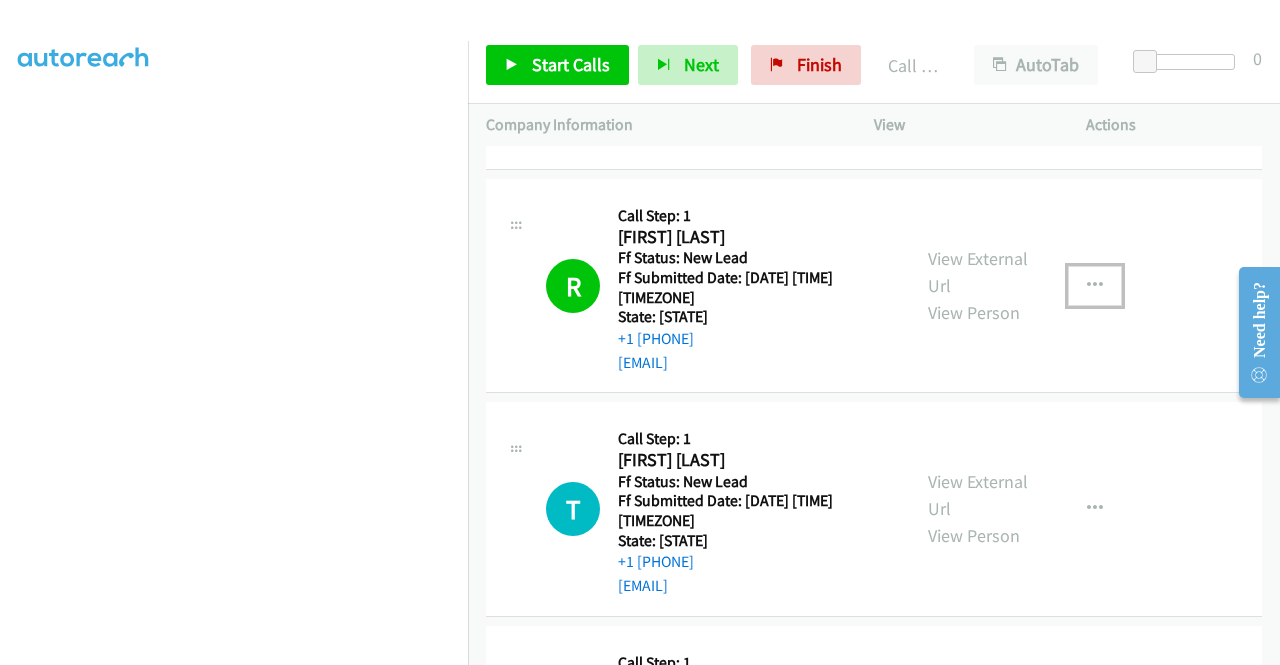 click at bounding box center (1095, 286) 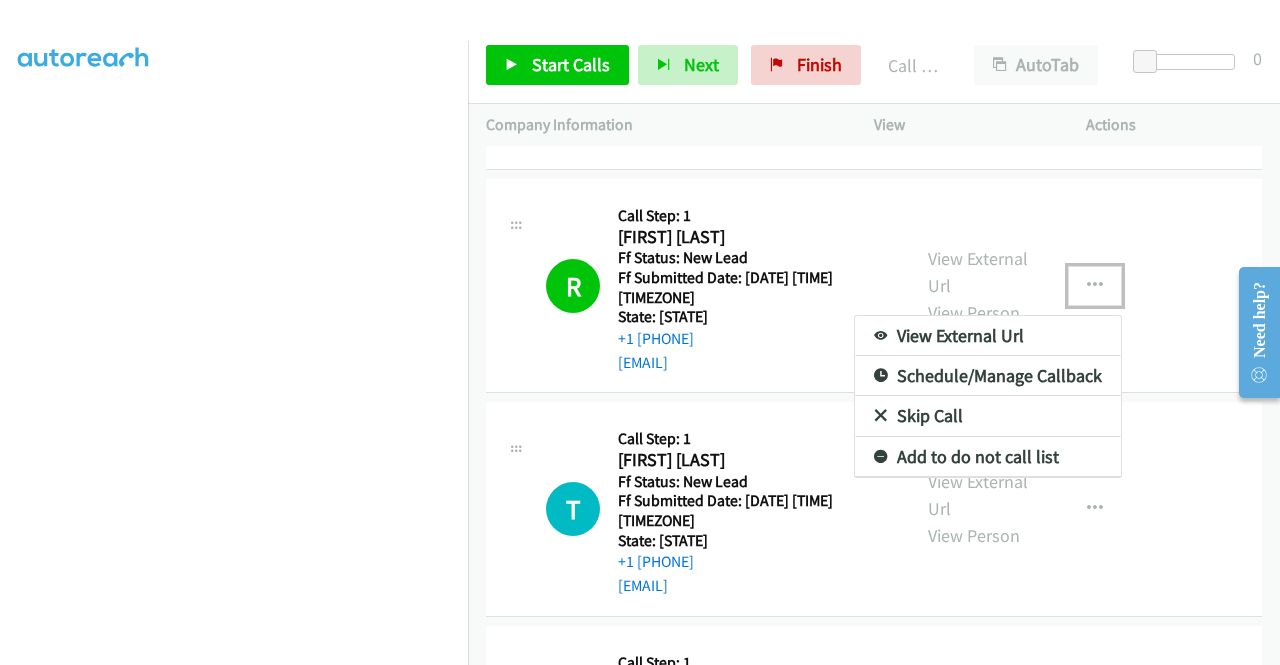 click at bounding box center (640, 332) 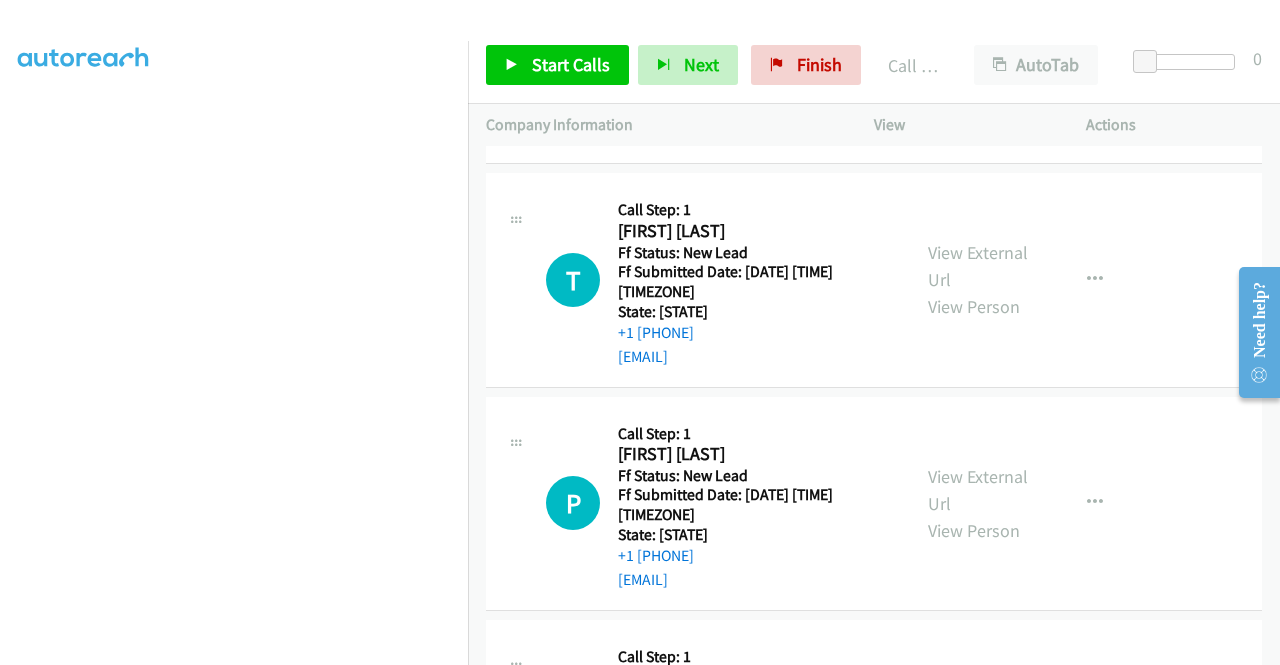 scroll, scrollTop: 743, scrollLeft: 0, axis: vertical 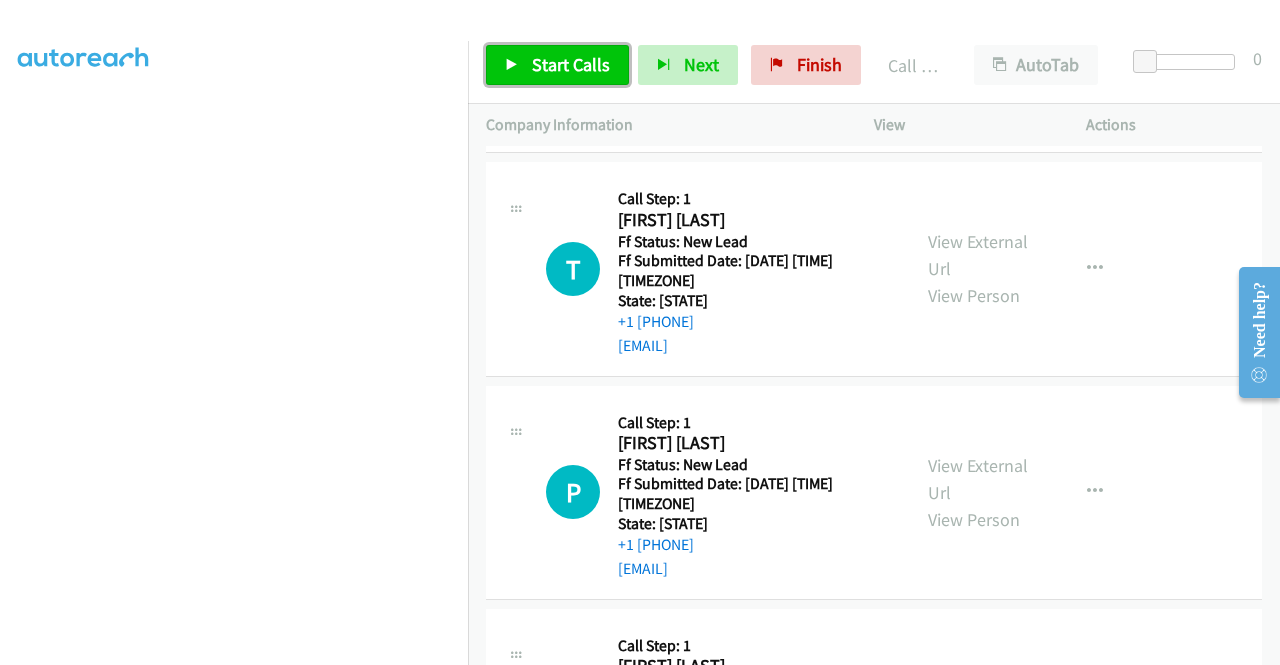 click on "Start Calls" at bounding box center (571, 64) 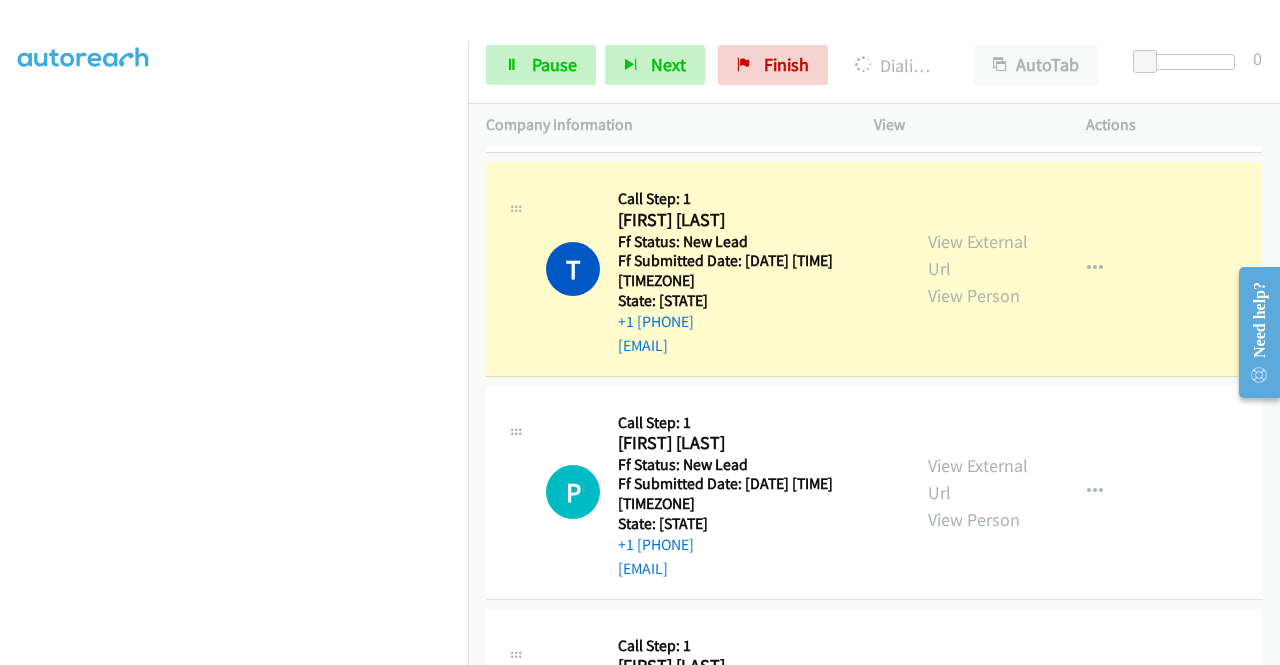 click on "View External Url
View Person
View External Url
Email
Schedule/Manage Callback
Skip Call
Add to do not call list" at bounding box center [1025, 268] 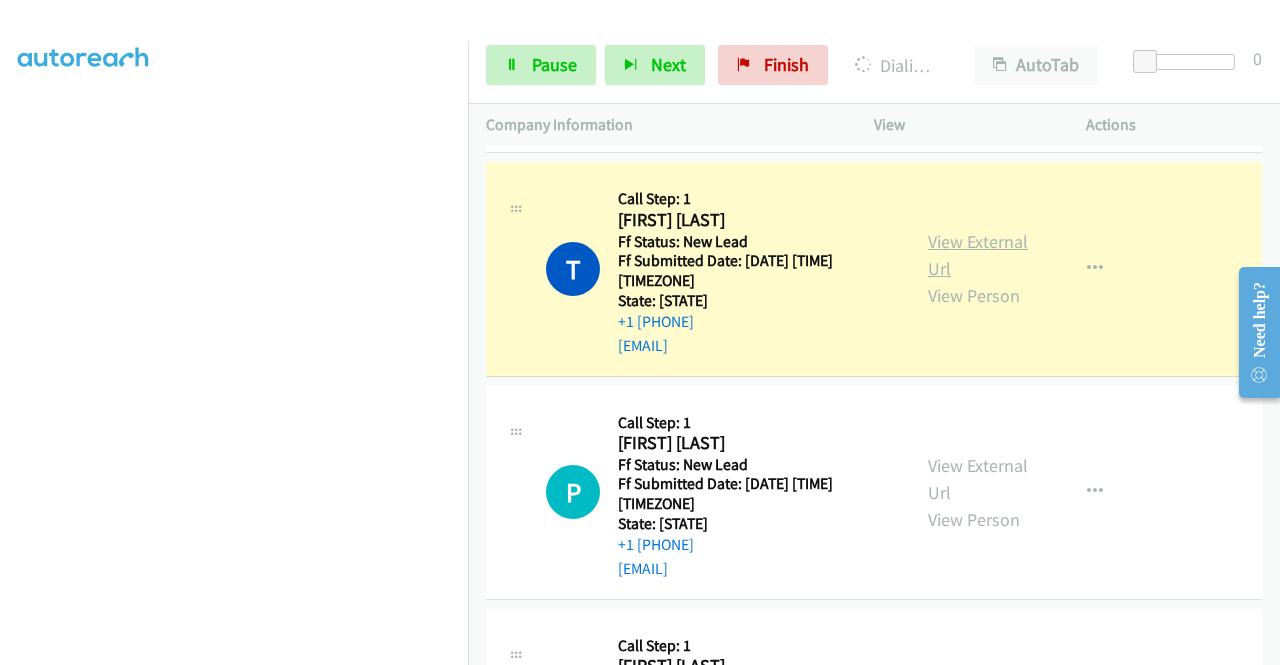 click on "View External Url" at bounding box center [978, 255] 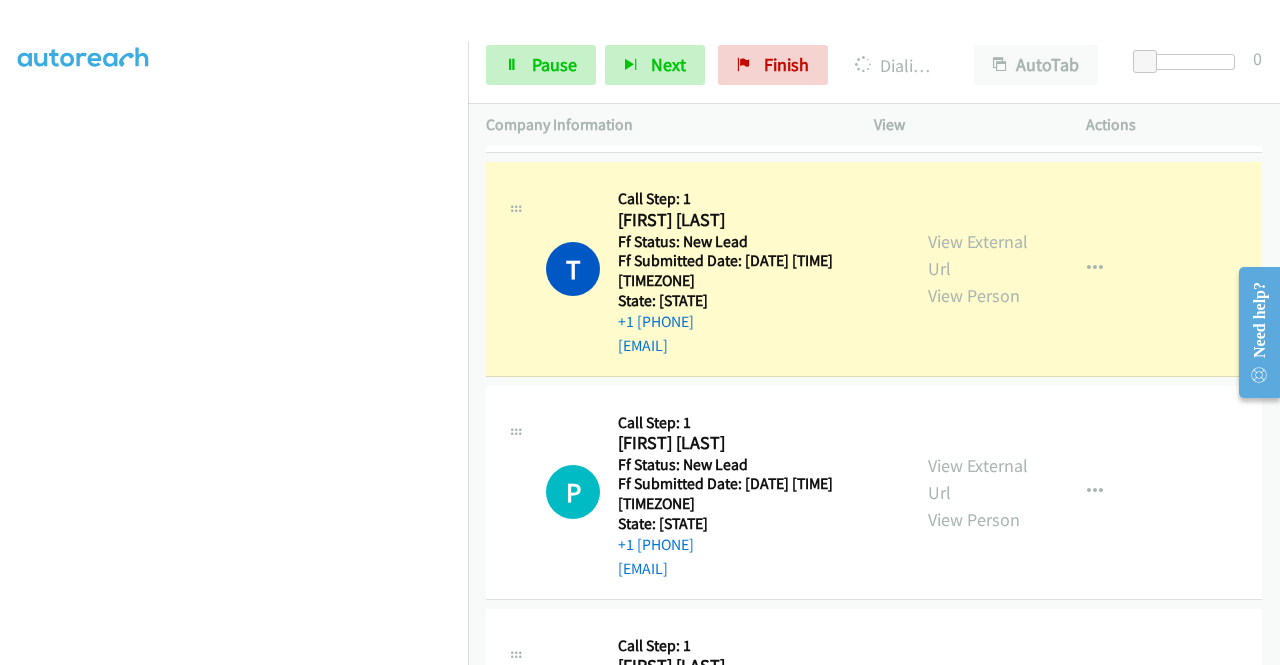 click on "Dialing Mode: Power
|
Switch to Preview
My Lists" at bounding box center (234, 152) 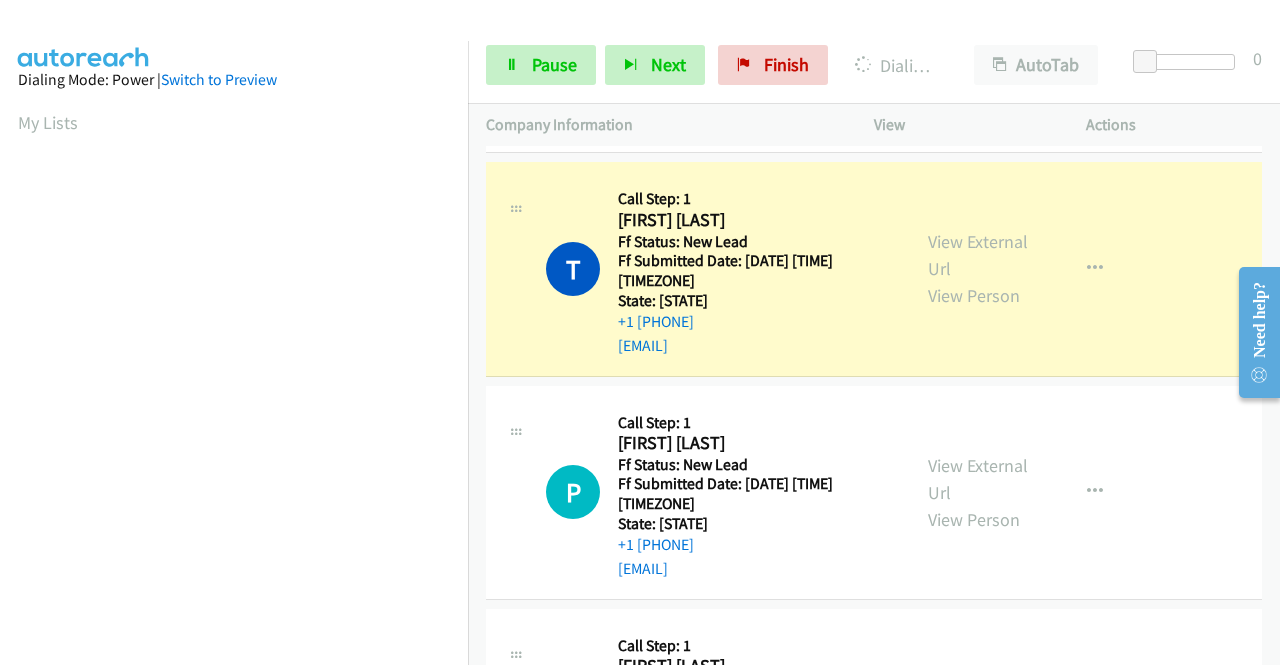 scroll, scrollTop: 456, scrollLeft: 0, axis: vertical 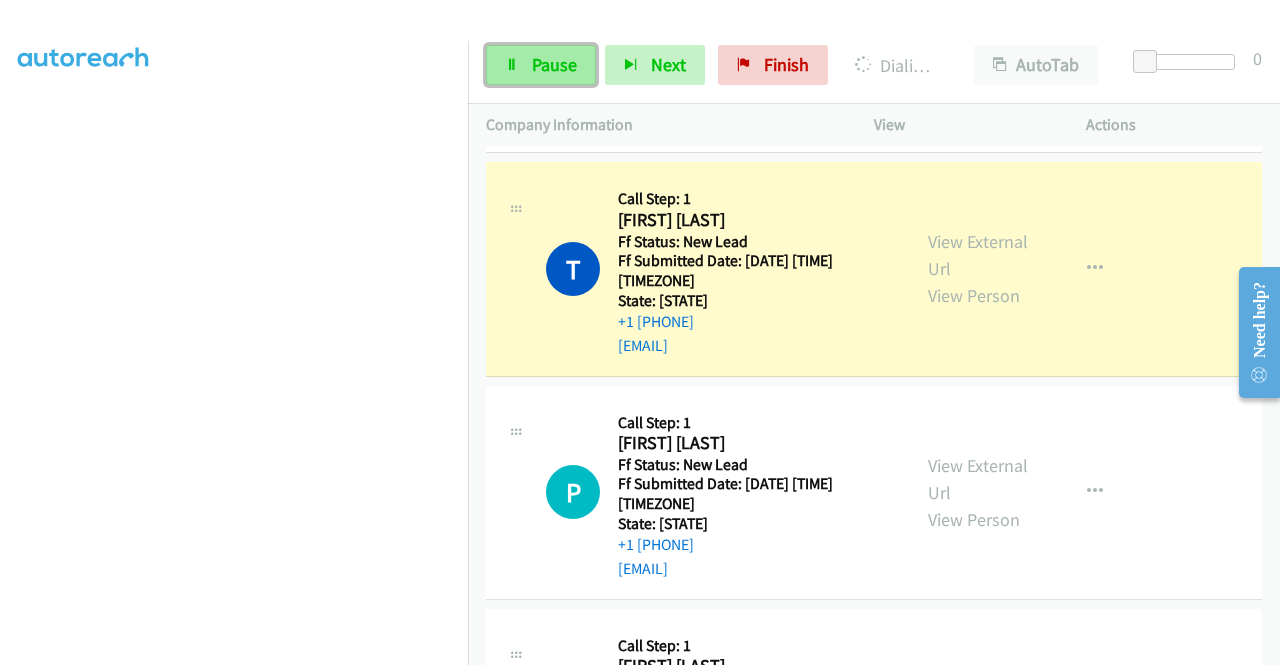 click at bounding box center (512, 66) 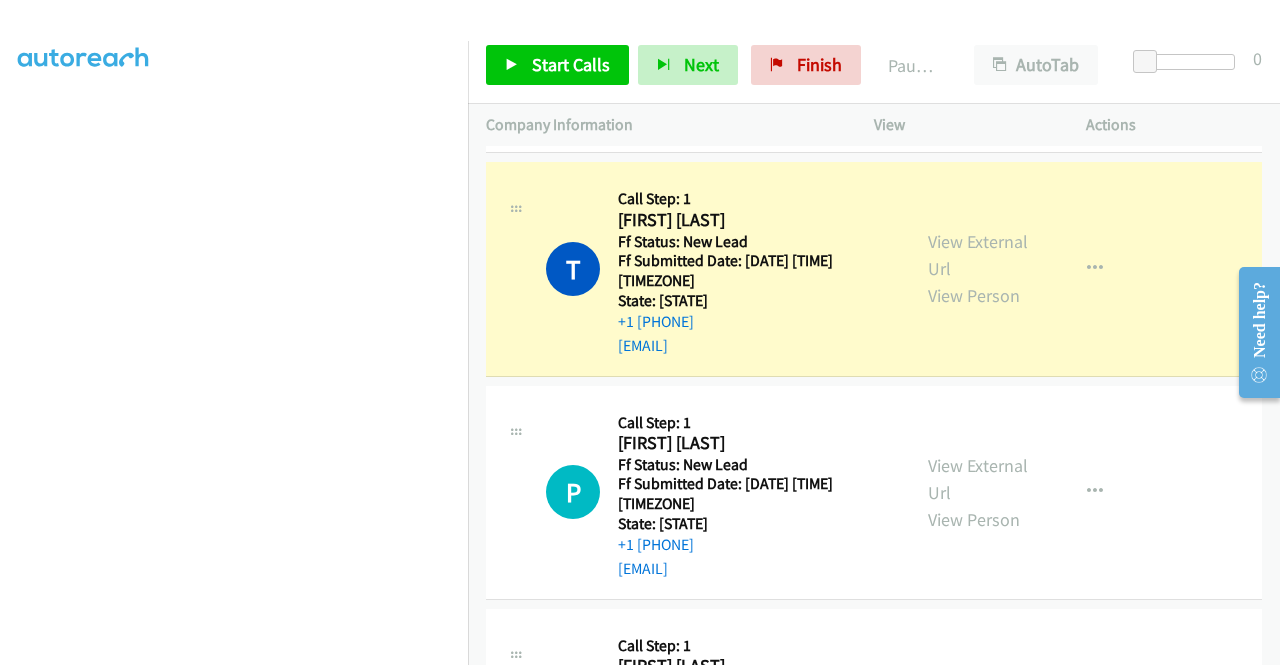 scroll, scrollTop: 0, scrollLeft: 0, axis: both 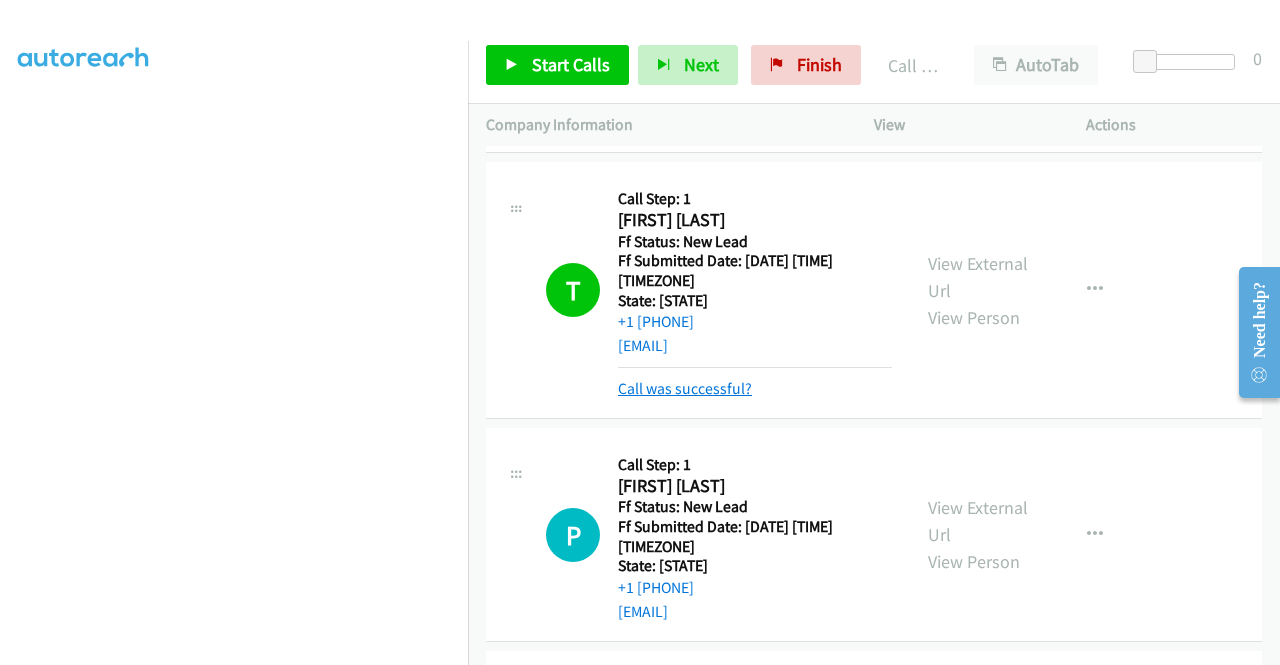 click on "Call was successful?" at bounding box center (685, 388) 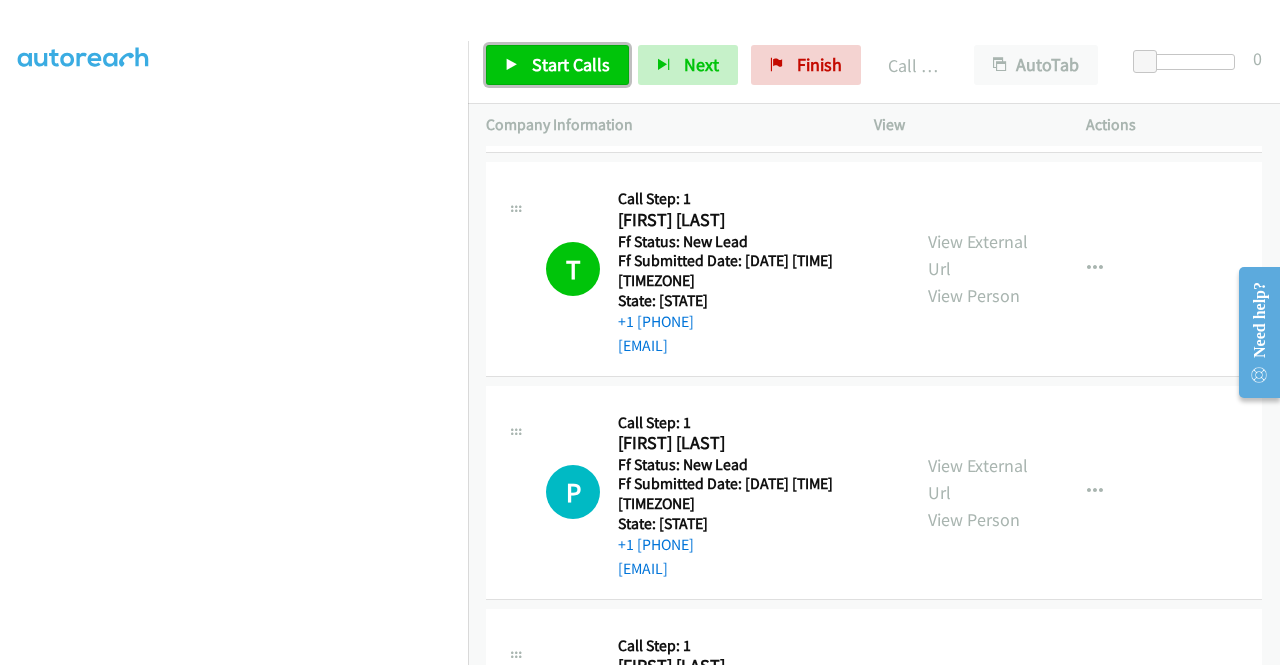click on "Start Calls" at bounding box center (571, 64) 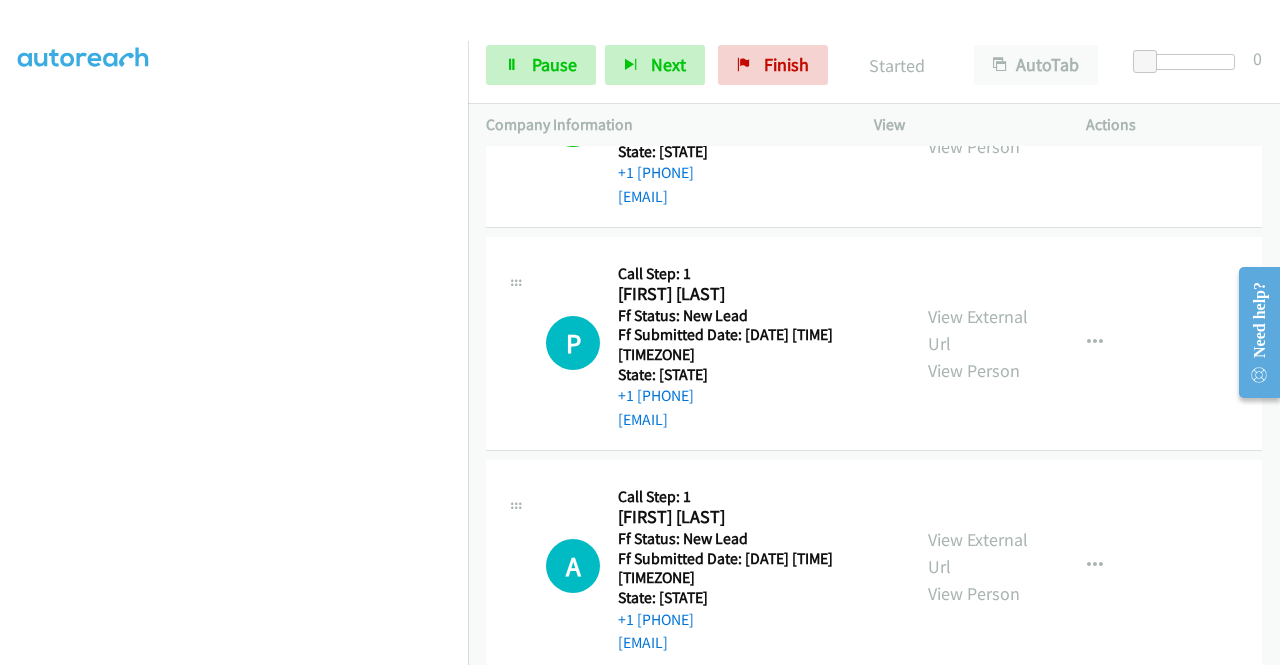 scroll, scrollTop: 934, scrollLeft: 0, axis: vertical 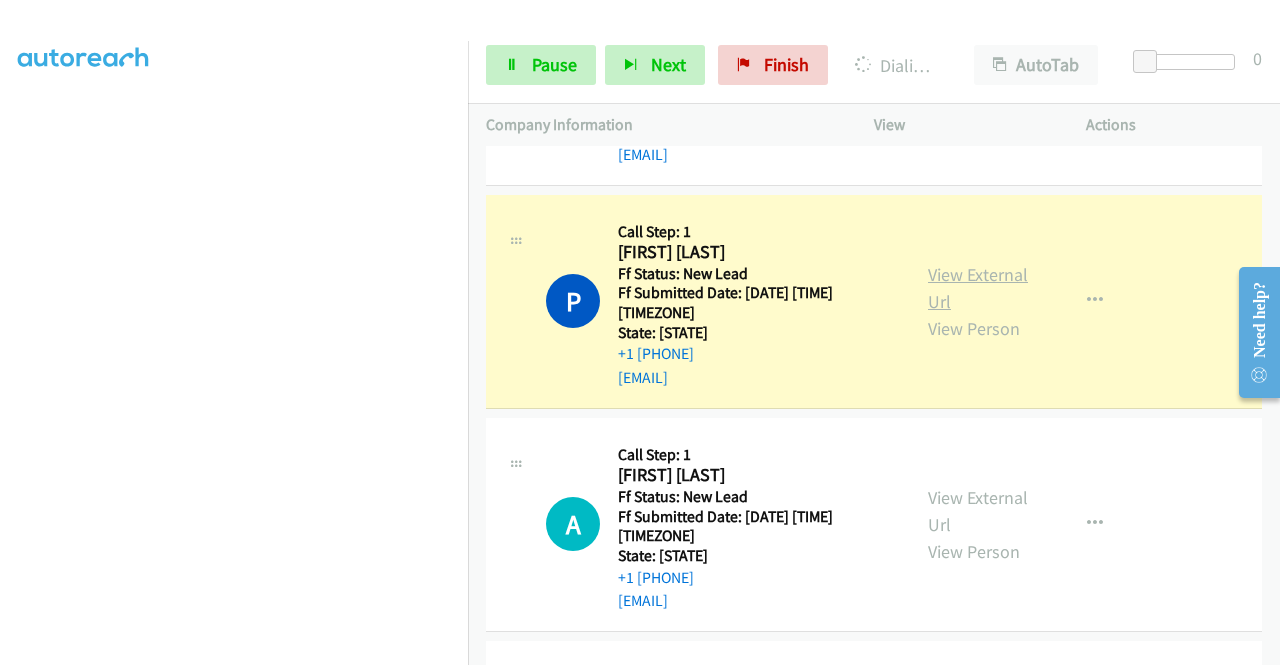 click on "View External Url" at bounding box center (978, 288) 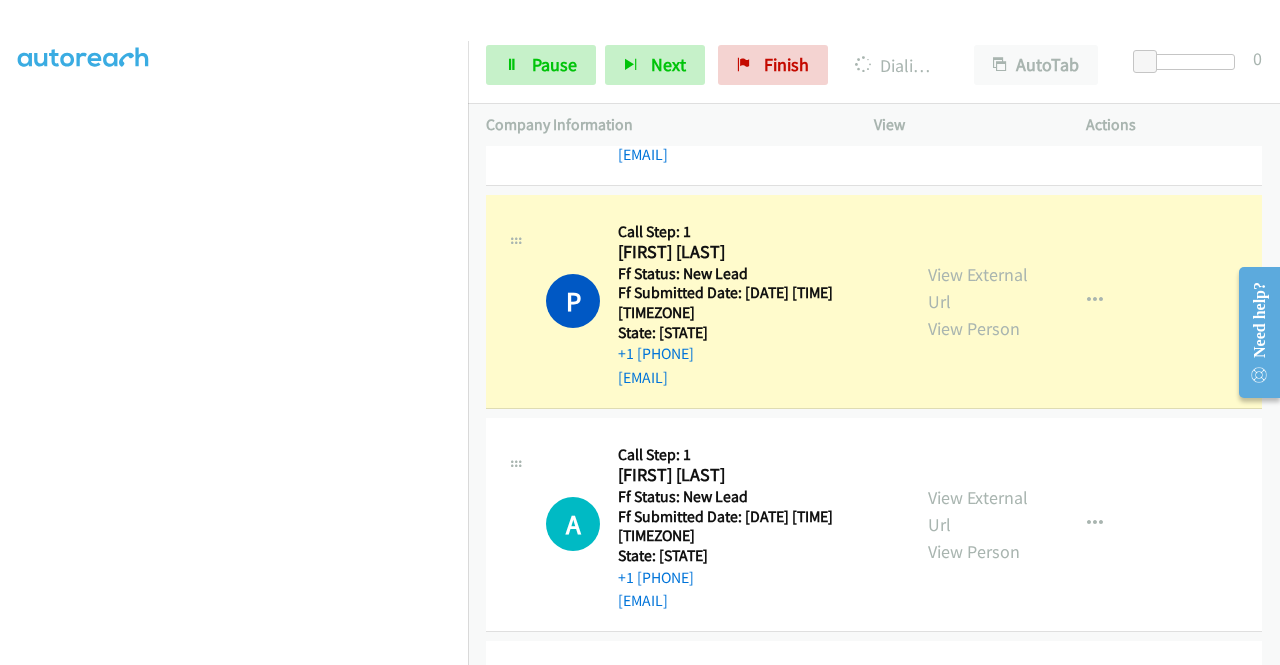 scroll, scrollTop: 40, scrollLeft: 0, axis: vertical 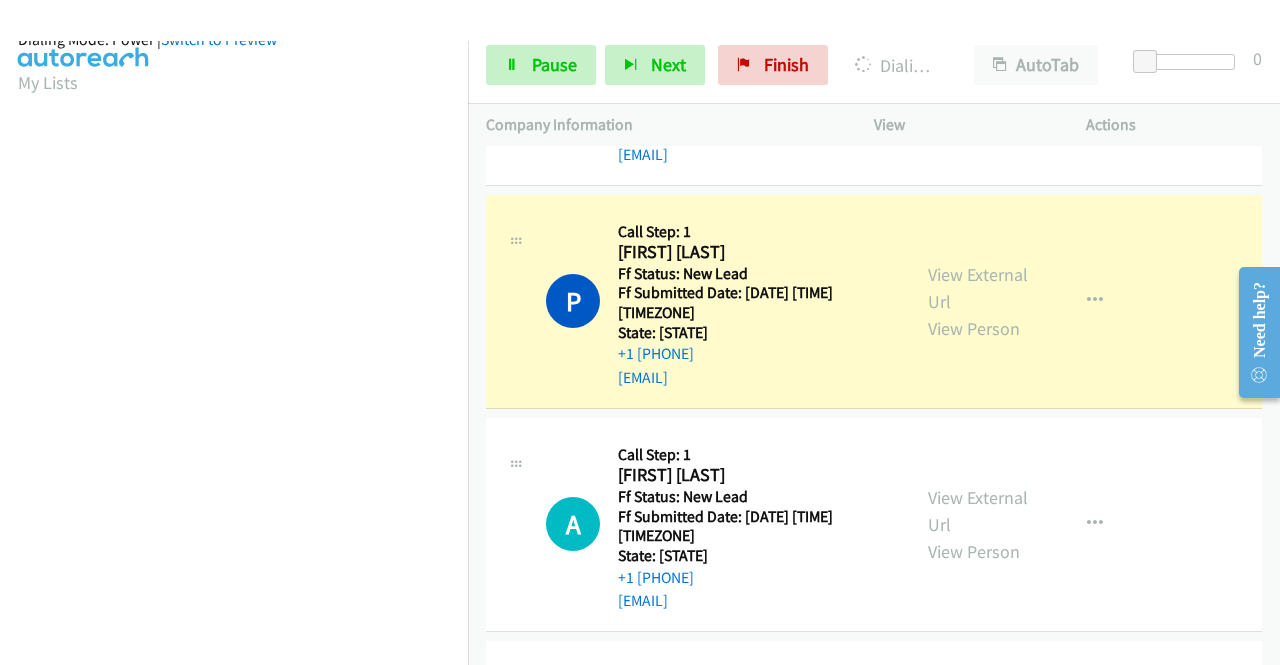 click on "Dialing Mode: Power
|
Switch to Preview
My Lists" at bounding box center (234, 554) 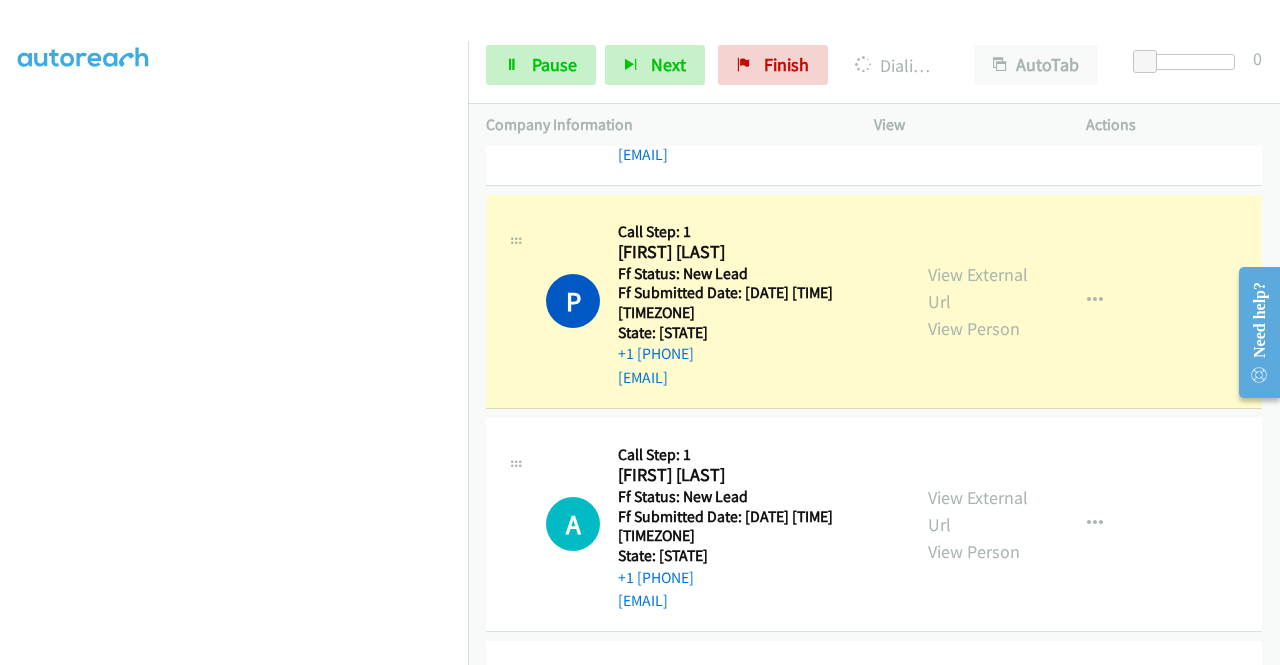 scroll, scrollTop: 0, scrollLeft: 0, axis: both 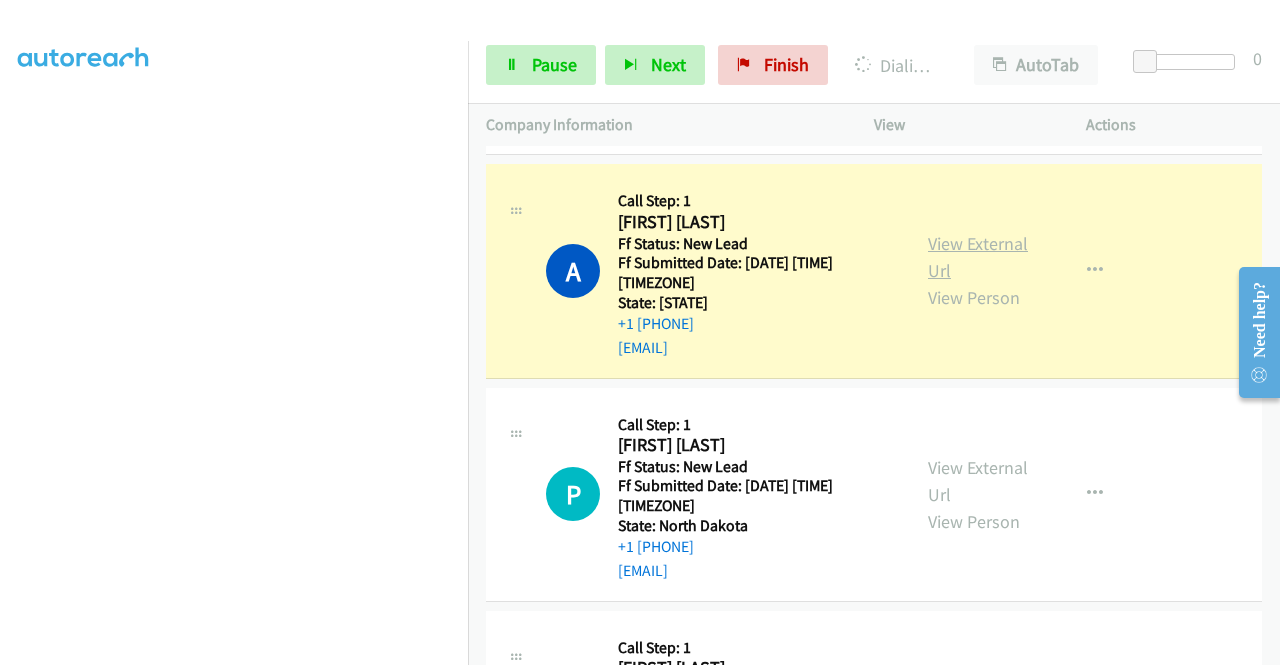 click on "View External Url" at bounding box center [978, 257] 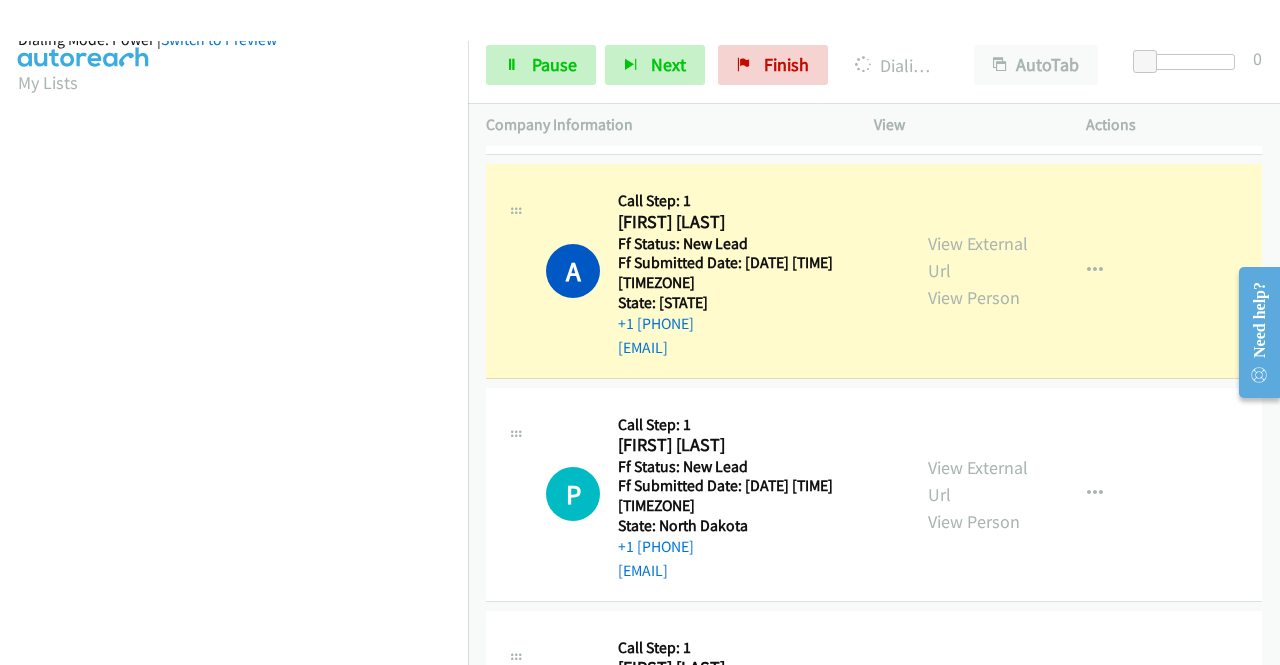 scroll, scrollTop: 418, scrollLeft: 0, axis: vertical 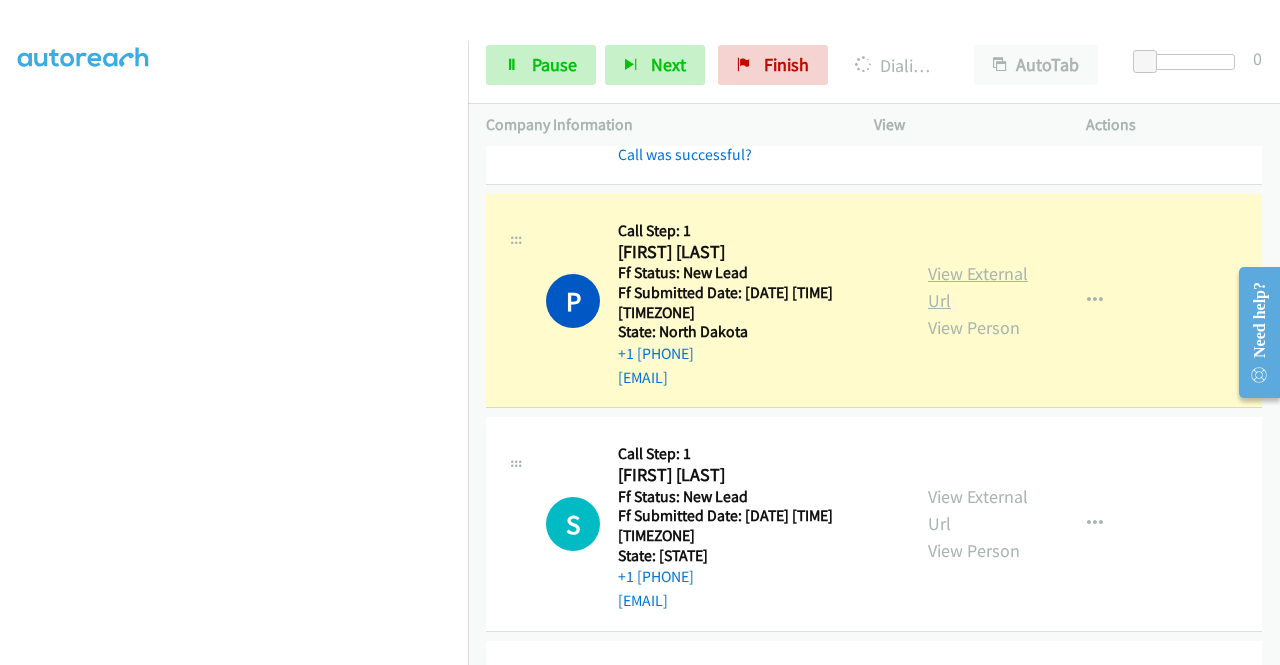 click on "View External Url" at bounding box center (978, 287) 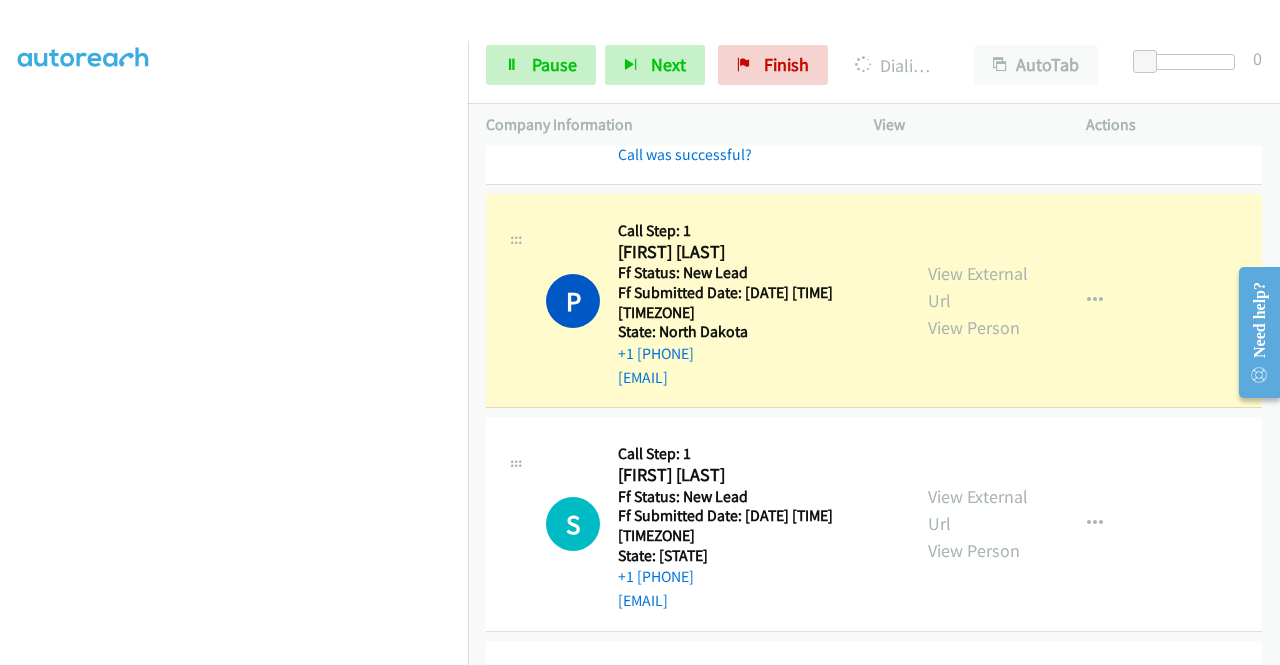 scroll, scrollTop: 368, scrollLeft: 0, axis: vertical 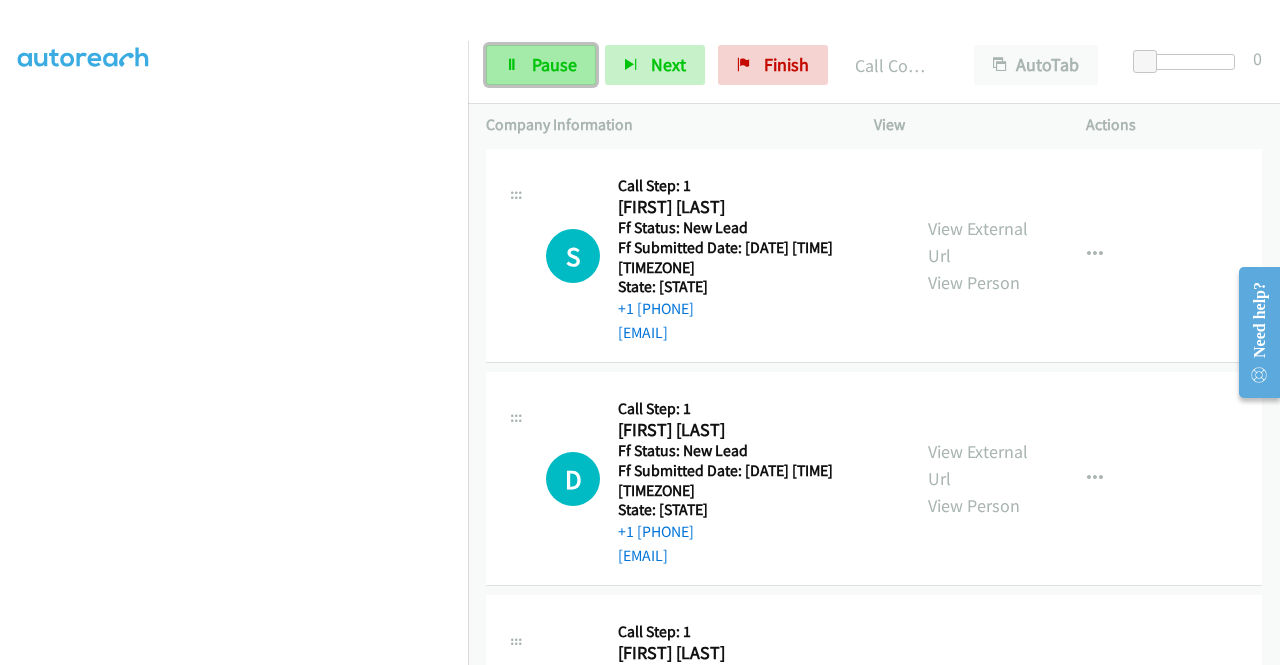 click on "Pause" at bounding box center [554, 64] 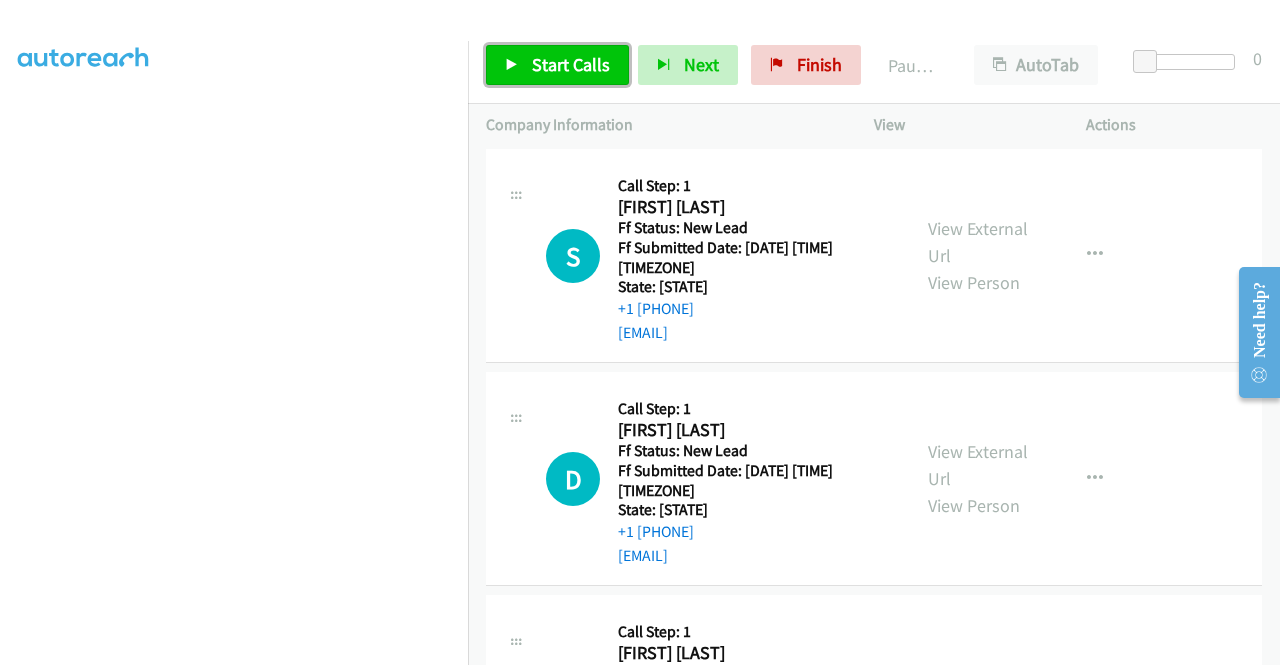 click on "Start Calls" at bounding box center (571, 64) 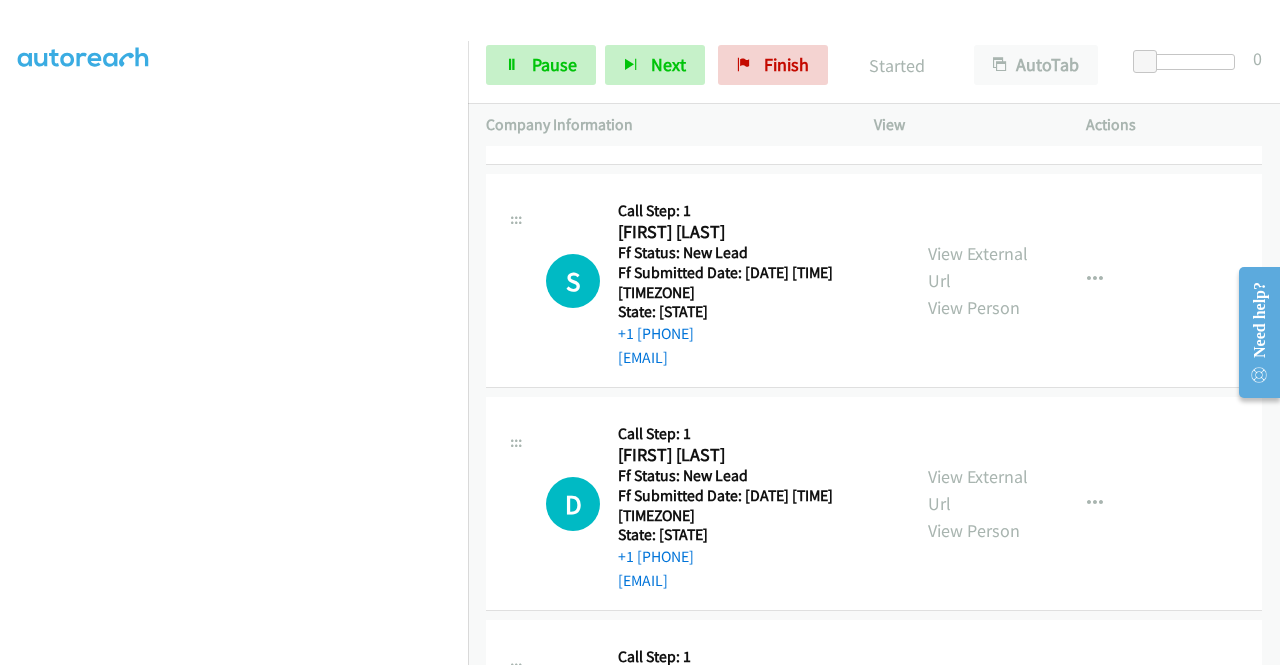 scroll, scrollTop: 1779, scrollLeft: 0, axis: vertical 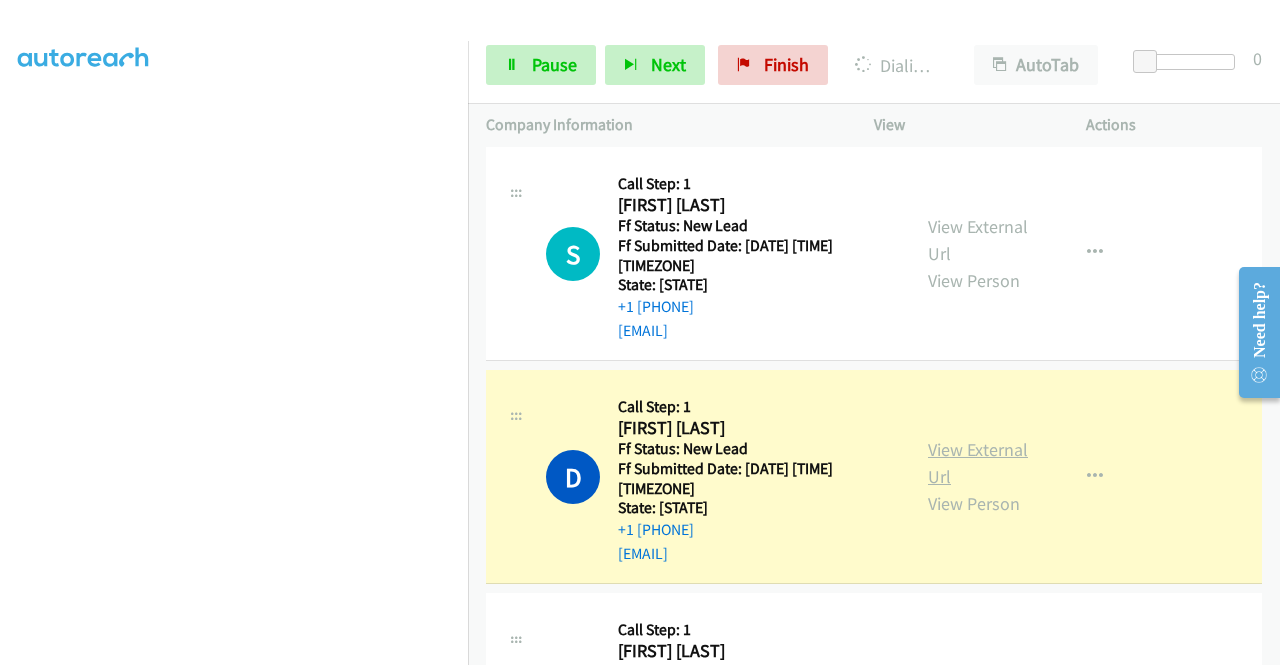 click on "View External Url" at bounding box center (978, 463) 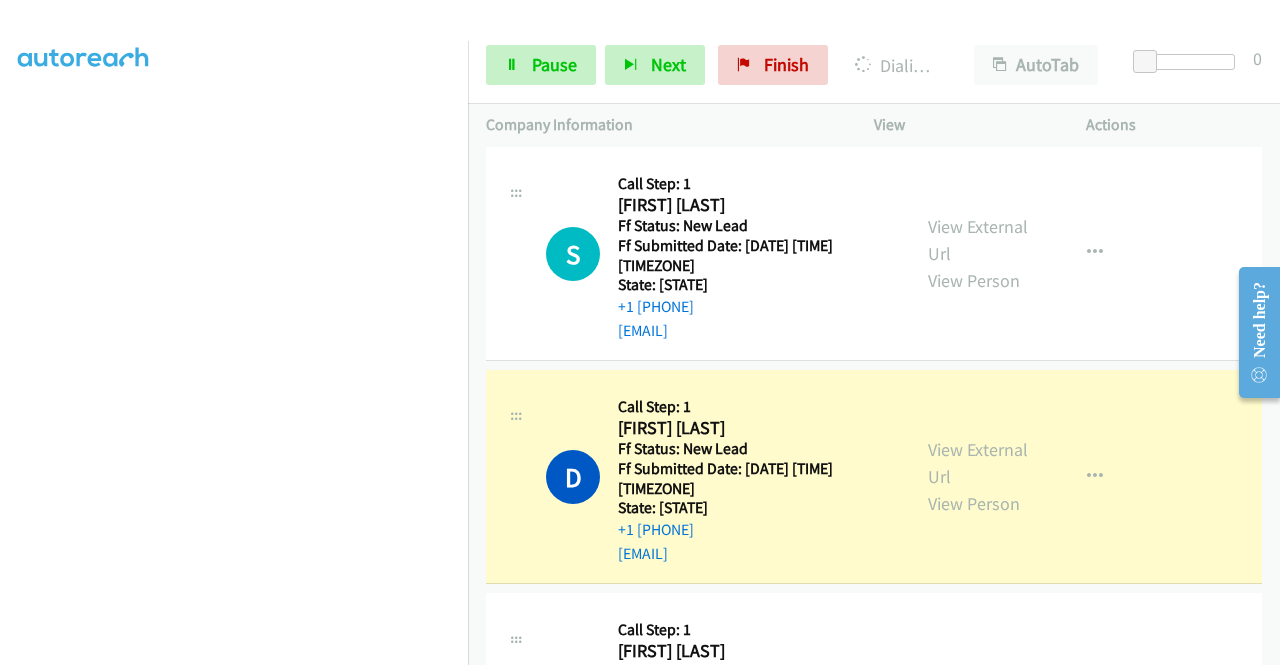 scroll, scrollTop: 426, scrollLeft: 0, axis: vertical 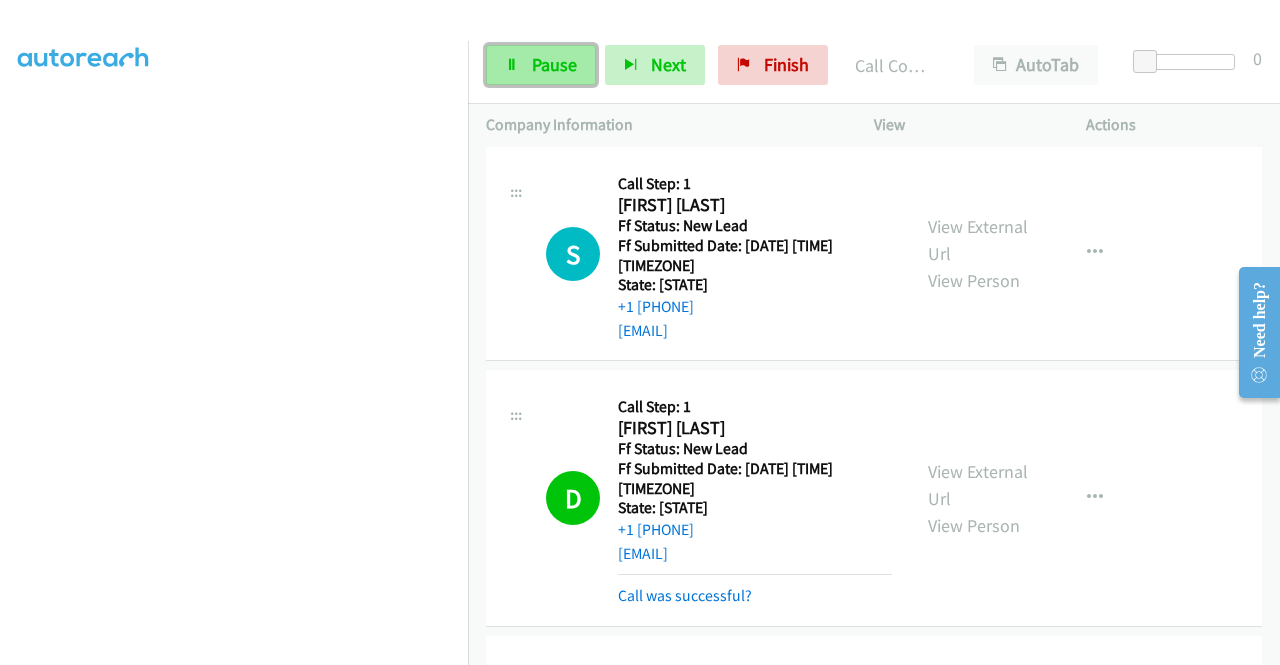 click on "Pause" at bounding box center [554, 64] 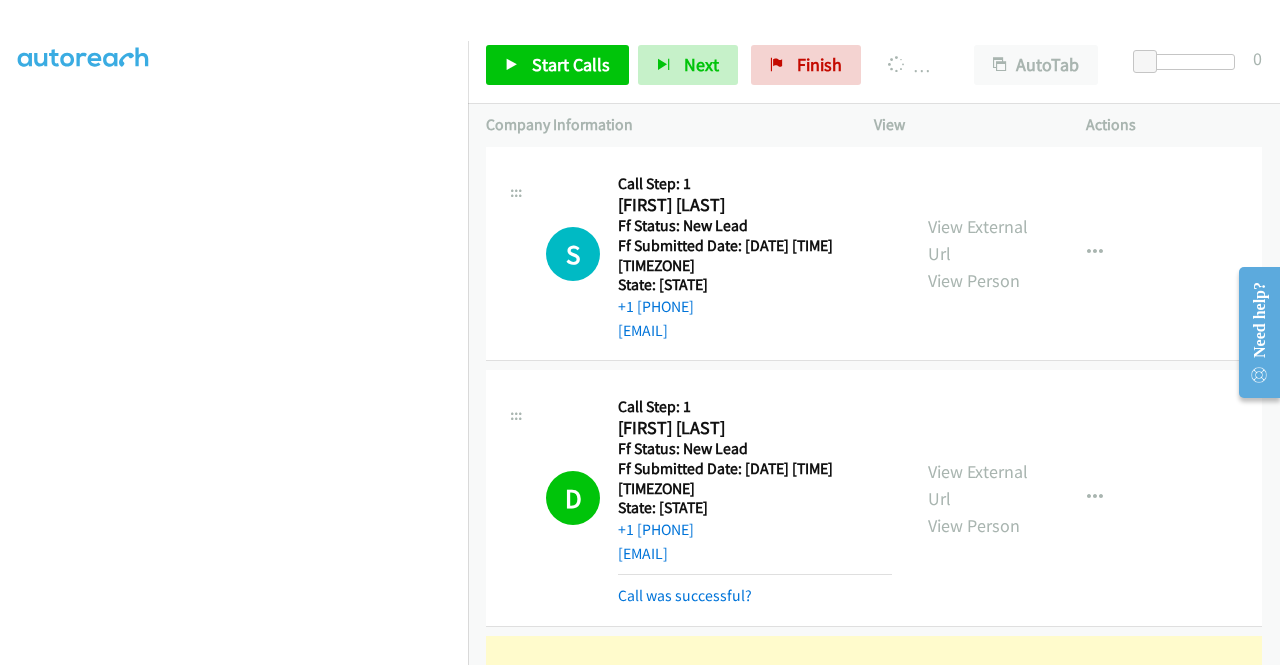 scroll, scrollTop: 2211, scrollLeft: 0, axis: vertical 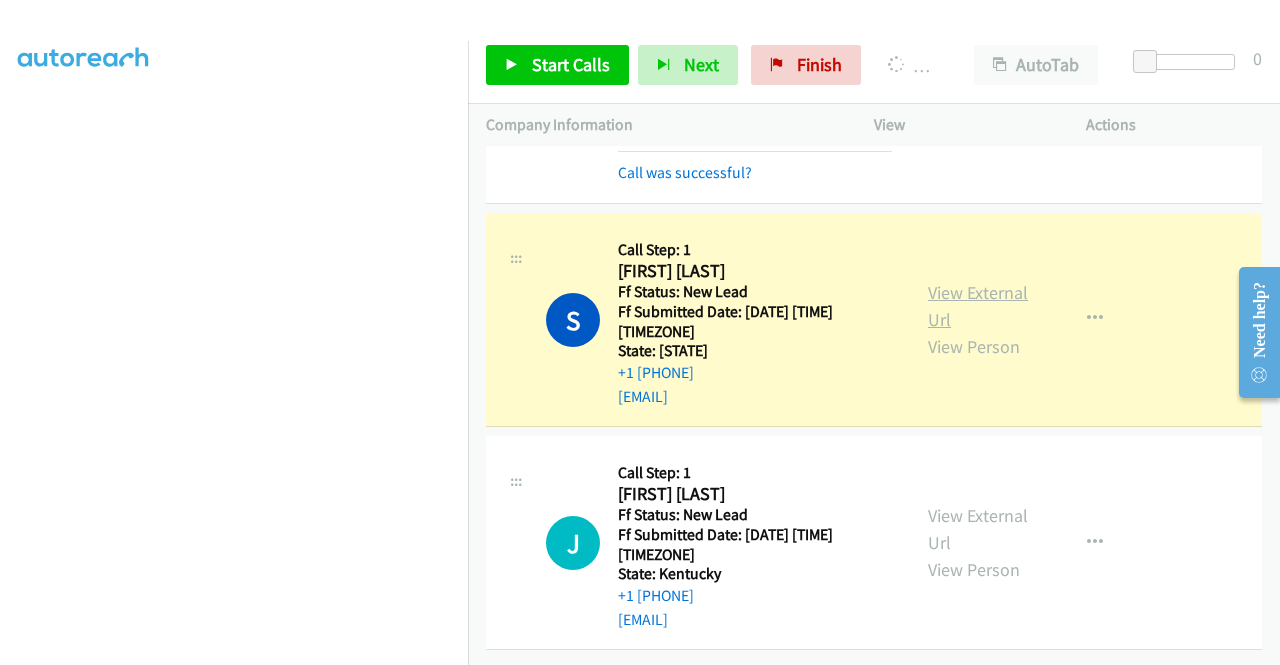 click on "View External Url" at bounding box center (978, 306) 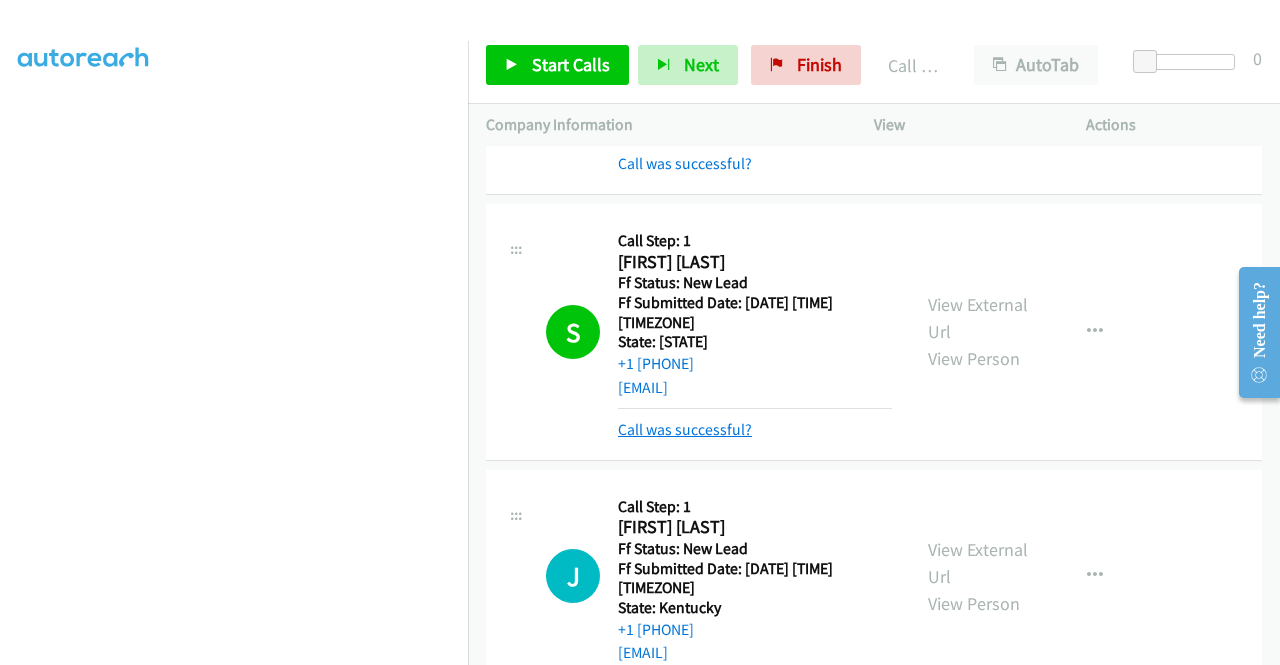 click on "Call was successful?" at bounding box center [685, 429] 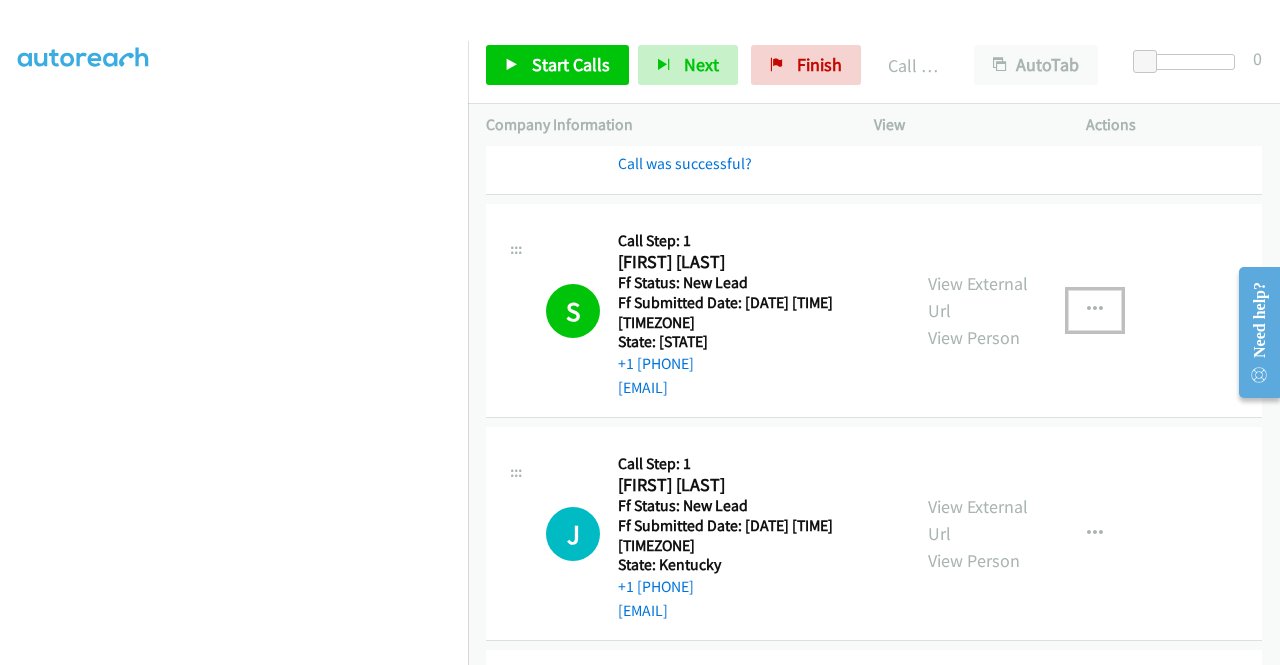 click at bounding box center [1095, 310] 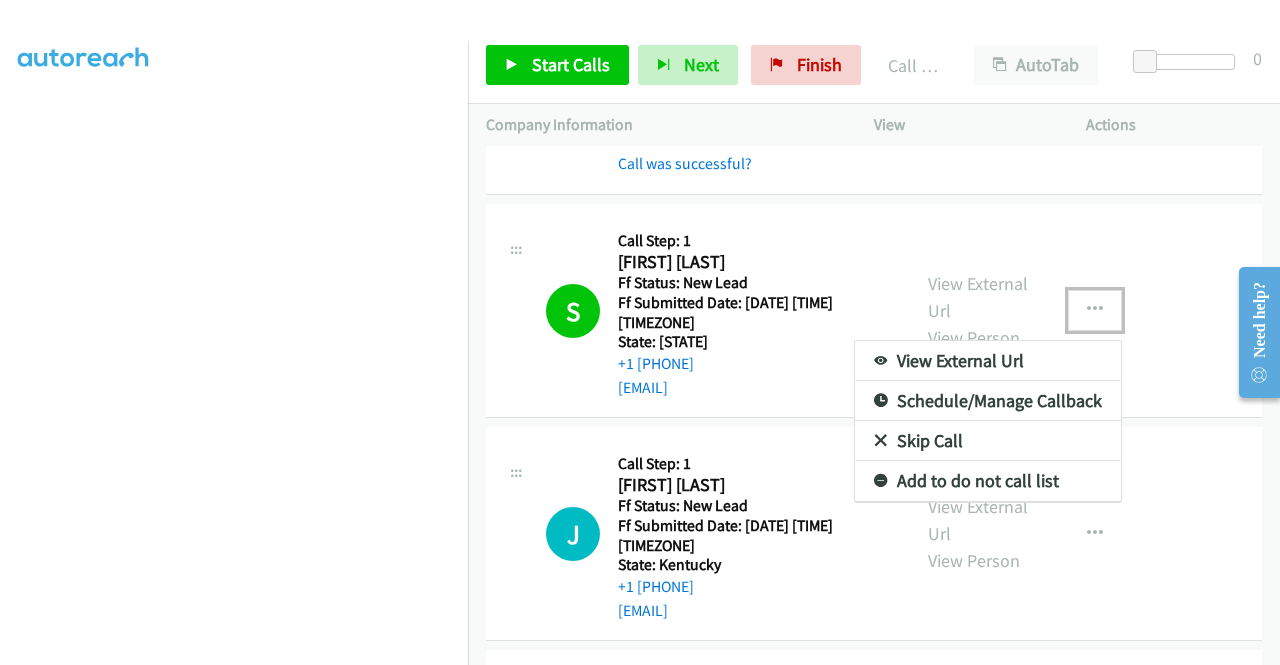 click on "Add to do not call list" at bounding box center [988, 481] 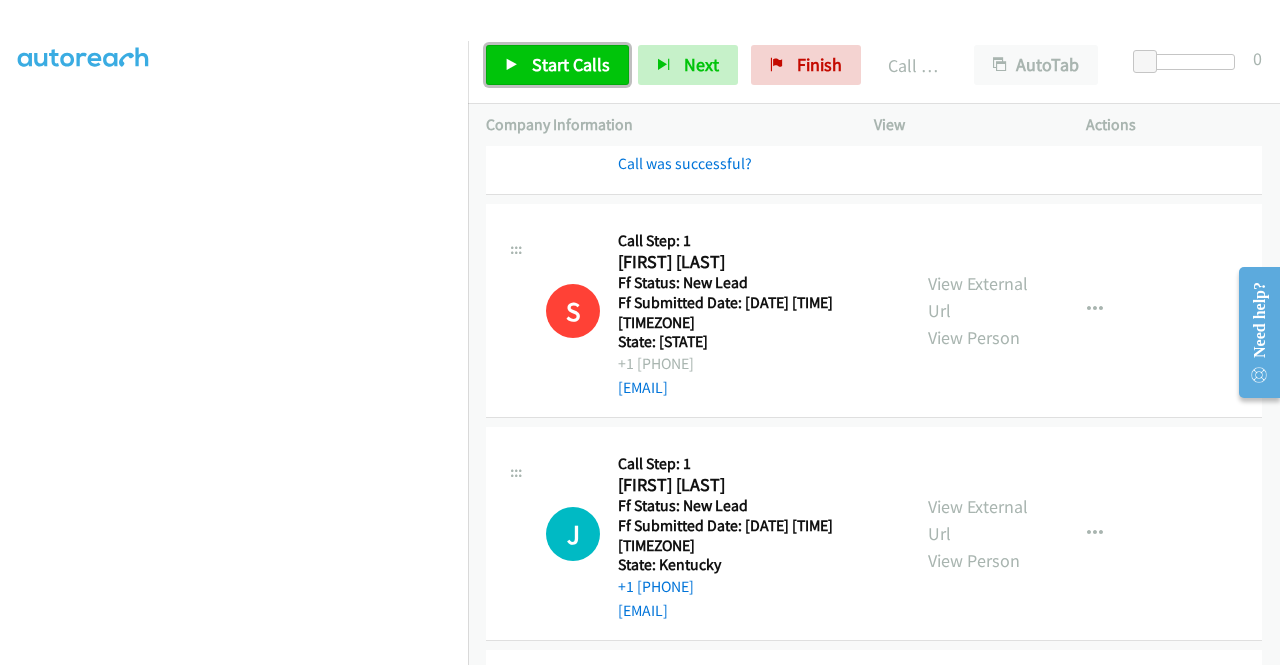 click on "Start Calls" at bounding box center [571, 64] 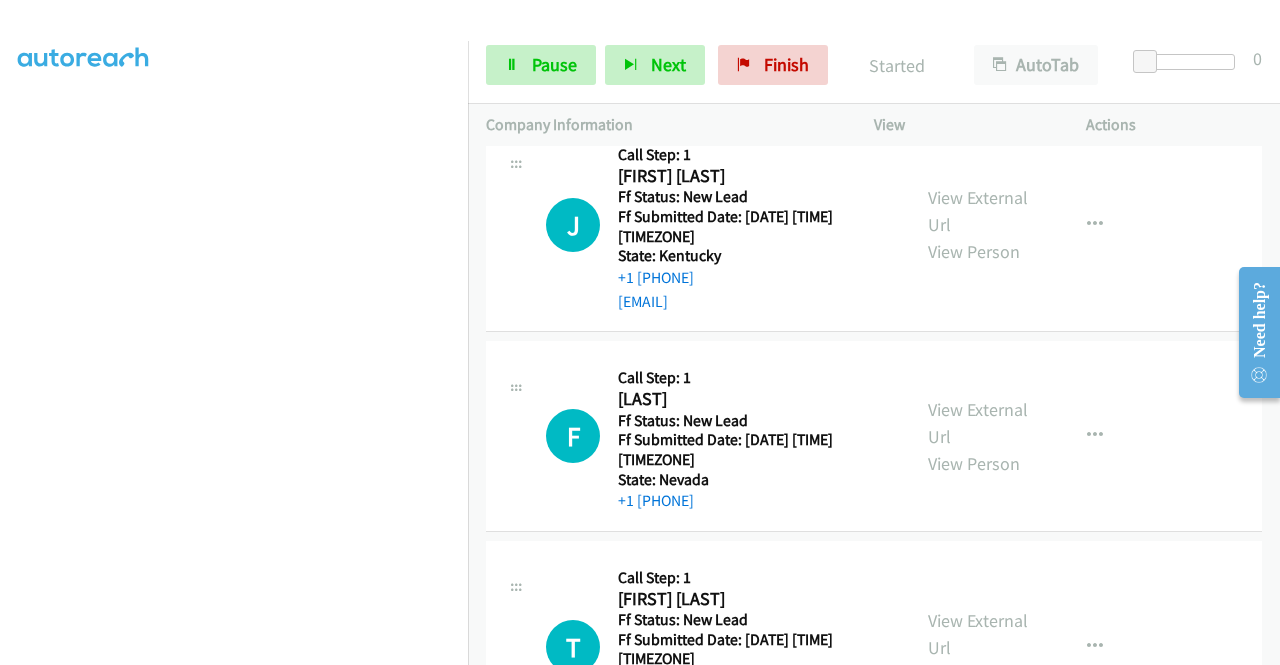 scroll, scrollTop: 2856, scrollLeft: 0, axis: vertical 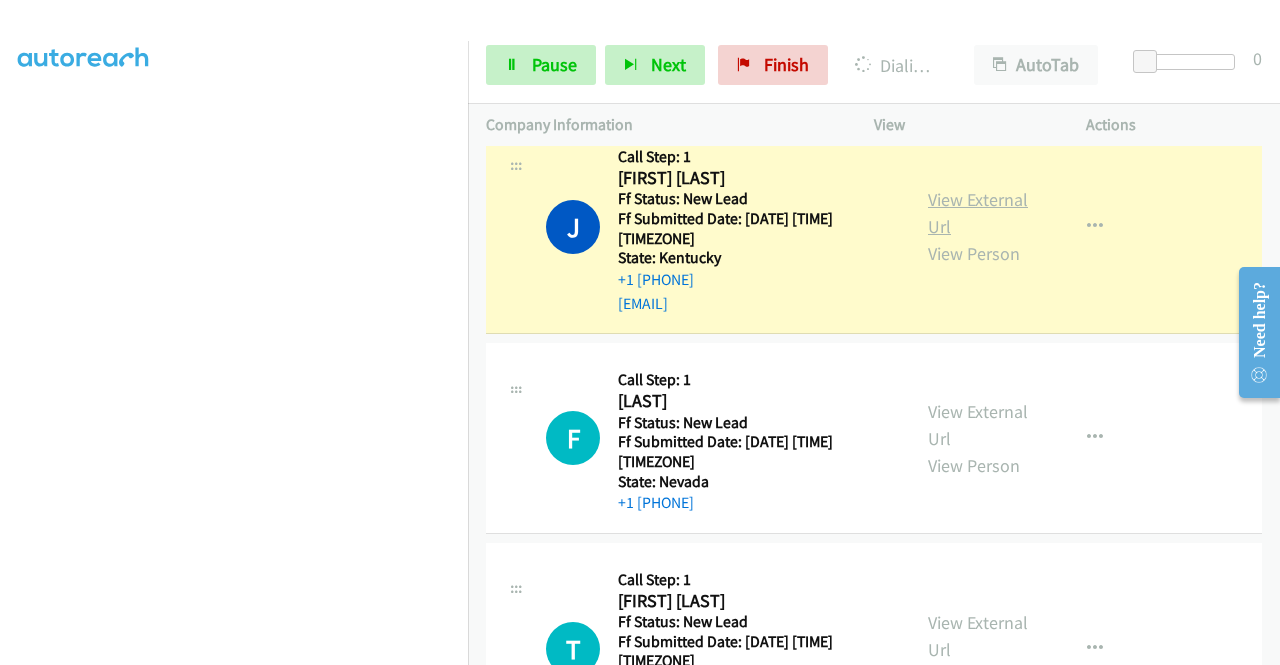click on "View External Url" at bounding box center (978, 213) 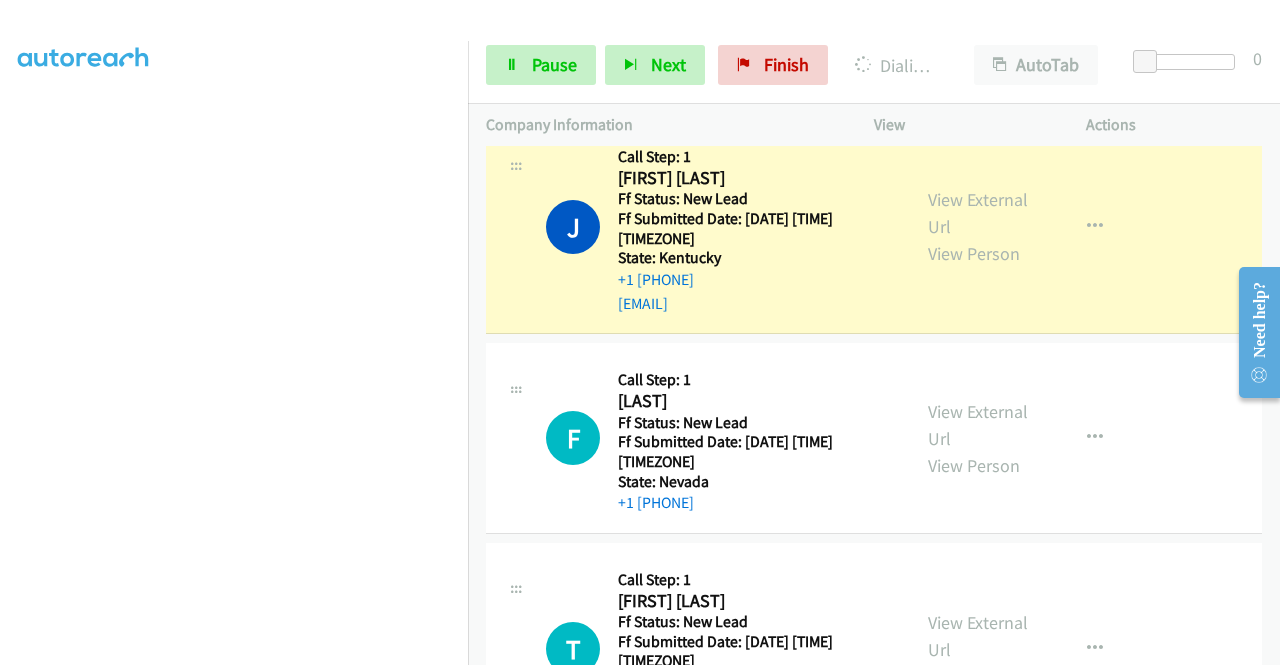 scroll, scrollTop: 0, scrollLeft: 0, axis: both 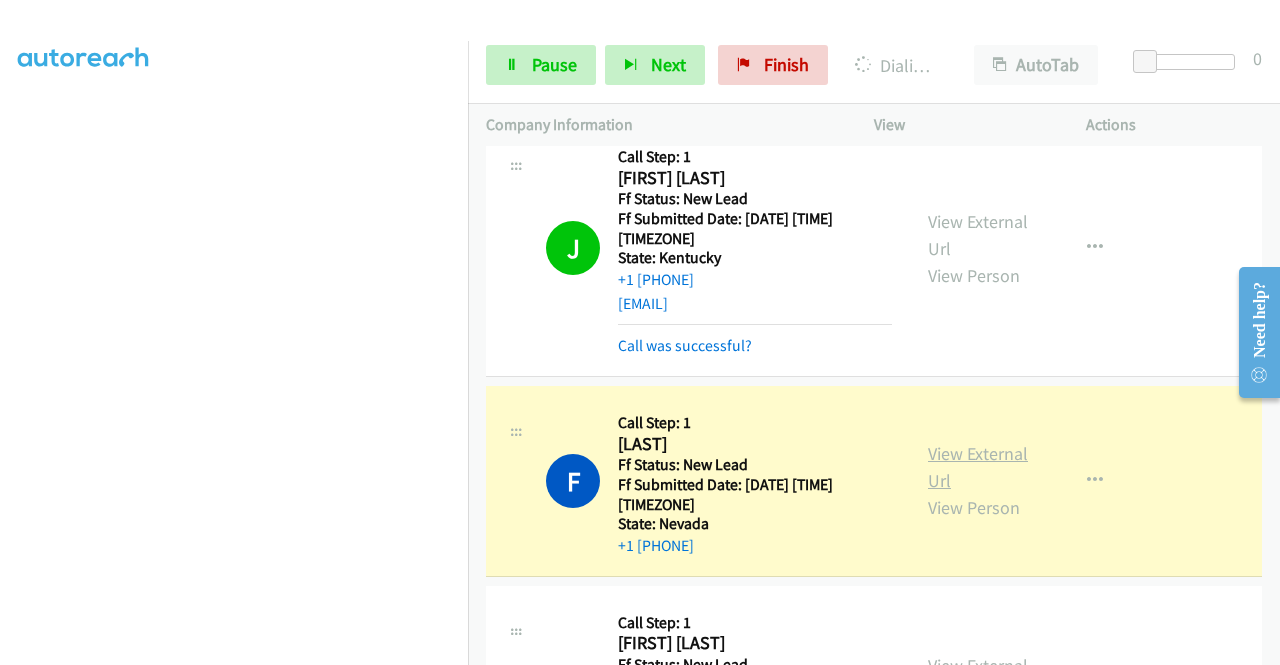 click on "View External Url" at bounding box center (978, 467) 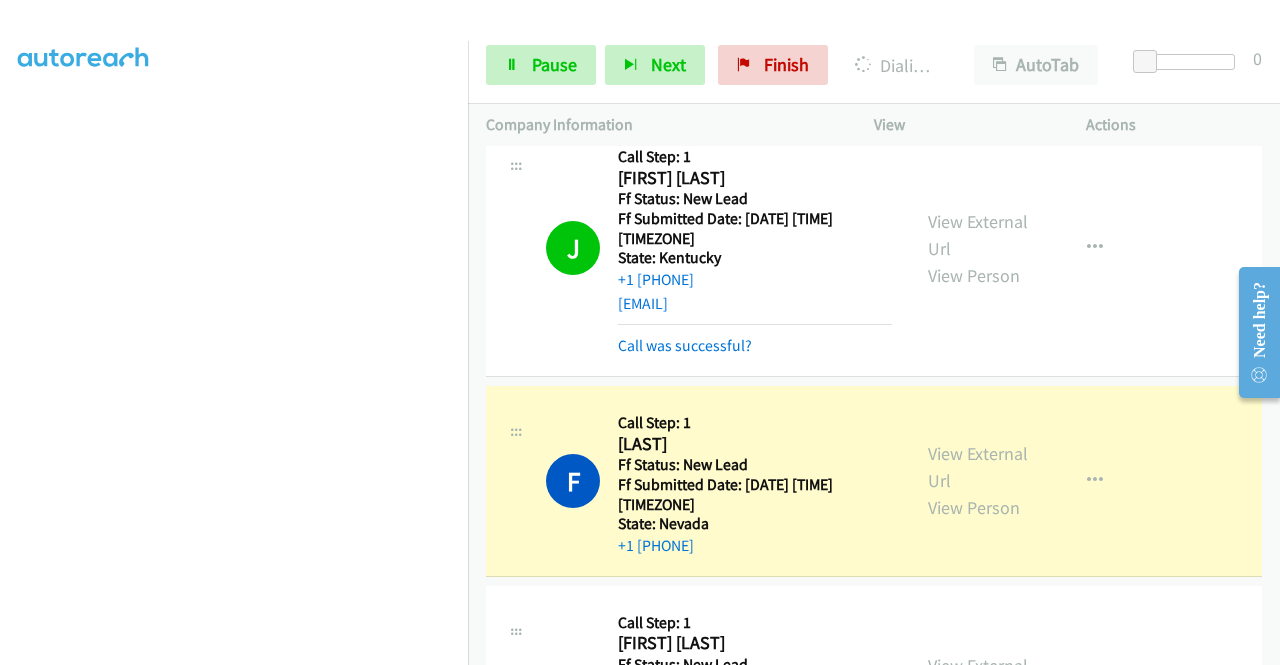 scroll, scrollTop: 0, scrollLeft: 0, axis: both 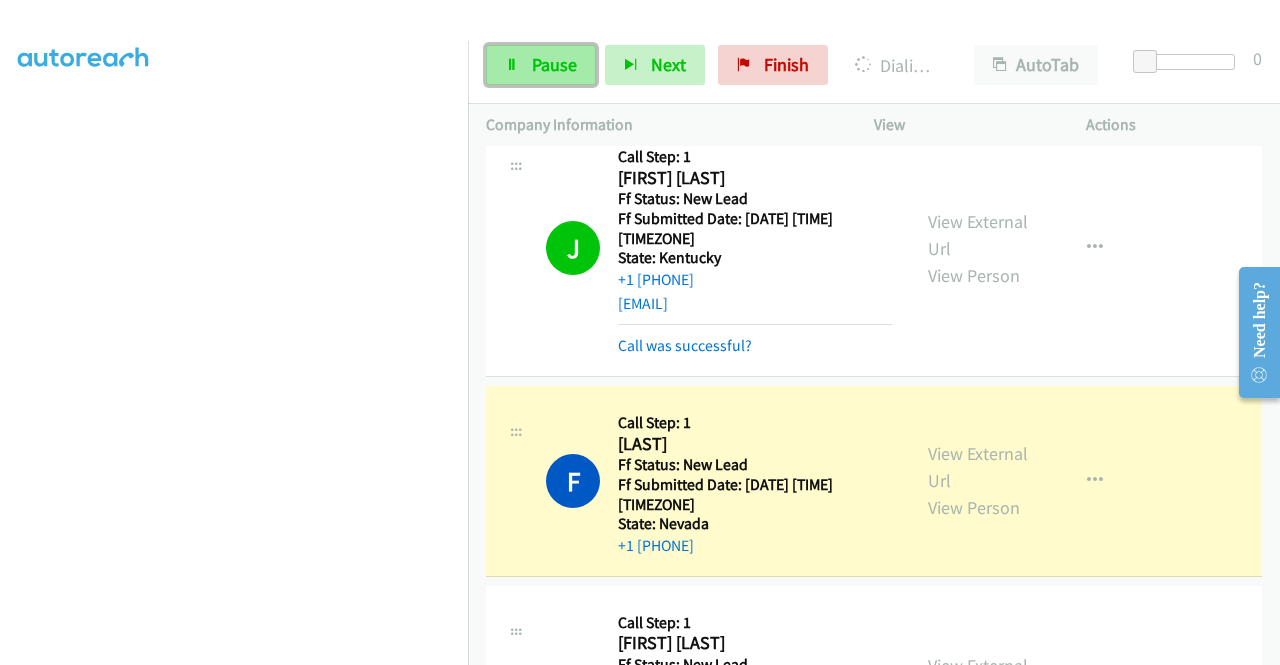 click on "Pause" at bounding box center (541, 65) 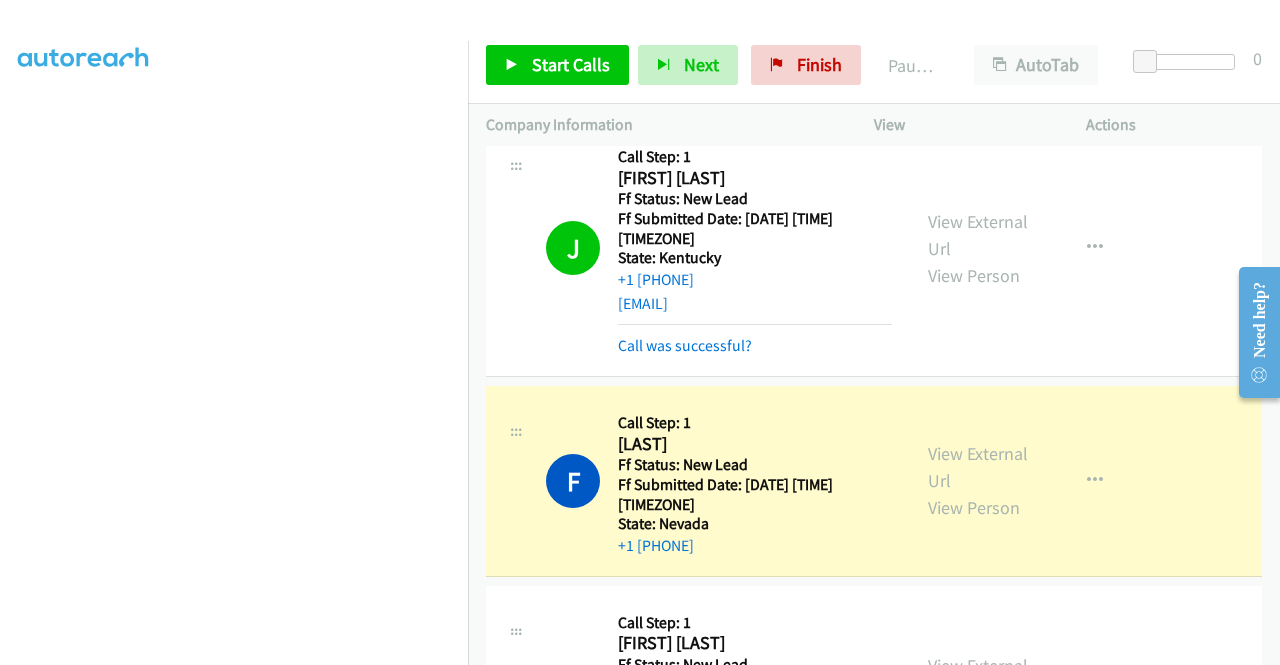 scroll, scrollTop: 0, scrollLeft: 0, axis: both 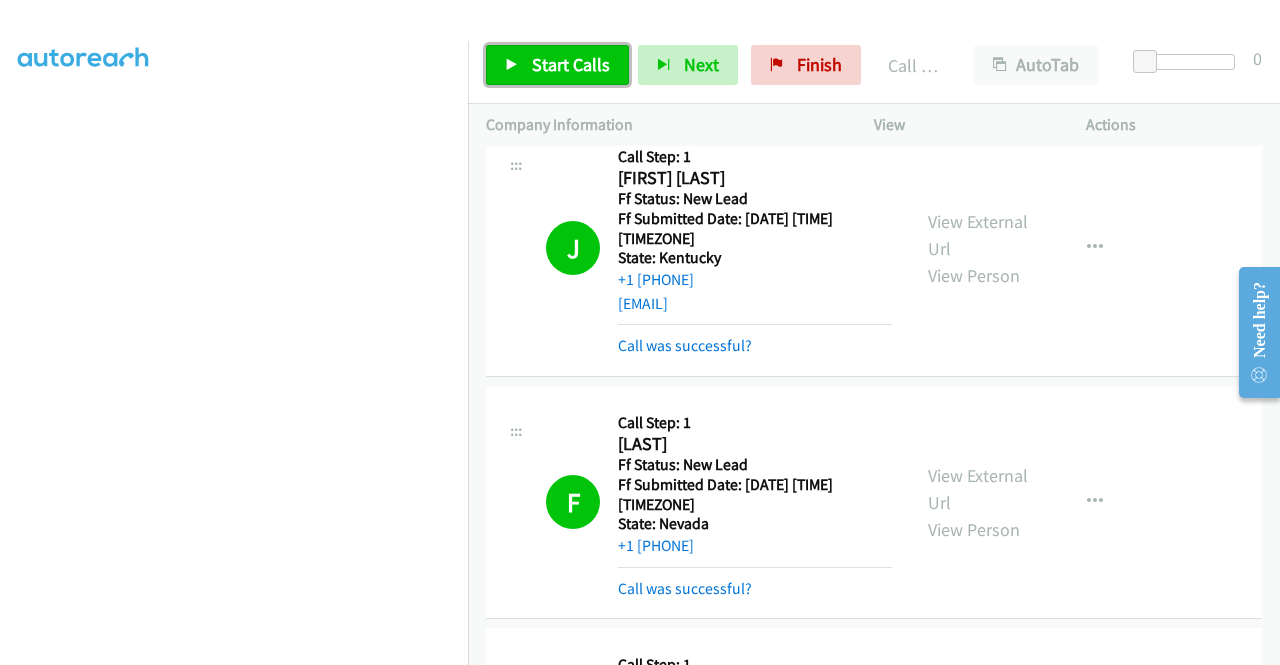 click on "Start Calls" at bounding box center (557, 65) 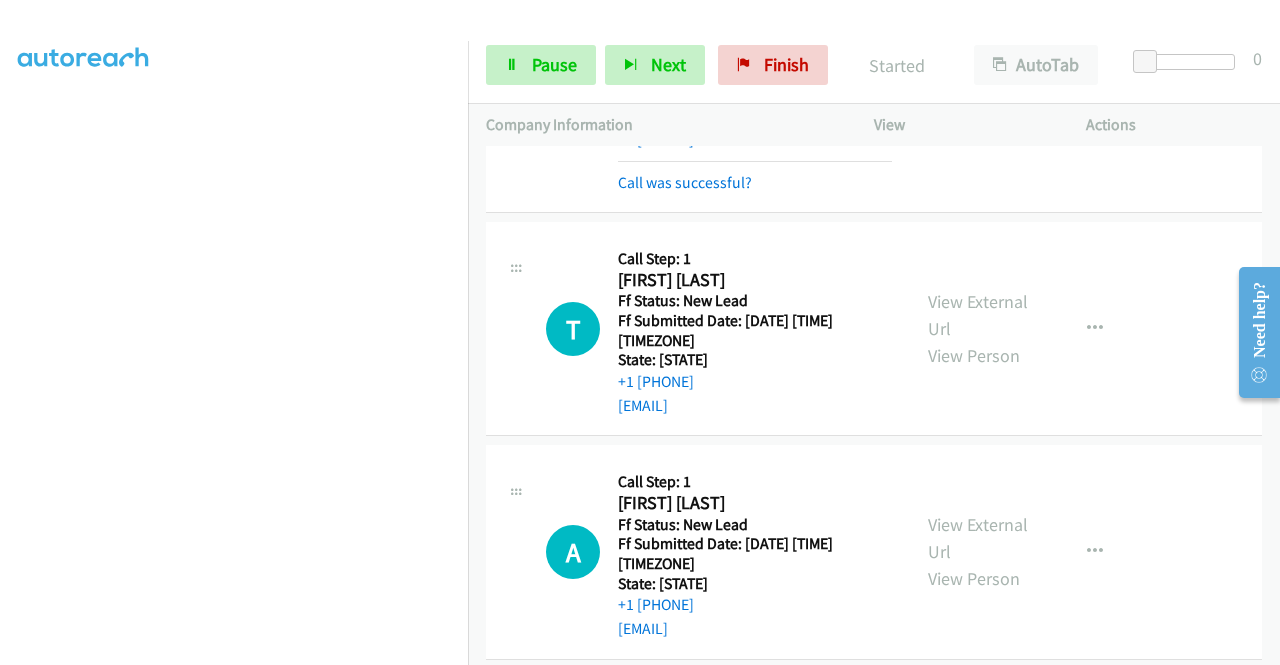 scroll, scrollTop: 2940, scrollLeft: 0, axis: vertical 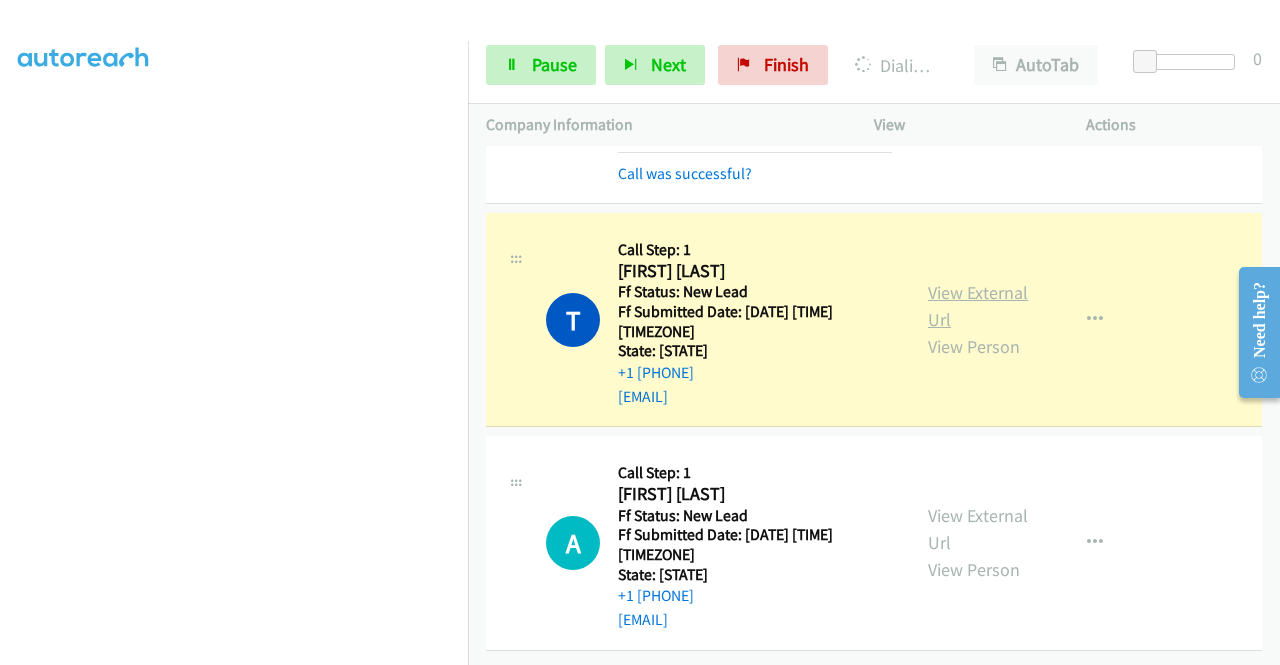 click on "View External Url" at bounding box center (978, 306) 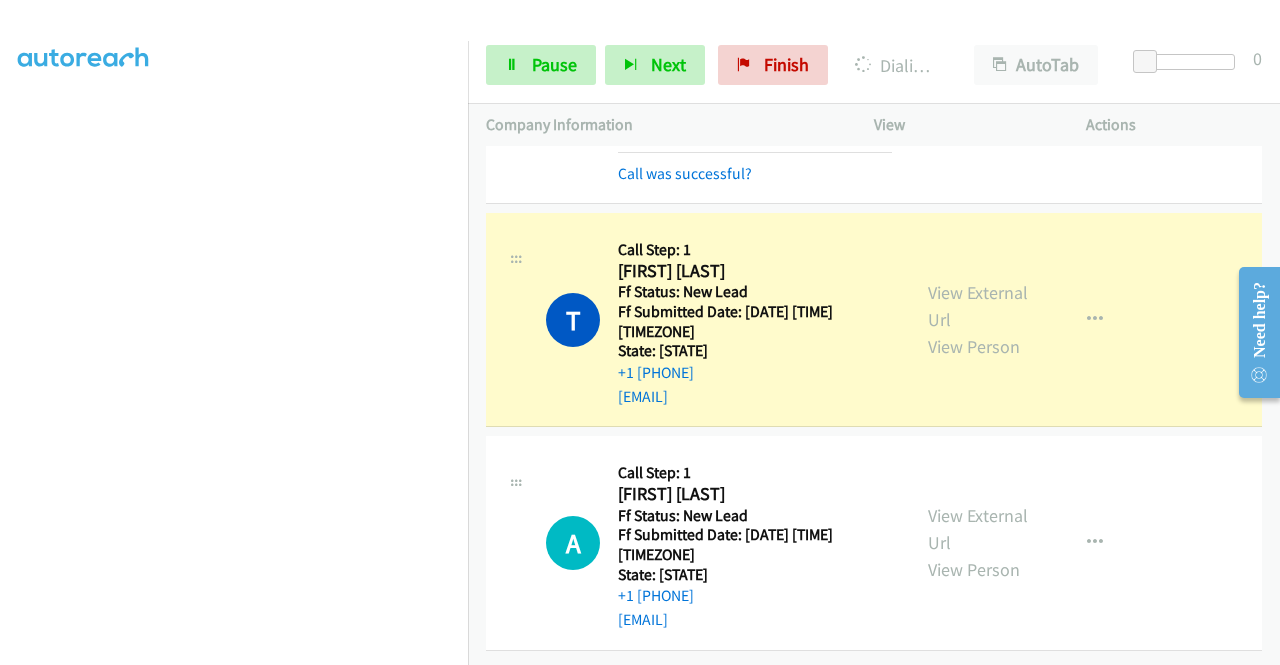 click on "Dialing Mode: Power
|
Switch to Preview
My Lists" at bounding box center (234, 152) 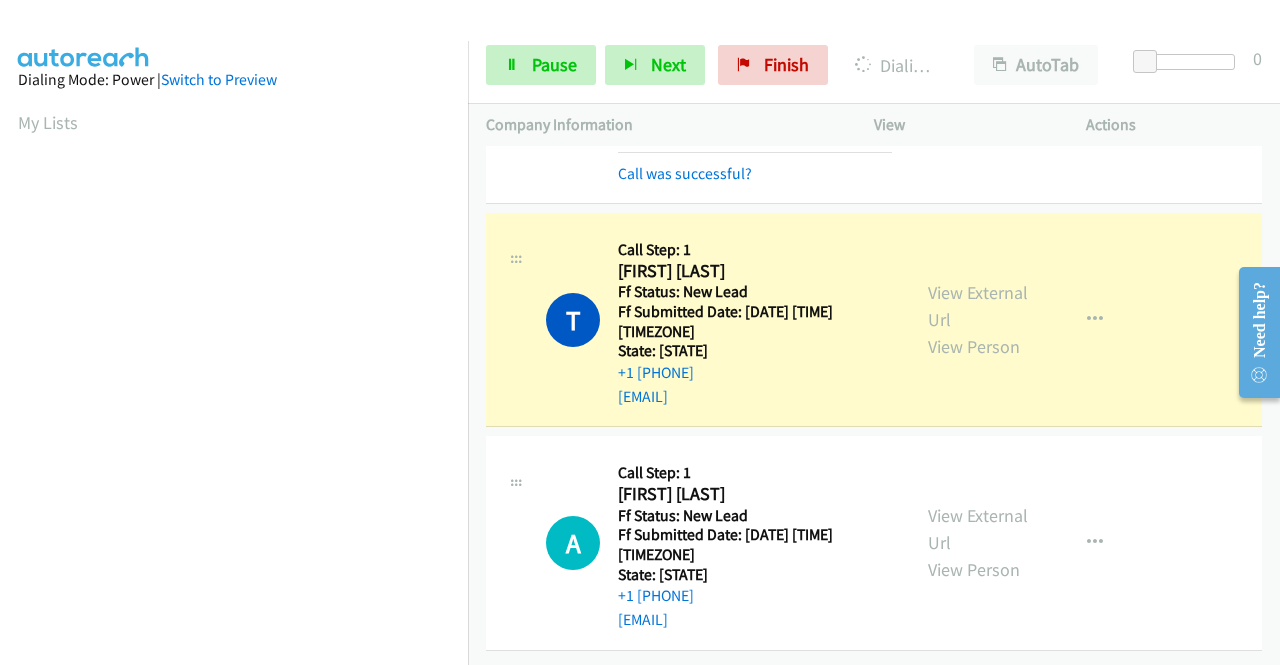scroll, scrollTop: 456, scrollLeft: 0, axis: vertical 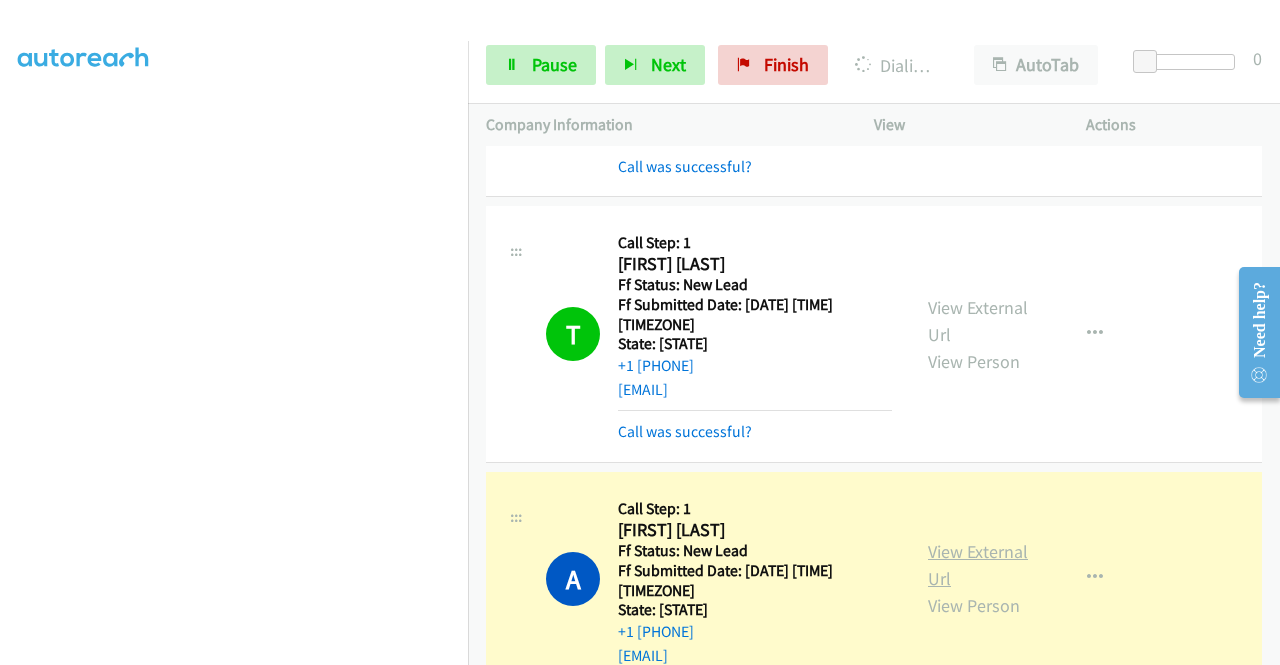 click on "View External Url" at bounding box center (978, 565) 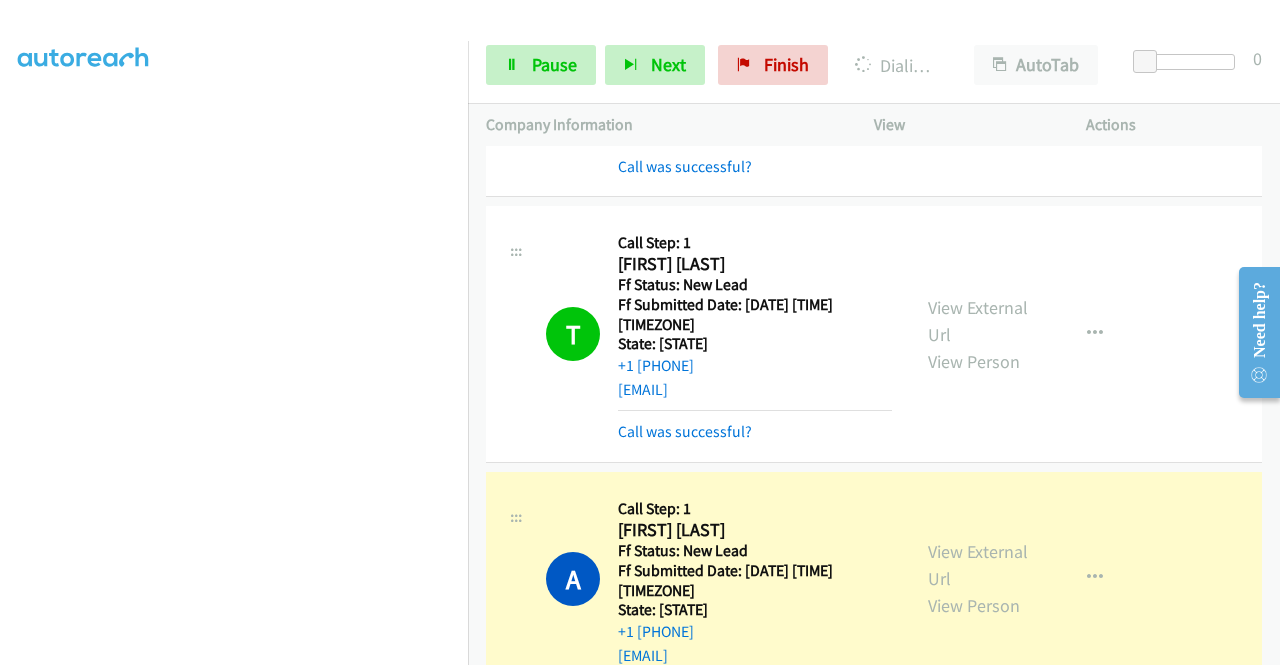 scroll, scrollTop: 0, scrollLeft: 0, axis: both 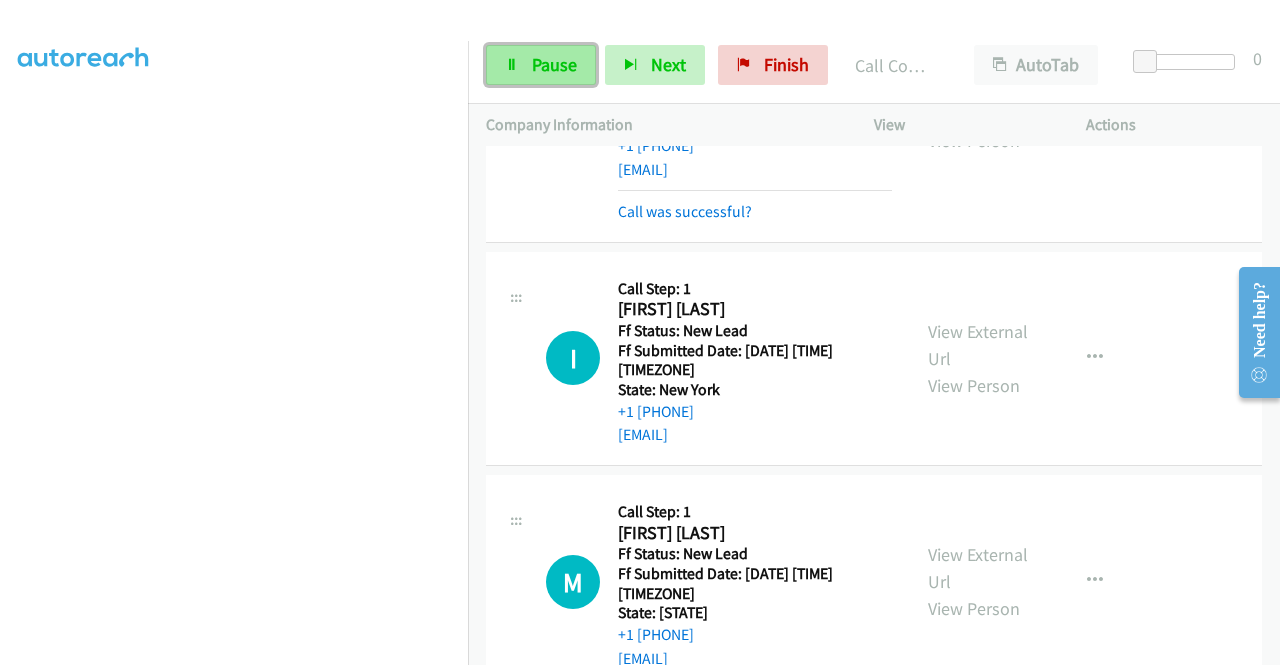 click on "Pause" at bounding box center [541, 65] 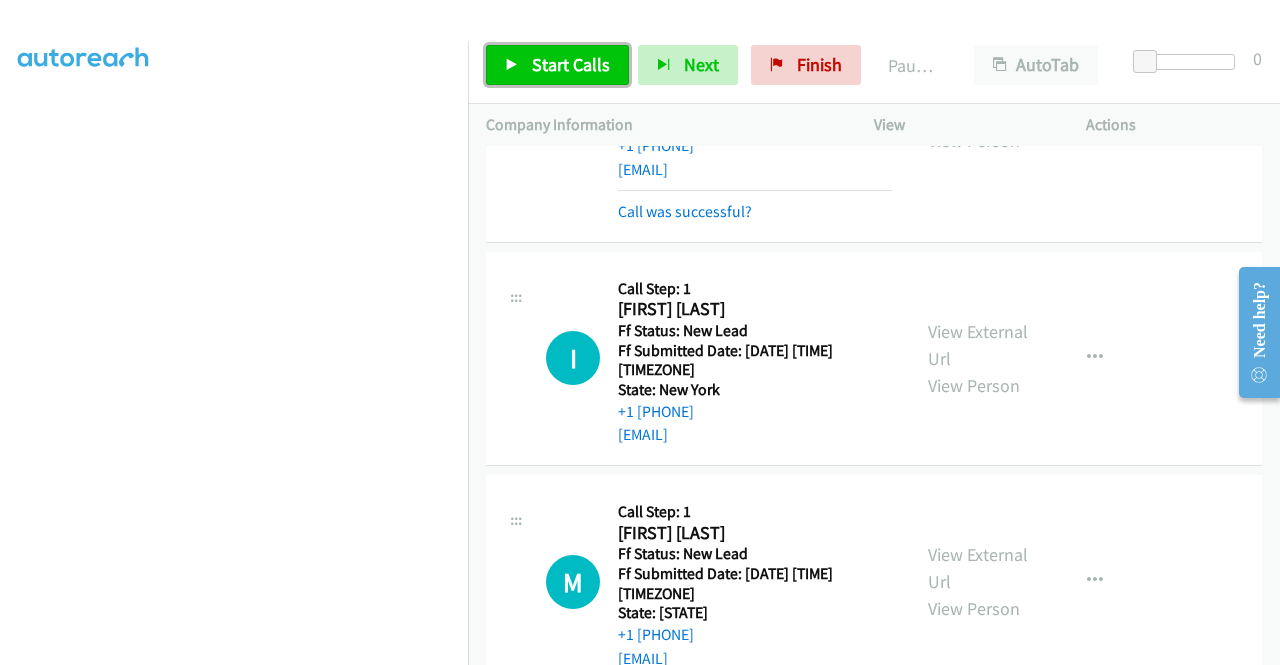 click on "Start Calls" at bounding box center [557, 65] 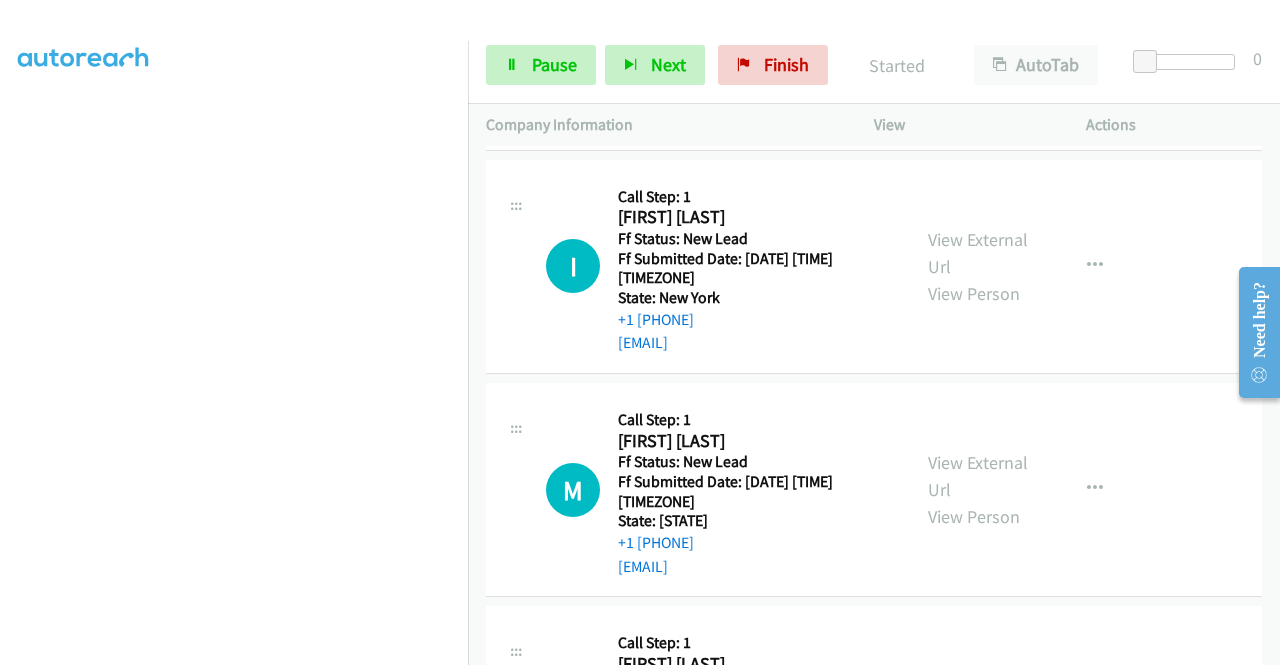 scroll, scrollTop: 3524, scrollLeft: 0, axis: vertical 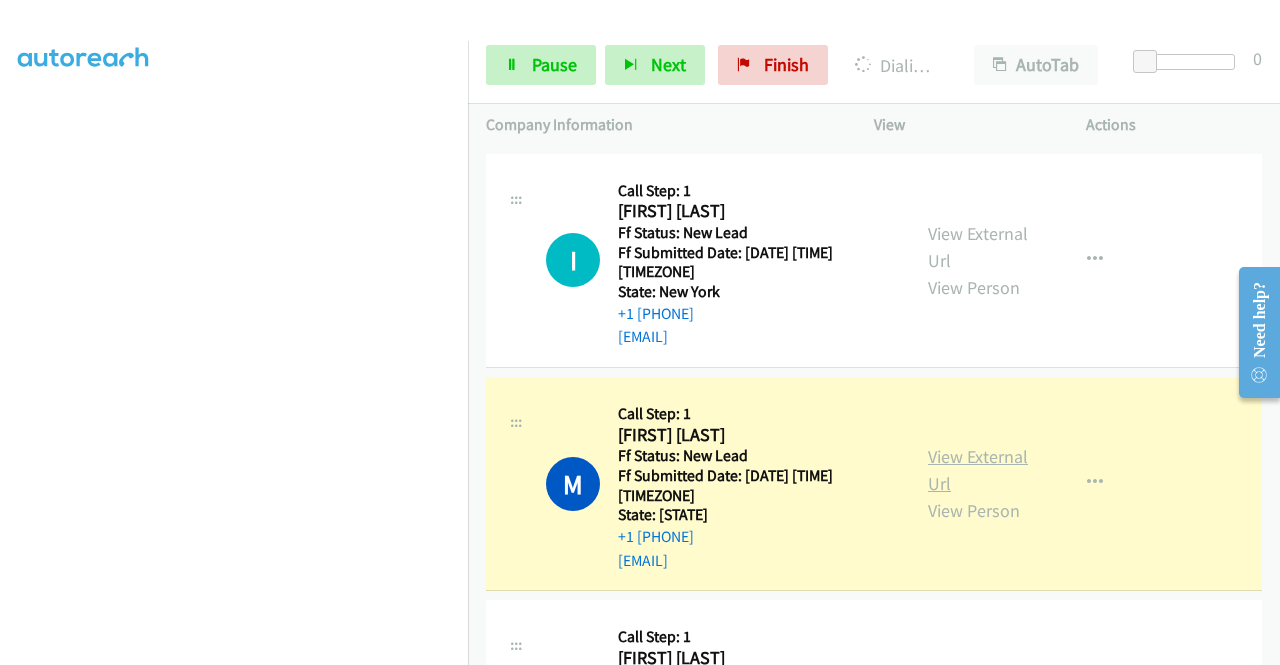 click on "View External Url" at bounding box center (978, 470) 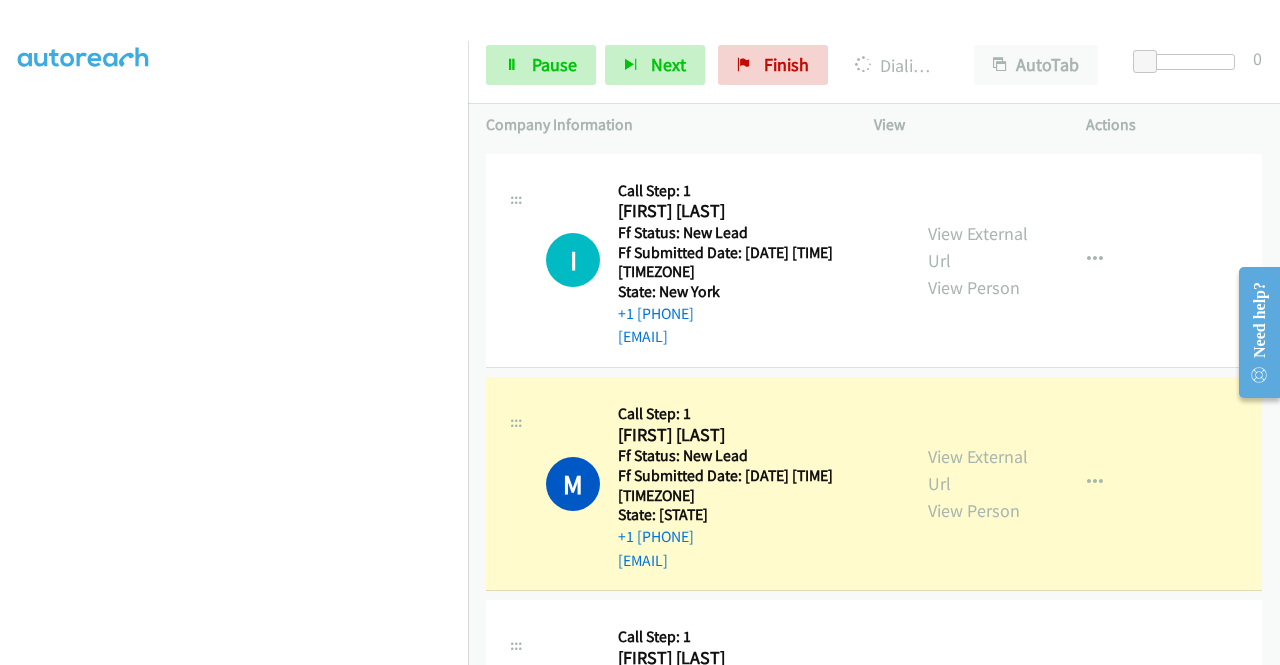 scroll, scrollTop: 0, scrollLeft: 0, axis: both 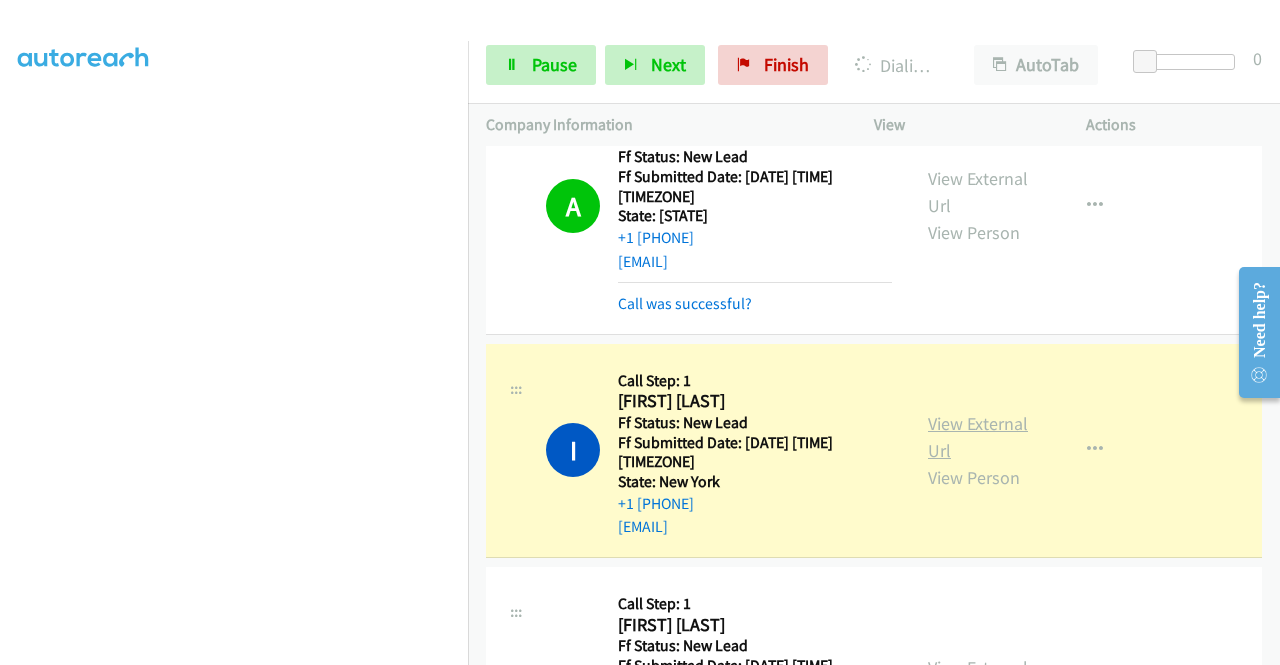click on "View External Url" at bounding box center [978, 437] 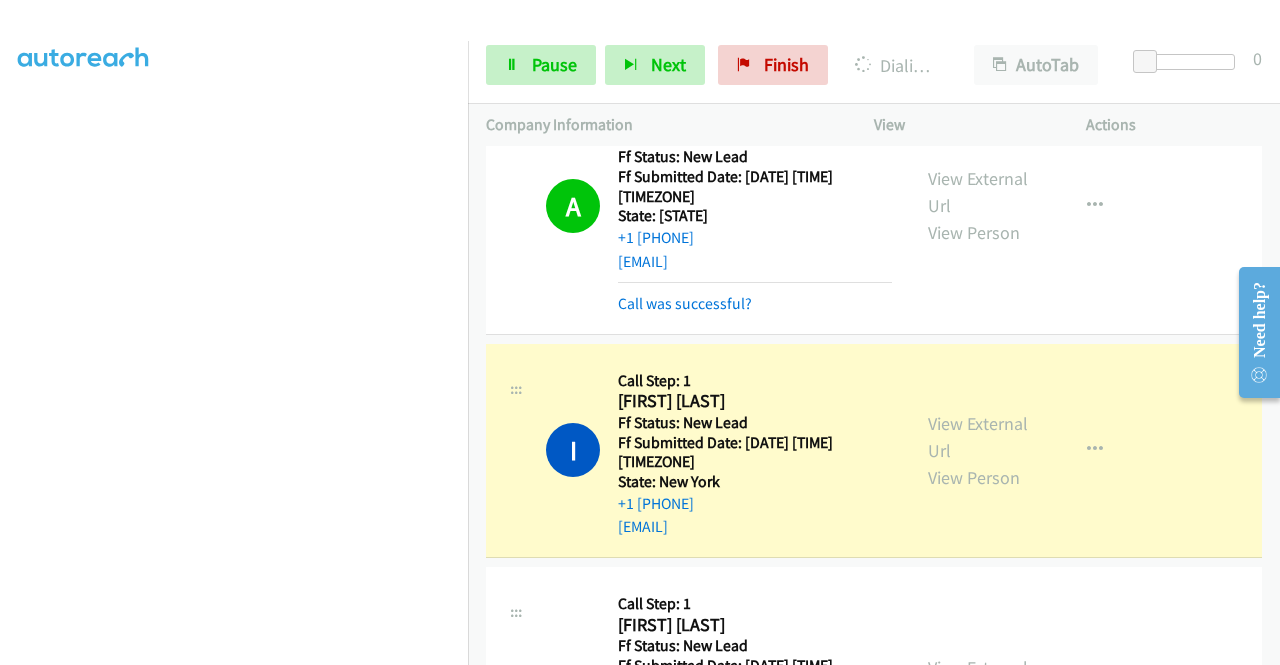 scroll, scrollTop: 0, scrollLeft: 0, axis: both 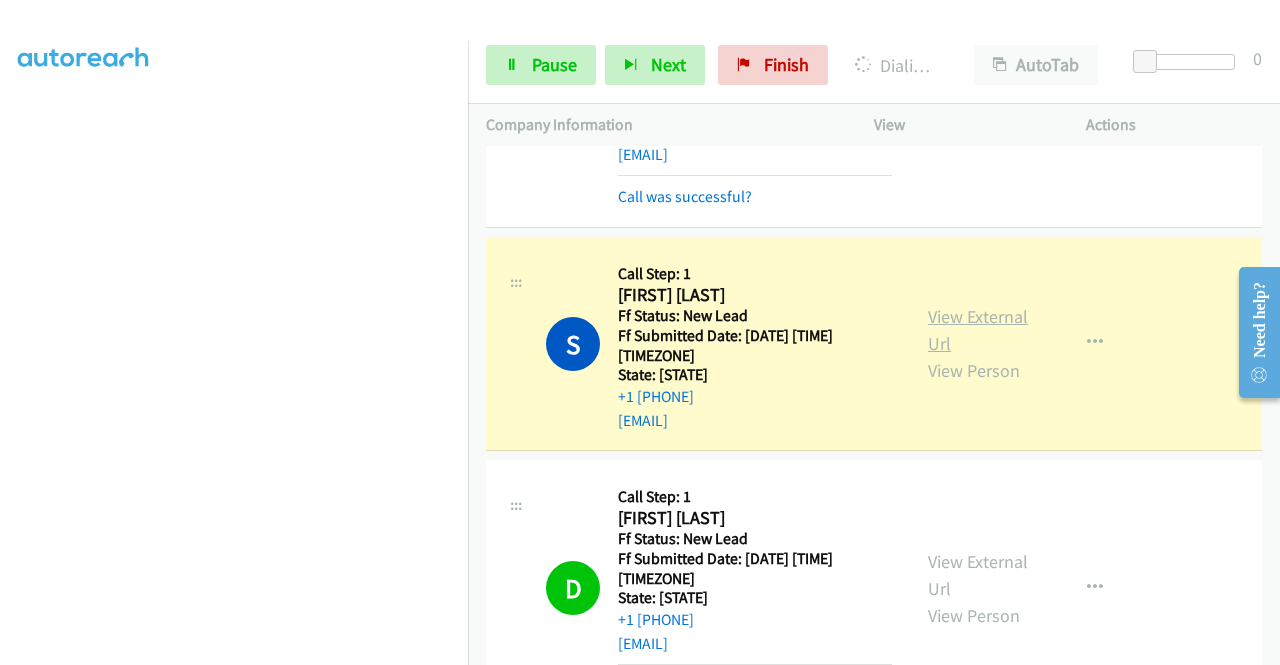 click on "View External Url" at bounding box center [978, 330] 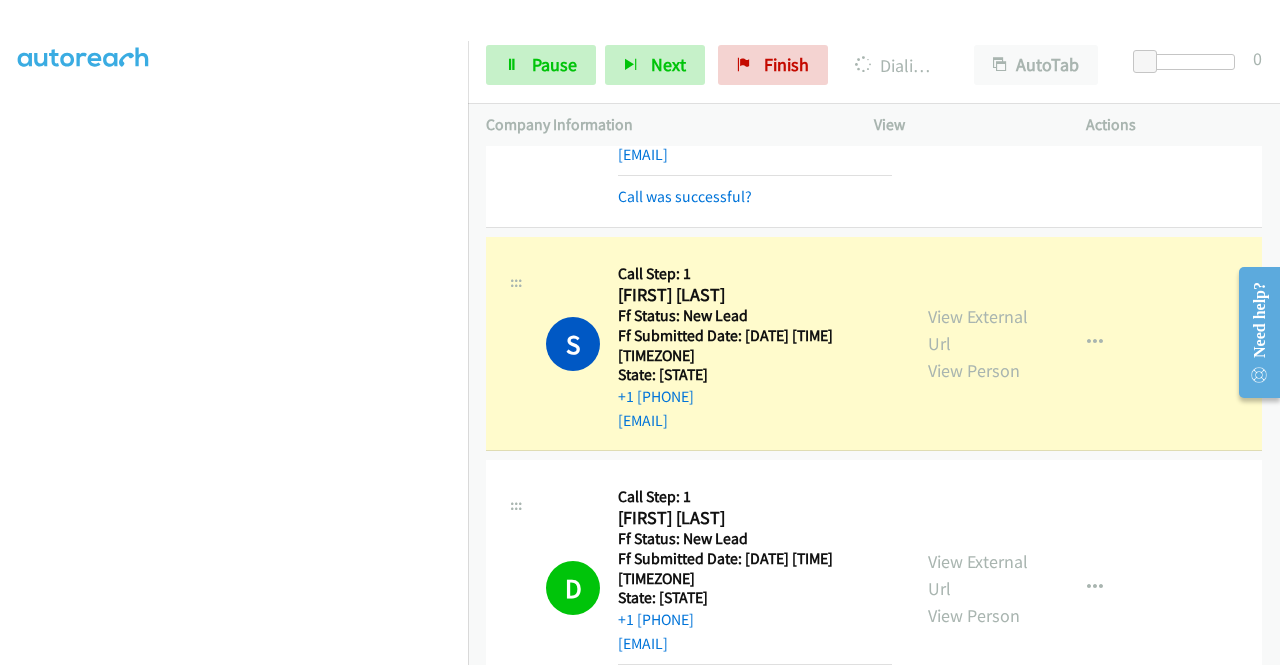 scroll, scrollTop: 0, scrollLeft: 0, axis: both 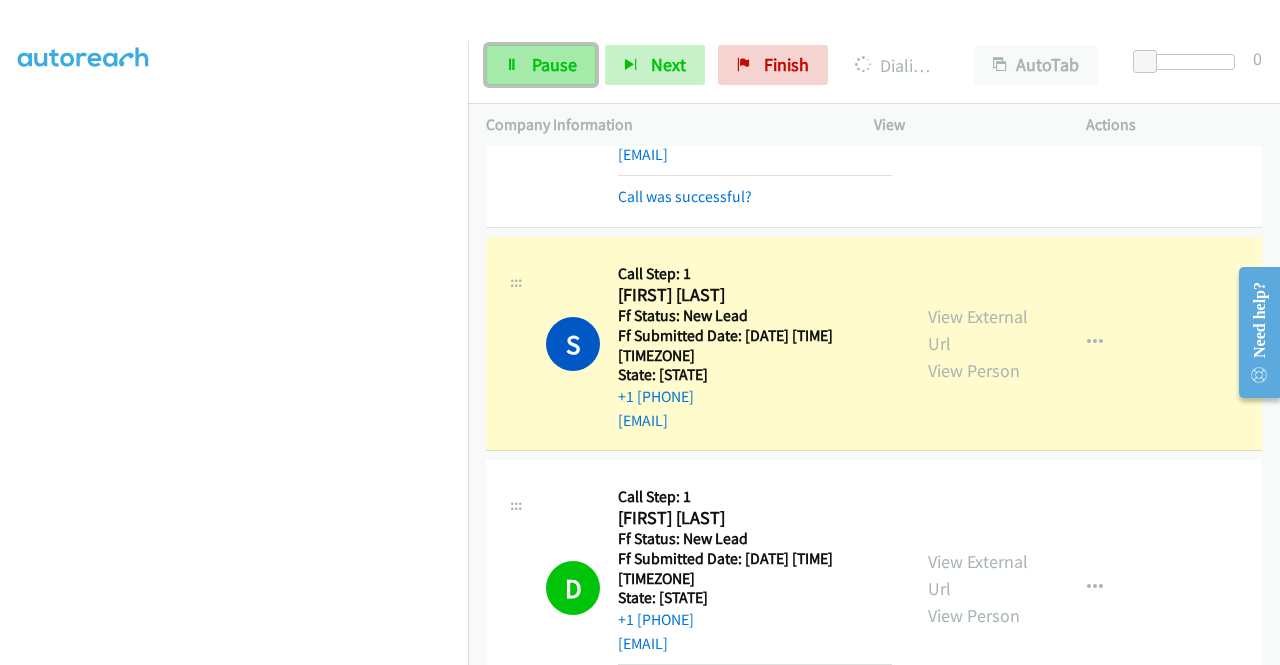 click on "Pause" at bounding box center [554, 64] 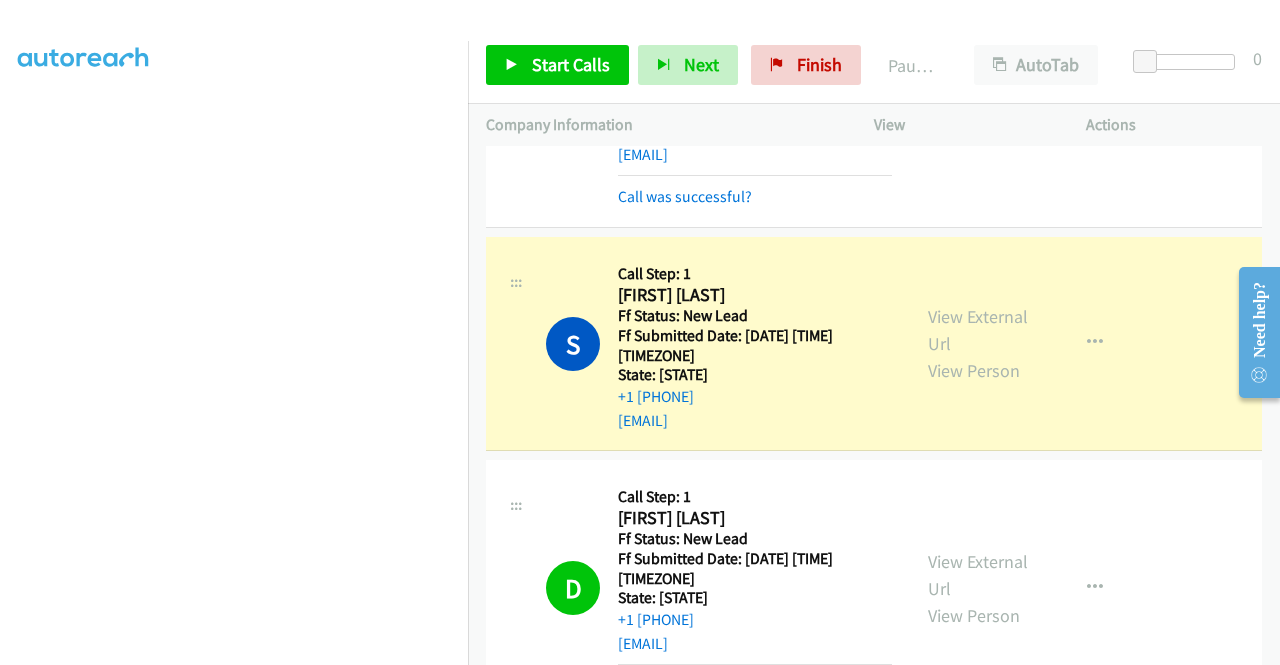 scroll, scrollTop: 0, scrollLeft: 0, axis: both 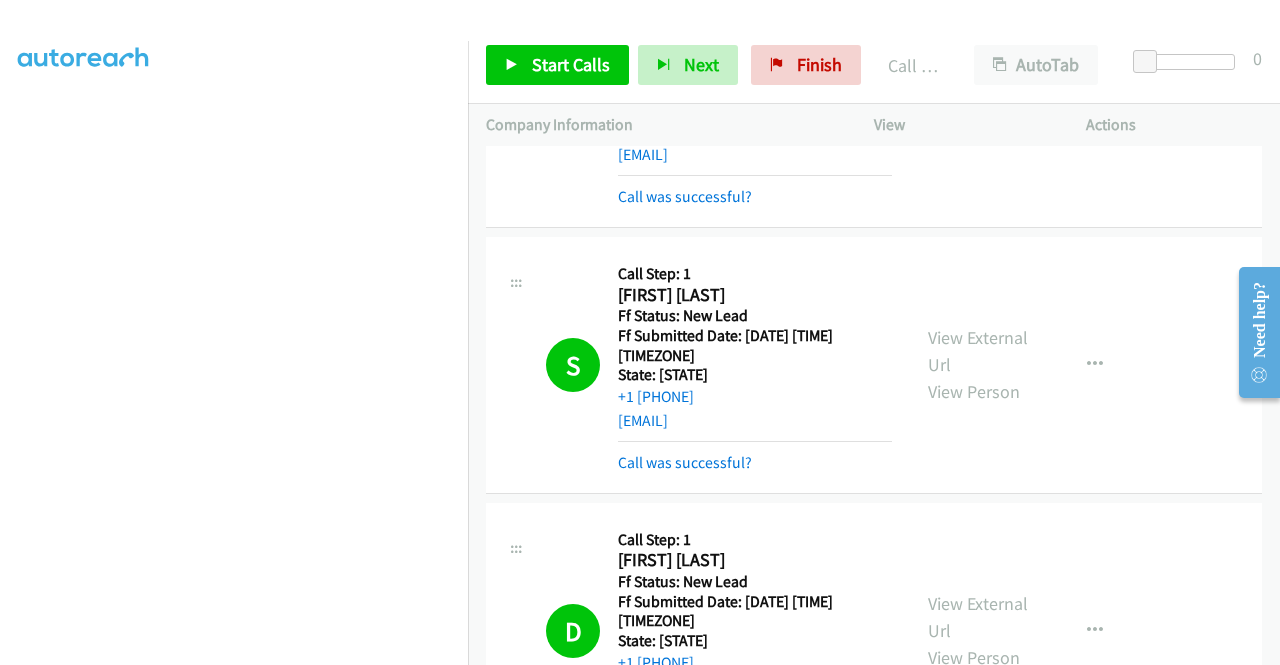 click on "View External Url
View Person
View External Url
Email
Schedule/Manage Callback
Skip Call
Add to do not call list" at bounding box center (1025, 365) 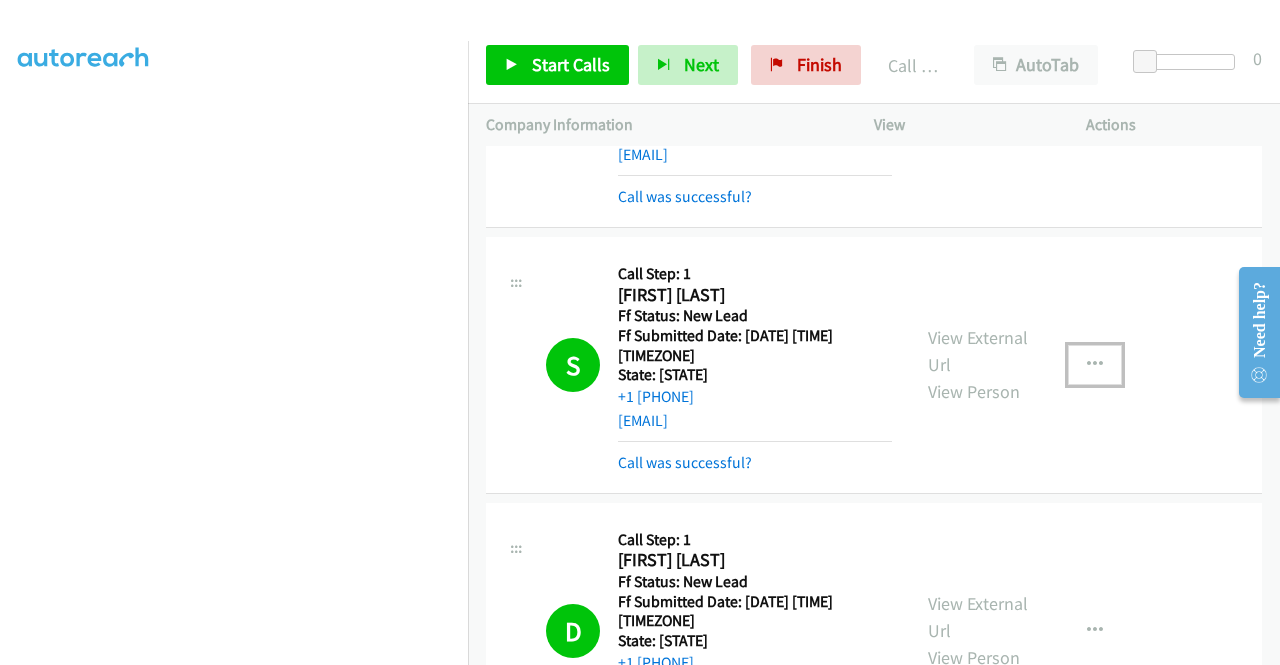 click at bounding box center [1095, 365] 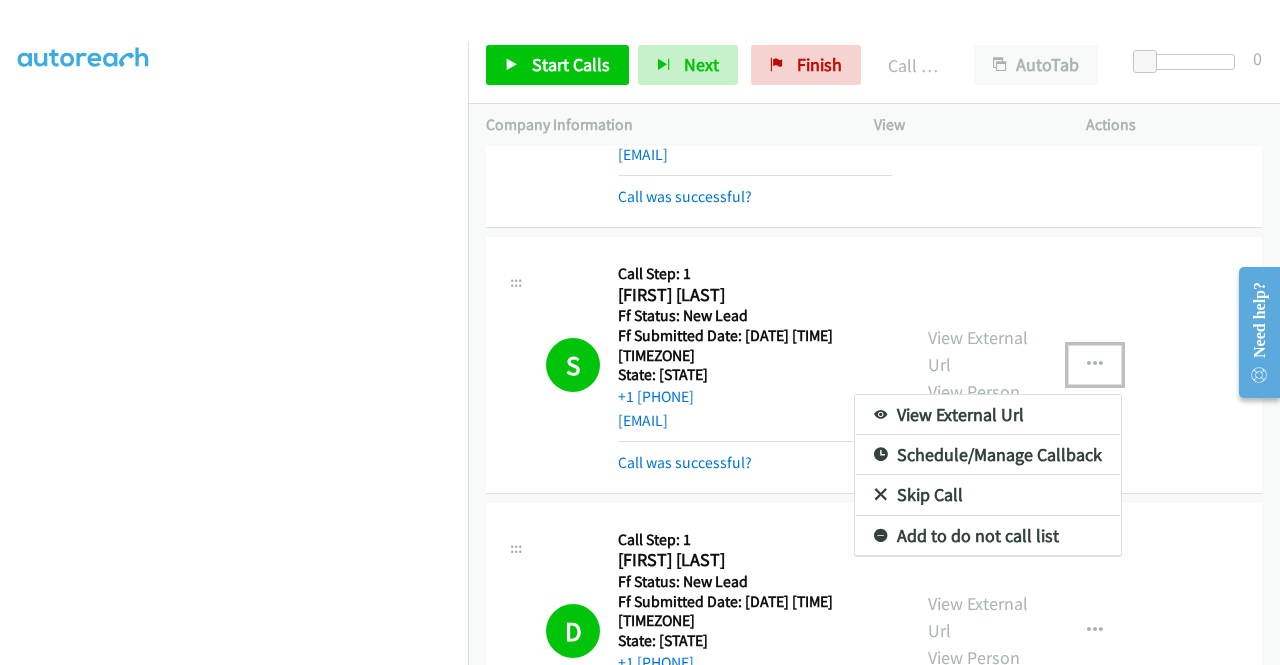 click on "Add to do not call list" at bounding box center [988, 536] 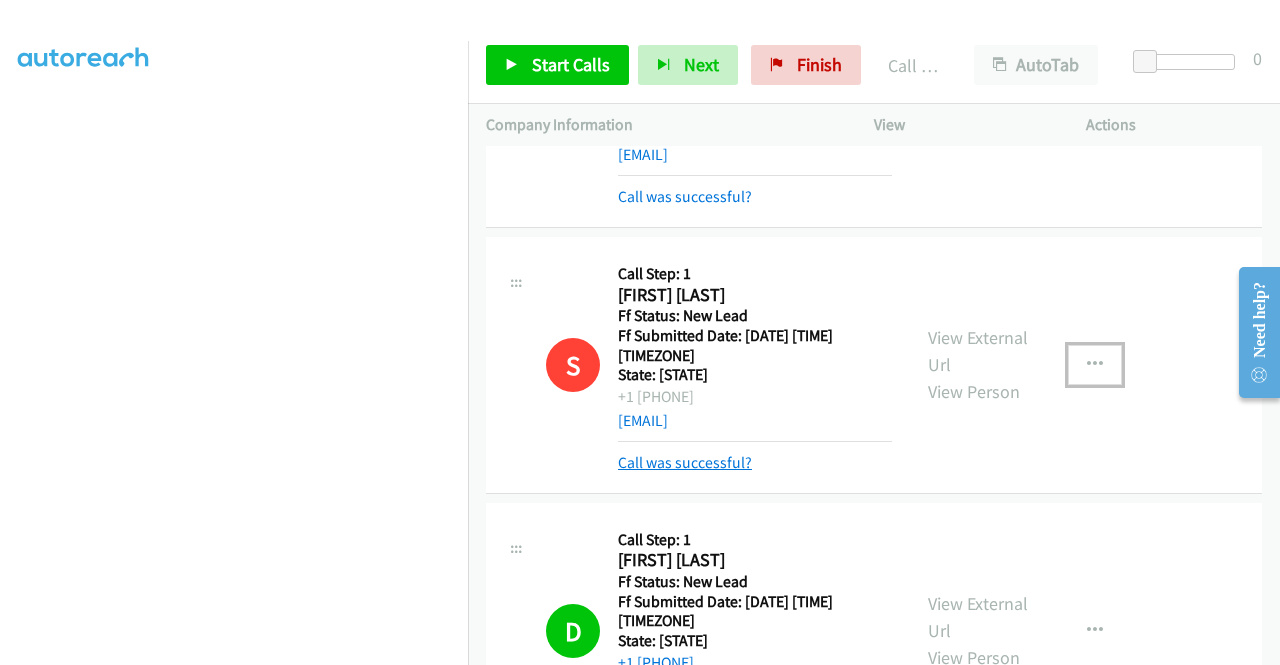 click on "Call was successful?" at bounding box center [685, 462] 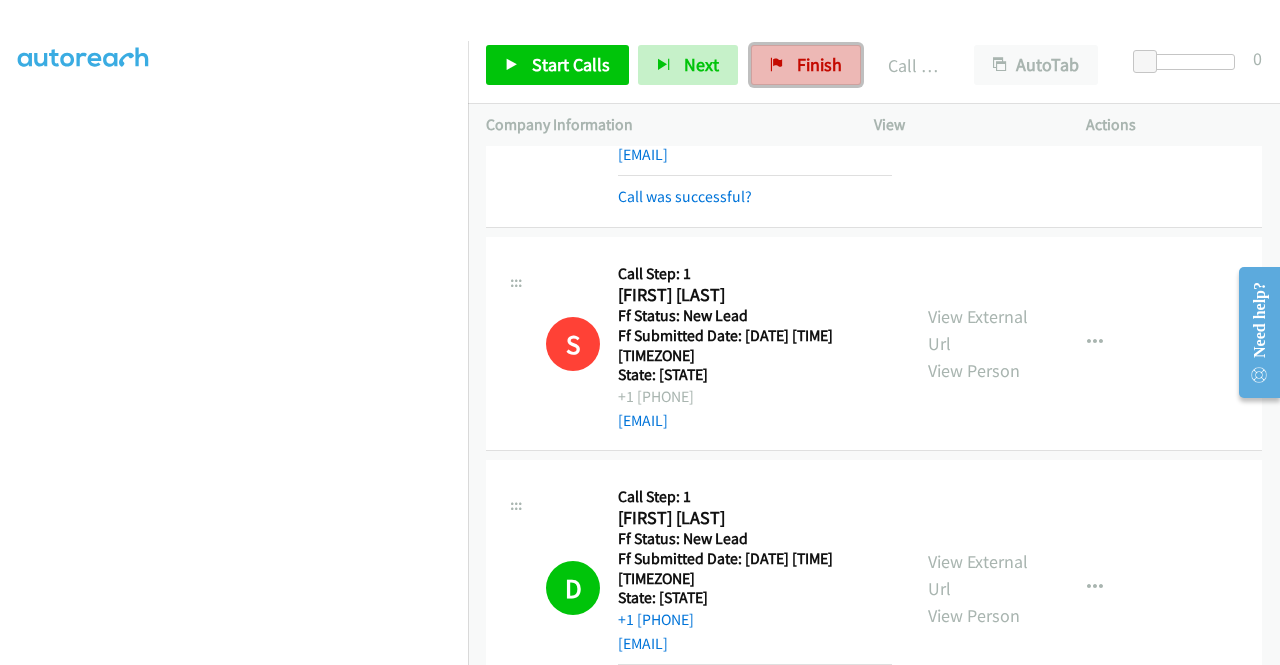 click on "Finish" at bounding box center [806, 65] 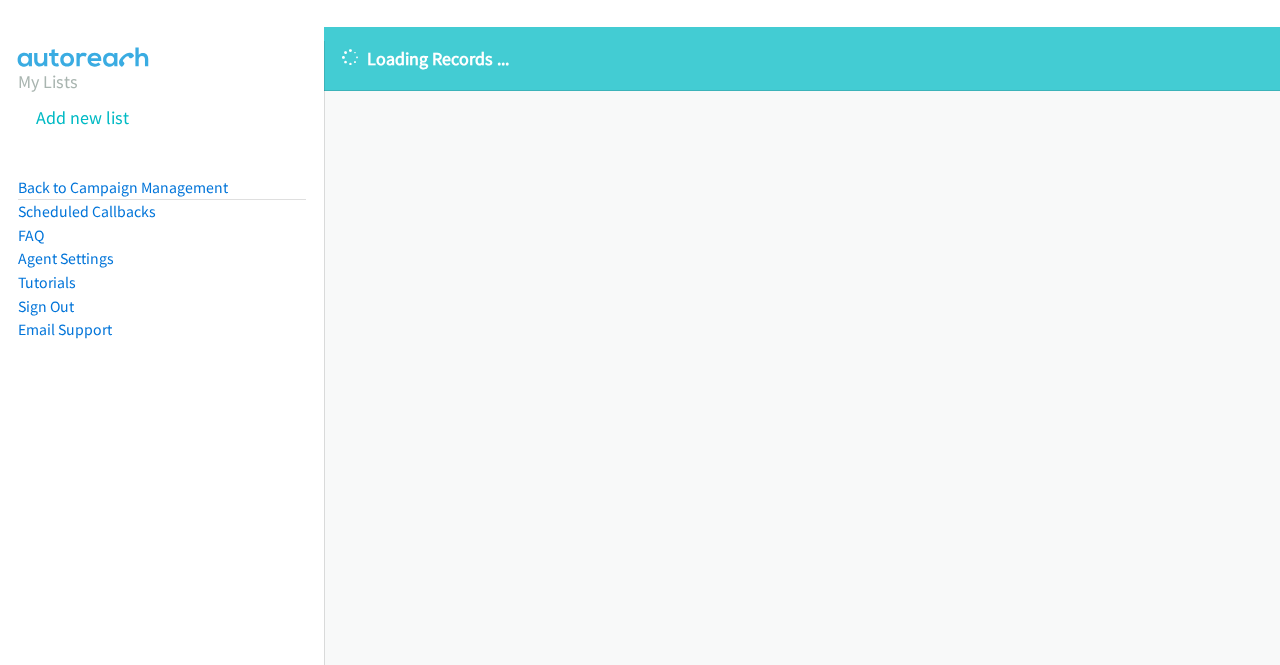 scroll, scrollTop: 0, scrollLeft: 0, axis: both 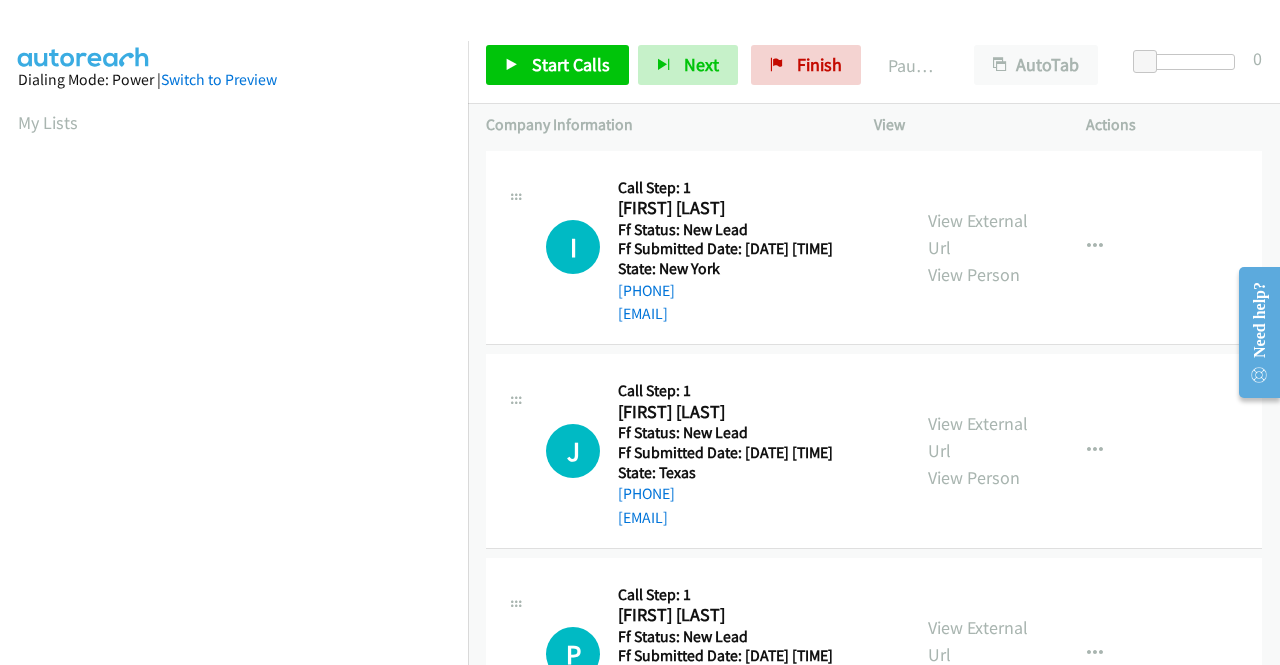 click on "Start Calls
Pause
Next
Finish
Paused
AutoTab
AutoTab
0" at bounding box center (874, 65) 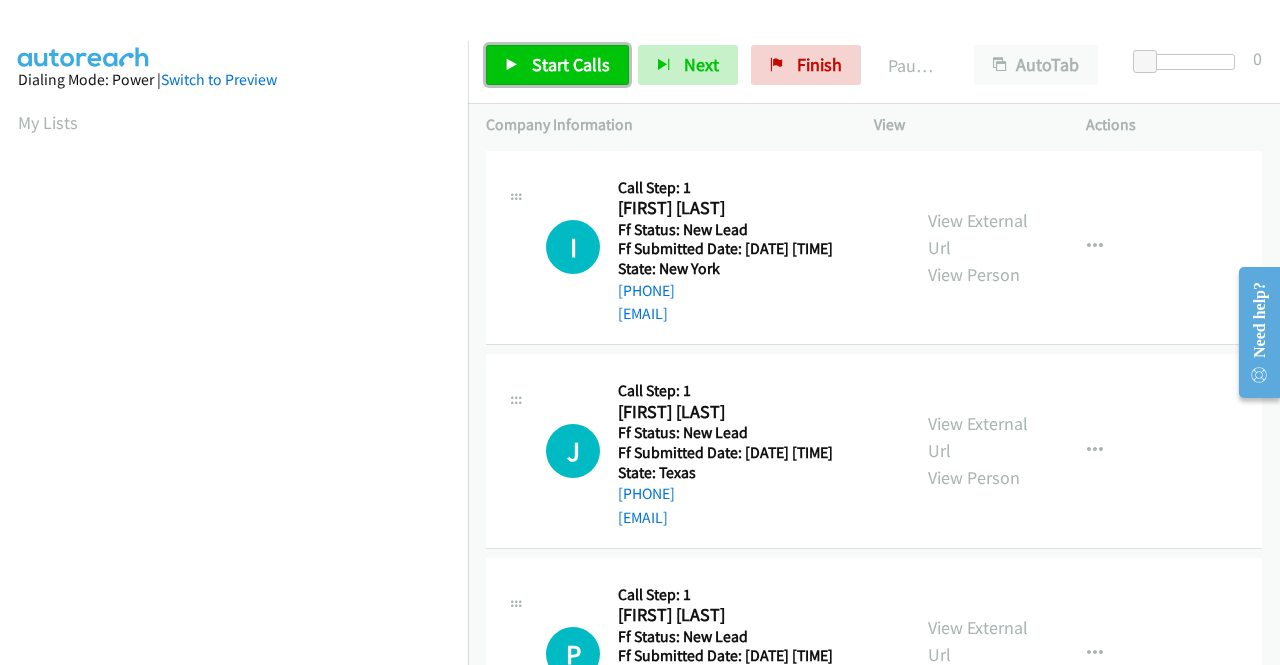 click on "Start Calls" at bounding box center (557, 65) 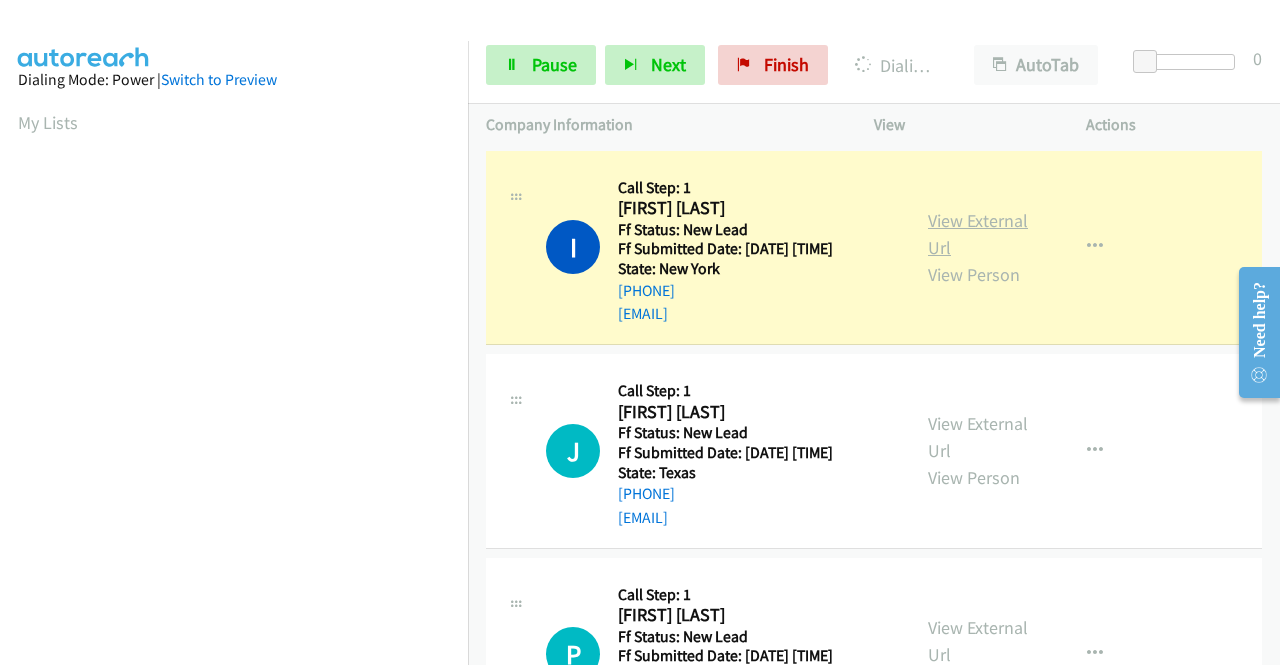 click on "View External Url" at bounding box center (978, 234) 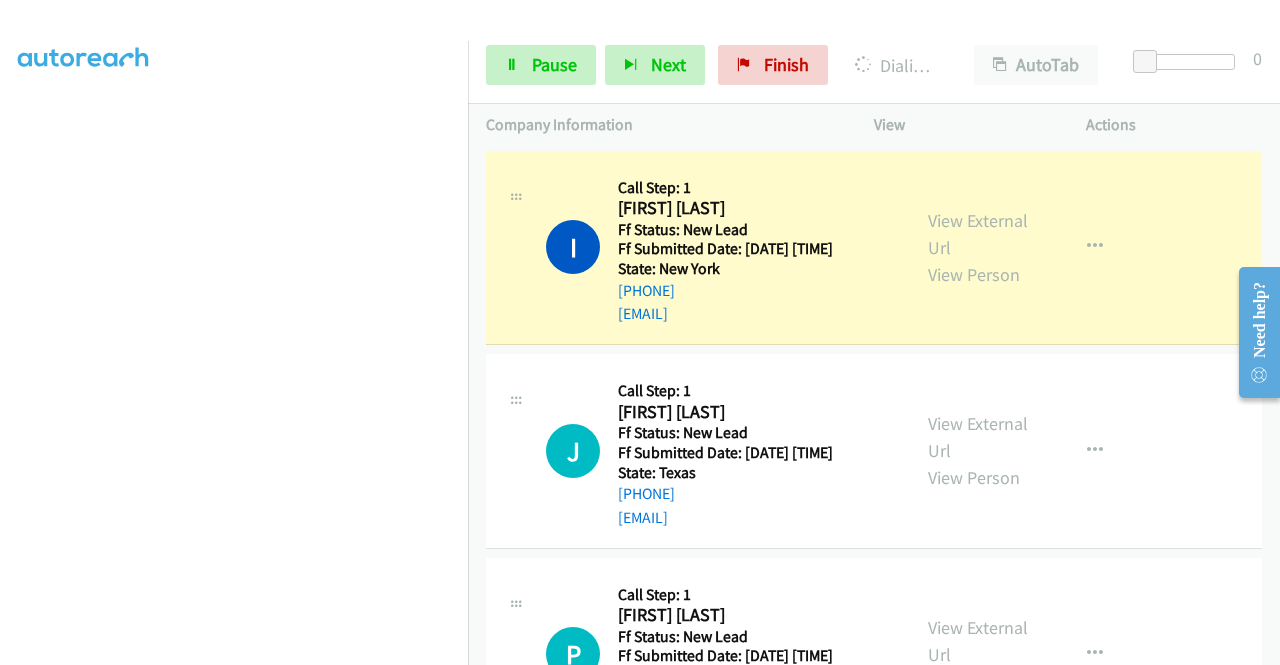 scroll, scrollTop: 456, scrollLeft: 0, axis: vertical 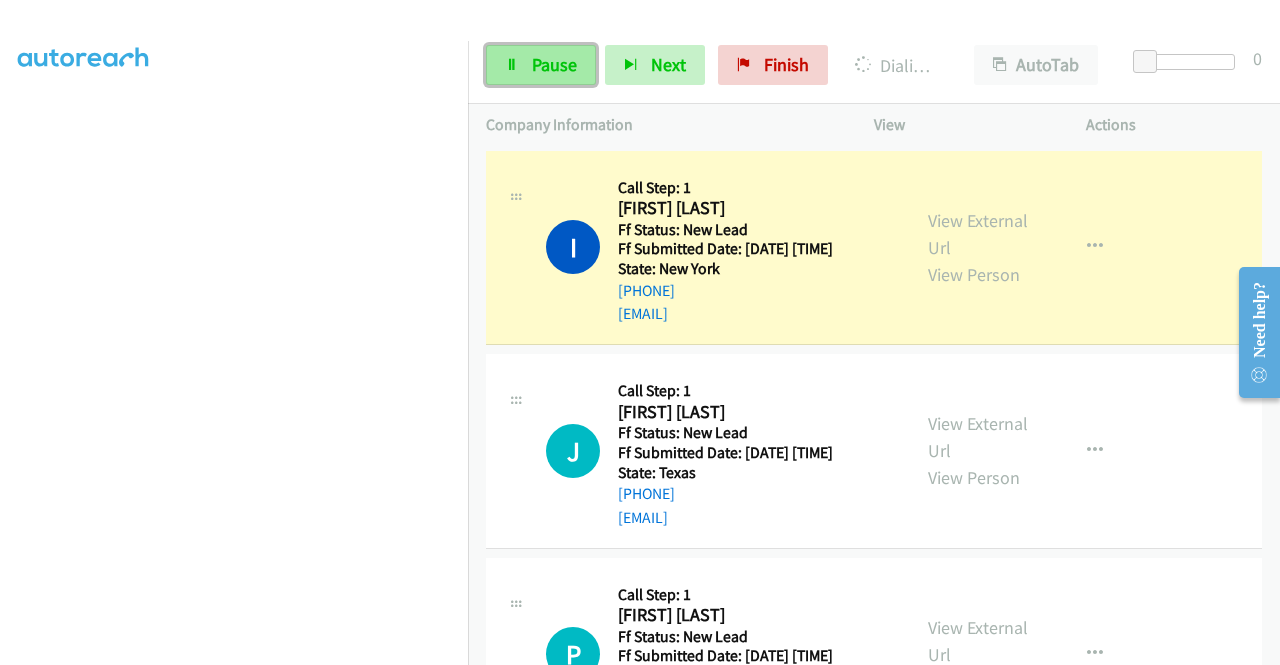 click on "Pause" at bounding box center (541, 65) 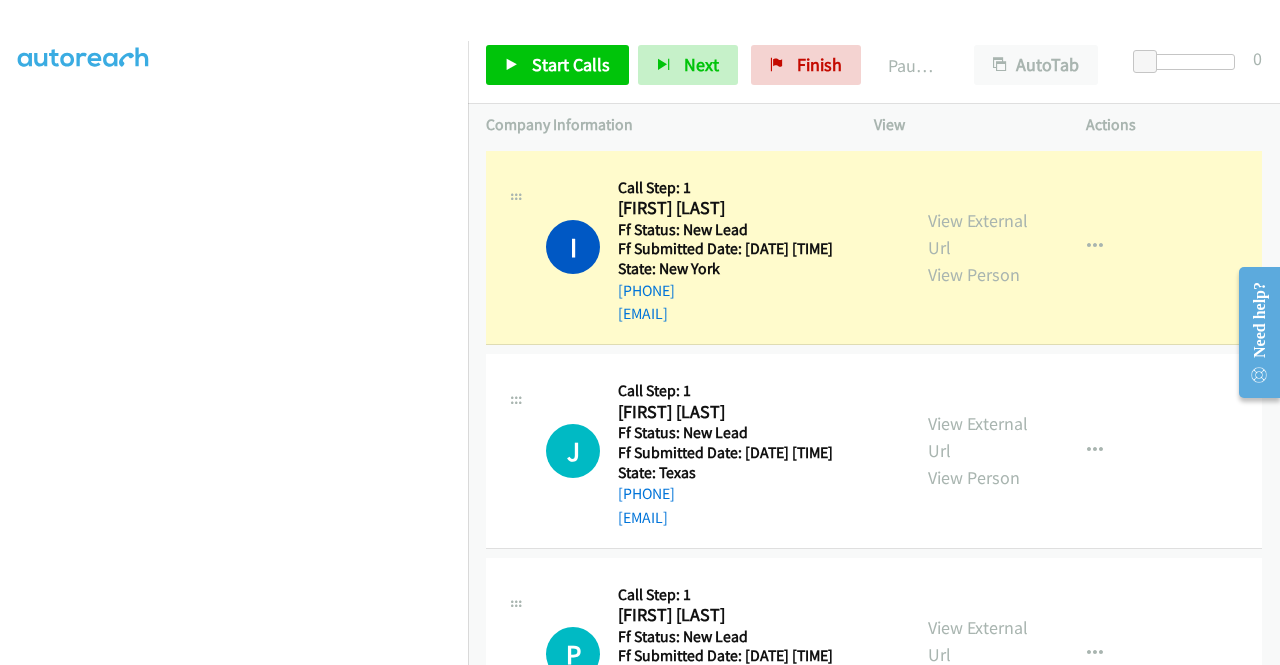 scroll, scrollTop: 0, scrollLeft: 0, axis: both 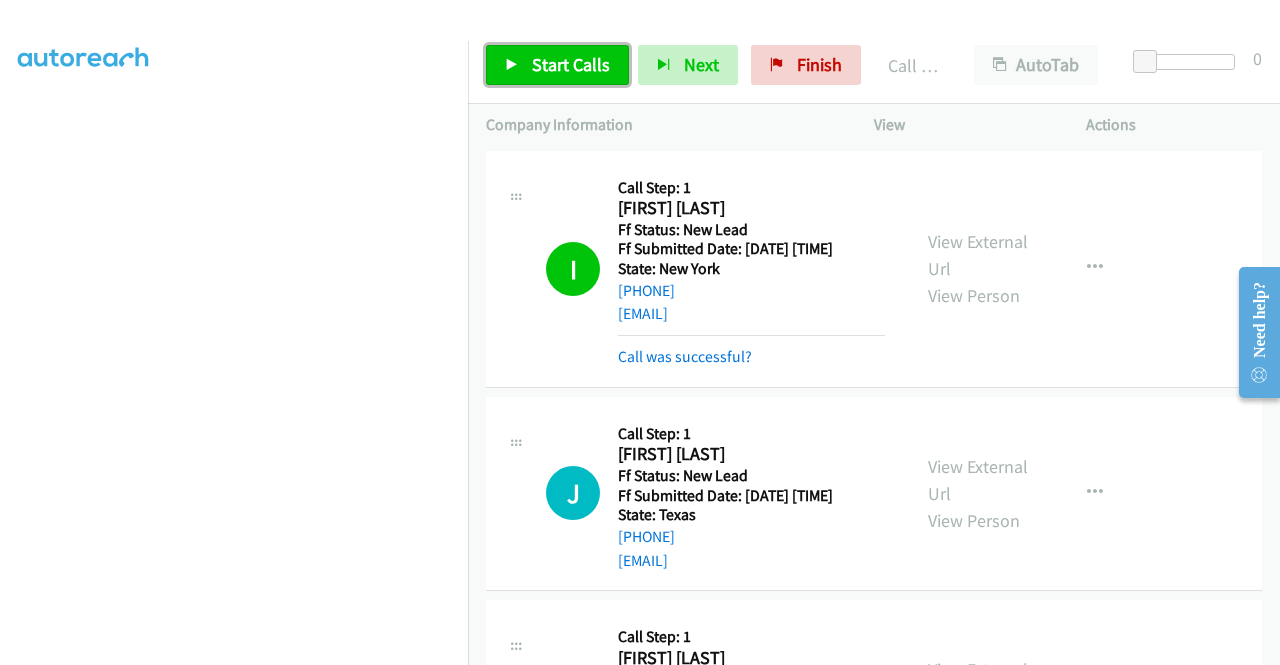 click on "Start Calls" at bounding box center (557, 65) 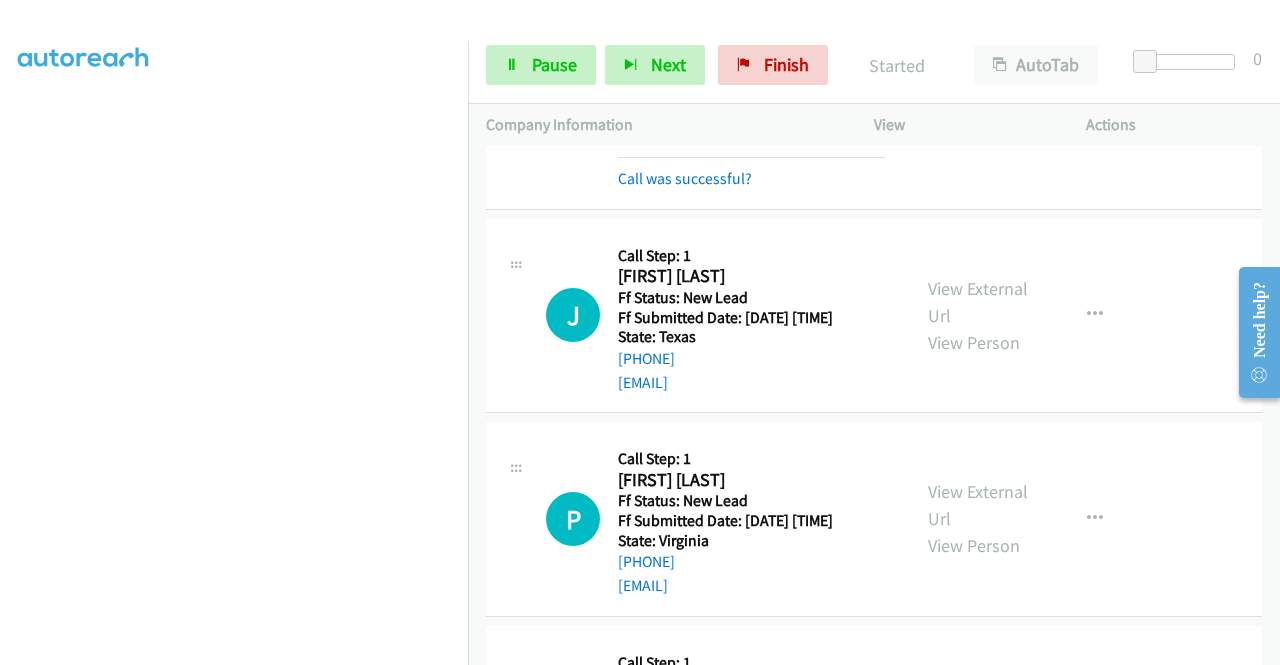 drag, startPoint x: 1272, startPoint y: 205, endPoint x: 54, endPoint y: 25, distance: 1231.2286 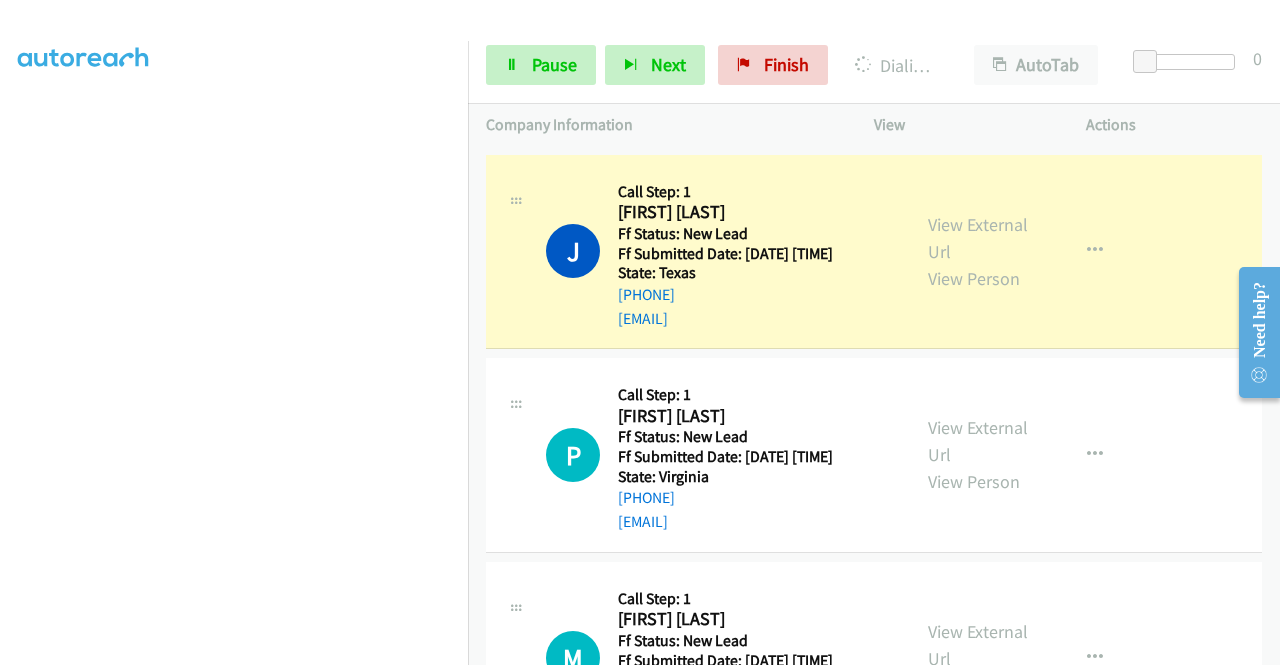 scroll, scrollTop: 244, scrollLeft: 0, axis: vertical 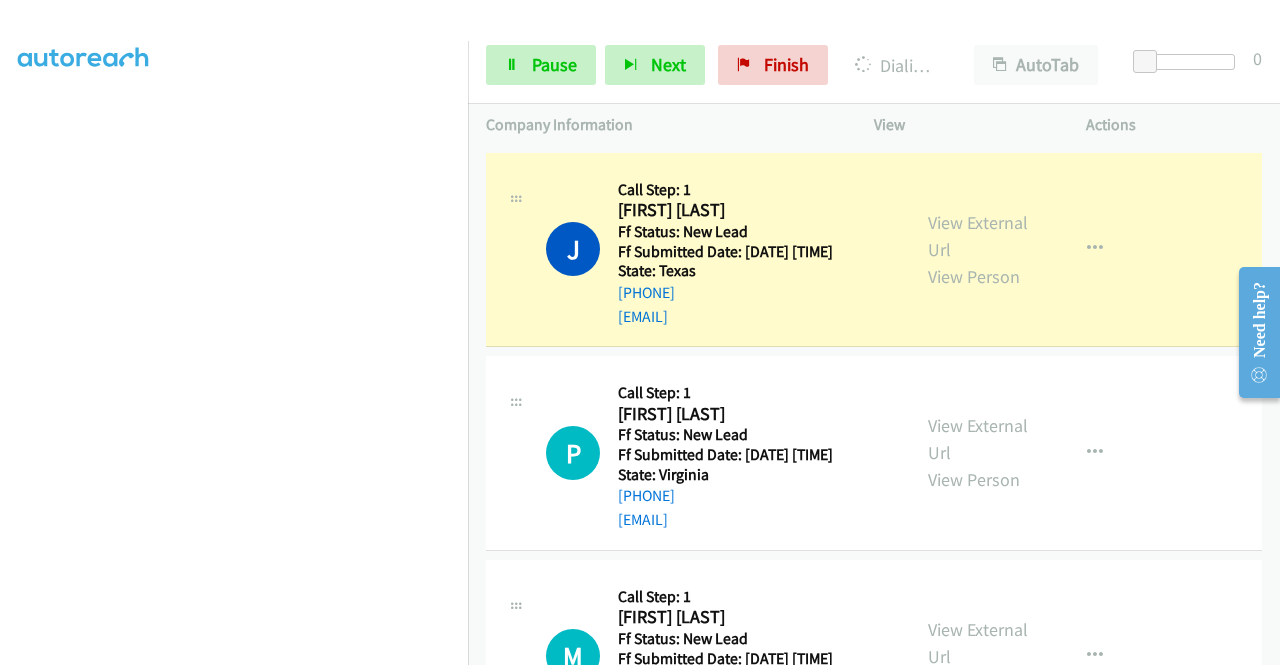 click on "View External Url
View Person" at bounding box center [980, 249] 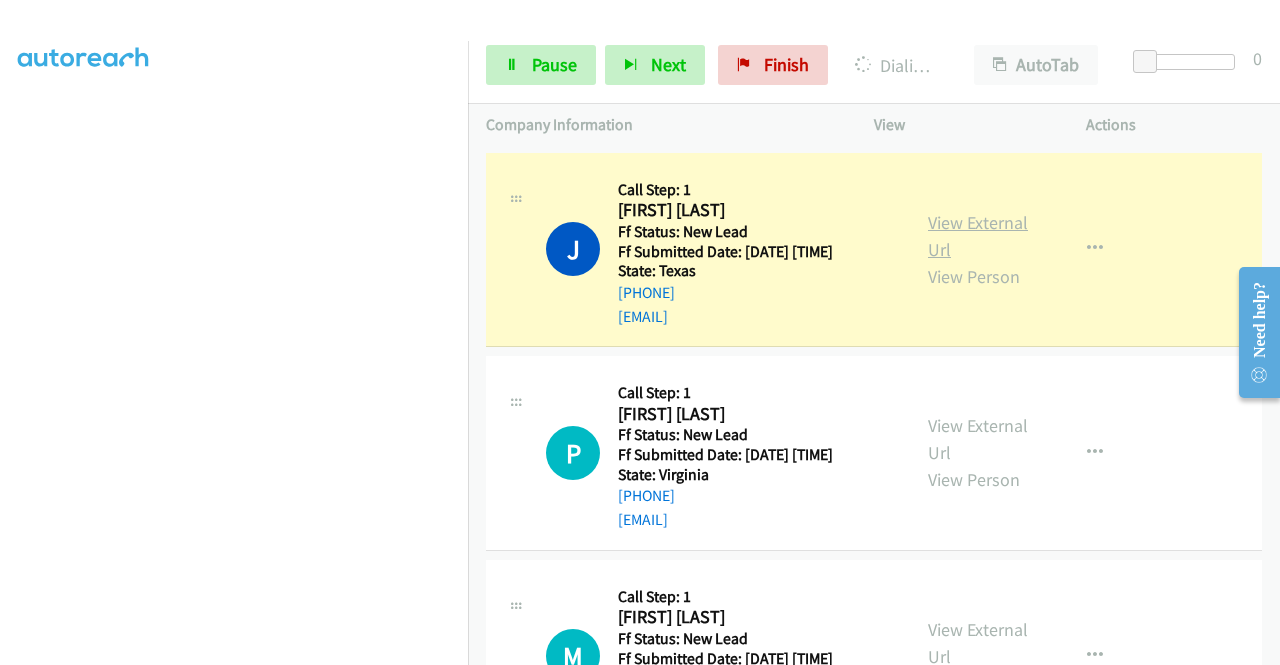 click on "View External Url" at bounding box center (978, 236) 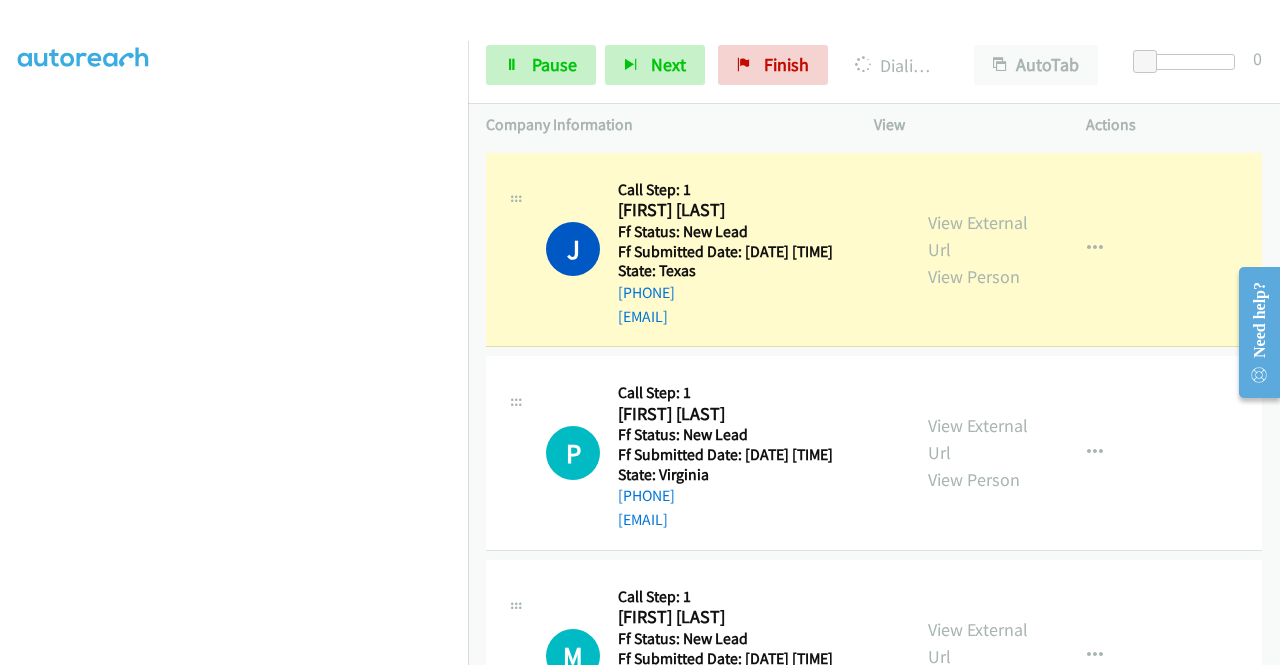 scroll, scrollTop: 0, scrollLeft: 0, axis: both 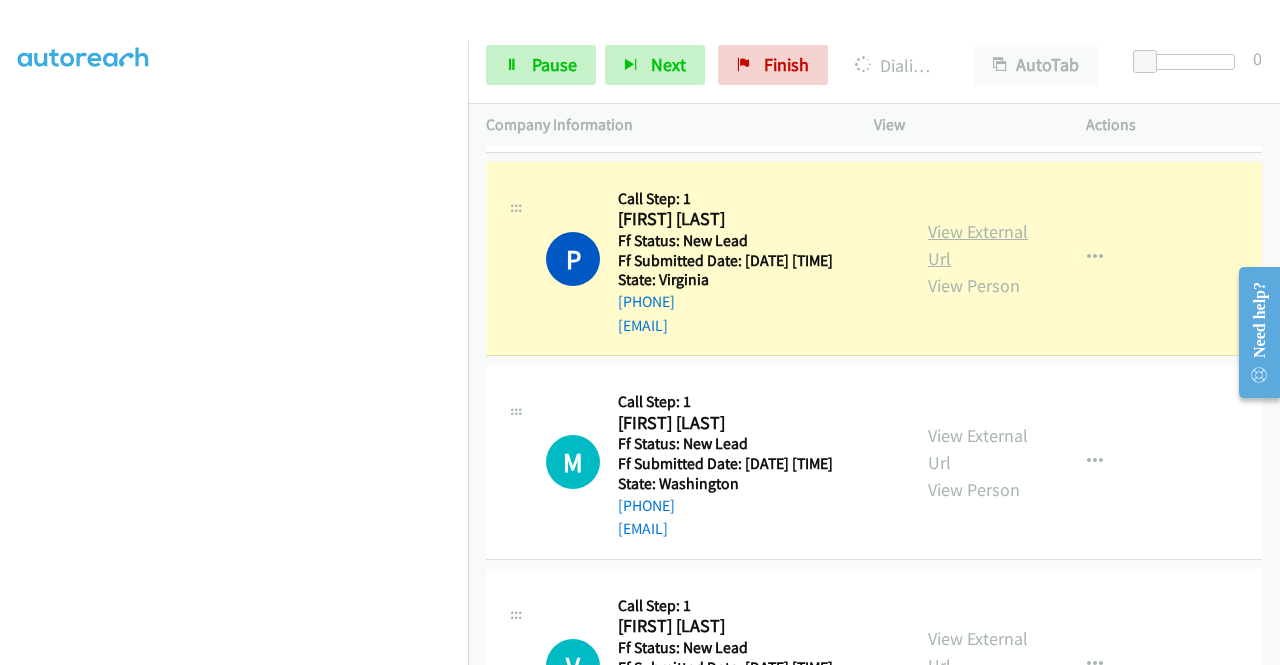 click on "View External Url" at bounding box center [978, 245] 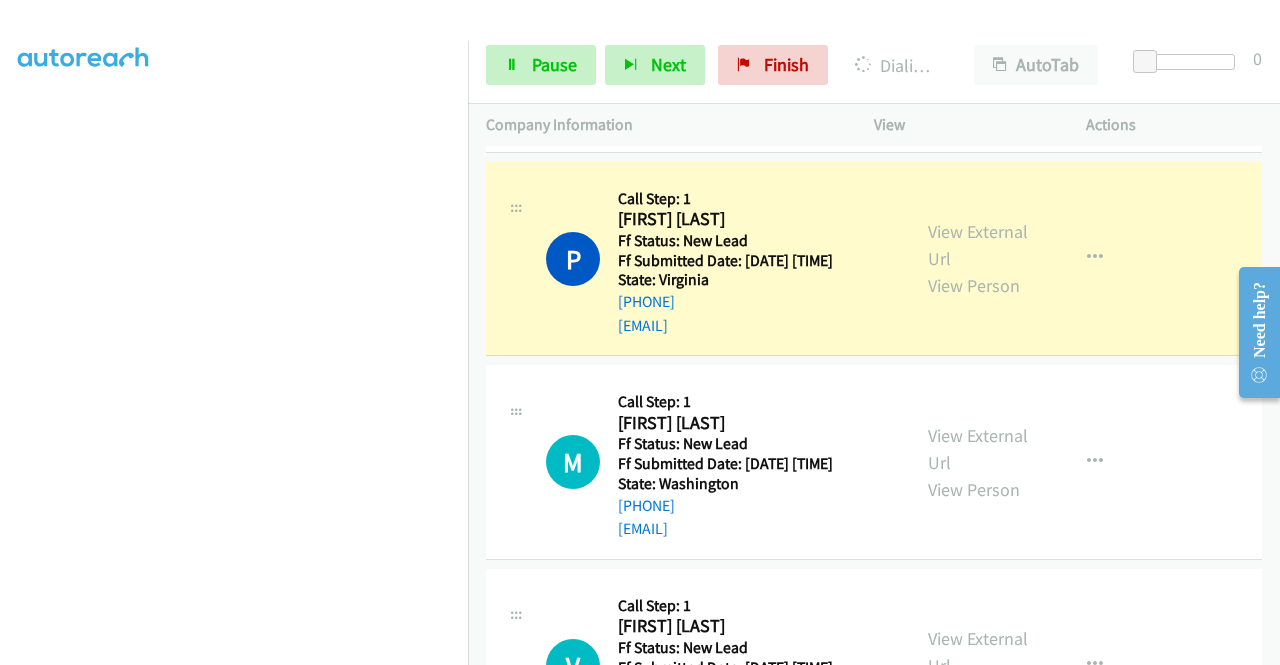 scroll, scrollTop: 456, scrollLeft: 0, axis: vertical 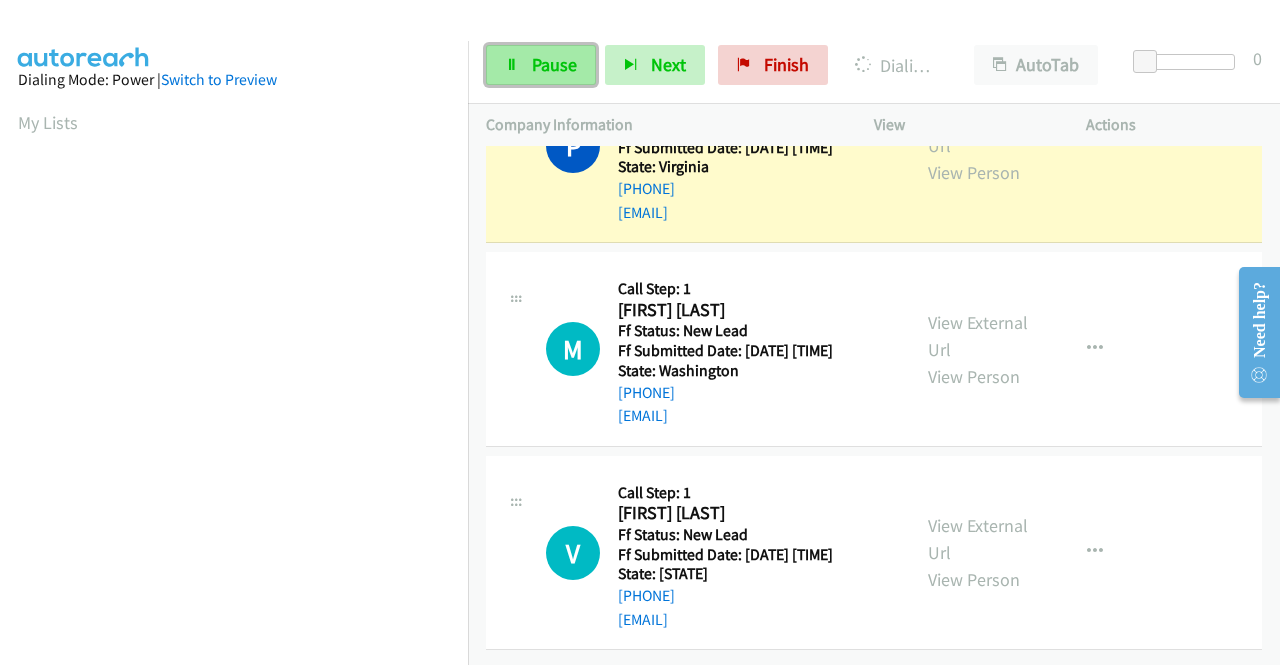 click on "Pause" at bounding box center [554, 64] 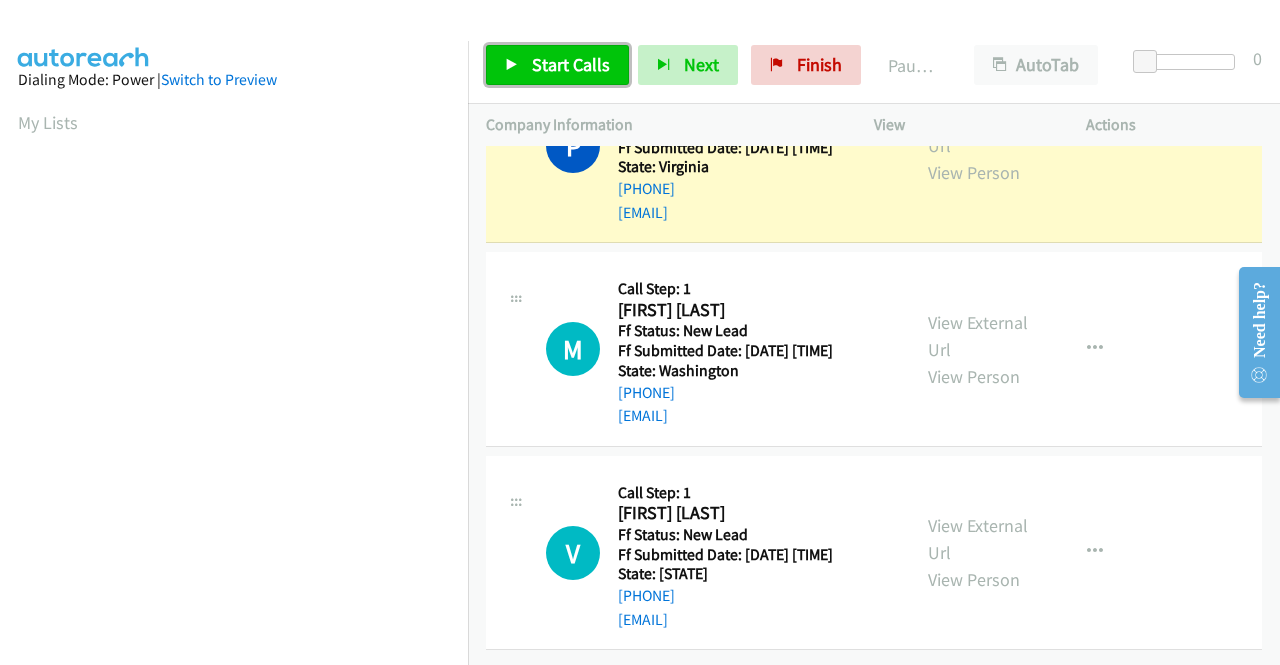 click on "Start Calls" at bounding box center (571, 64) 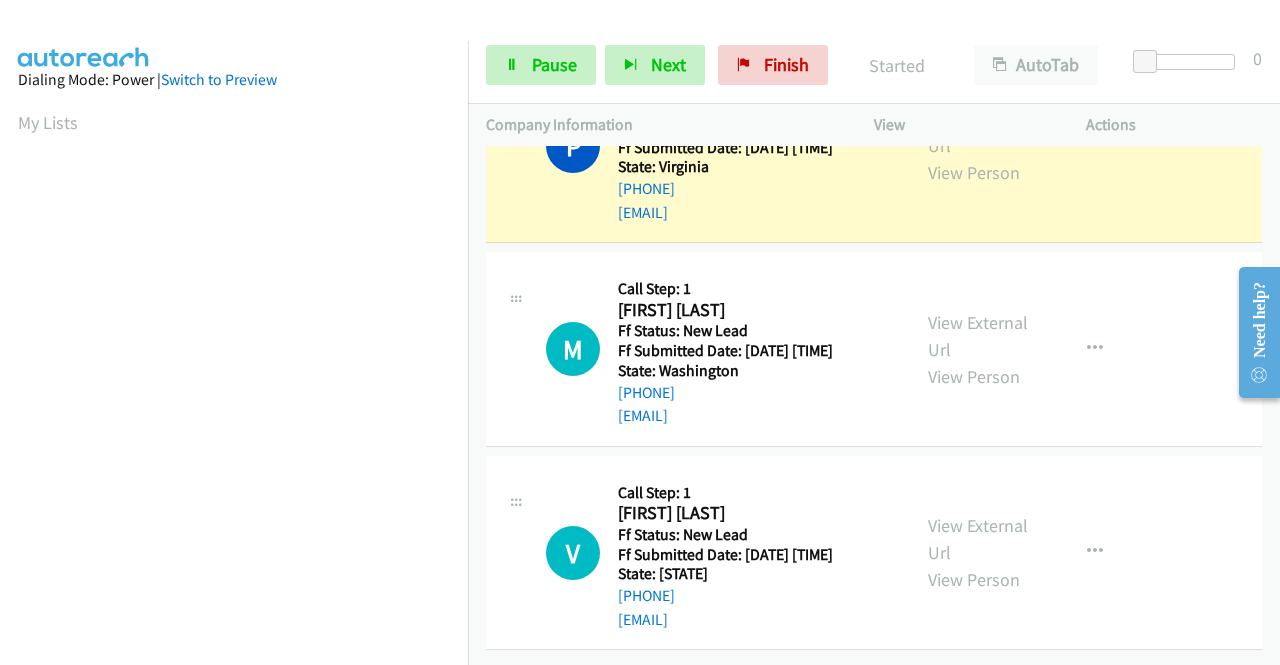 scroll, scrollTop: 704, scrollLeft: 0, axis: vertical 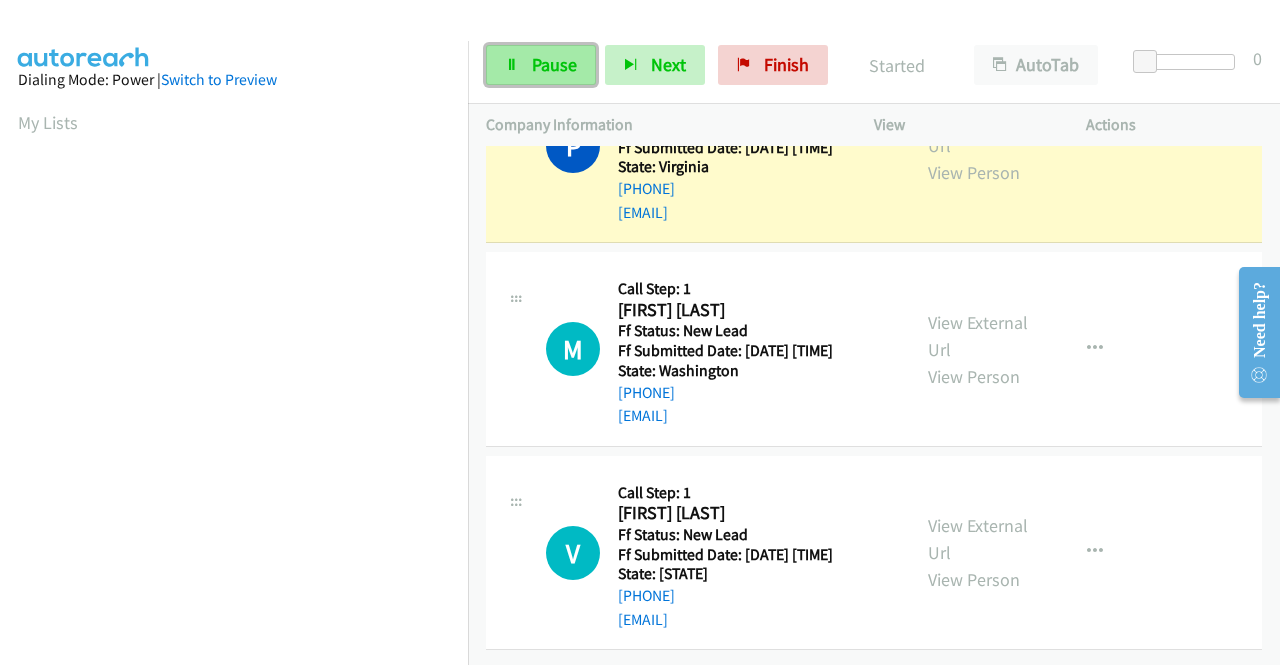 click on "Pause" at bounding box center [554, 64] 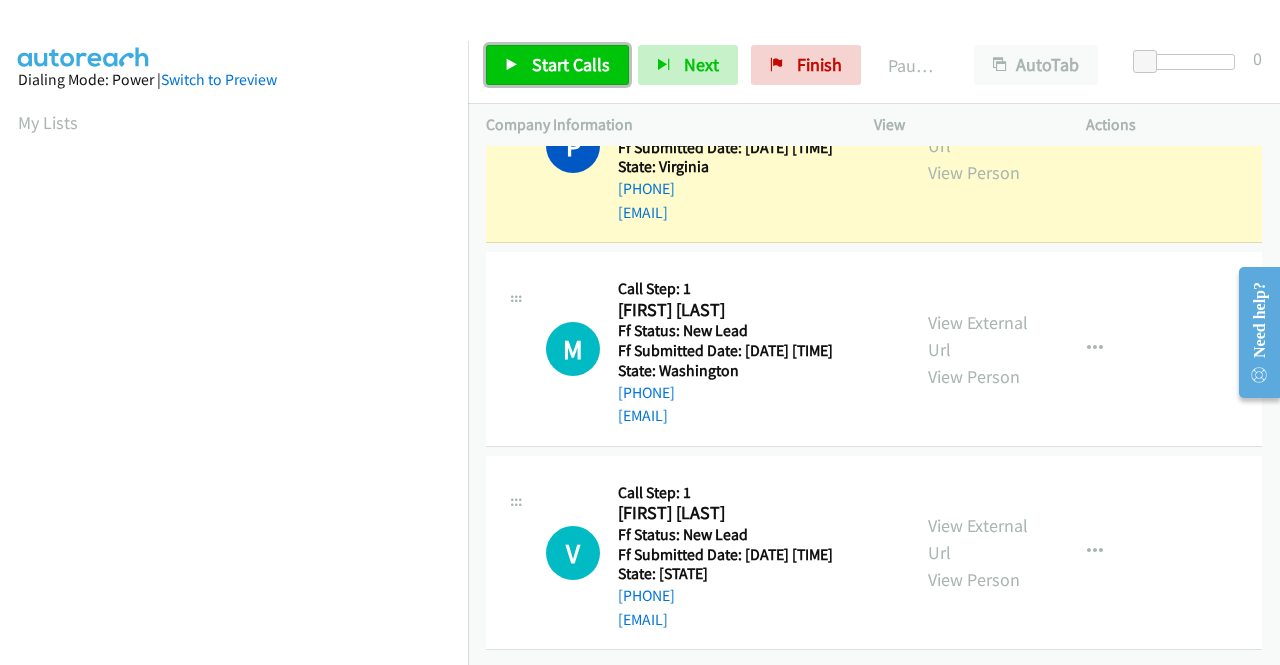 click on "Start Calls" at bounding box center (571, 64) 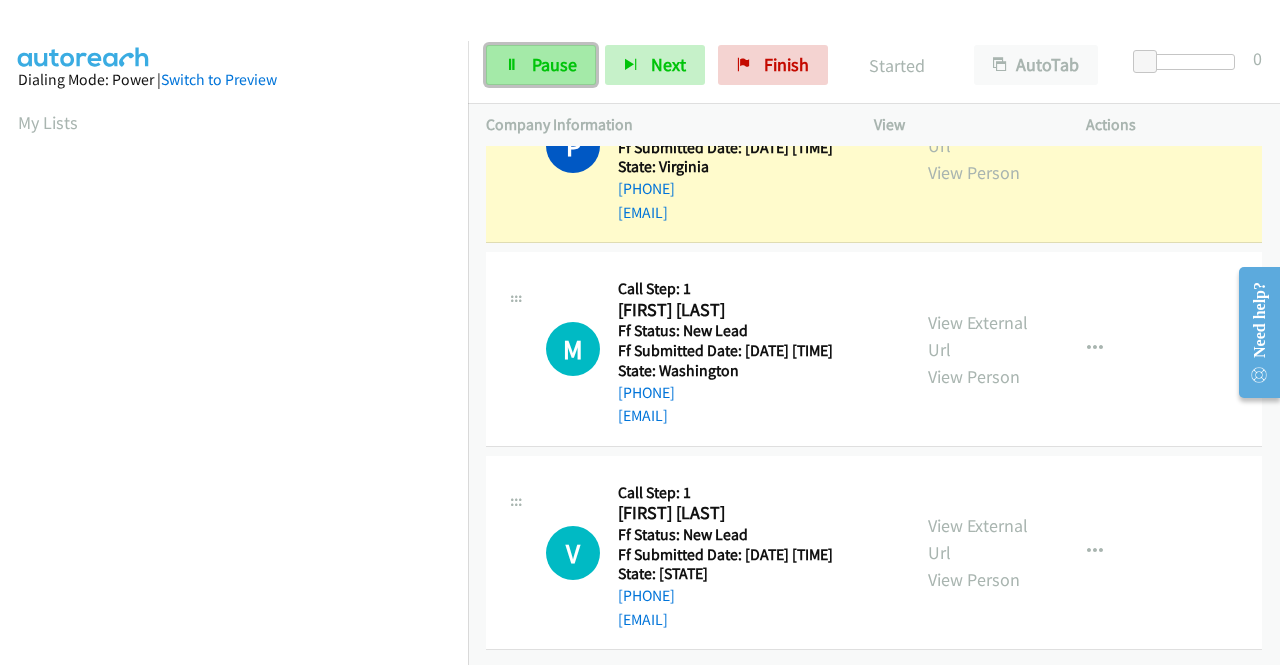 click on "Pause" at bounding box center [541, 65] 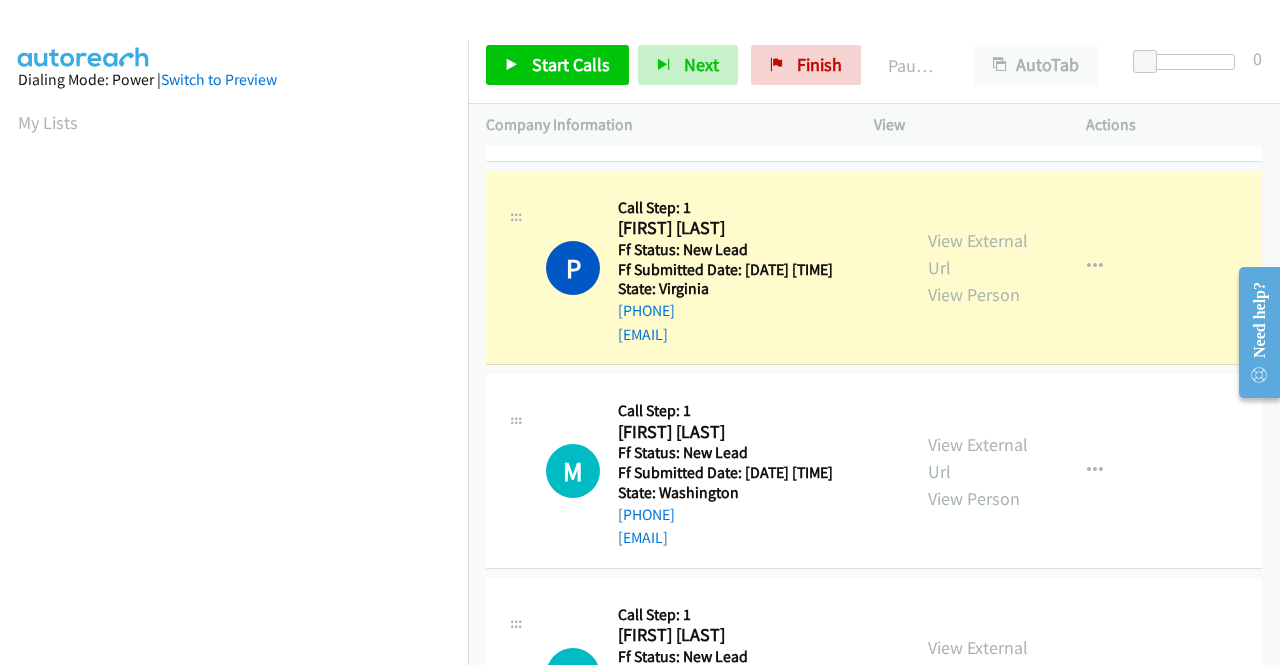 scroll, scrollTop: 469, scrollLeft: 0, axis: vertical 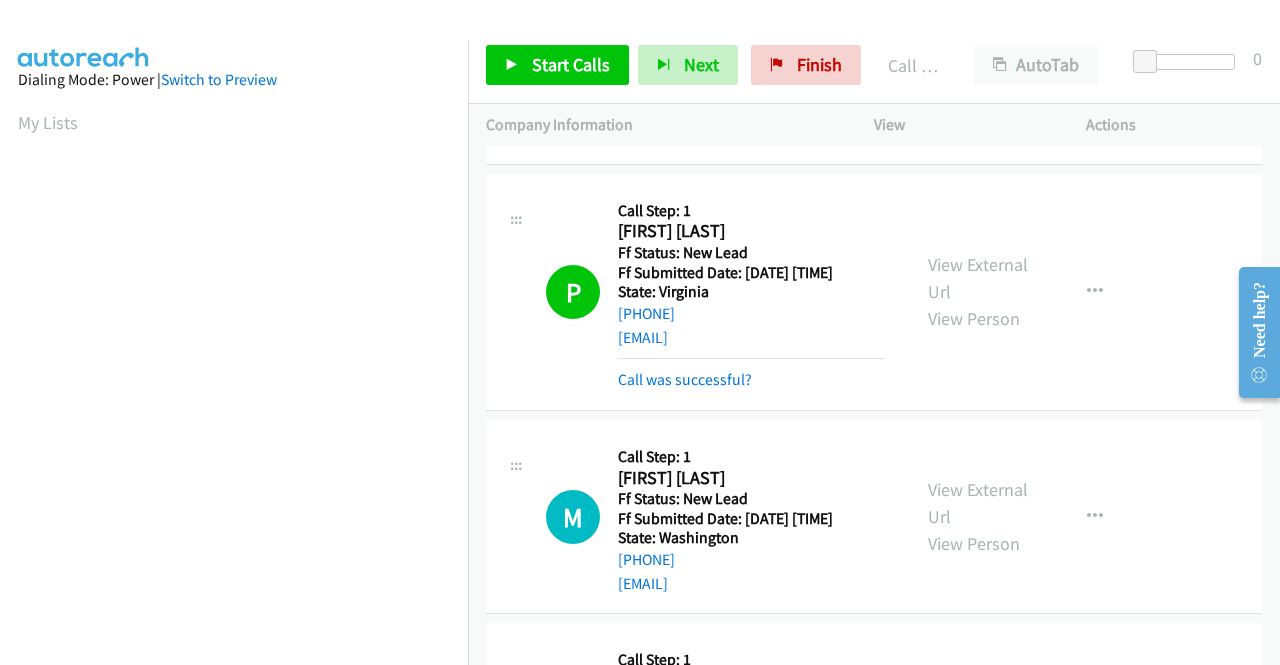 click on "Start Calls
Pause
Next
Finish
Call Completed
AutoTab
AutoTab
0" at bounding box center [874, 65] 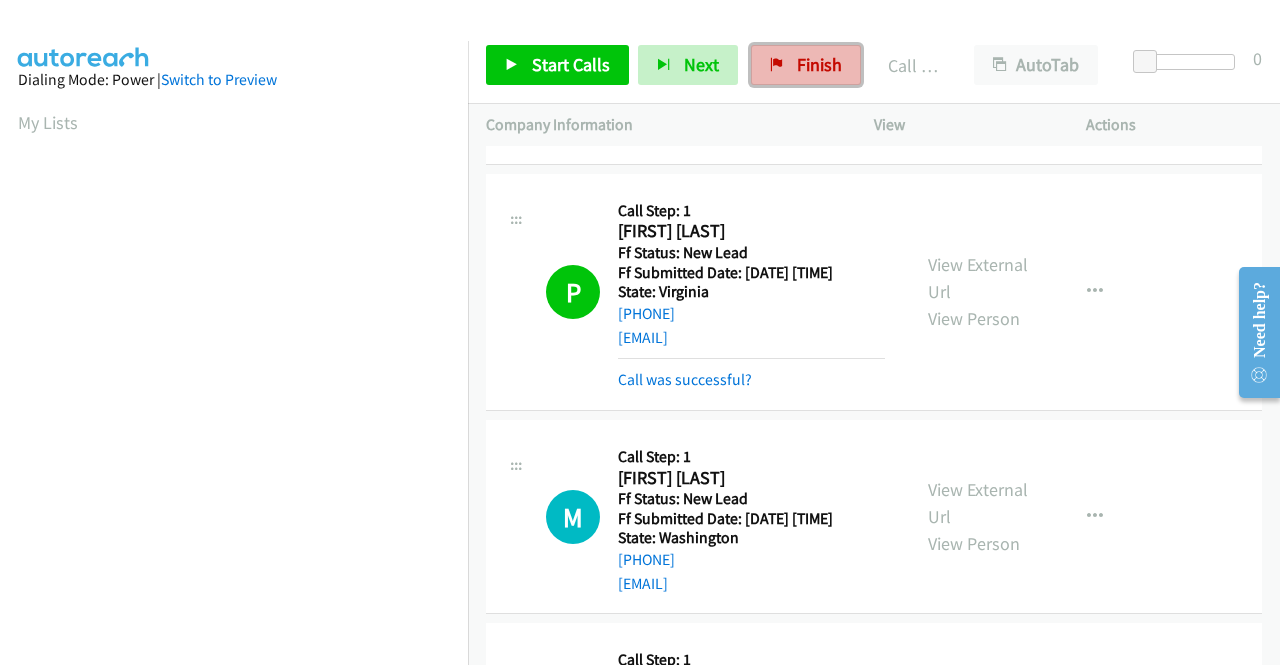 click on "Finish" at bounding box center [806, 65] 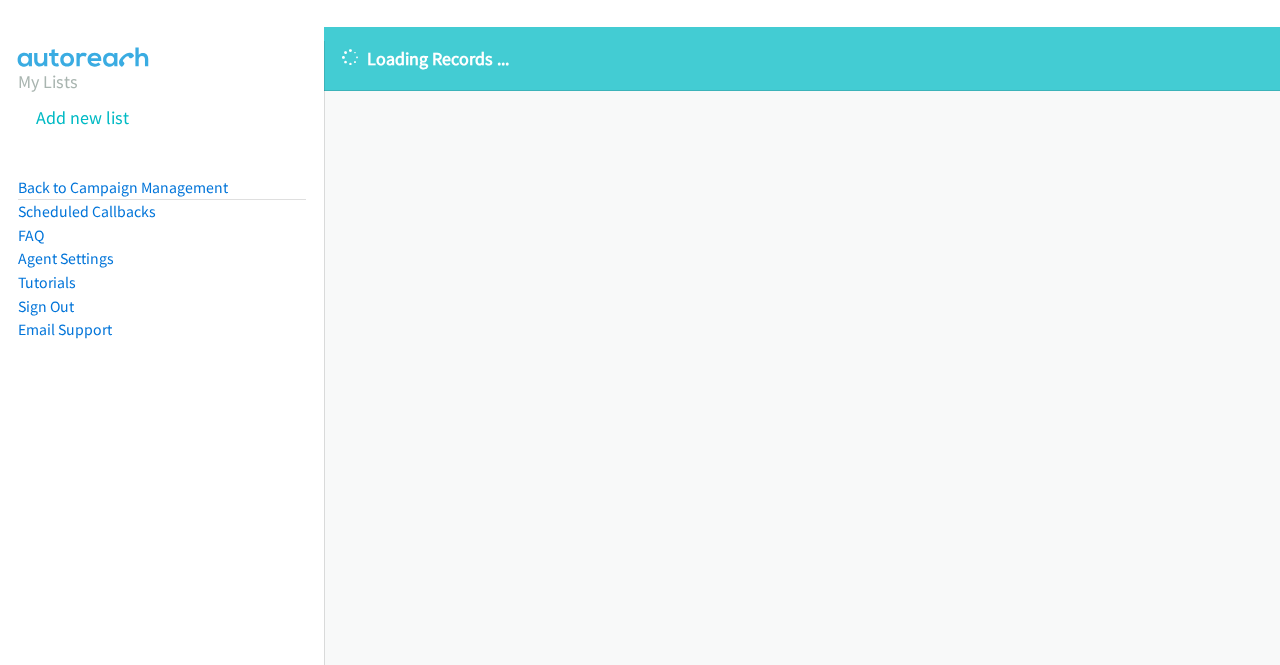 scroll, scrollTop: 0, scrollLeft: 0, axis: both 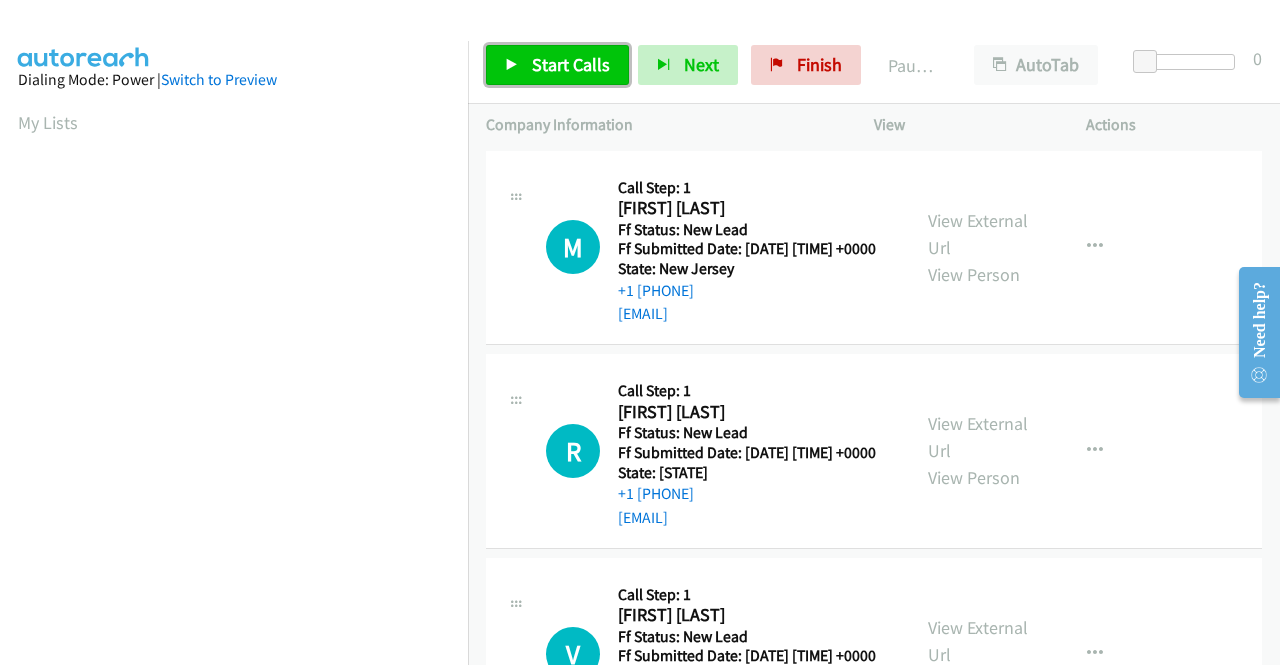 click on "Start Calls" at bounding box center [557, 65] 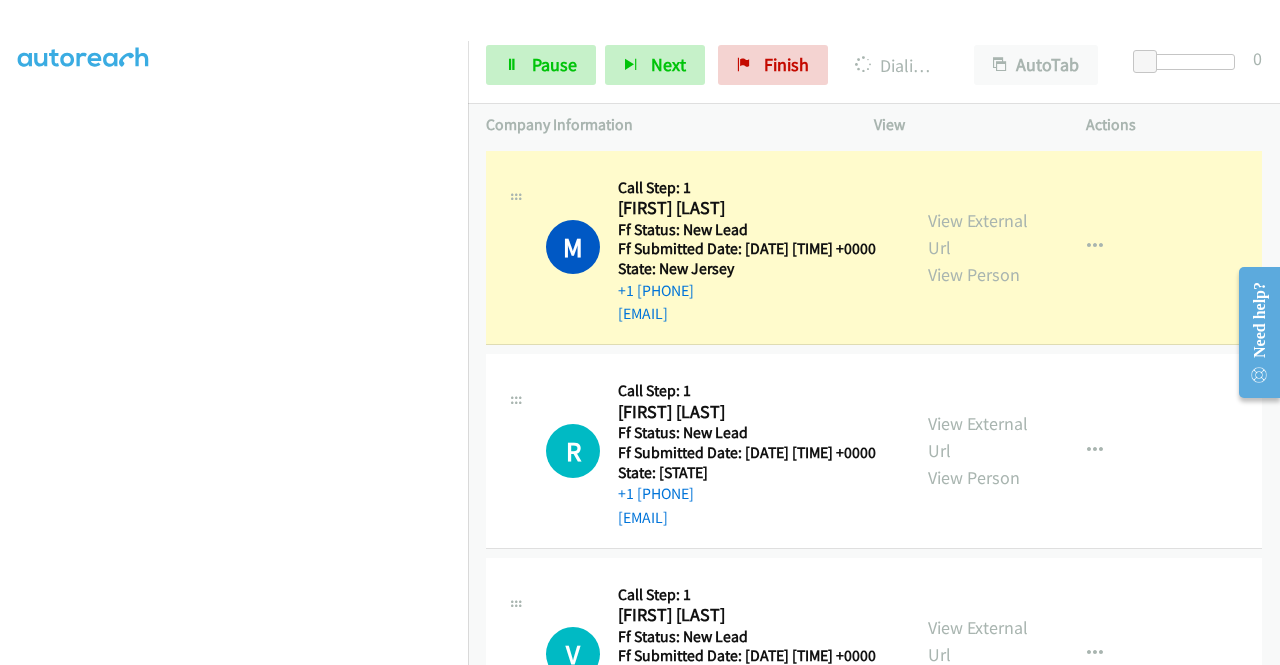 scroll, scrollTop: 456, scrollLeft: 0, axis: vertical 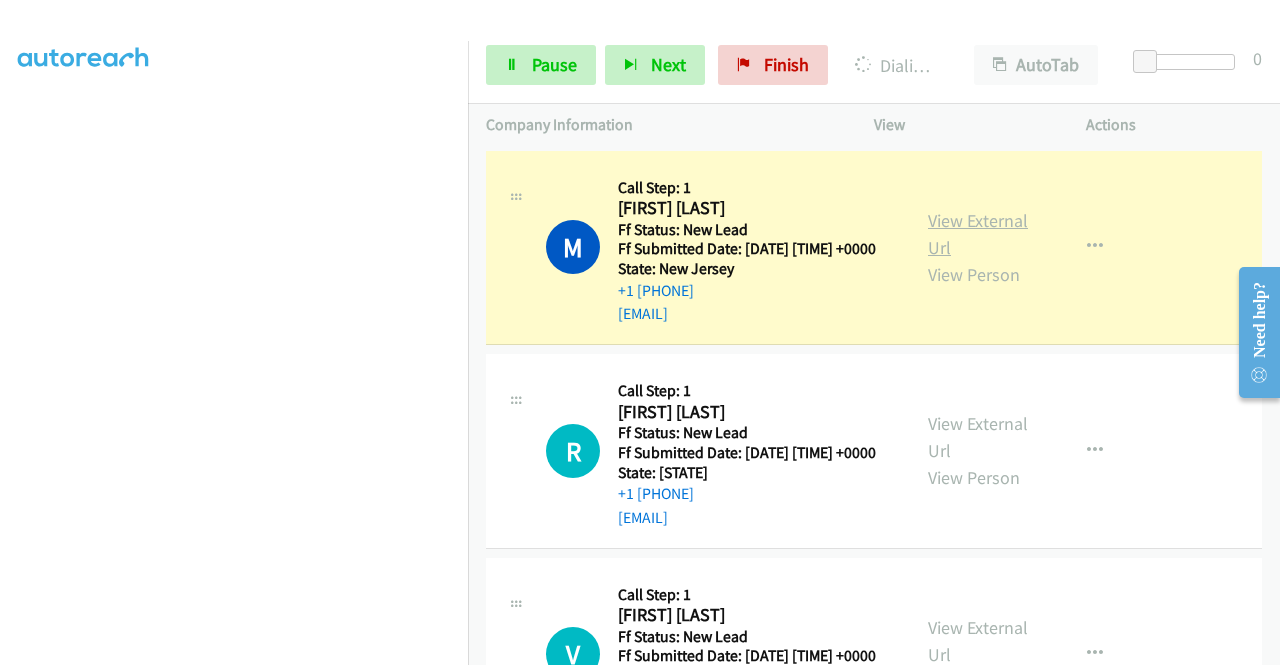 click on "View External Url" at bounding box center [978, 234] 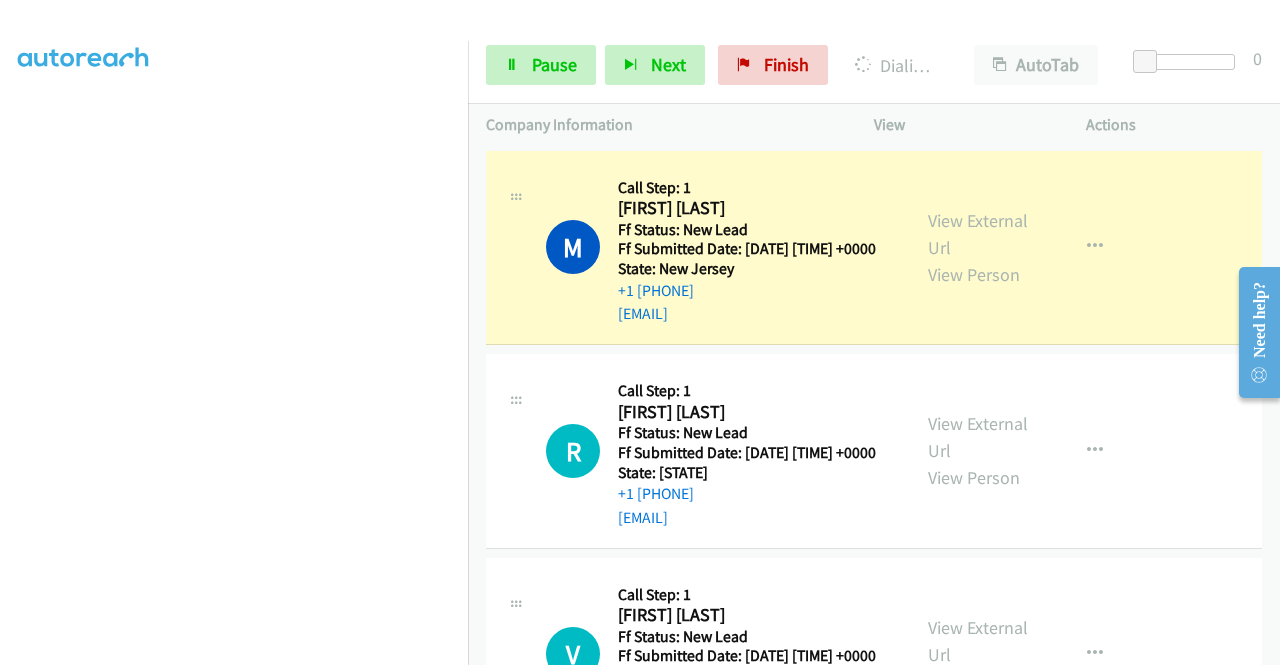 scroll, scrollTop: 0, scrollLeft: 0, axis: both 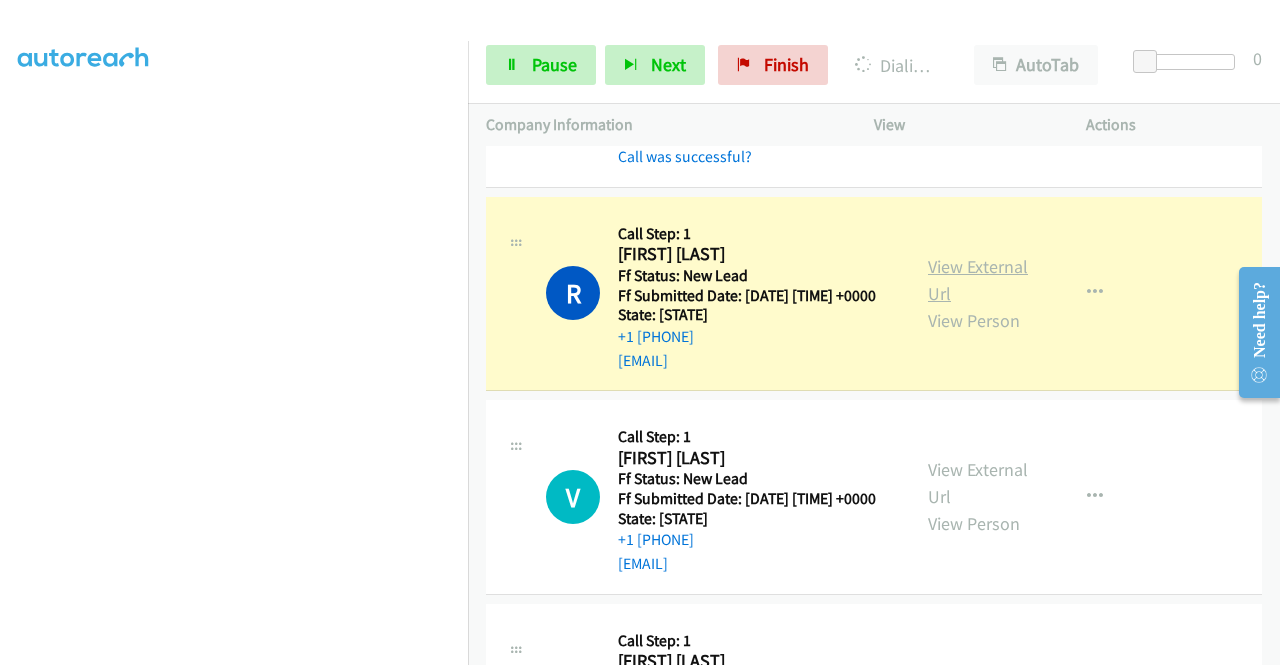 click on "View External Url" at bounding box center (978, 280) 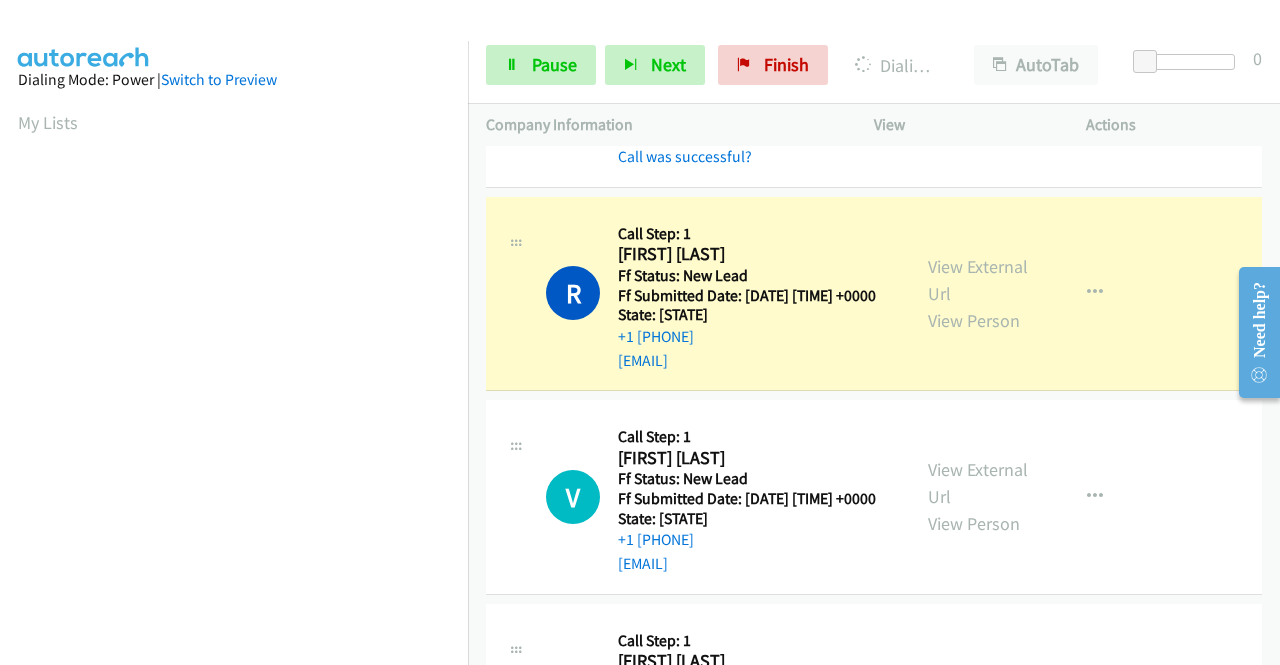 scroll, scrollTop: 456, scrollLeft: 0, axis: vertical 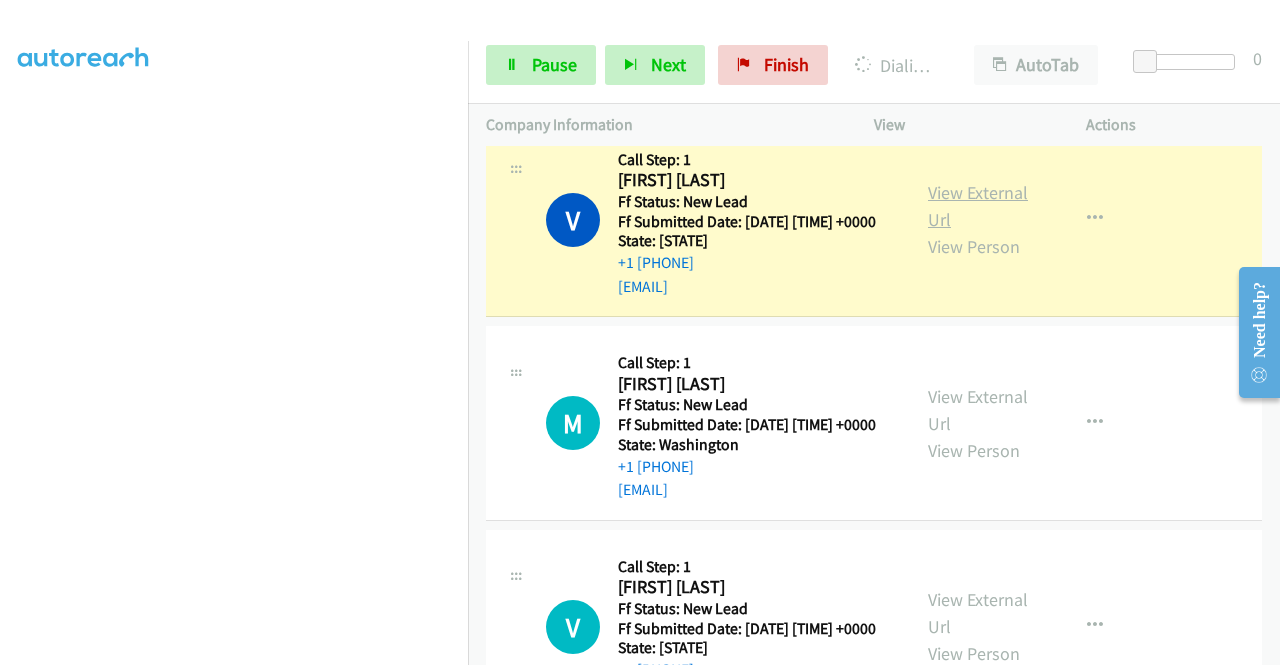 click on "View External Url" at bounding box center (978, 206) 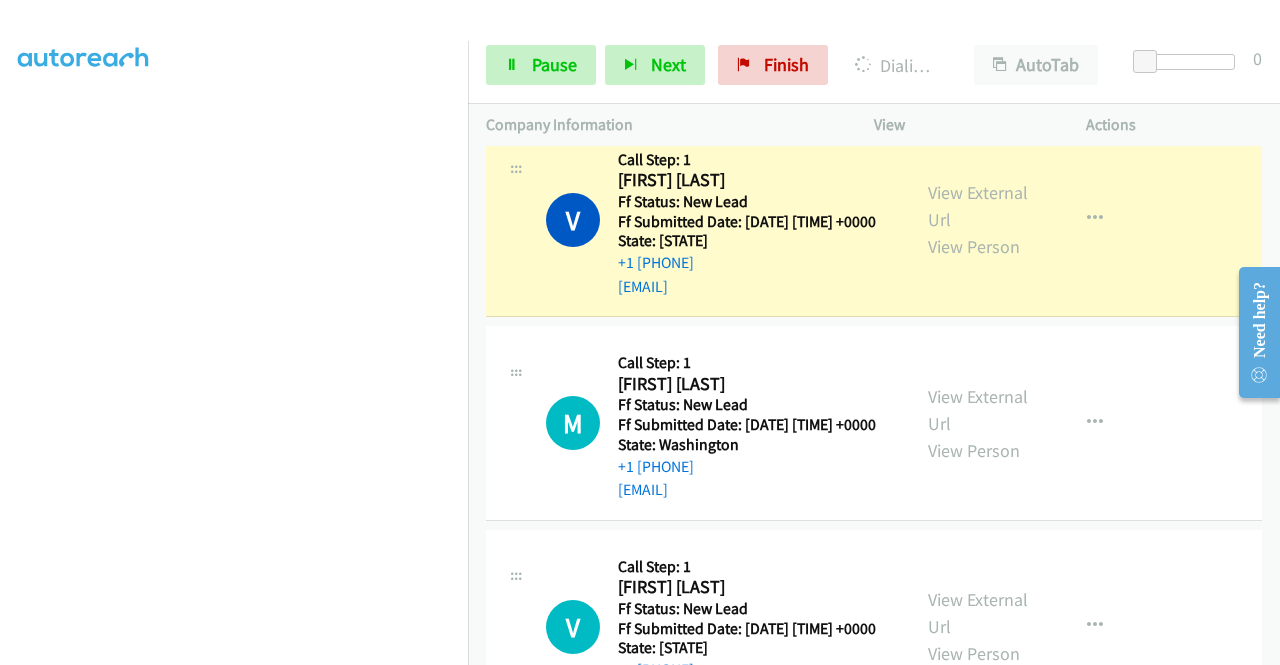 scroll, scrollTop: 441, scrollLeft: 0, axis: vertical 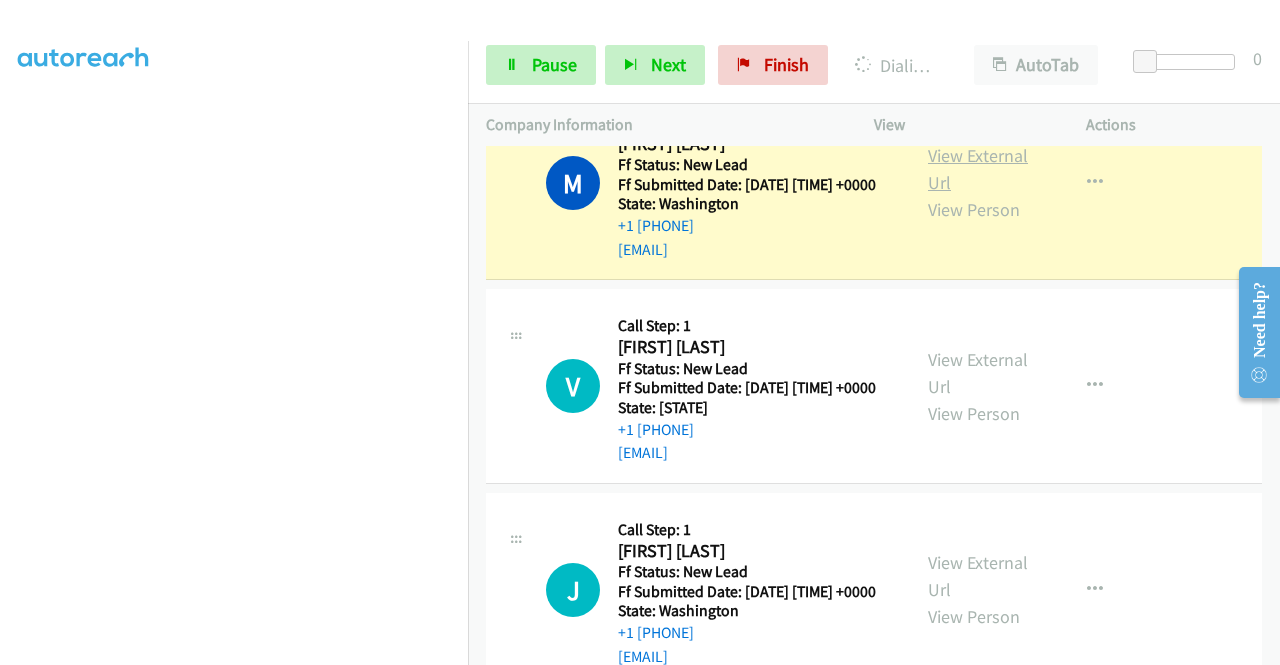 click on "View External Url" at bounding box center (978, 169) 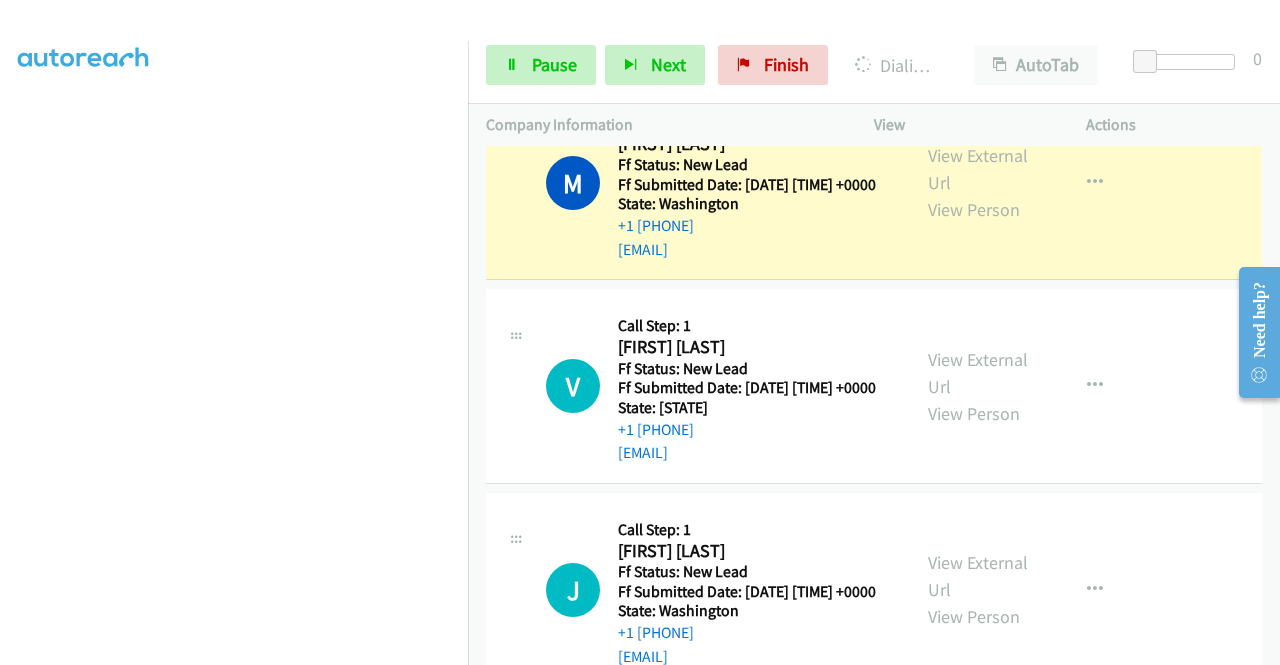 scroll, scrollTop: 456, scrollLeft: 0, axis: vertical 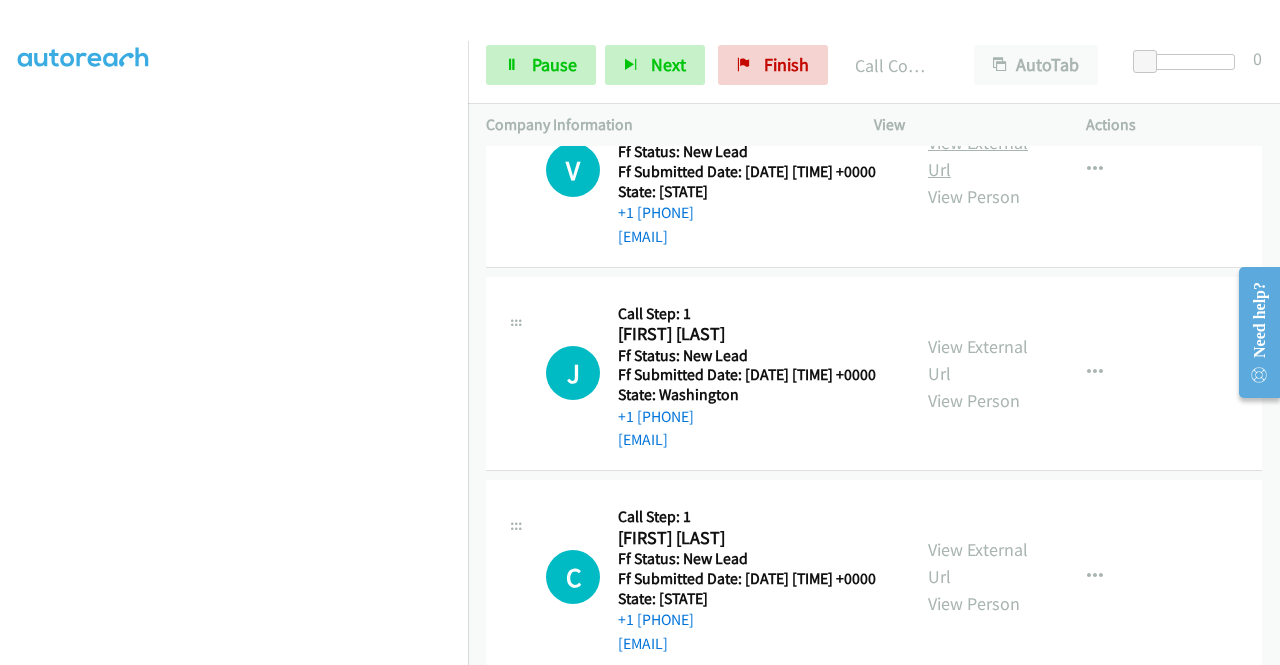 click on "View External Url" at bounding box center (978, 156) 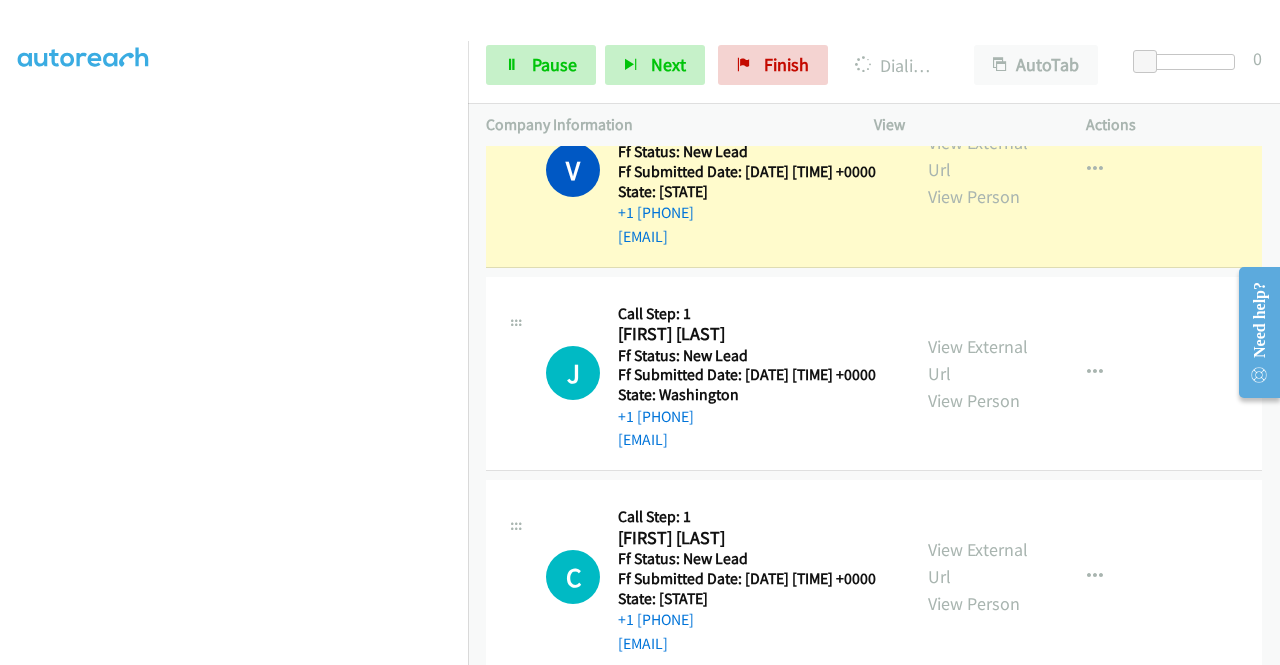 scroll, scrollTop: 40, scrollLeft: 0, axis: vertical 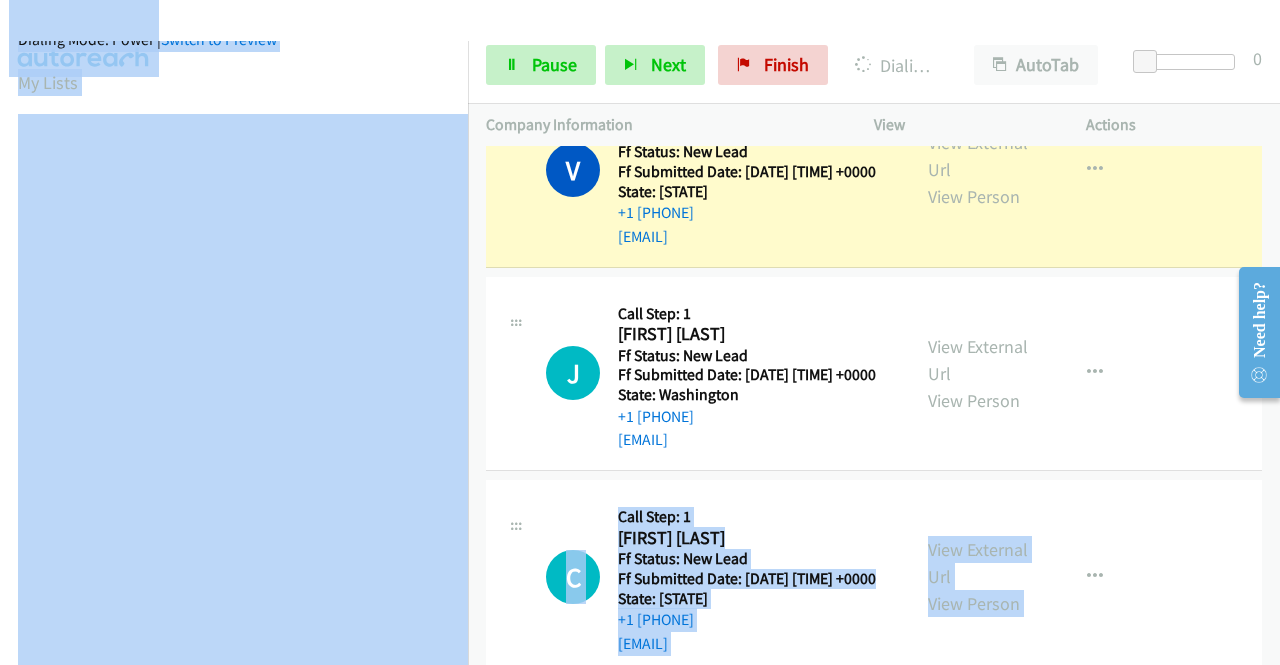 drag, startPoint x: 468, startPoint y: 392, endPoint x: 471, endPoint y: 500, distance: 108.04166 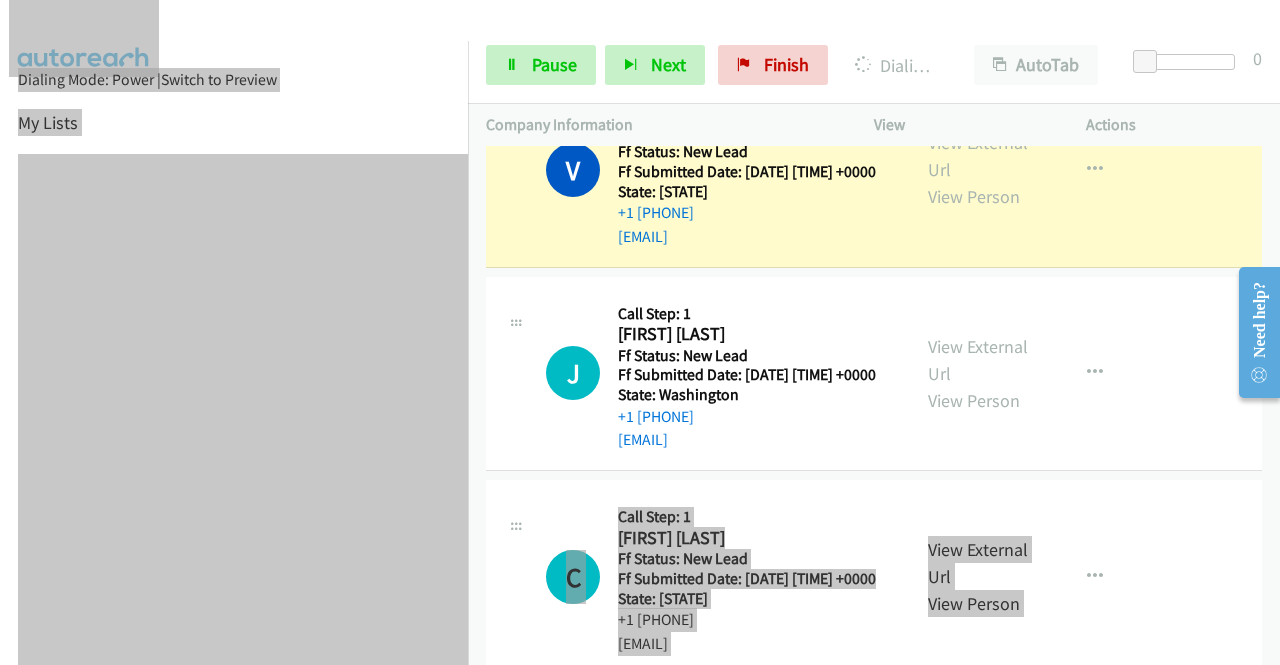 scroll, scrollTop: 93, scrollLeft: 0, axis: vertical 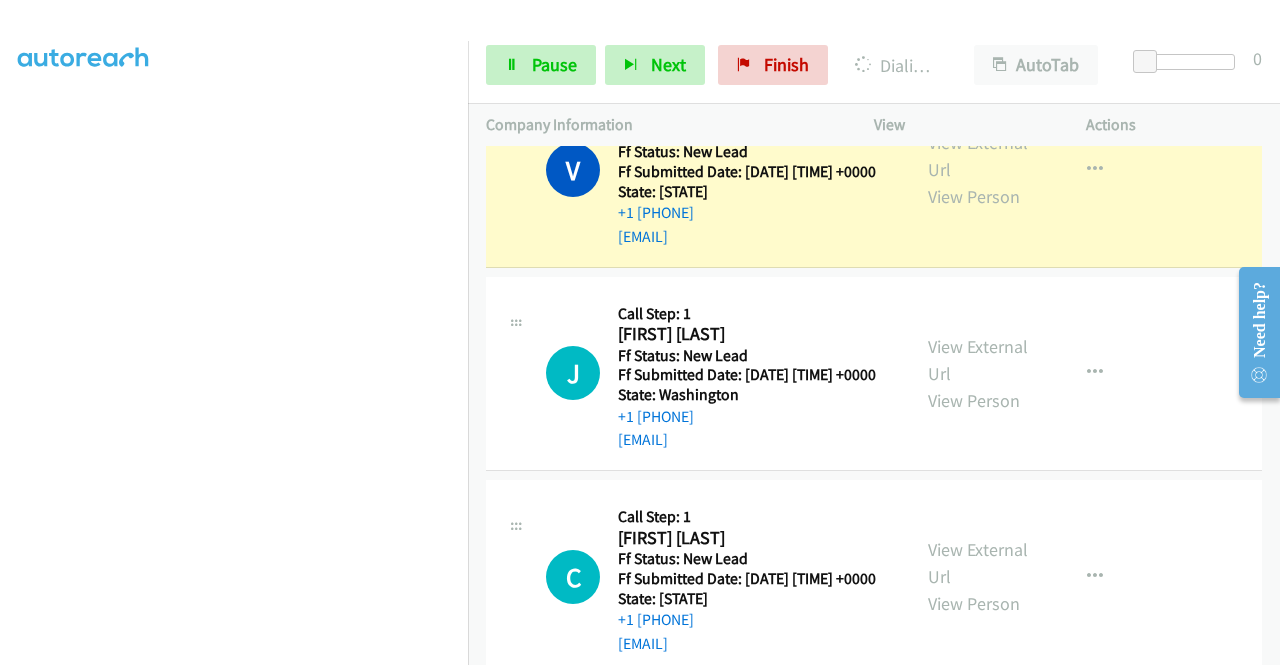 click on "Start Calls
Pause
Next
Finish
Dialing Victoria Dominguez
AutoTab
AutoTab
0" at bounding box center [874, 65] 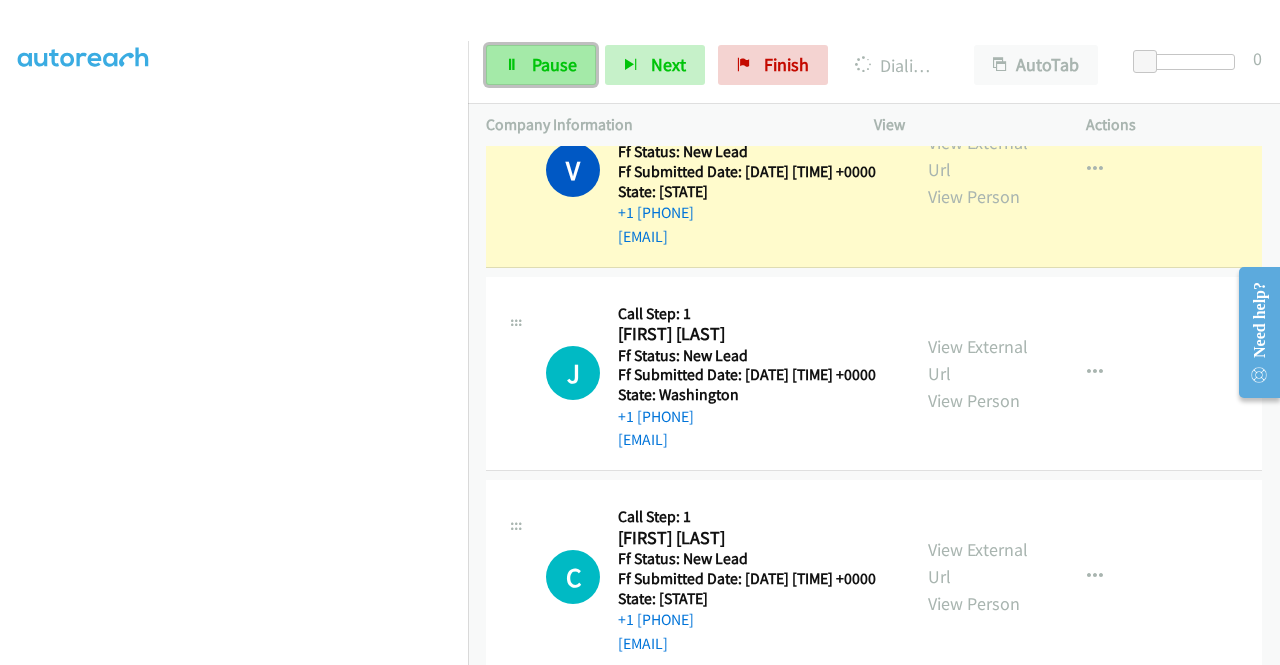click on "Pause" at bounding box center [541, 65] 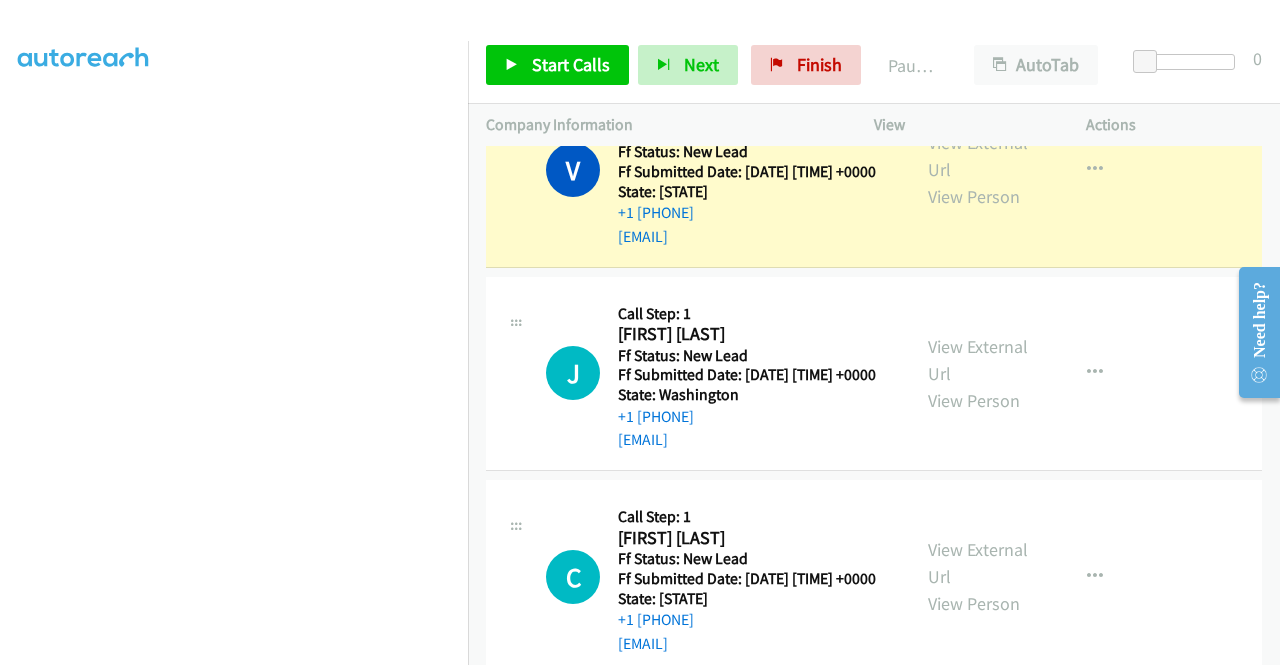 scroll, scrollTop: 456, scrollLeft: 0, axis: vertical 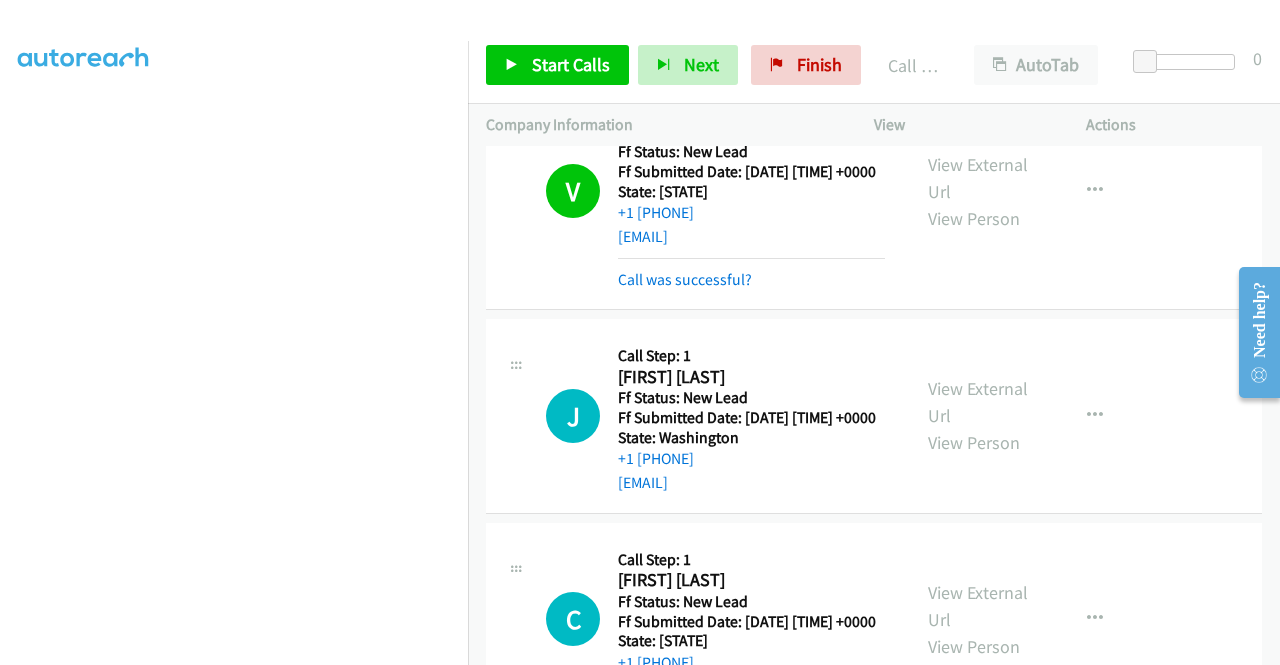 click on "Start Calls
Pause
Next
Finish
Call Completed
AutoTab
AutoTab
0" at bounding box center [874, 65] 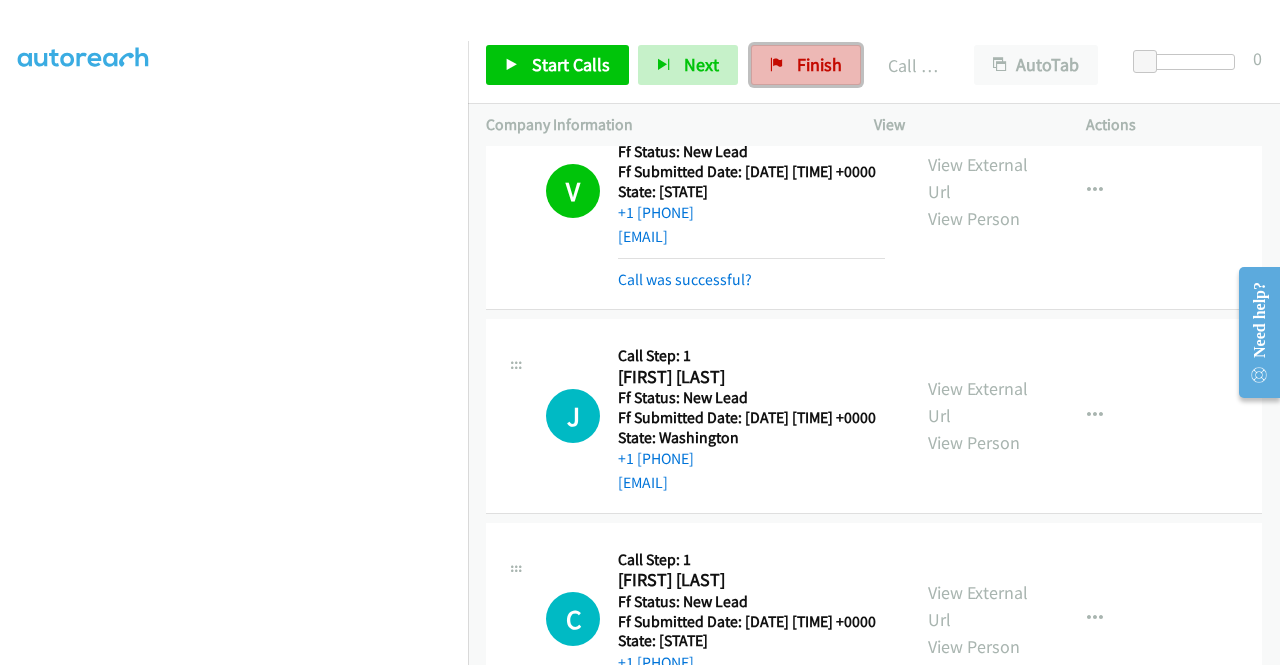 click on "Finish" at bounding box center [819, 64] 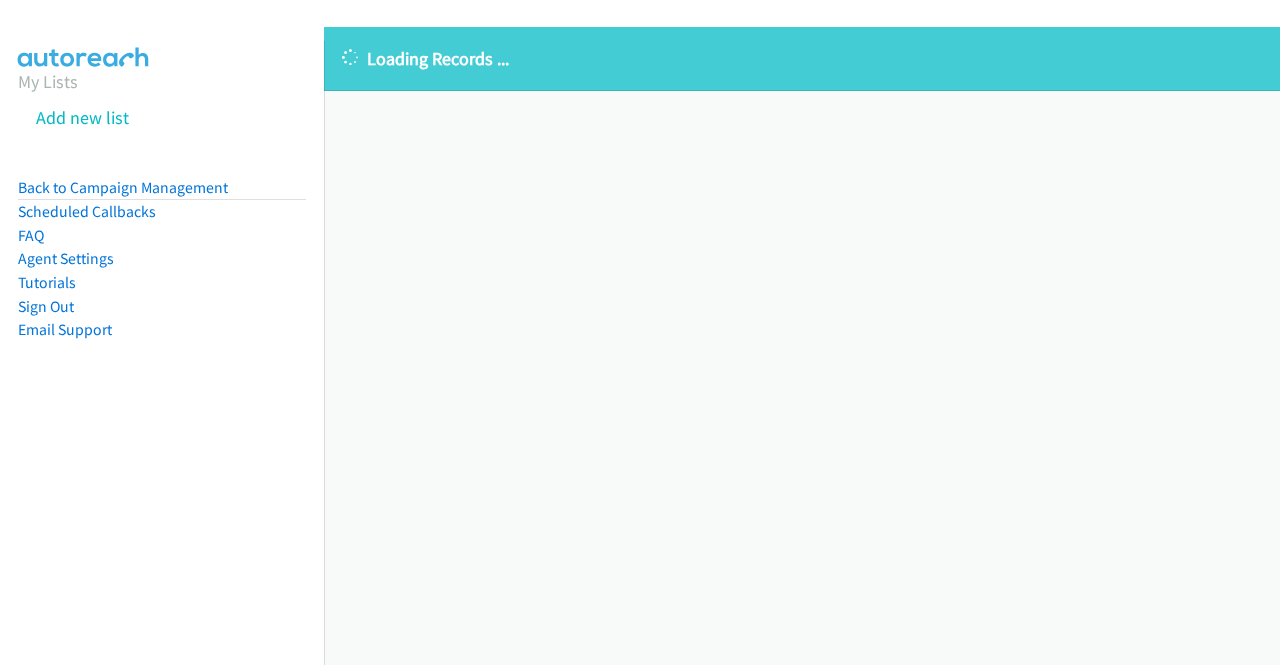 scroll, scrollTop: 0, scrollLeft: 0, axis: both 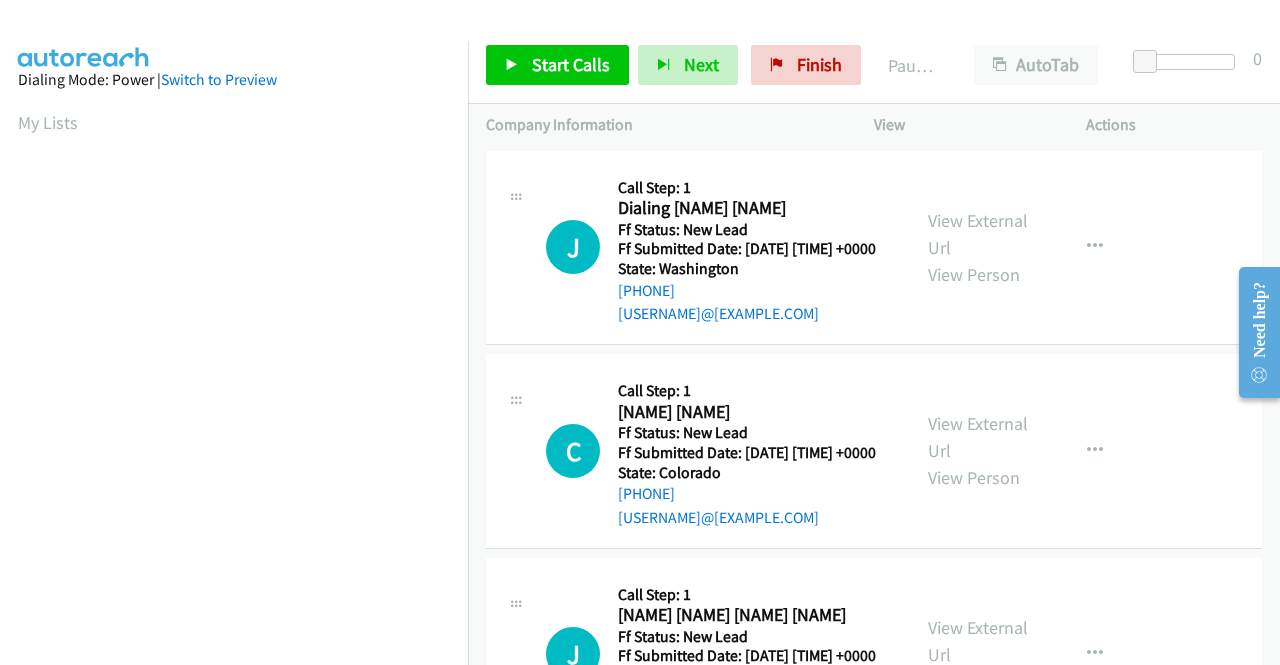 click at bounding box center (631, 38) 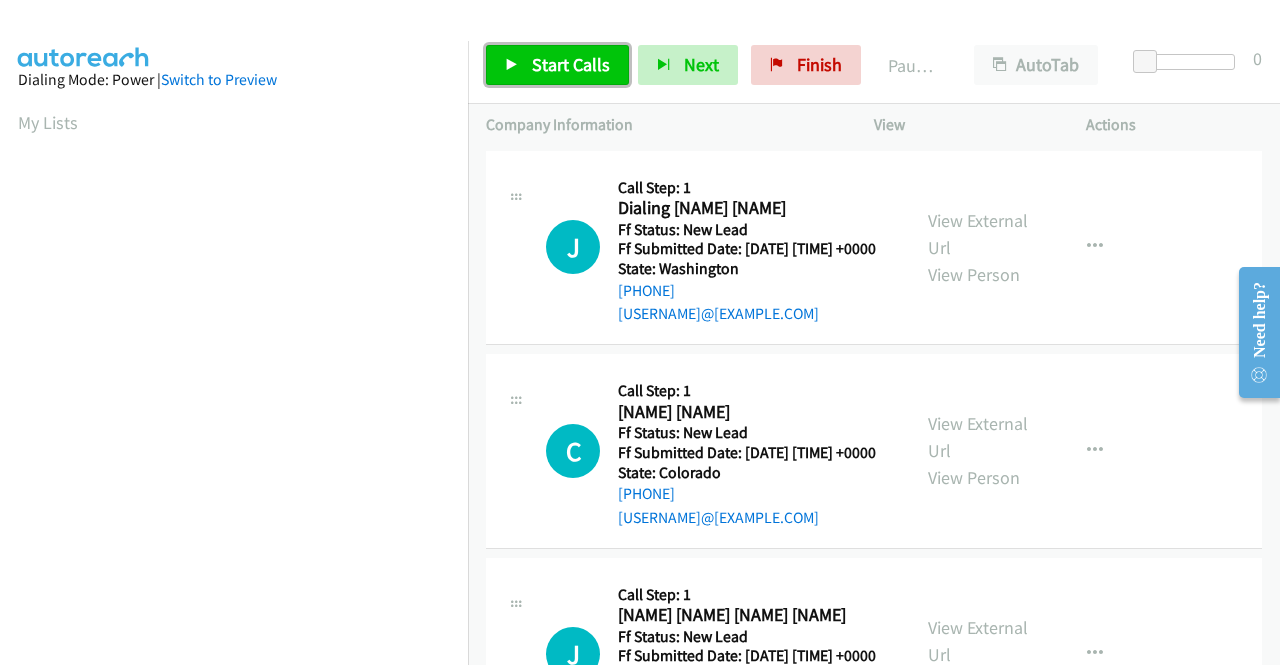 click on "Start Calls" at bounding box center (571, 64) 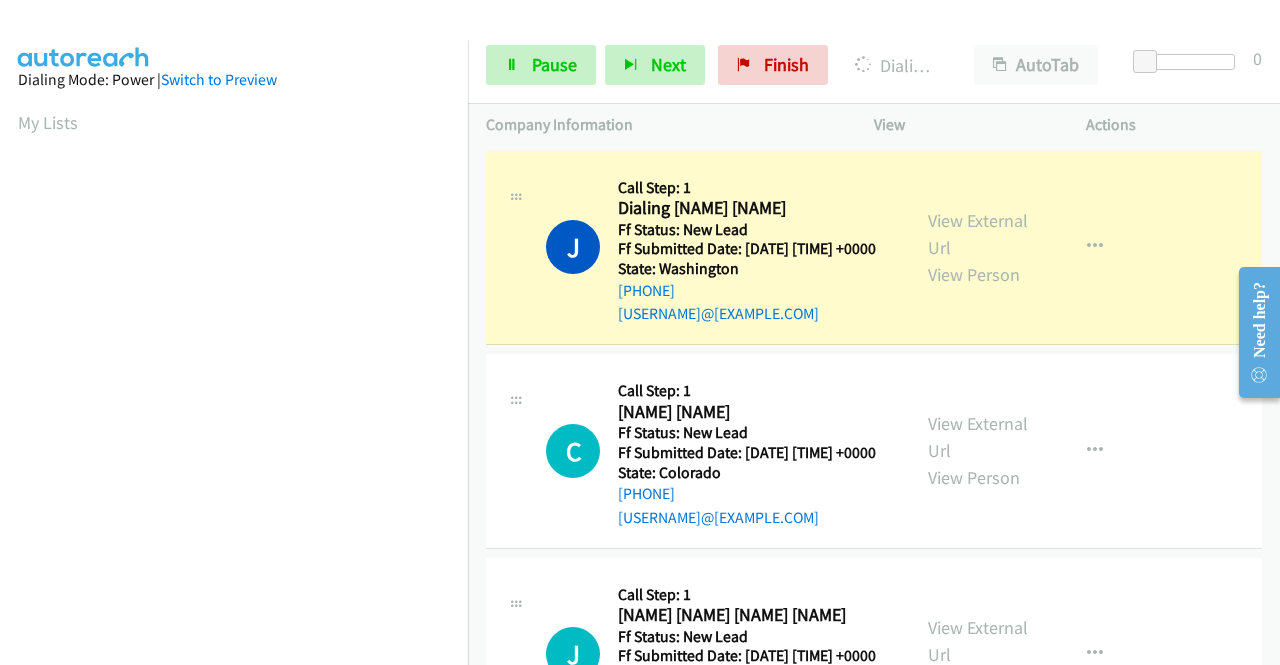 scroll, scrollTop: 456, scrollLeft: 0, axis: vertical 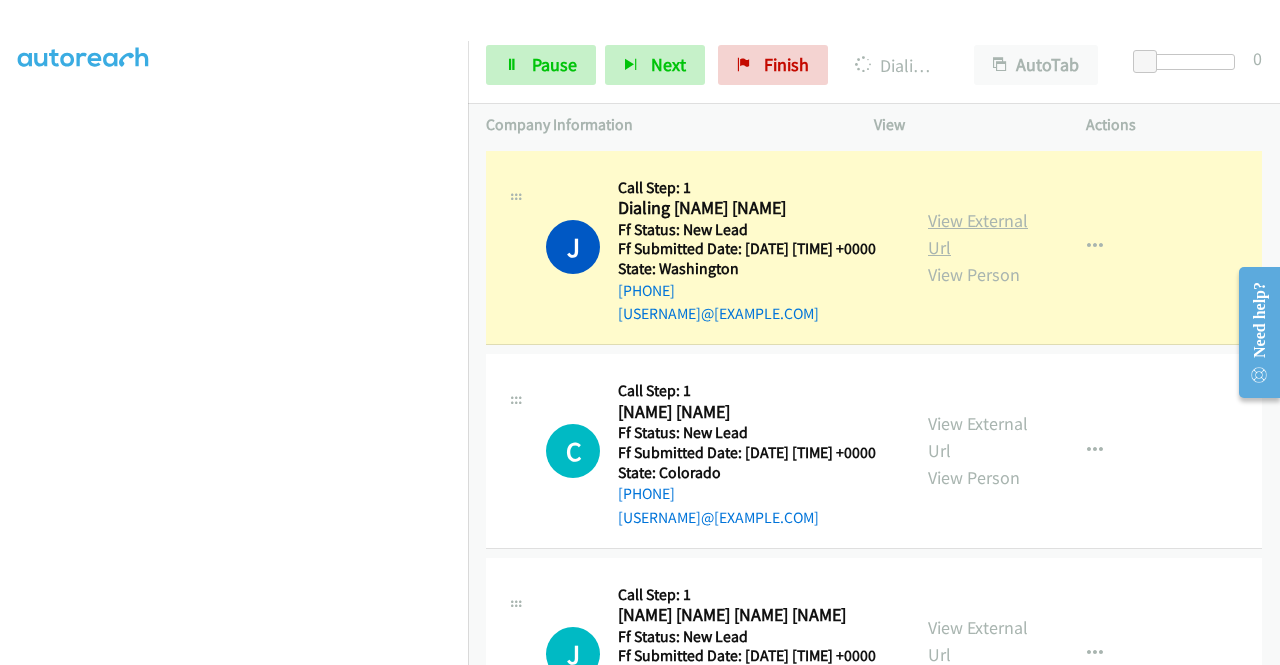 click on "View External Url" at bounding box center (978, 234) 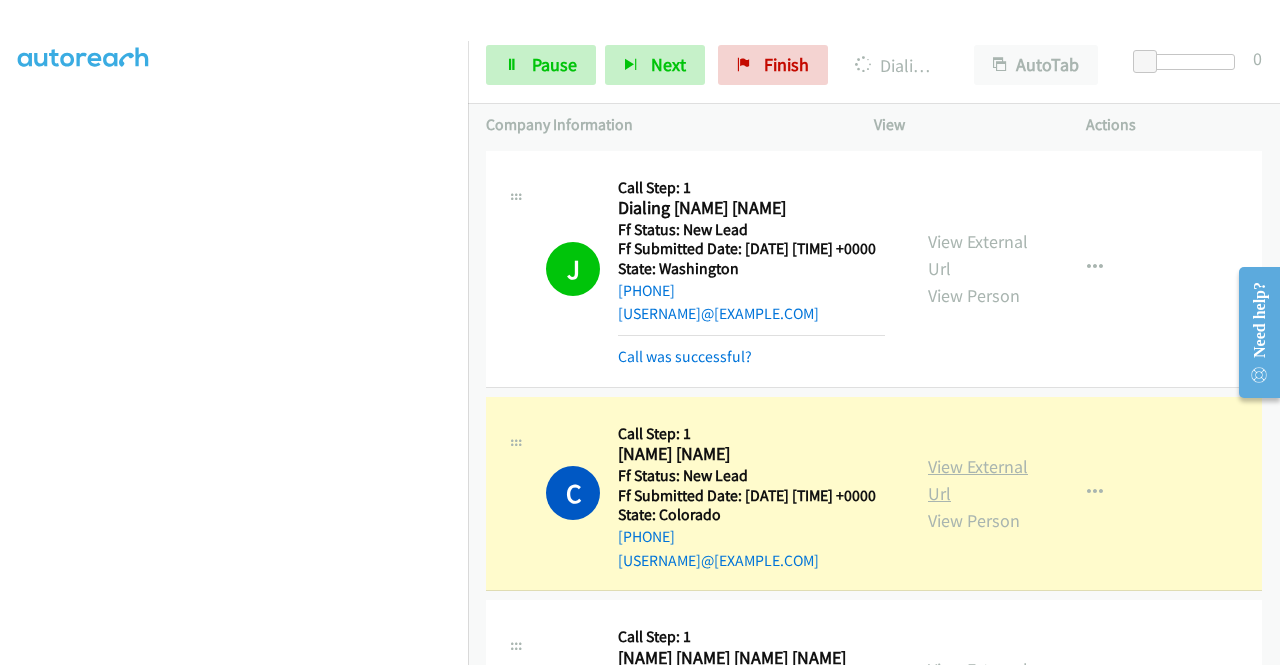 click on "View External Url" at bounding box center (978, 480) 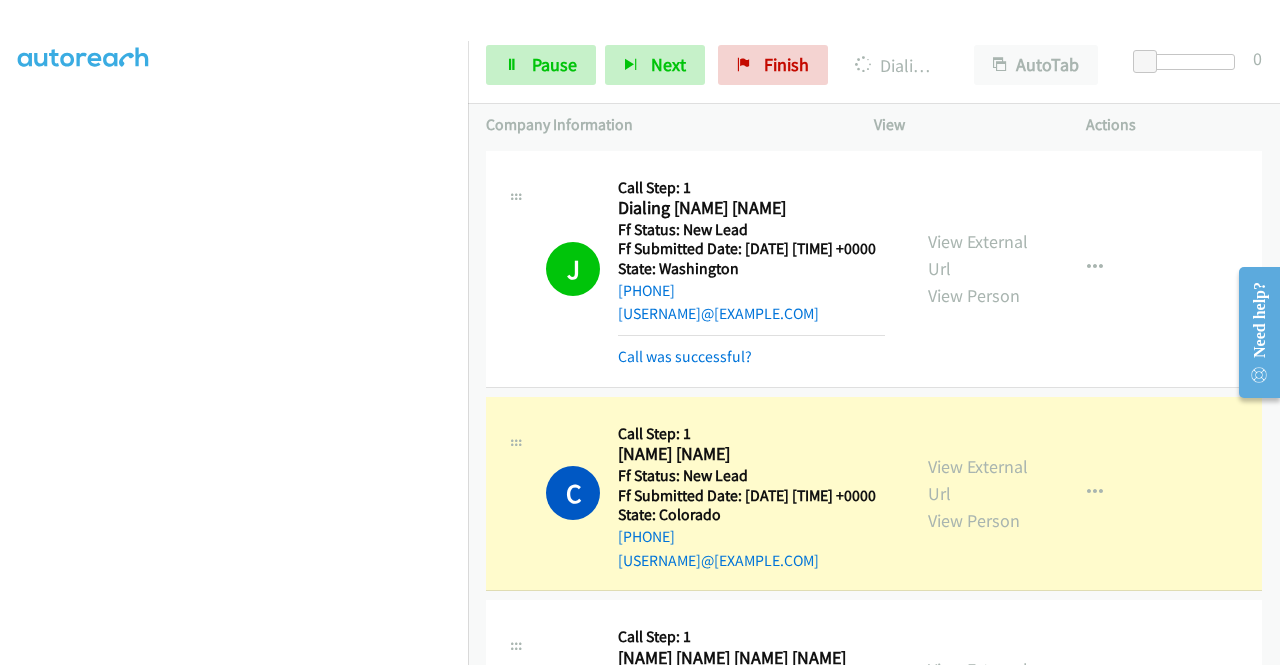 scroll, scrollTop: 0, scrollLeft: 0, axis: both 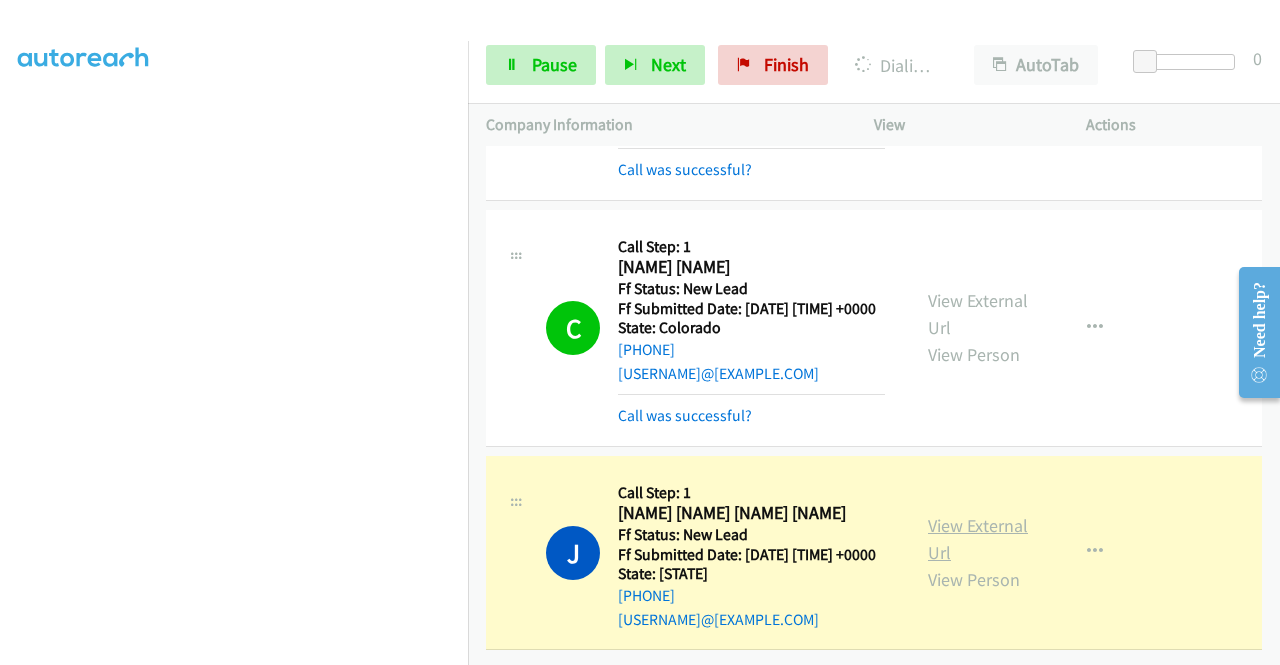 click on "View External Url" at bounding box center (978, 539) 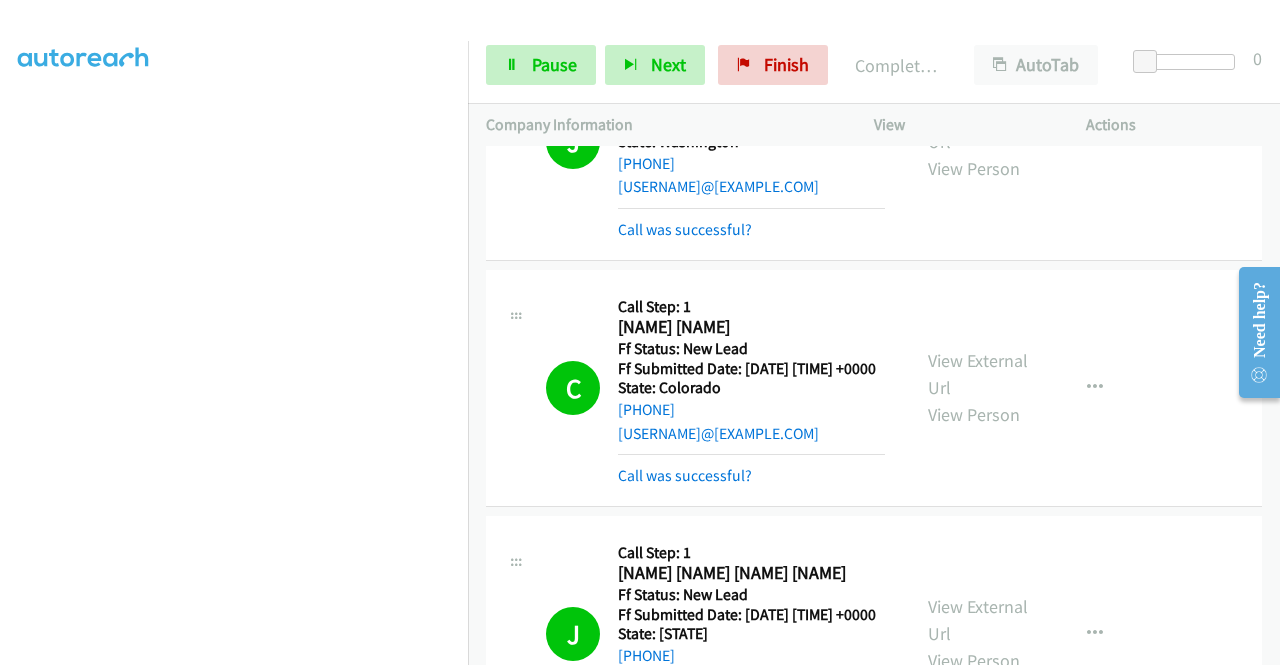 scroll, scrollTop: 0, scrollLeft: 0, axis: both 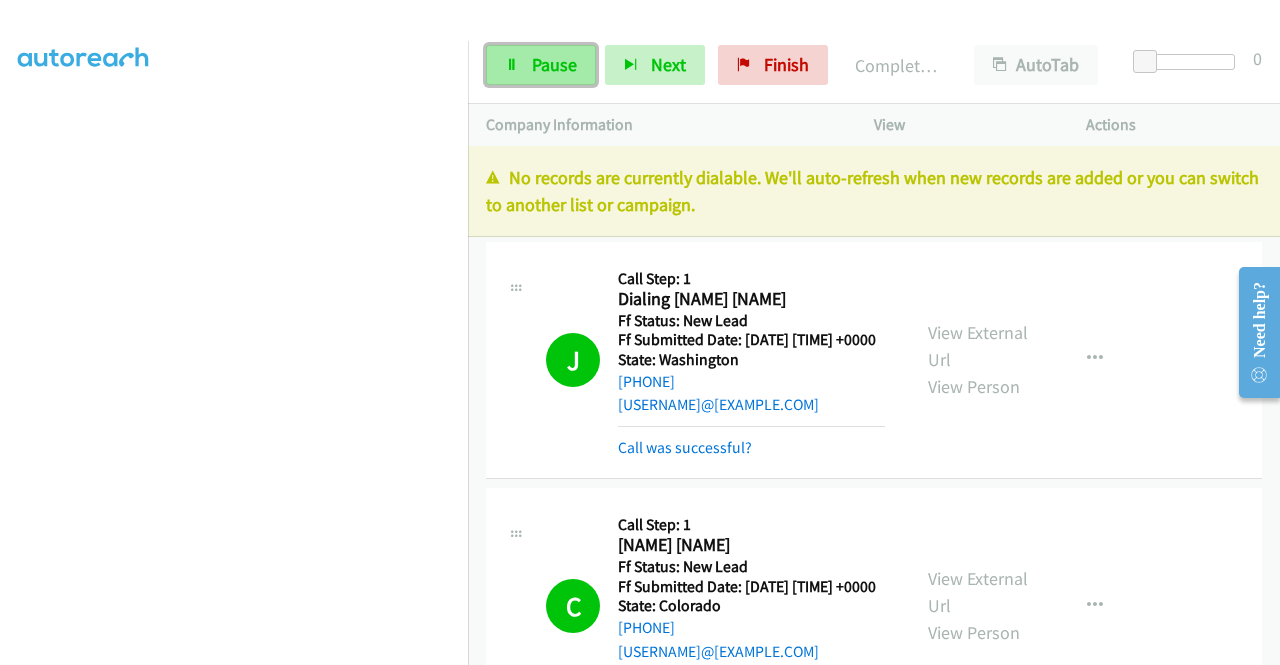 click on "Pause" at bounding box center (541, 65) 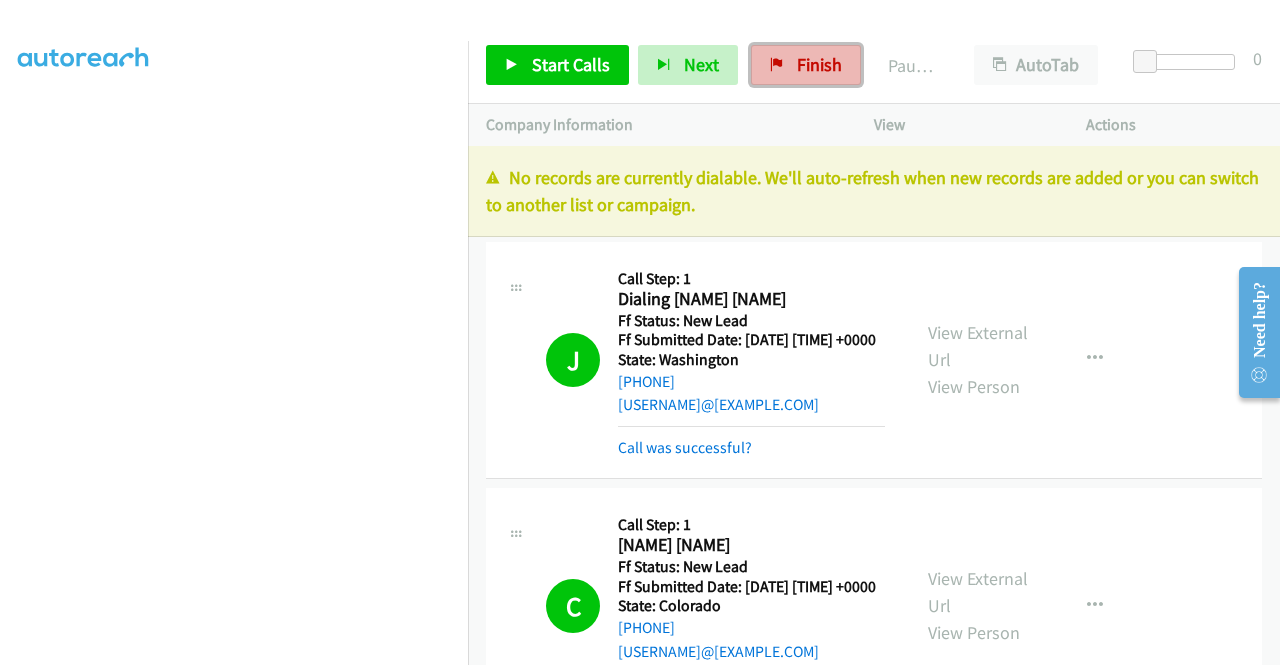 click on "Finish" at bounding box center (819, 64) 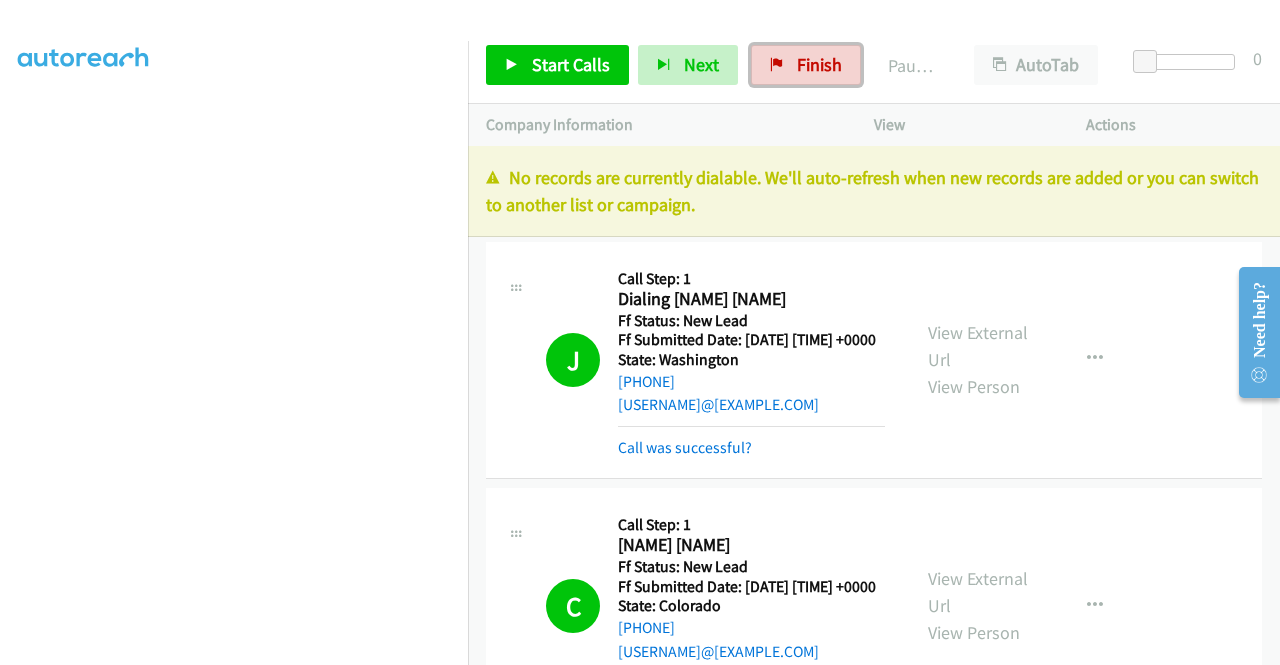 drag, startPoint x: 791, startPoint y: 75, endPoint x: 728, endPoint y: 103, distance: 68.942 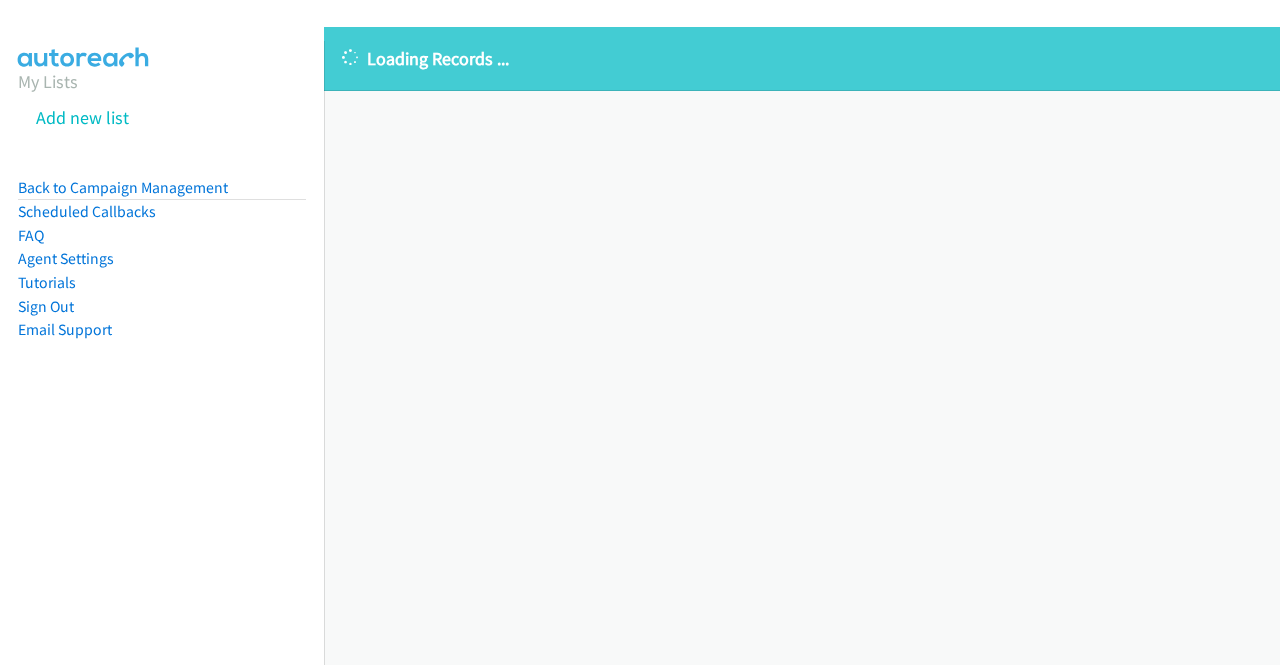 scroll, scrollTop: 0, scrollLeft: 0, axis: both 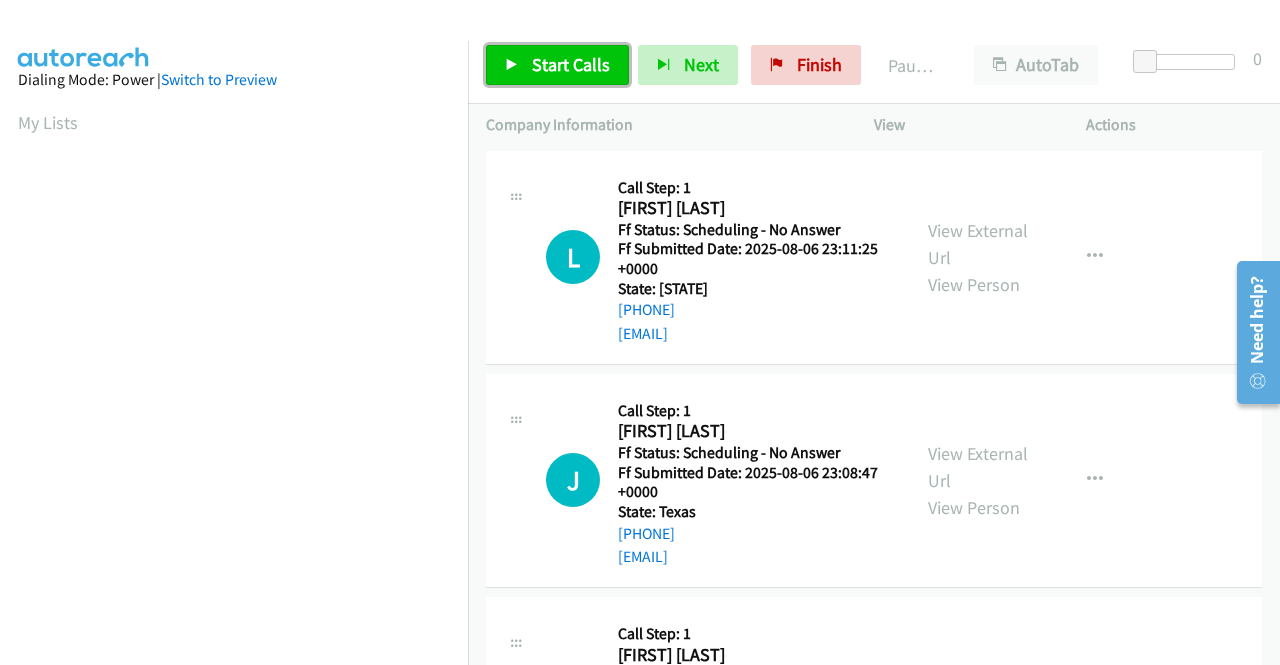 click on "Start Calls" at bounding box center (557, 65) 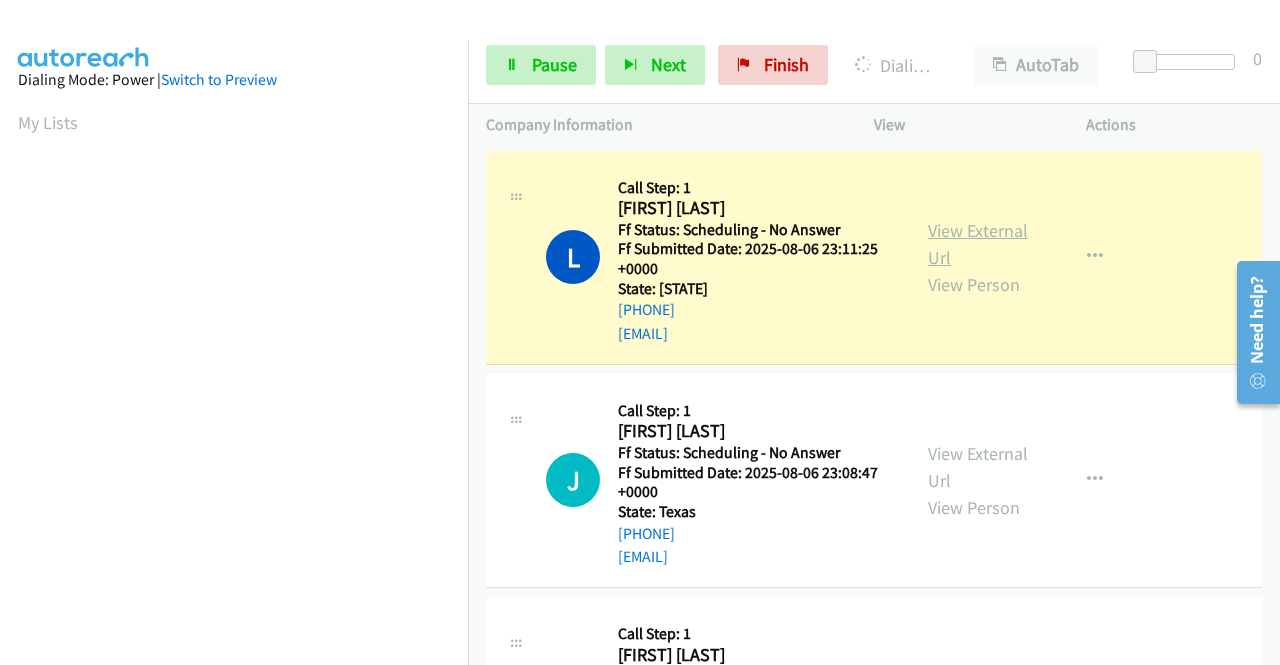 click on "View External Url" at bounding box center [978, 244] 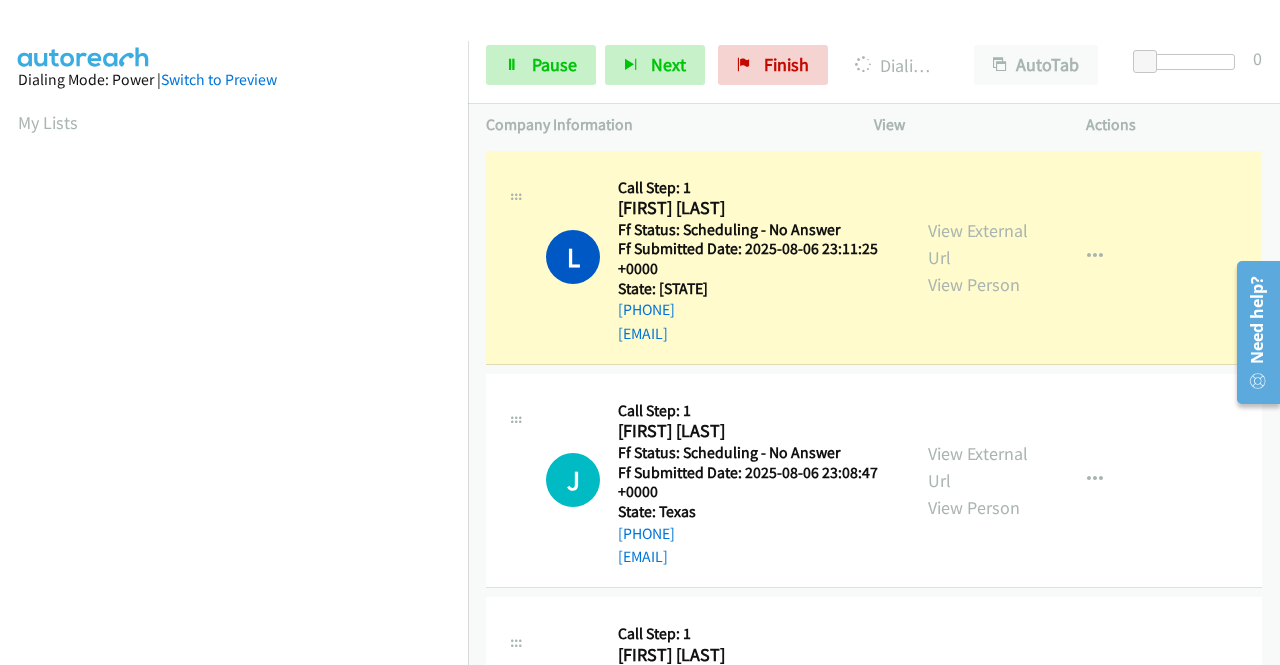 scroll, scrollTop: 456, scrollLeft: 0, axis: vertical 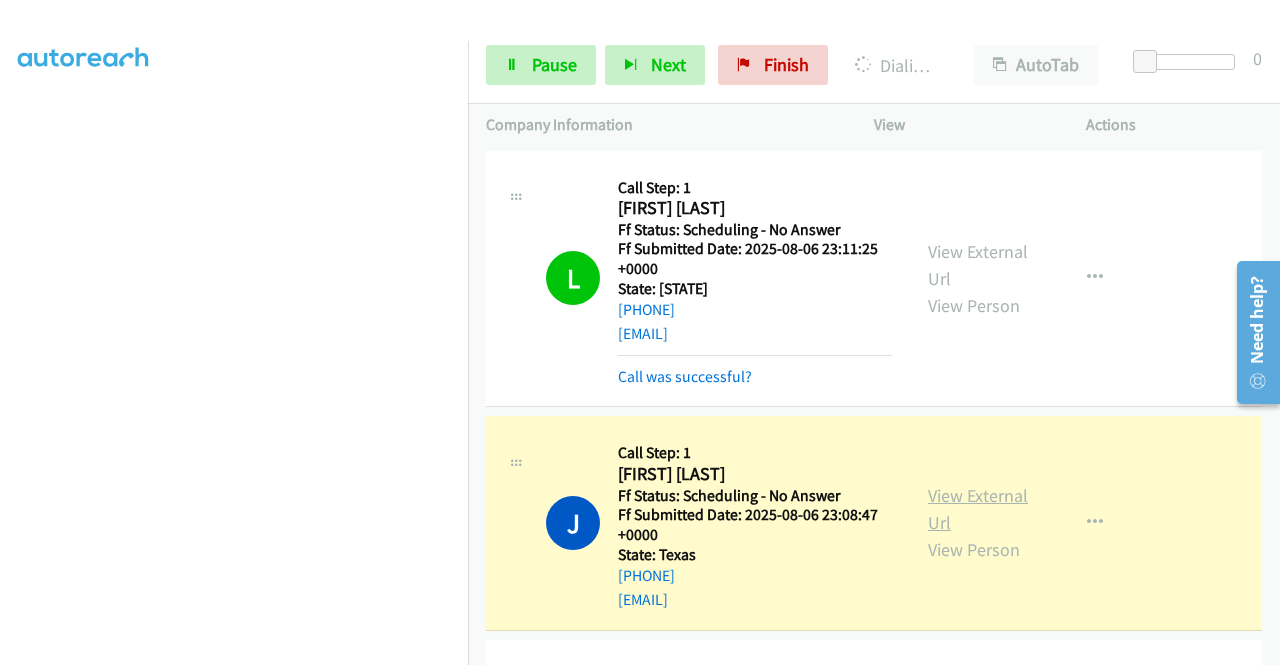 click on "View External Url" at bounding box center [978, 509] 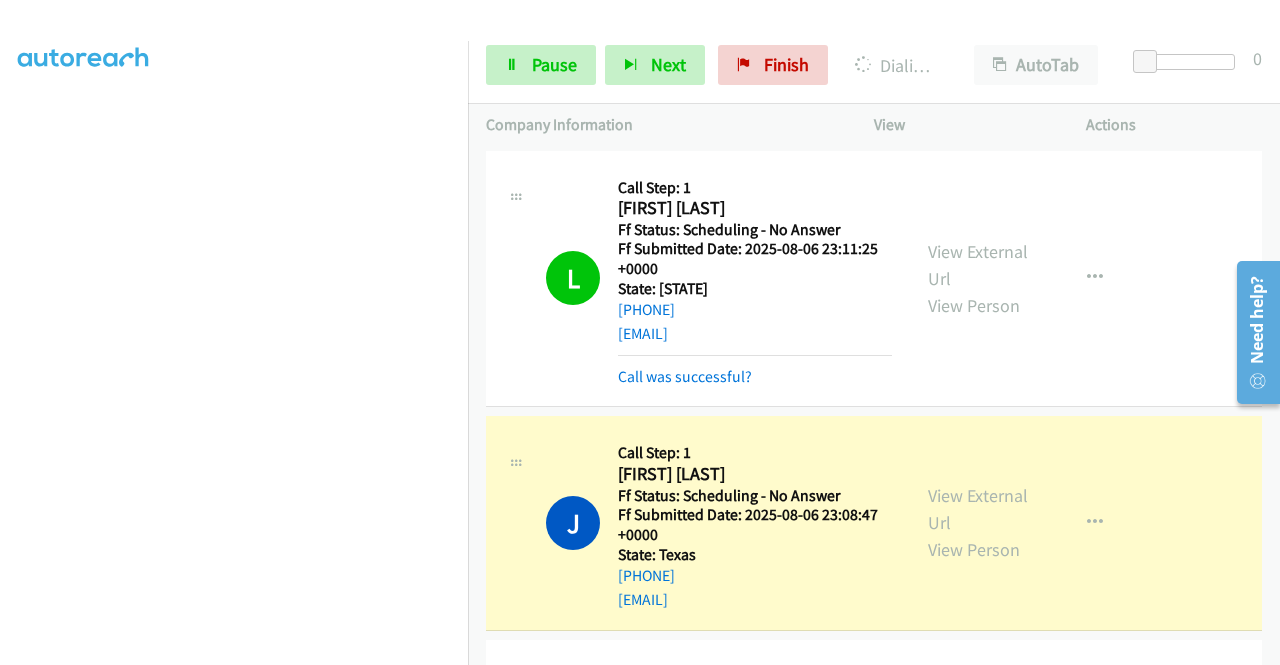 scroll, scrollTop: 0, scrollLeft: 0, axis: both 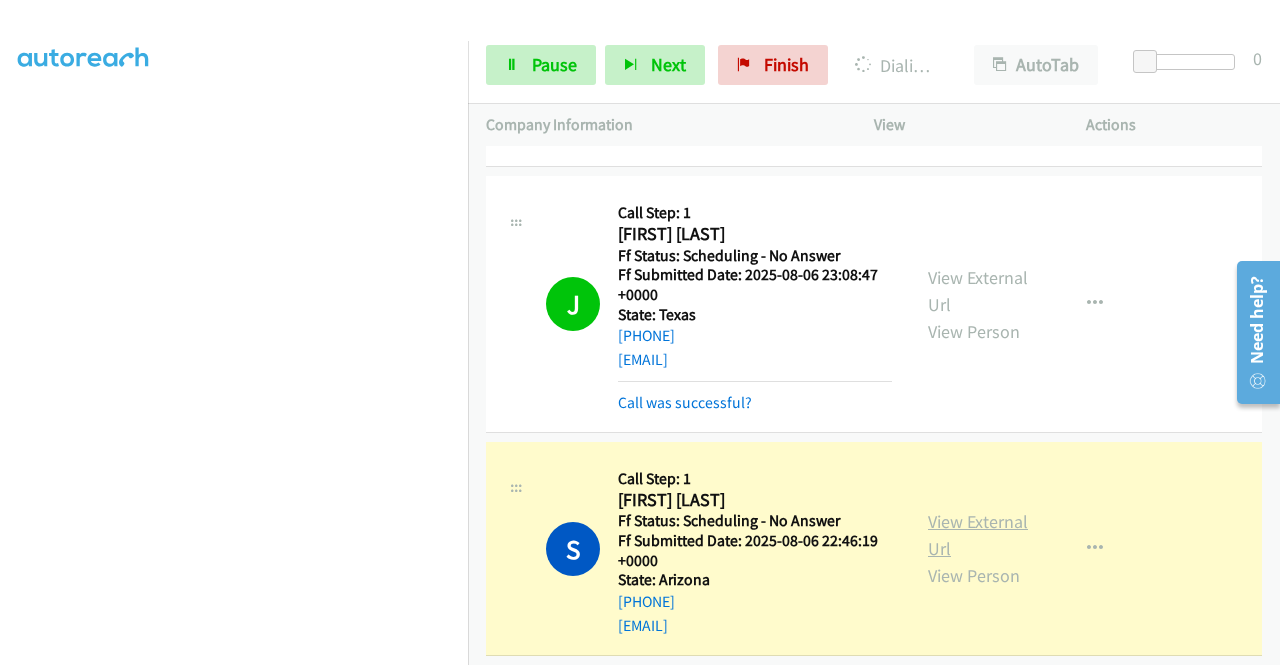 click on "View External Url" at bounding box center (978, 535) 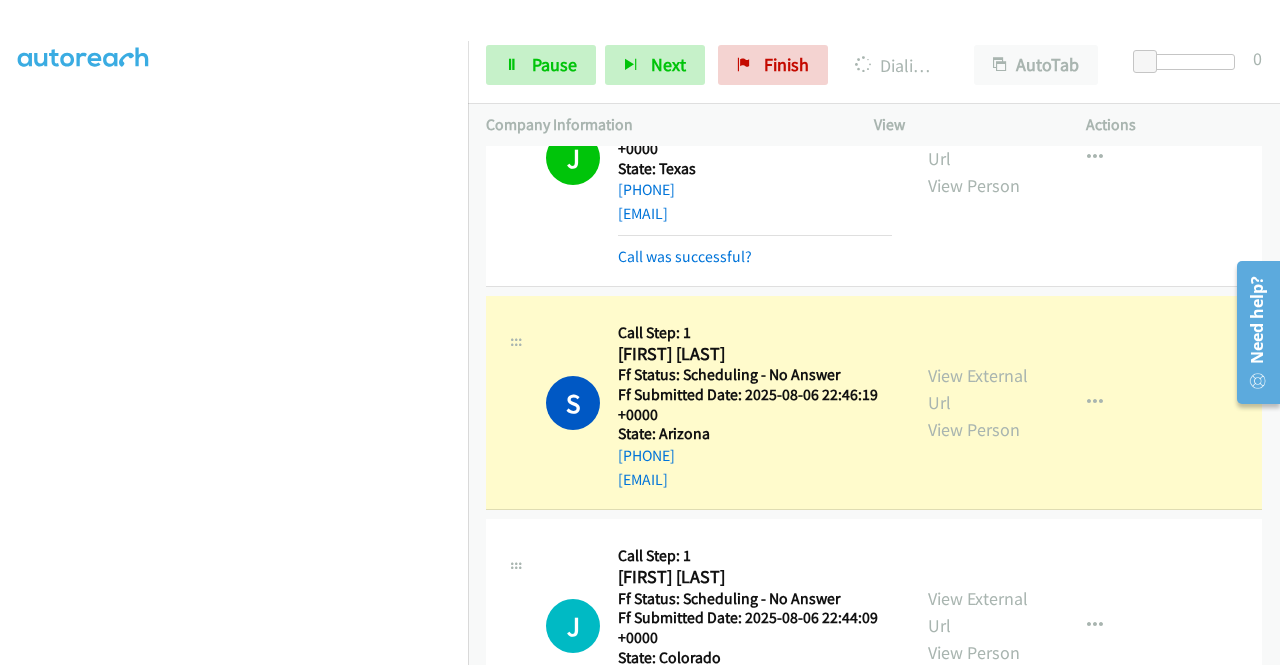 scroll, scrollTop: 559, scrollLeft: 0, axis: vertical 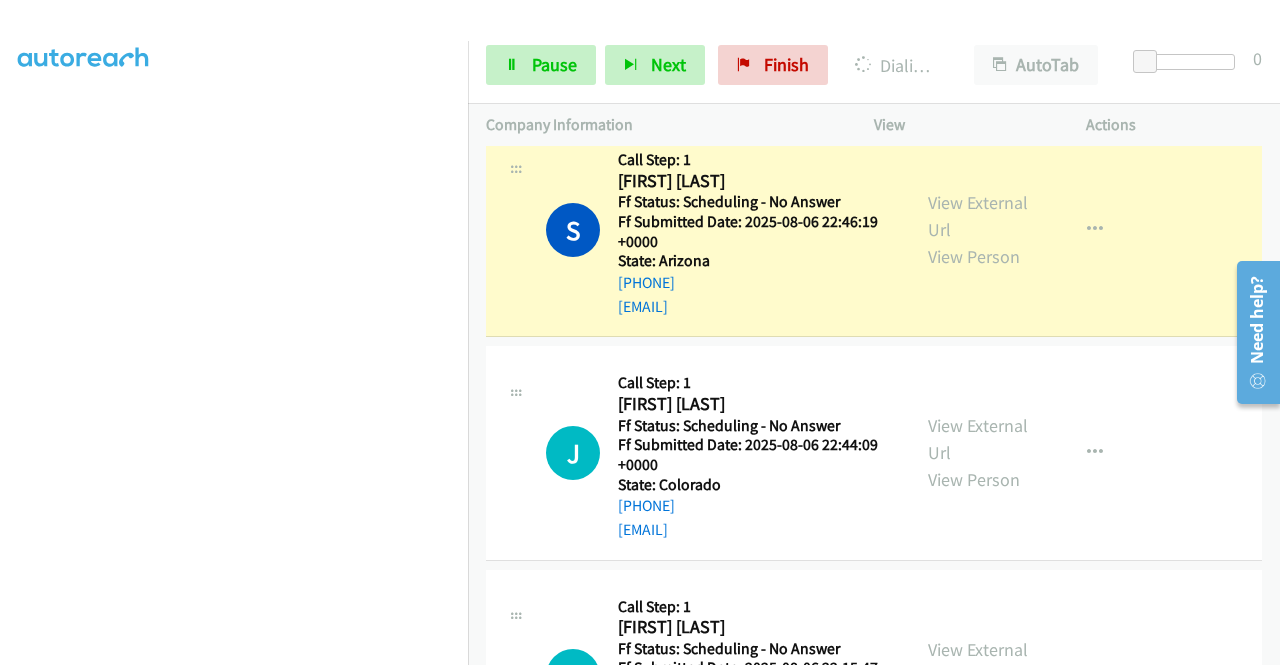 click on "Dialing Mode: Power
|
Switch to Preview
My Lists" at bounding box center (234, 373) 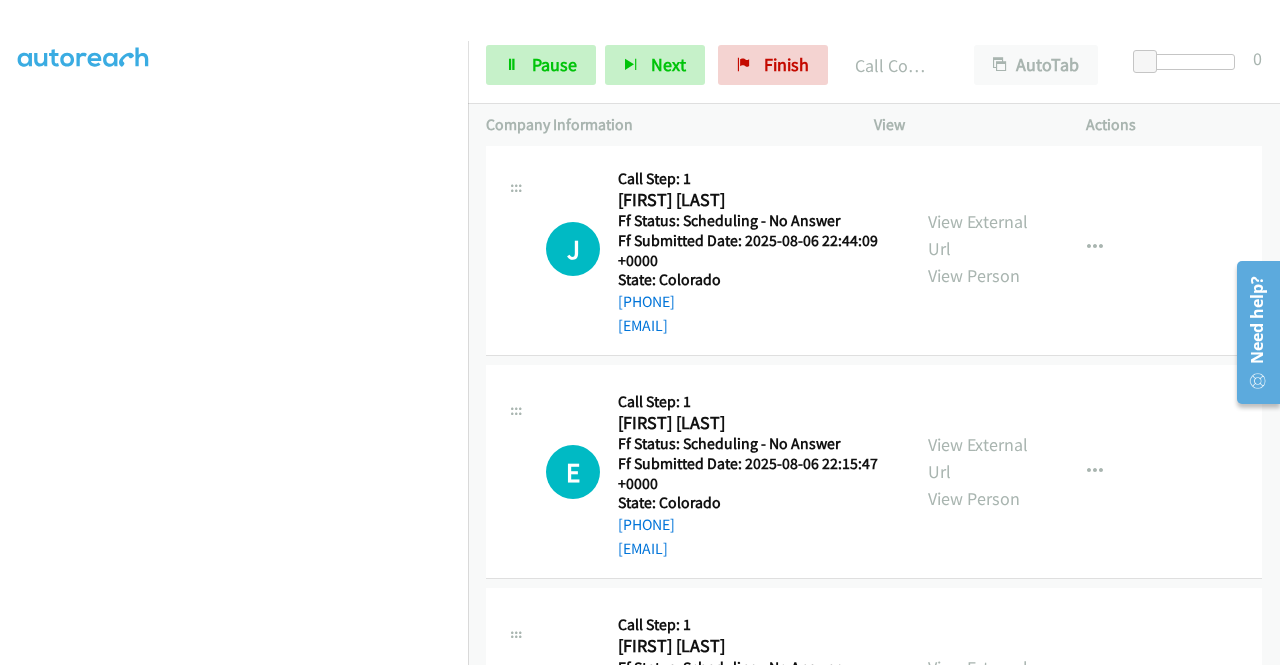 scroll, scrollTop: 813, scrollLeft: 0, axis: vertical 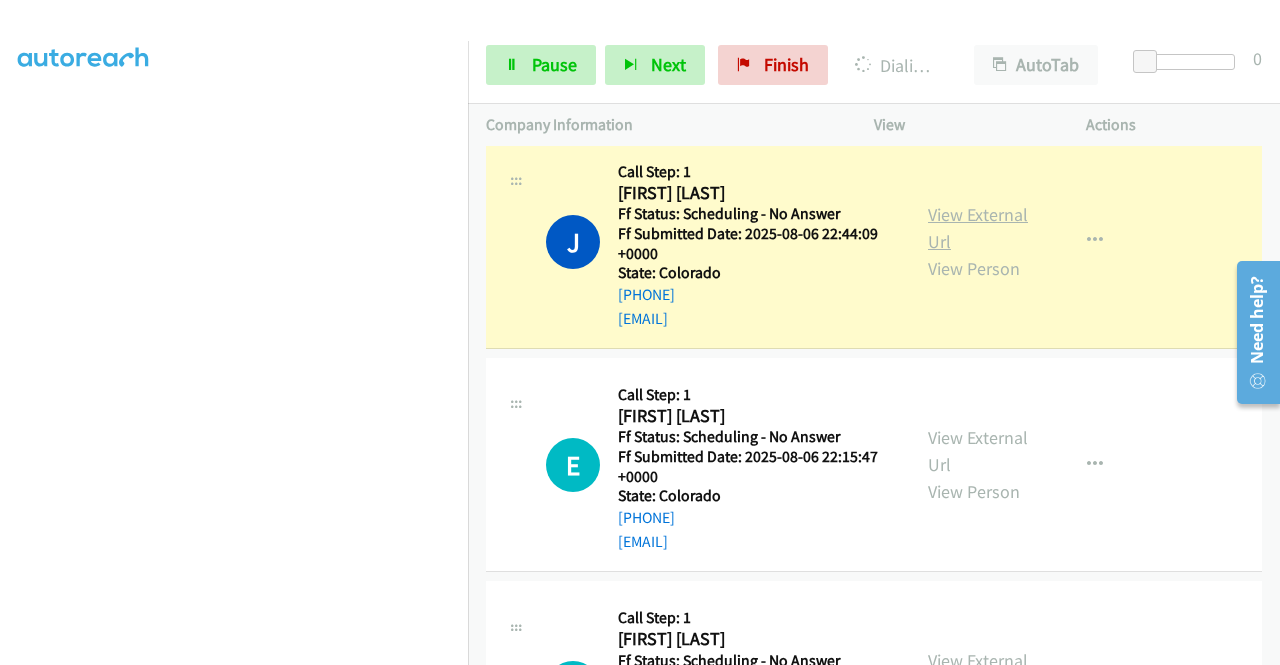 click on "View External Url" at bounding box center [978, 228] 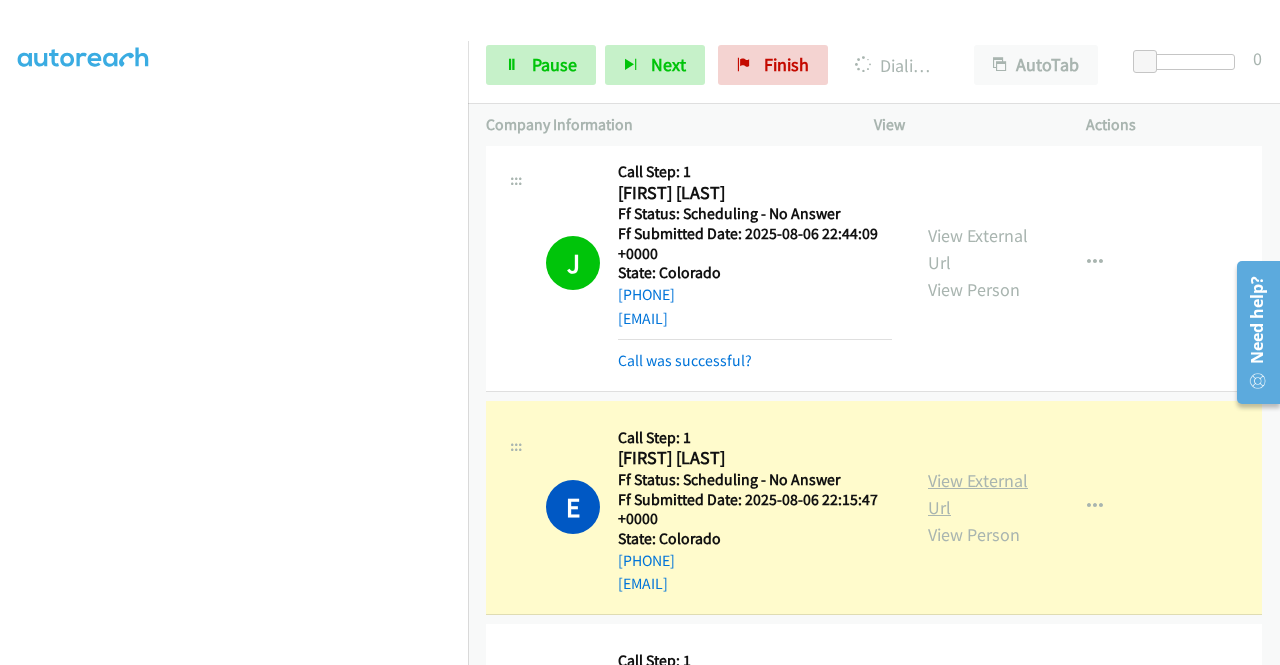 click on "View External Url" at bounding box center (978, 494) 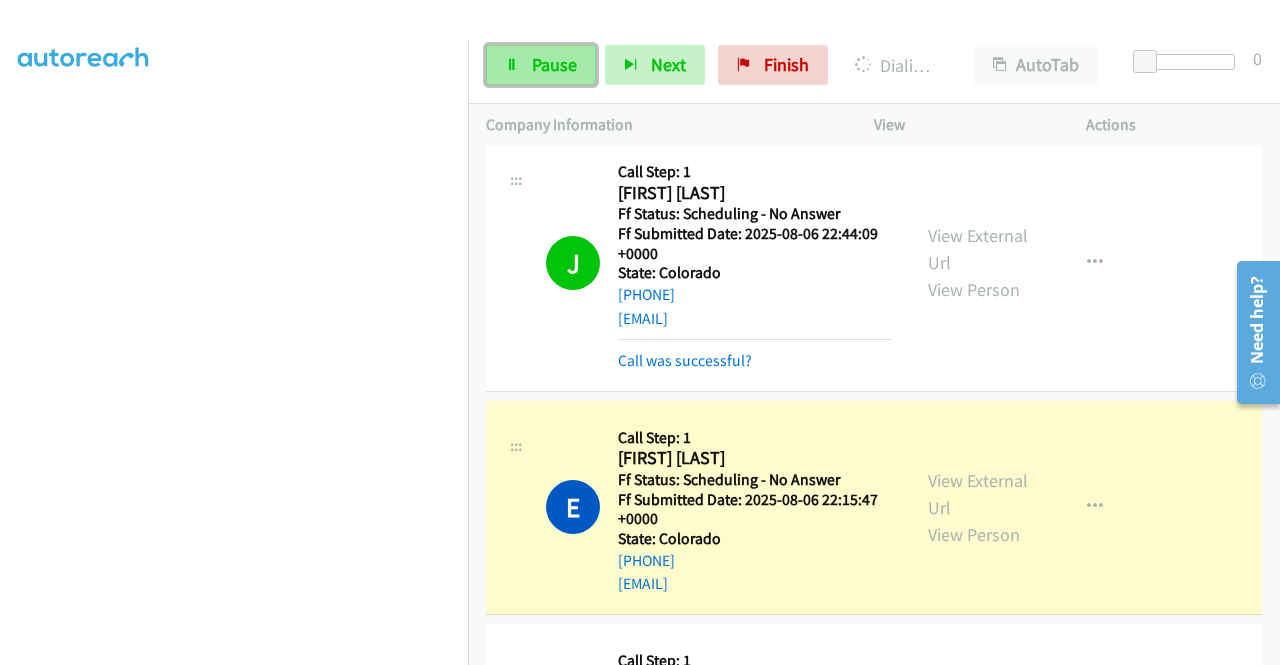 click on "Pause" at bounding box center [541, 65] 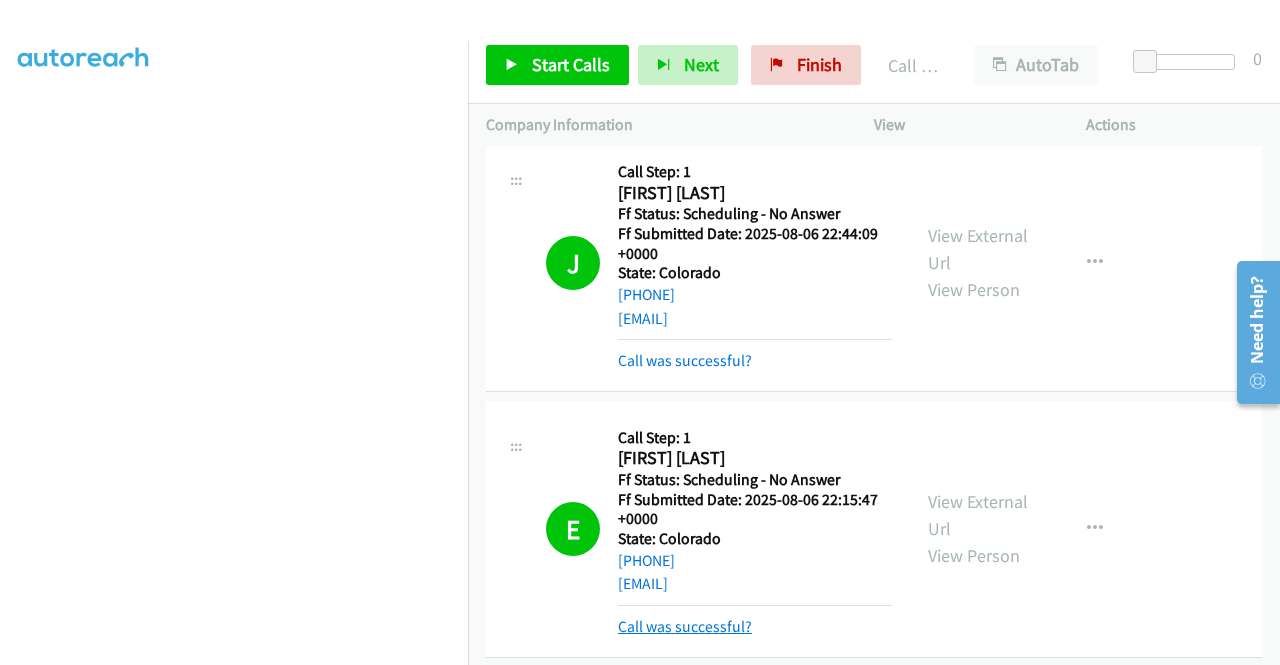 click on "Call was successful?" at bounding box center (685, 626) 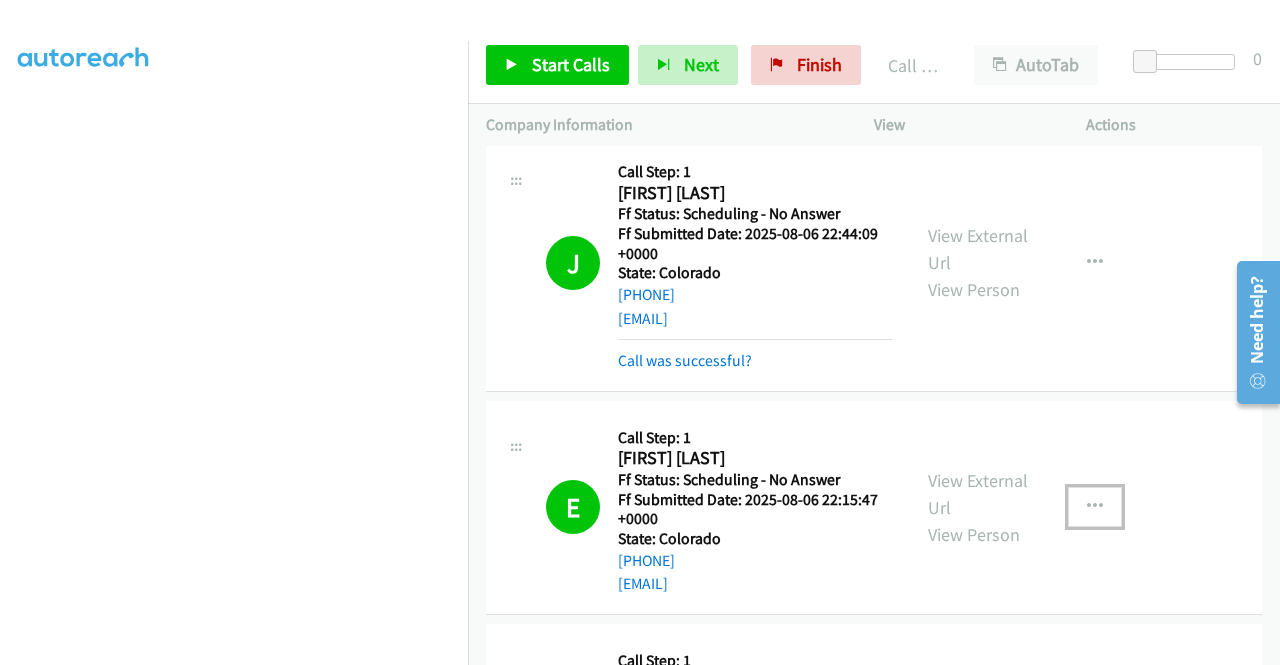 click at bounding box center (1095, 507) 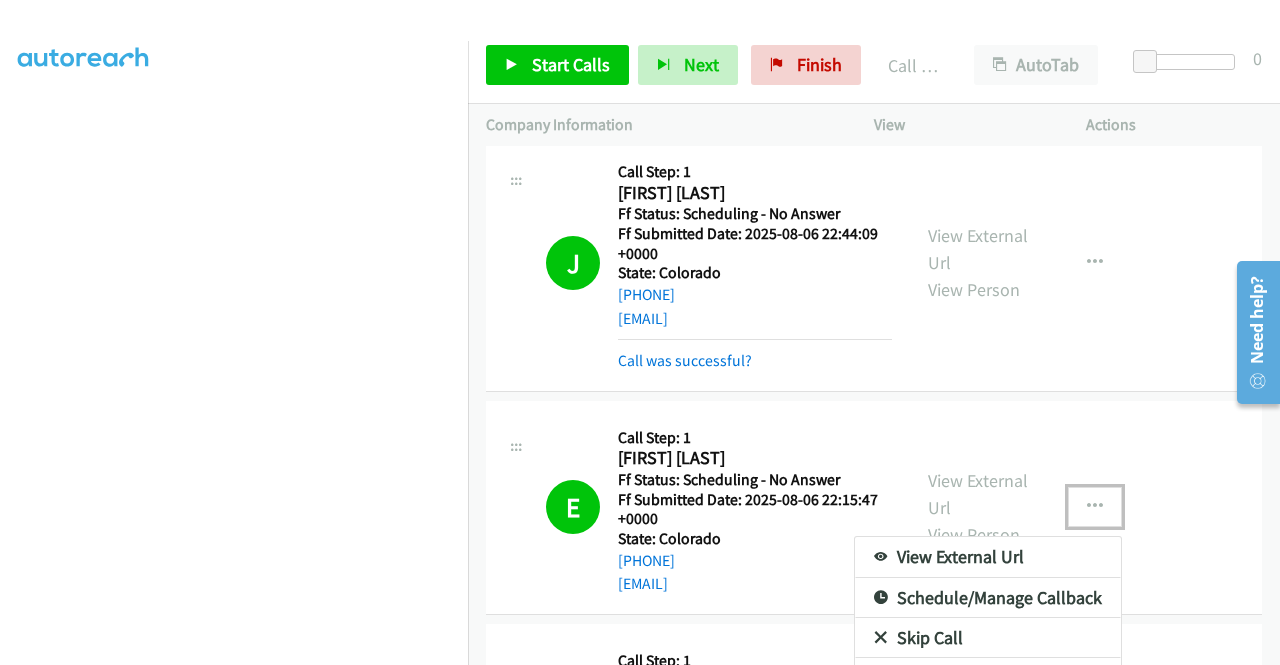 click on "Skip Call" at bounding box center (988, 638) 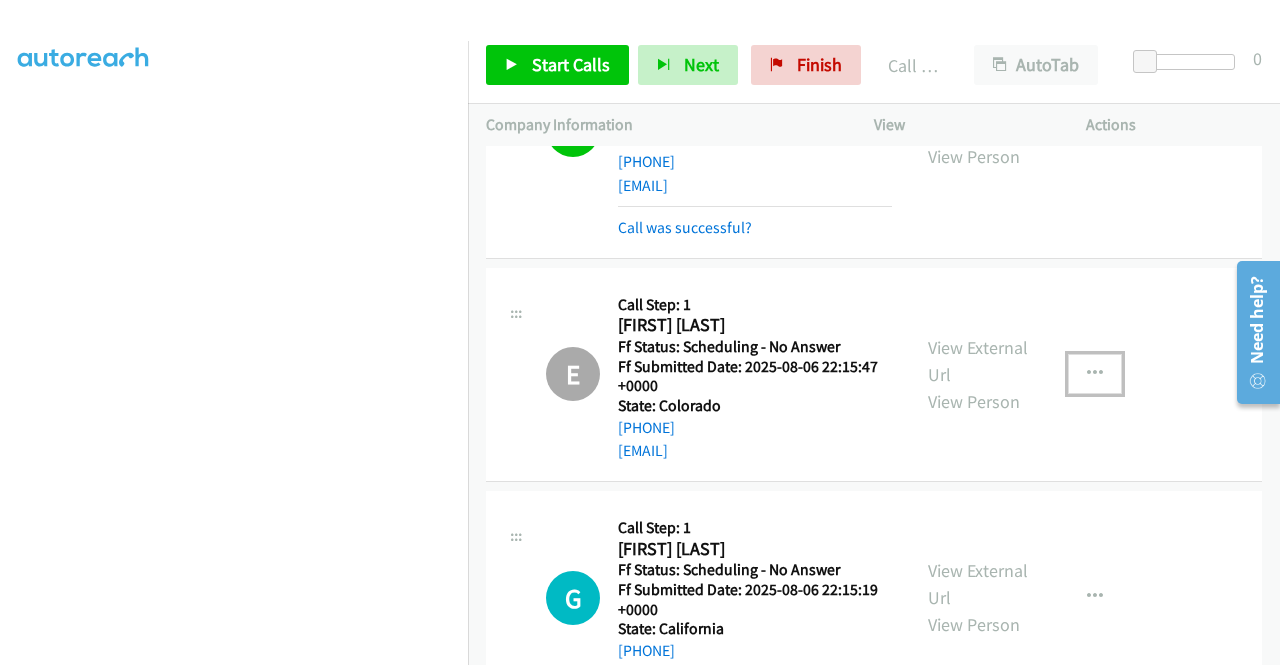 scroll, scrollTop: 1013, scrollLeft: 0, axis: vertical 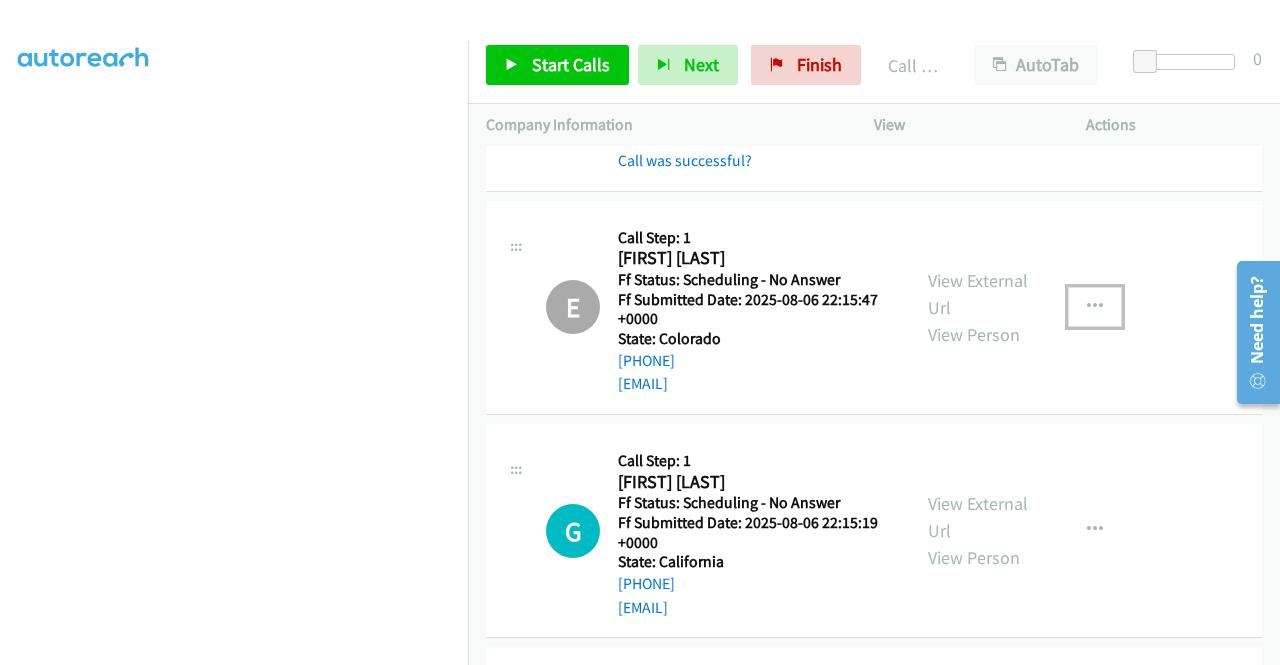 click at bounding box center (1095, 307) 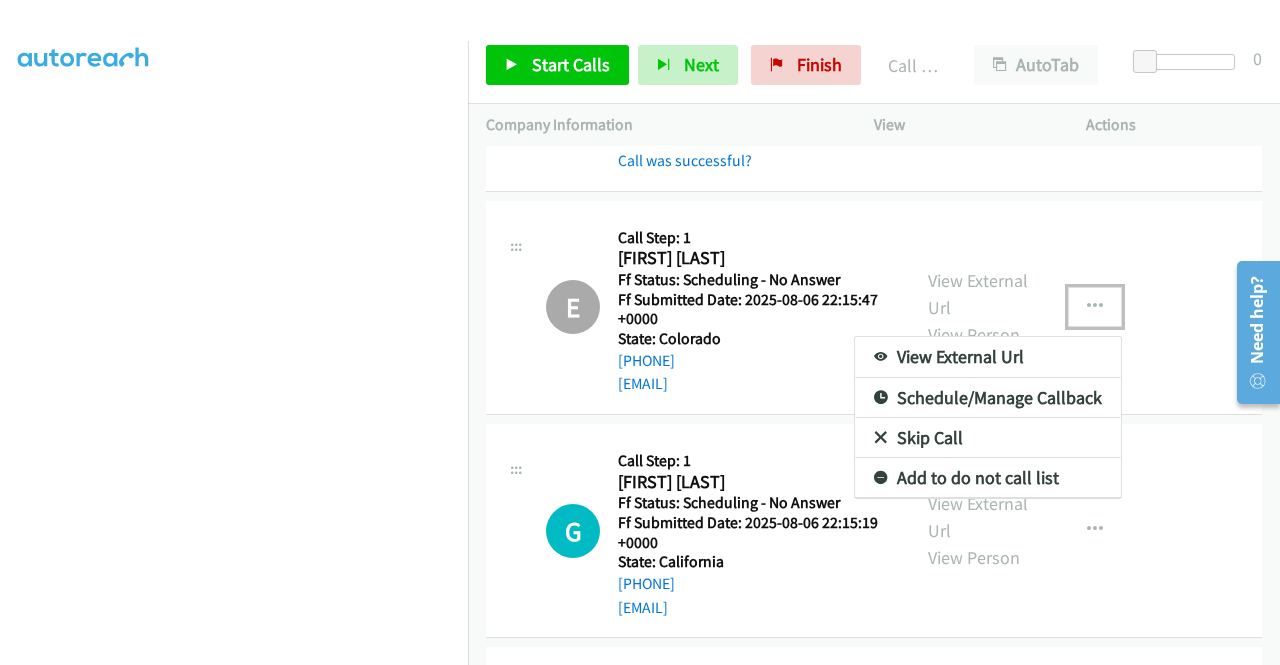 click on "Add to do not call list" at bounding box center (988, 478) 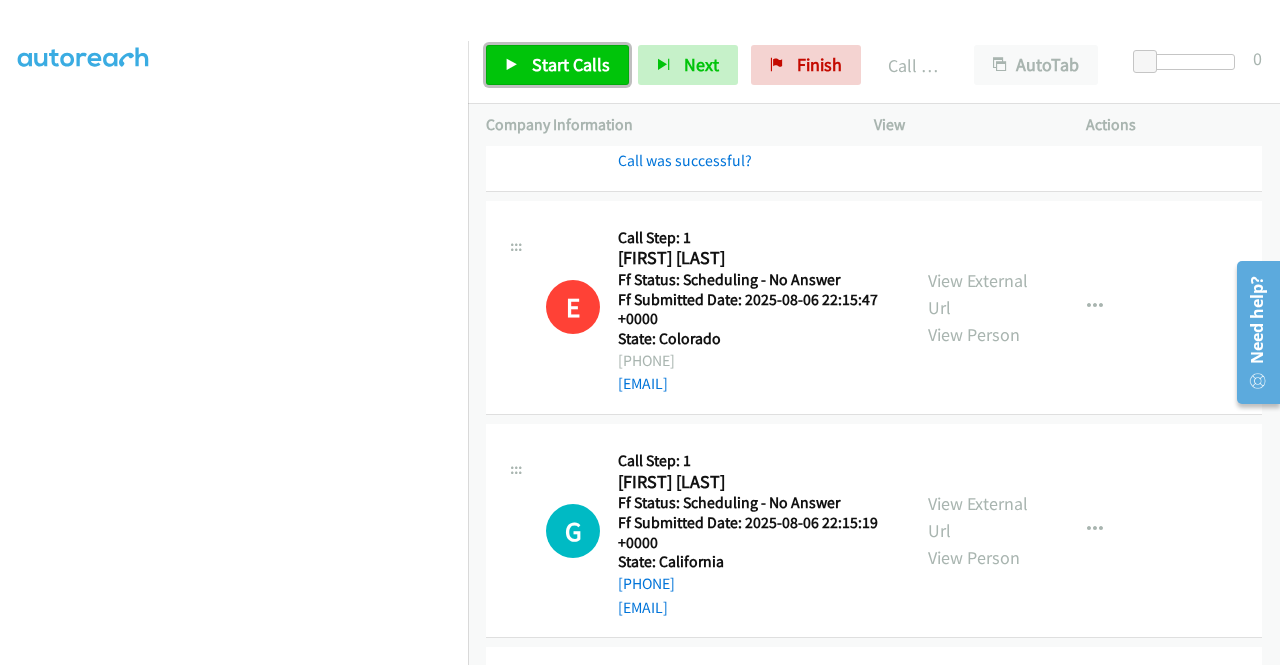 click on "Start Calls" at bounding box center (571, 64) 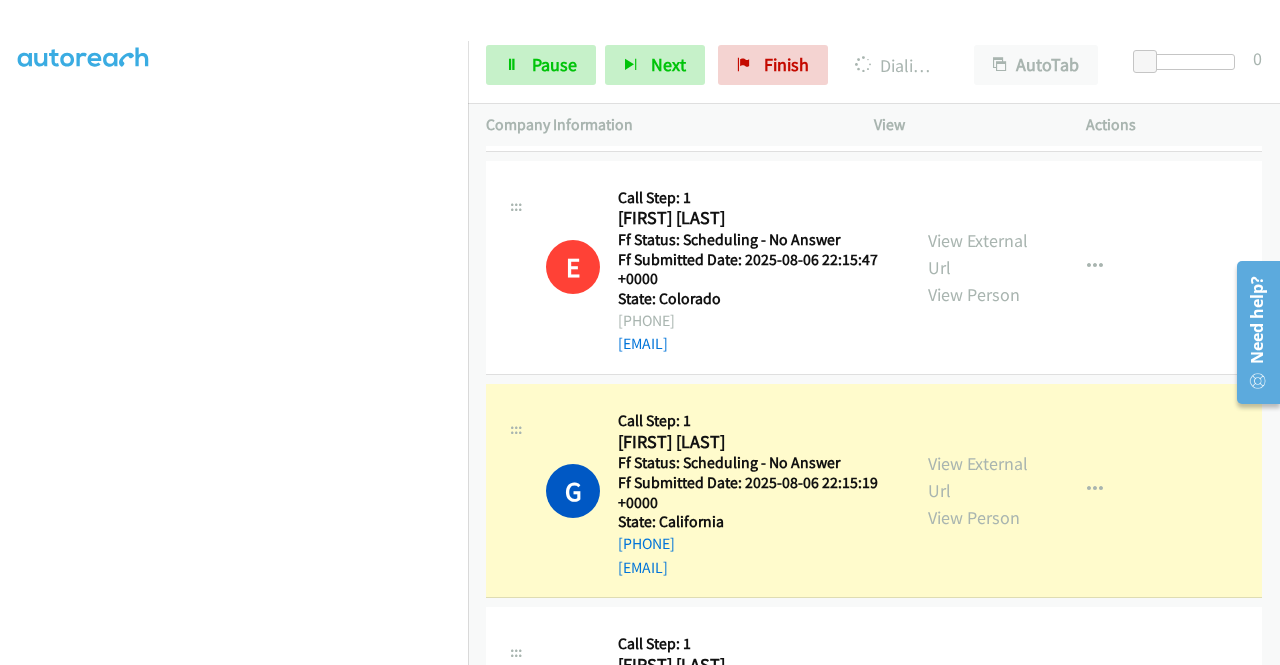 scroll, scrollTop: 1213, scrollLeft: 0, axis: vertical 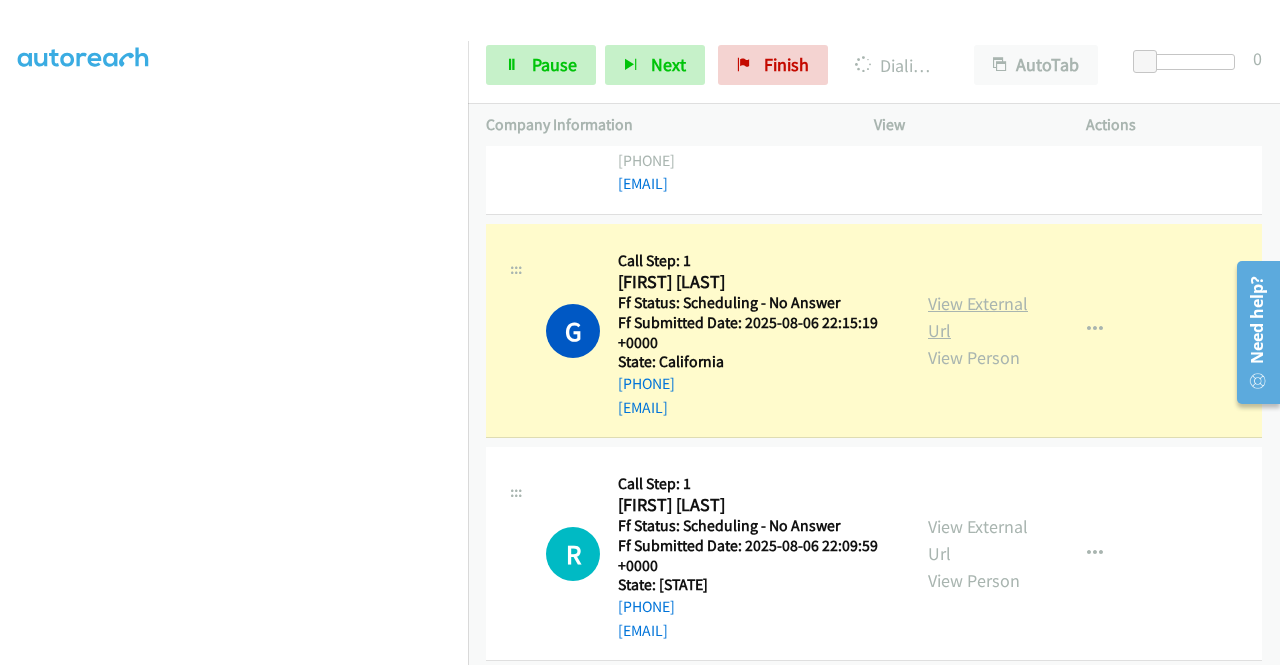 click on "View External Url" at bounding box center [978, 317] 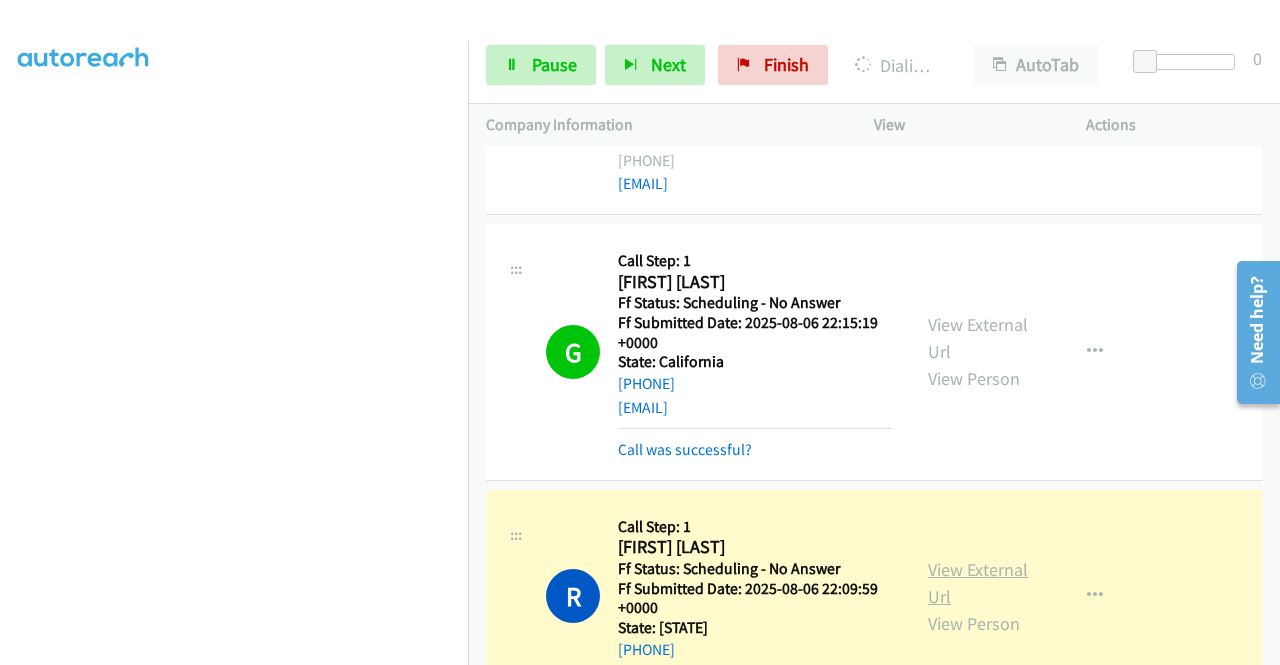 click on "View External Url" at bounding box center (978, 583) 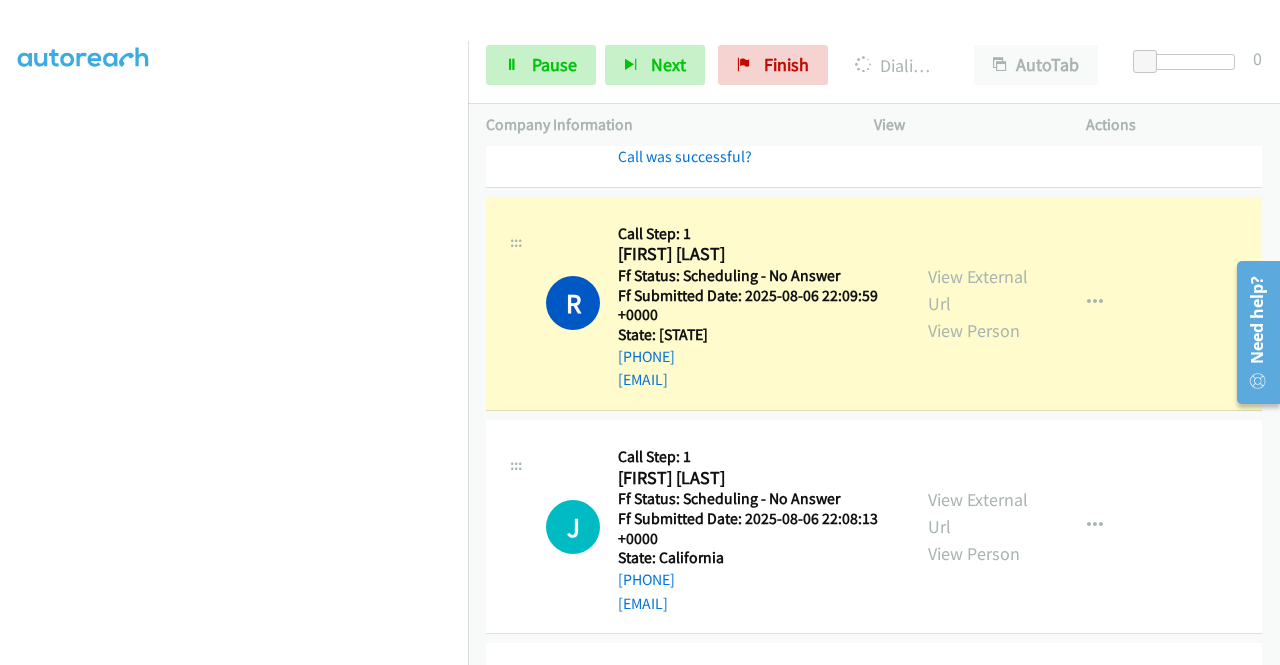 scroll, scrollTop: 1560, scrollLeft: 0, axis: vertical 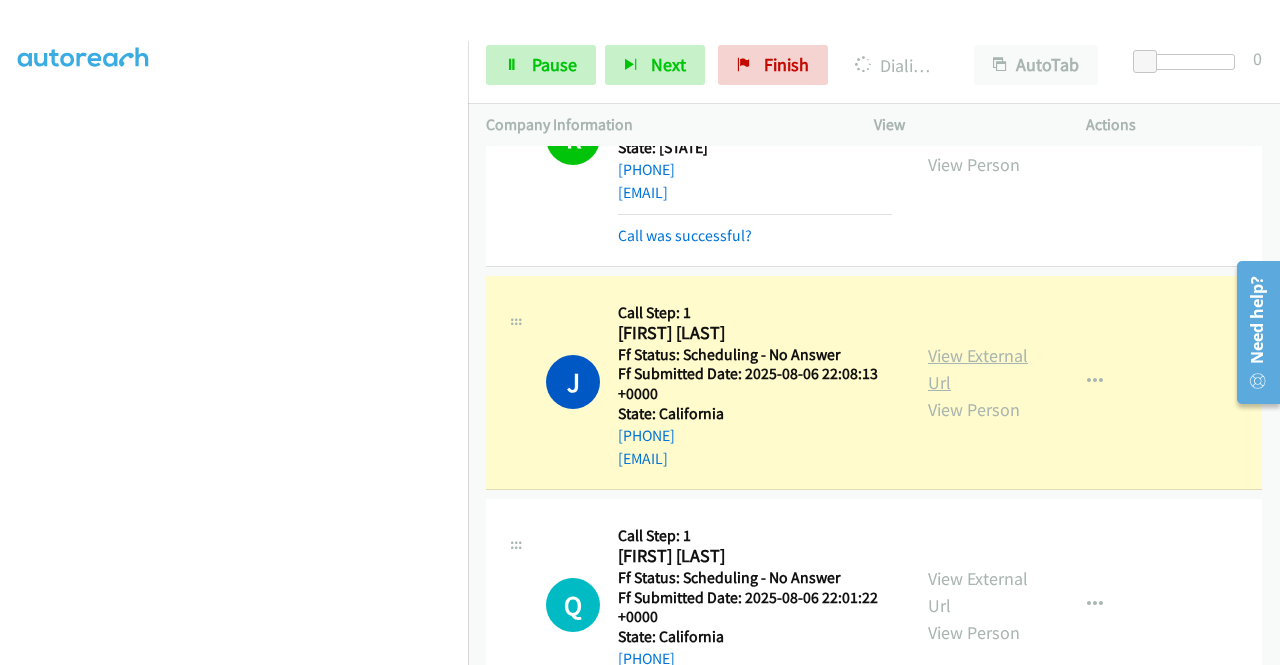 click on "View External Url" at bounding box center (978, 369) 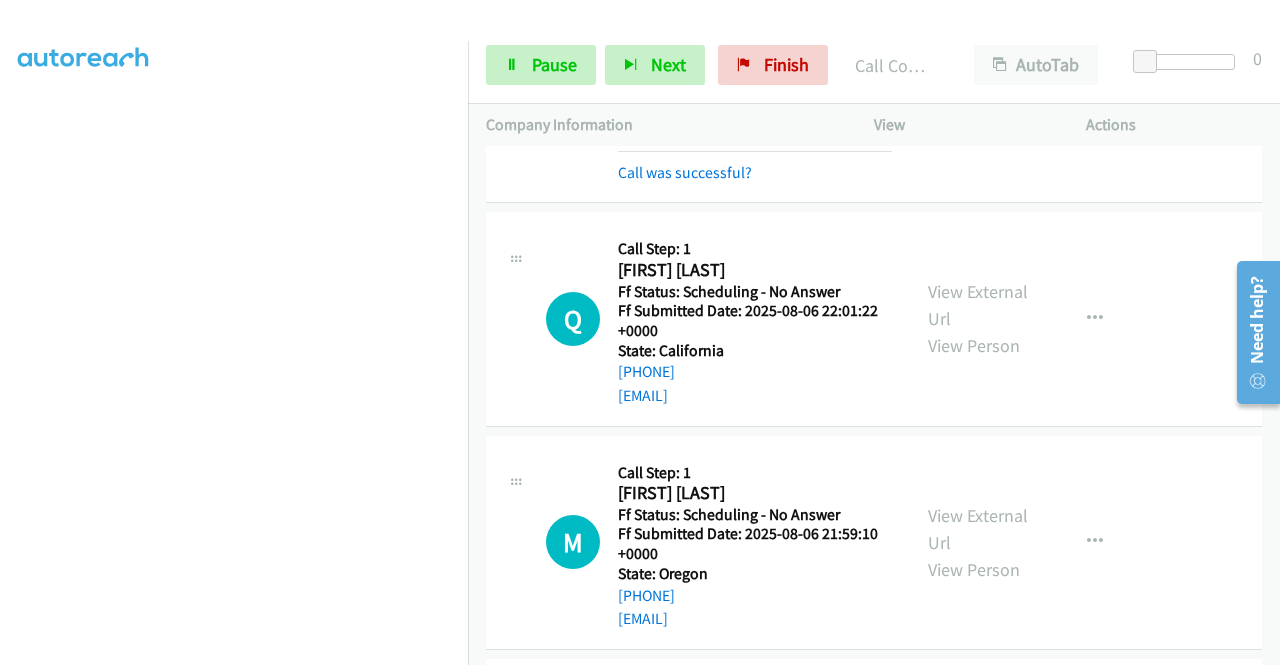 scroll, scrollTop: 2034, scrollLeft: 0, axis: vertical 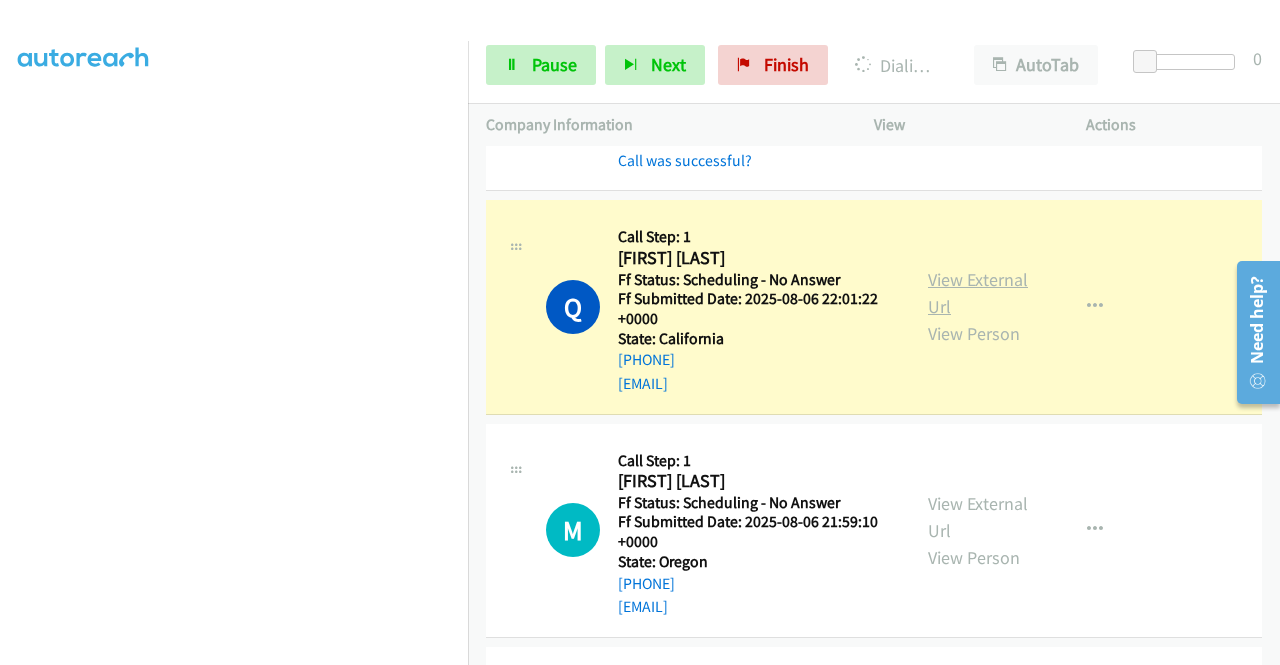 click on "View External Url" at bounding box center (978, 293) 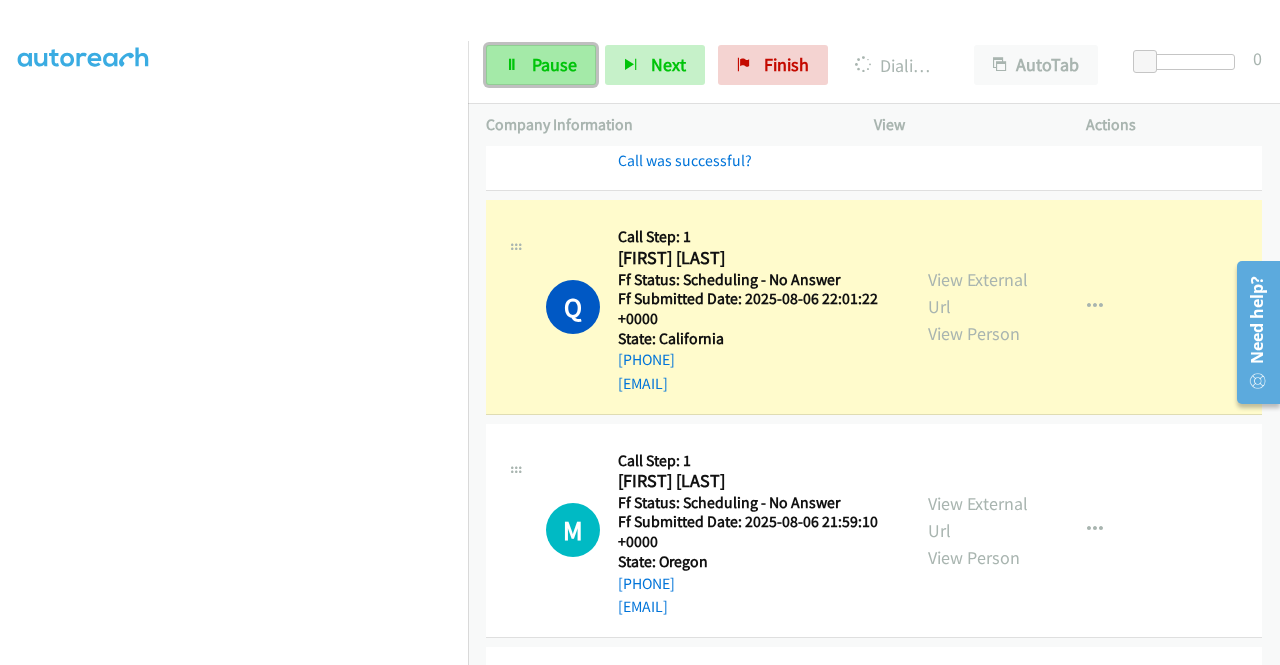 click on "Pause" at bounding box center (541, 65) 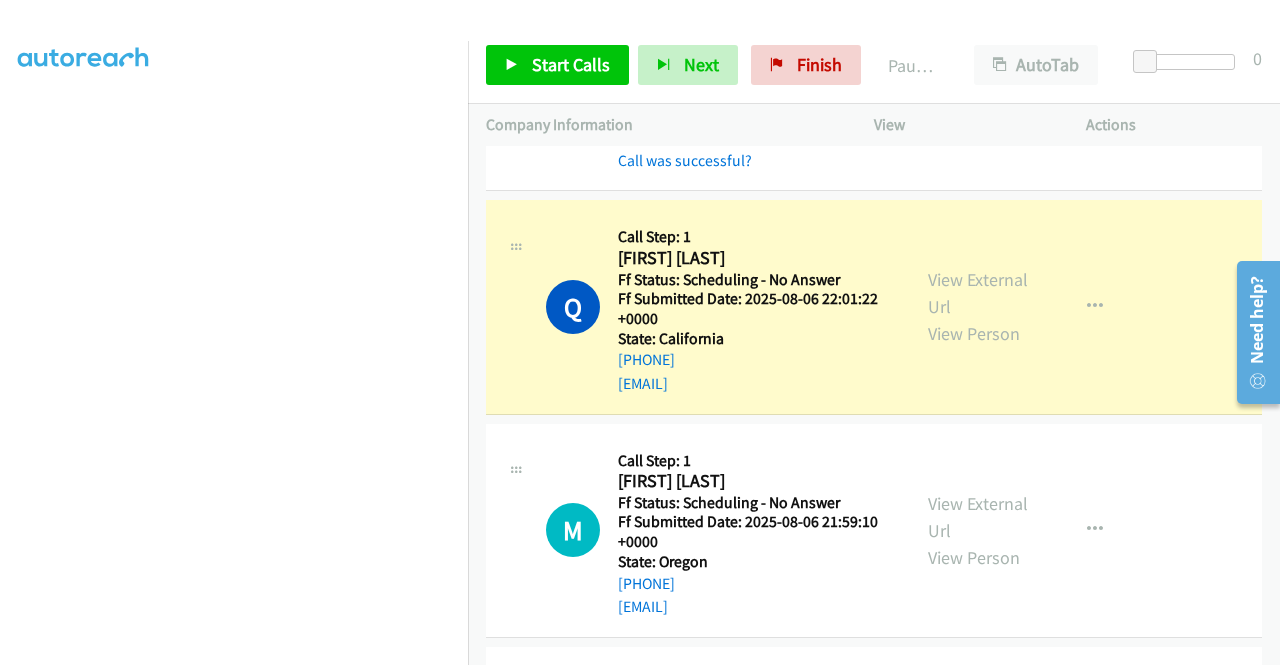 scroll, scrollTop: 0, scrollLeft: 0, axis: both 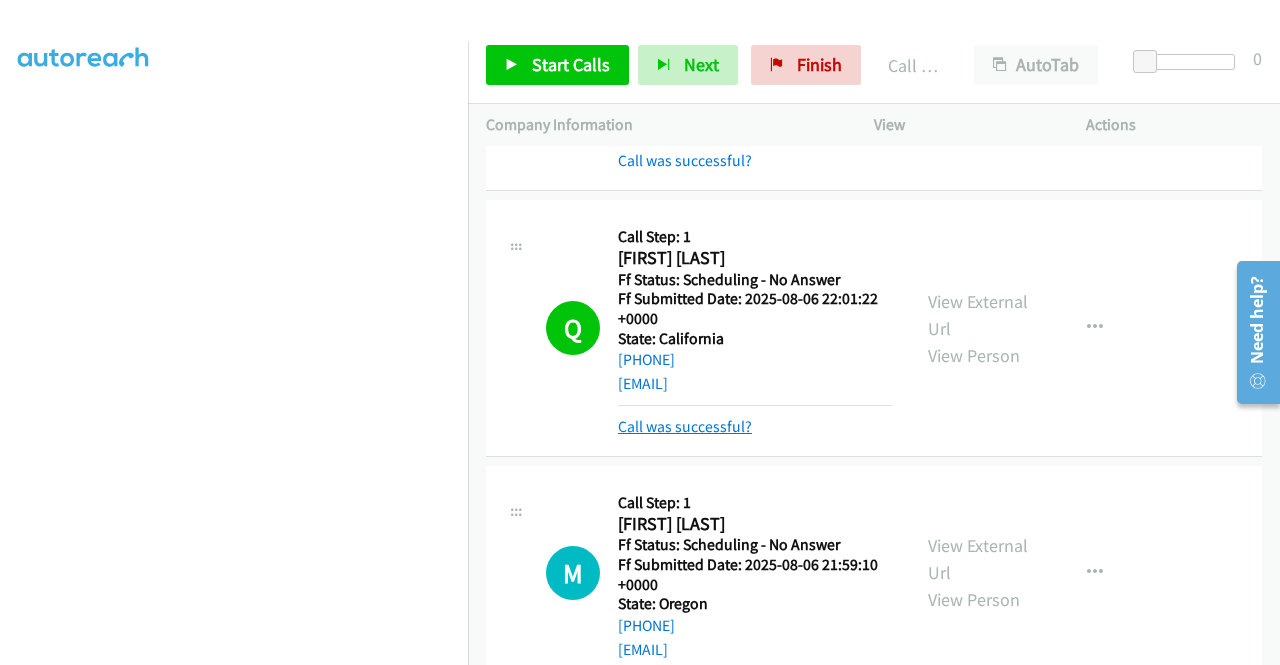 click on "Call was successful?" at bounding box center [685, 426] 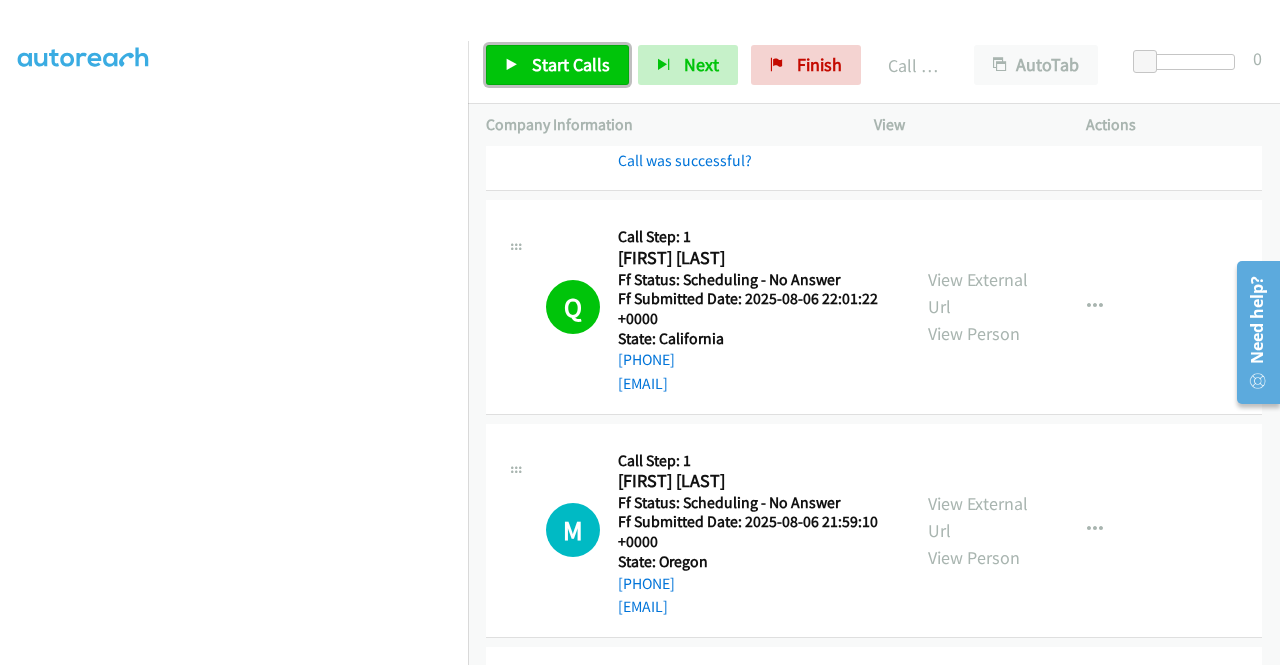 click on "Start Calls" at bounding box center (557, 65) 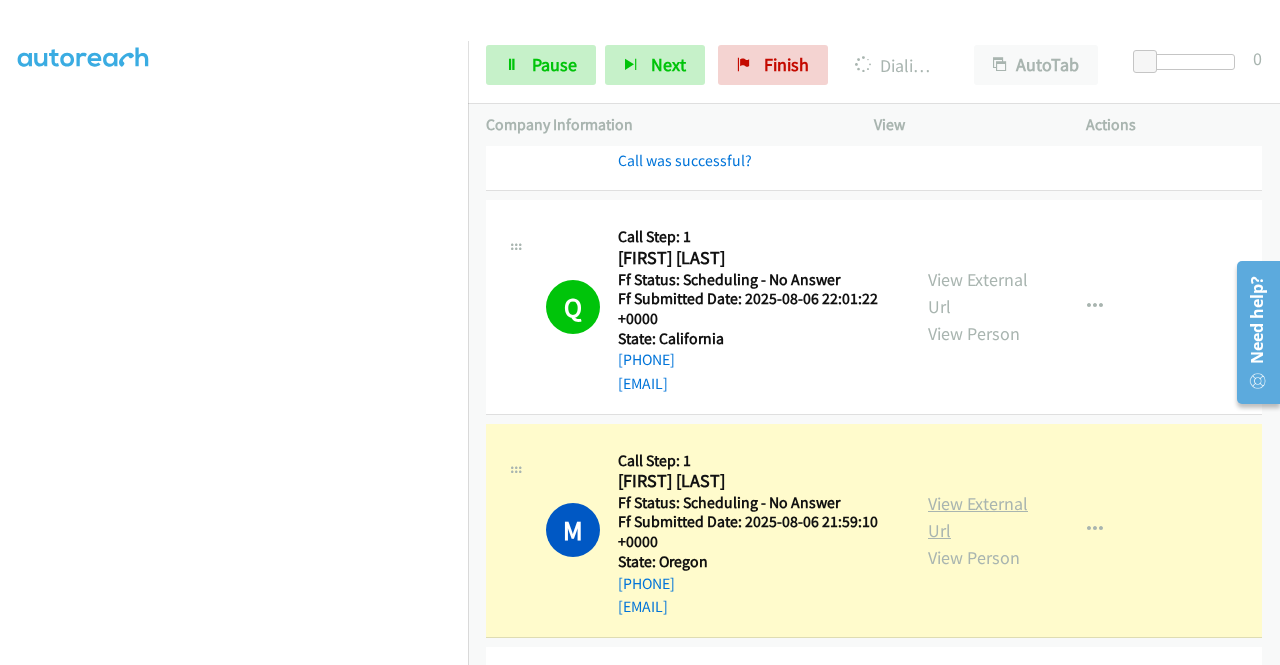 click on "View External Url" at bounding box center (978, 517) 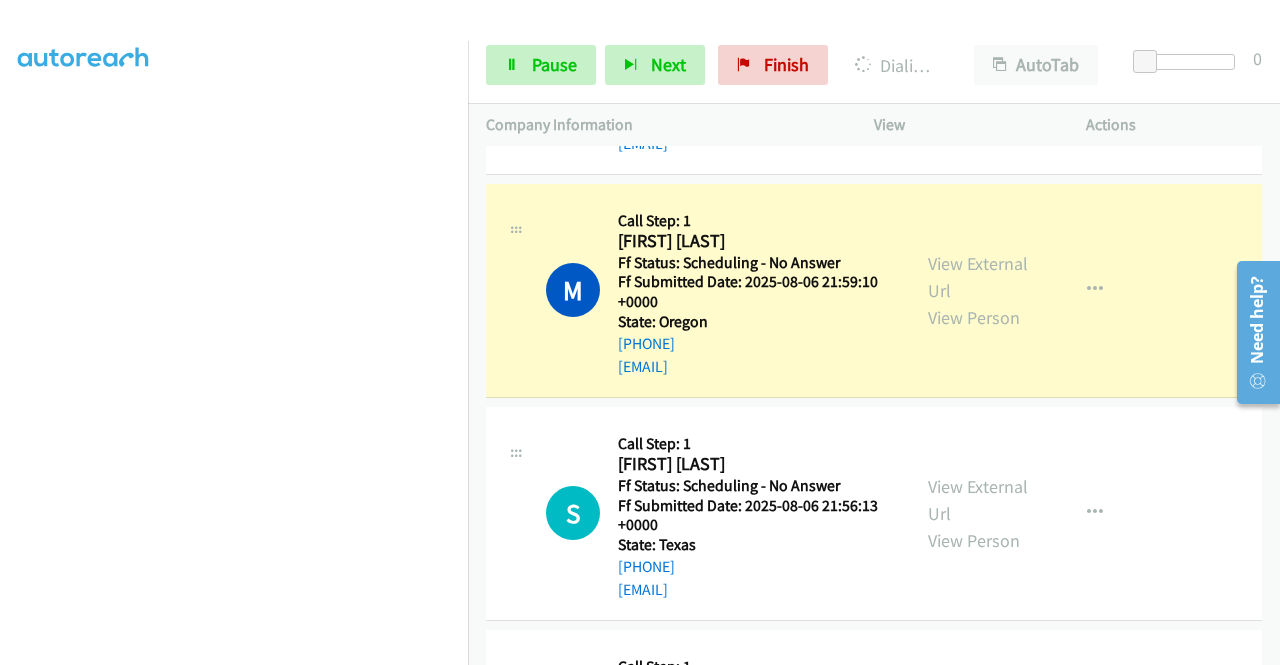 scroll, scrollTop: 2288, scrollLeft: 0, axis: vertical 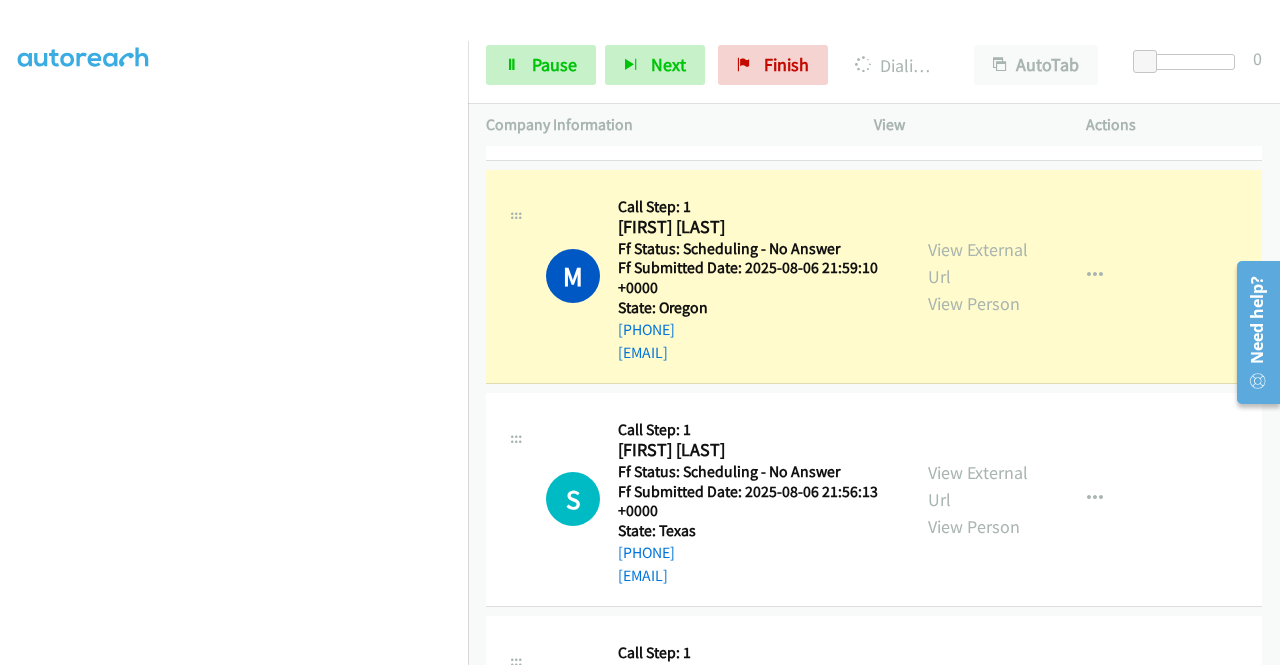 click on "M
Callback Scheduled
Call Step: 1
Michael Blair
America/Los_Angeles
Ff Status: Scheduling - No Answer
Ff Submitted Date: 2025-08-06 21:59:10 +0000
State: Oregon
+1 503-206-2321
mmikeb32@gmail.com
Call was successful?
View External Url
View Person
View External Url
Email
Schedule/Manage Callback
Skip Call
Add to do not call list" at bounding box center (874, 276) 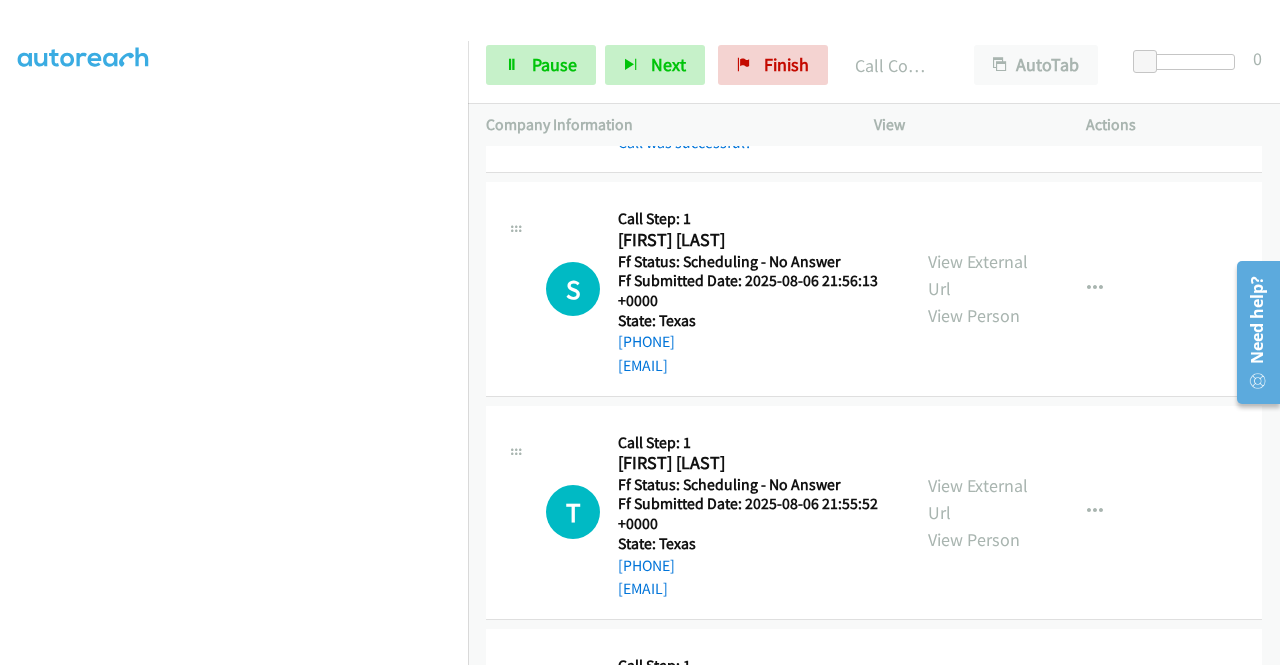 scroll, scrollTop: 2581, scrollLeft: 0, axis: vertical 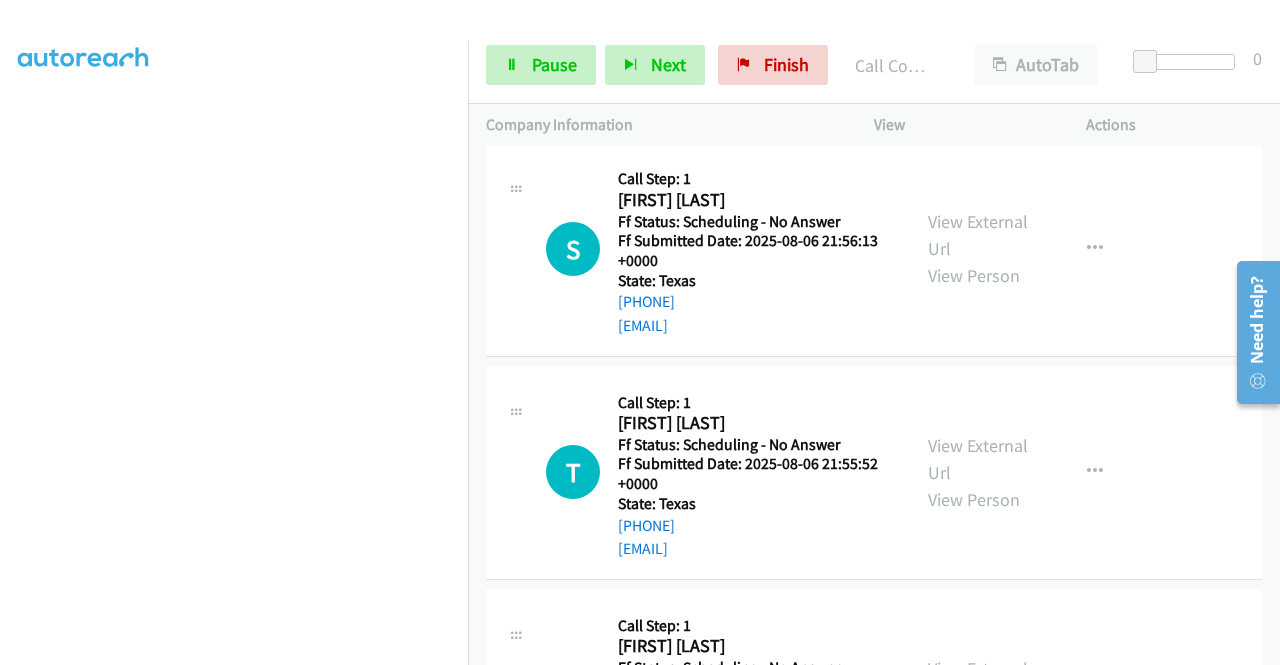 click on "View External Url
View Person" at bounding box center (980, 248) 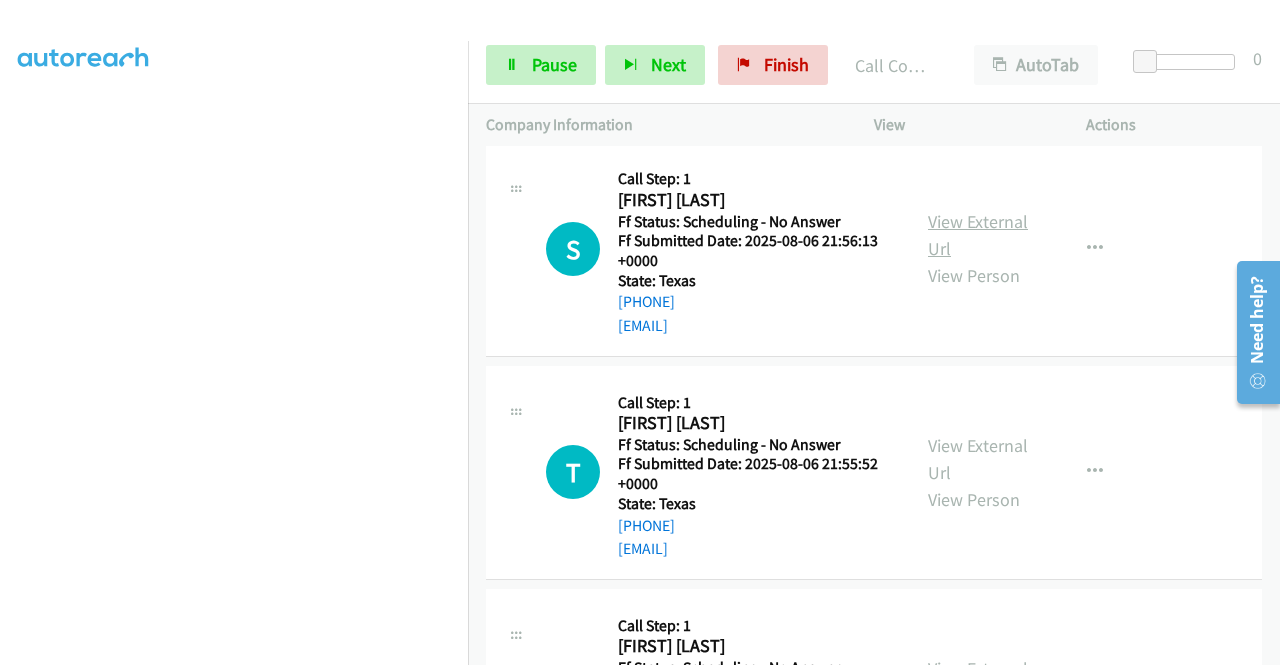 click on "View External Url" at bounding box center [978, 235] 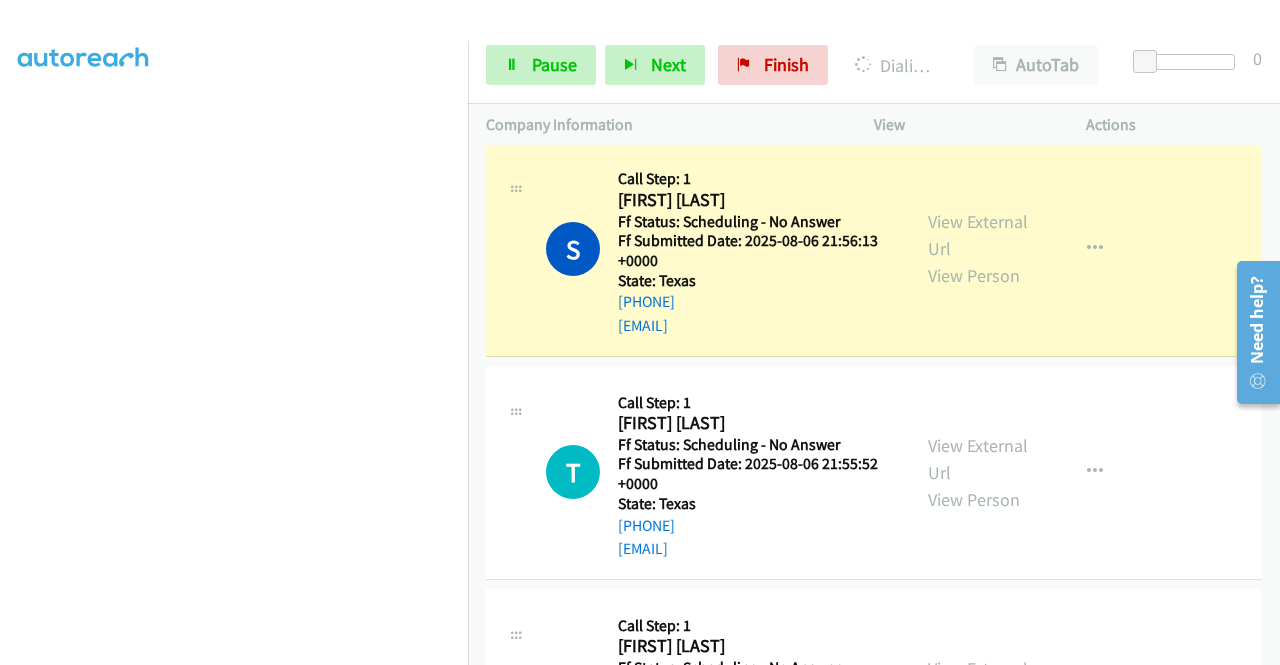 scroll, scrollTop: 0, scrollLeft: 0, axis: both 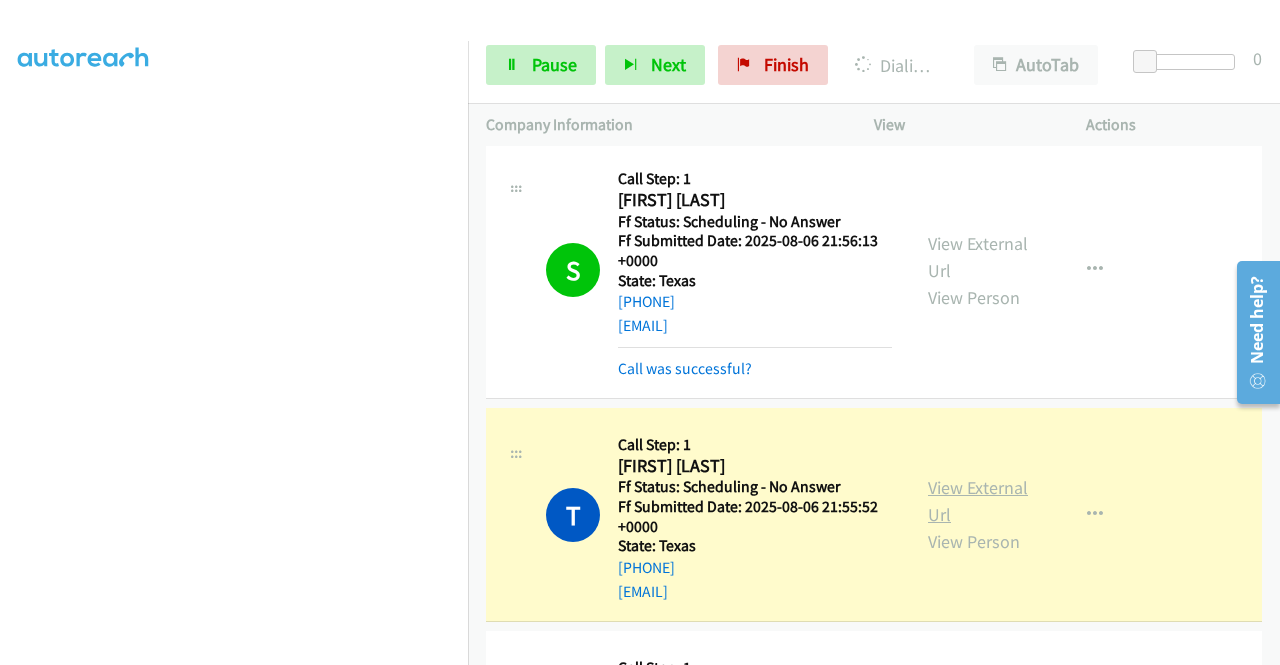 click on "View External Url" at bounding box center [978, 501] 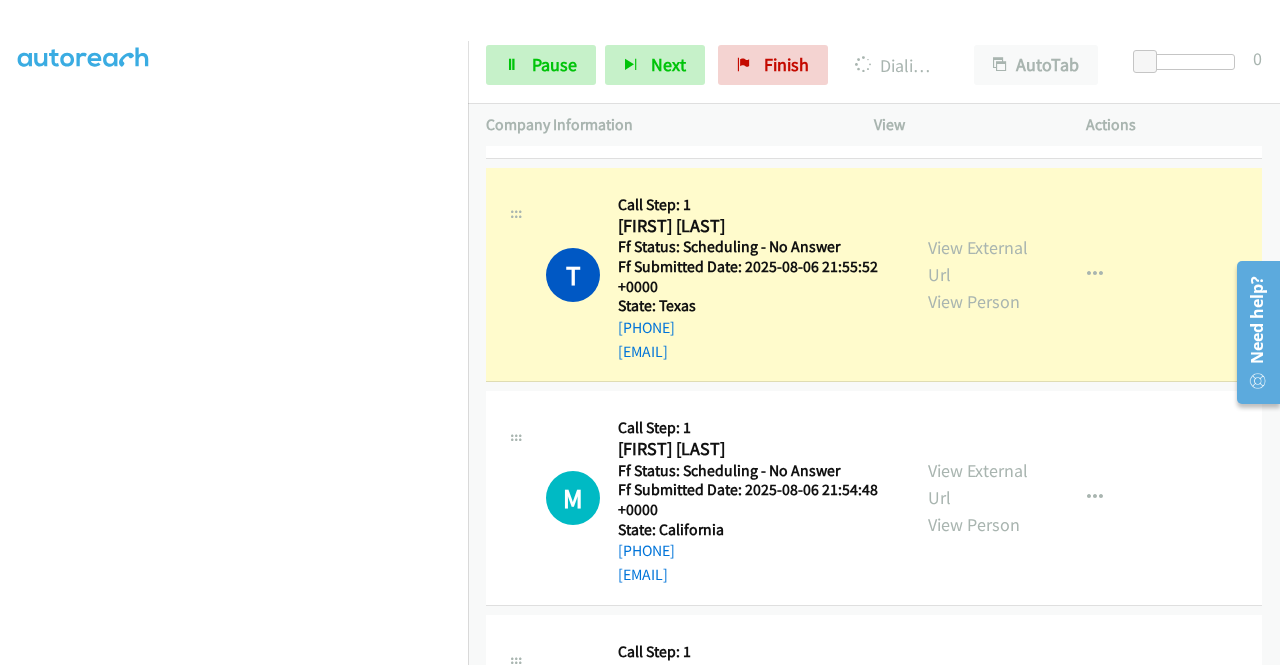 scroll, scrollTop: 2861, scrollLeft: 0, axis: vertical 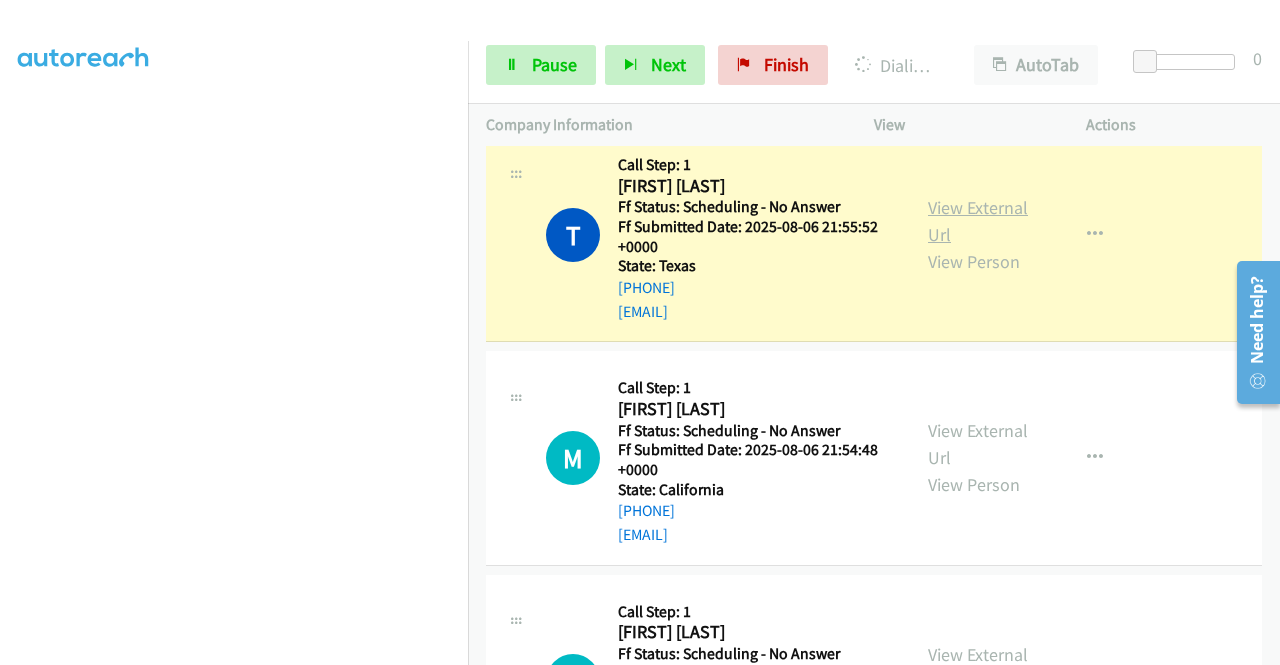 click on "View External Url" at bounding box center (978, 221) 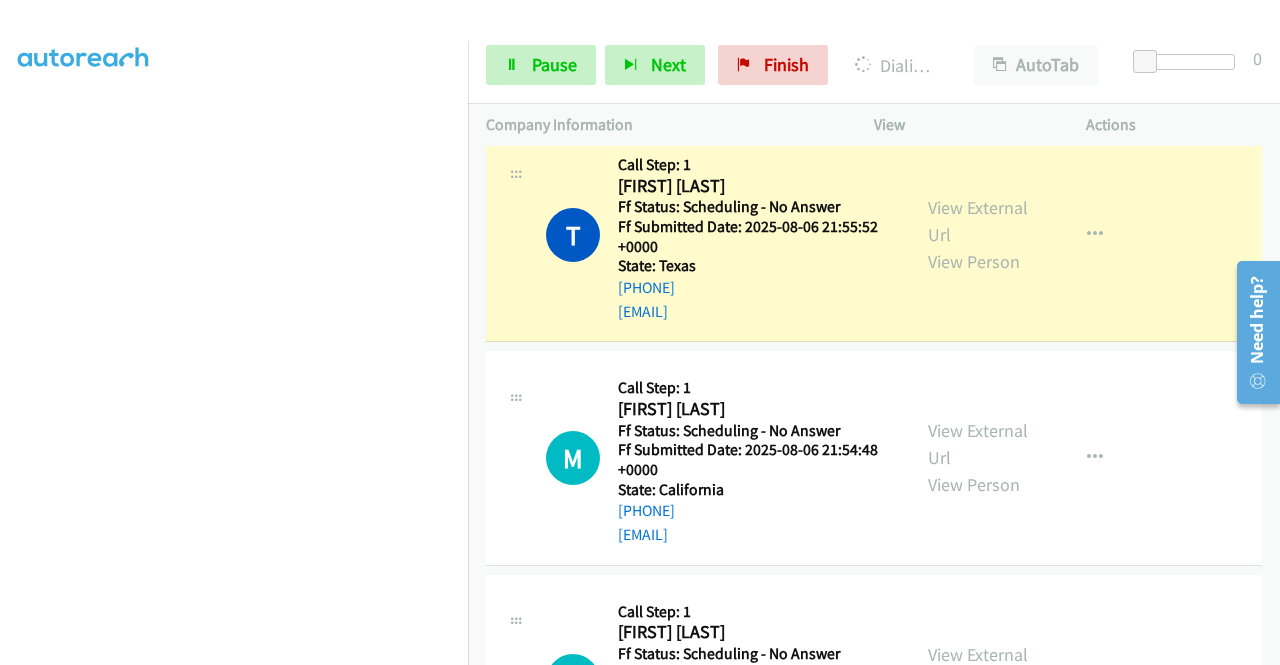 scroll, scrollTop: 0, scrollLeft: 0, axis: both 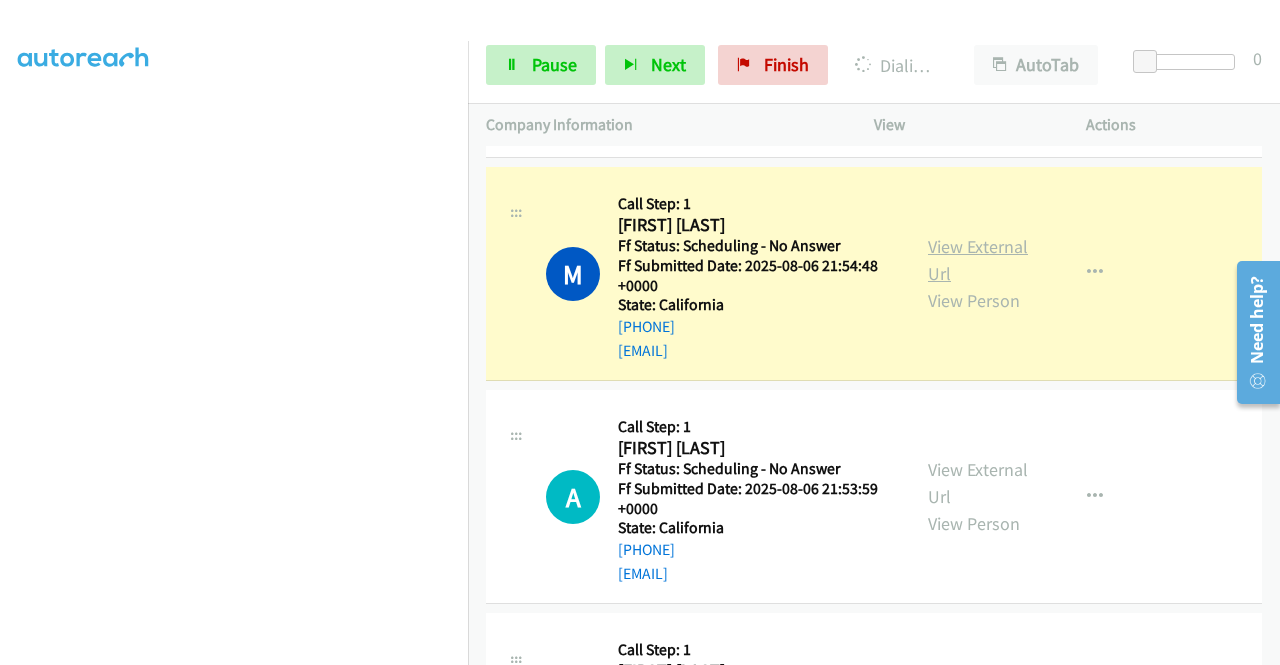 click on "View External Url" at bounding box center [978, 260] 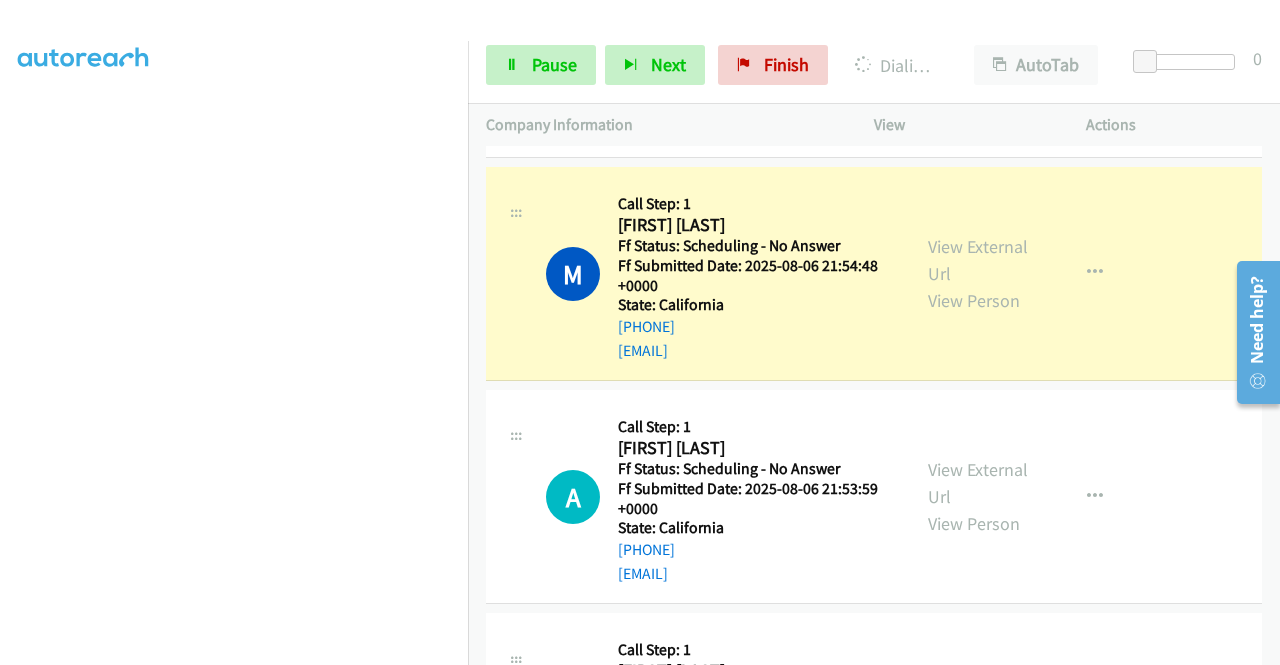 scroll, scrollTop: 0, scrollLeft: 0, axis: both 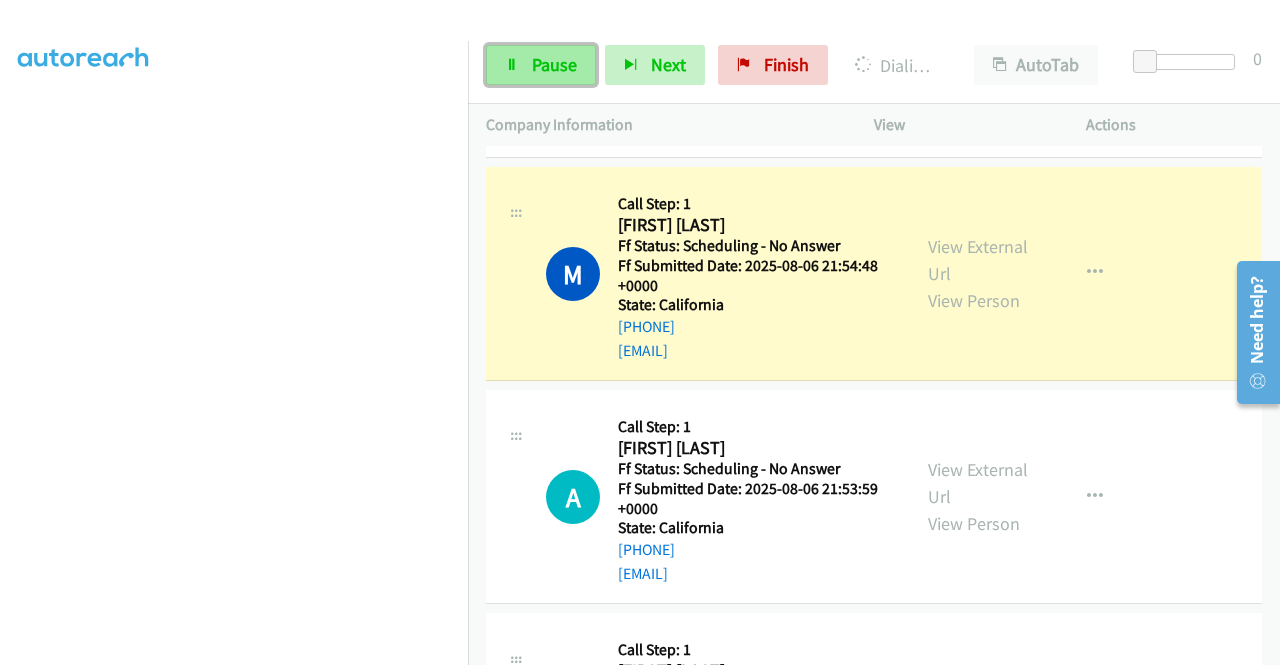 click on "Pause" at bounding box center (554, 64) 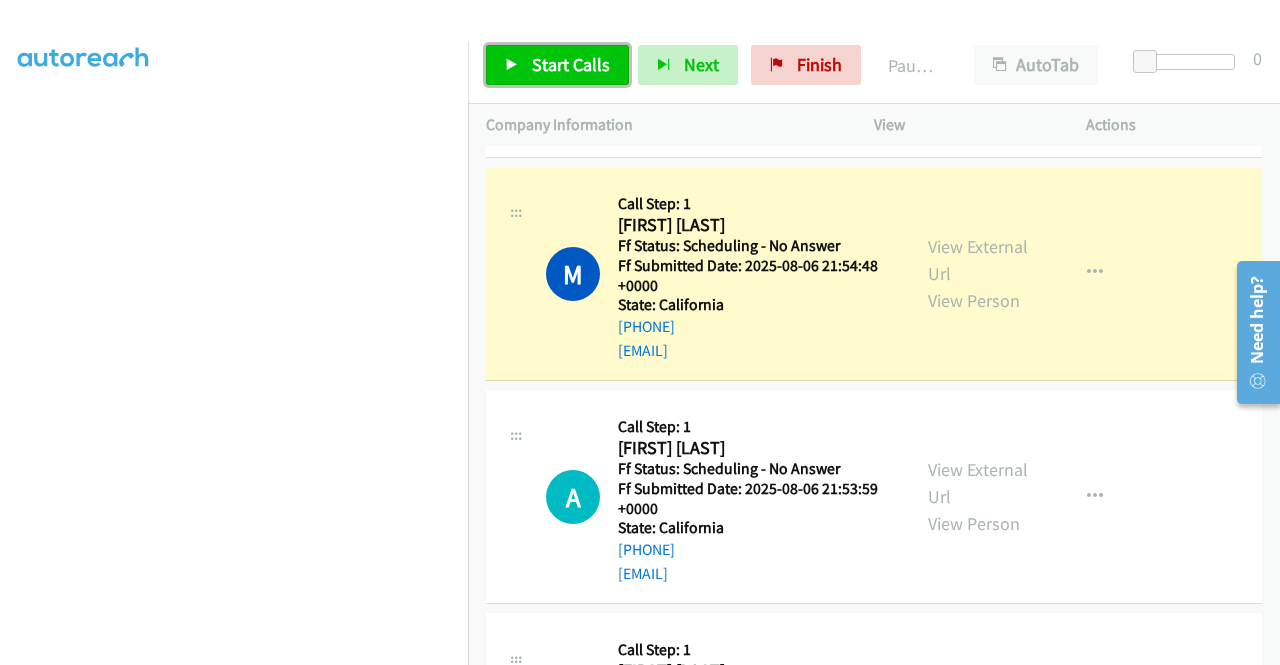 click on "Start Calls" at bounding box center [571, 64] 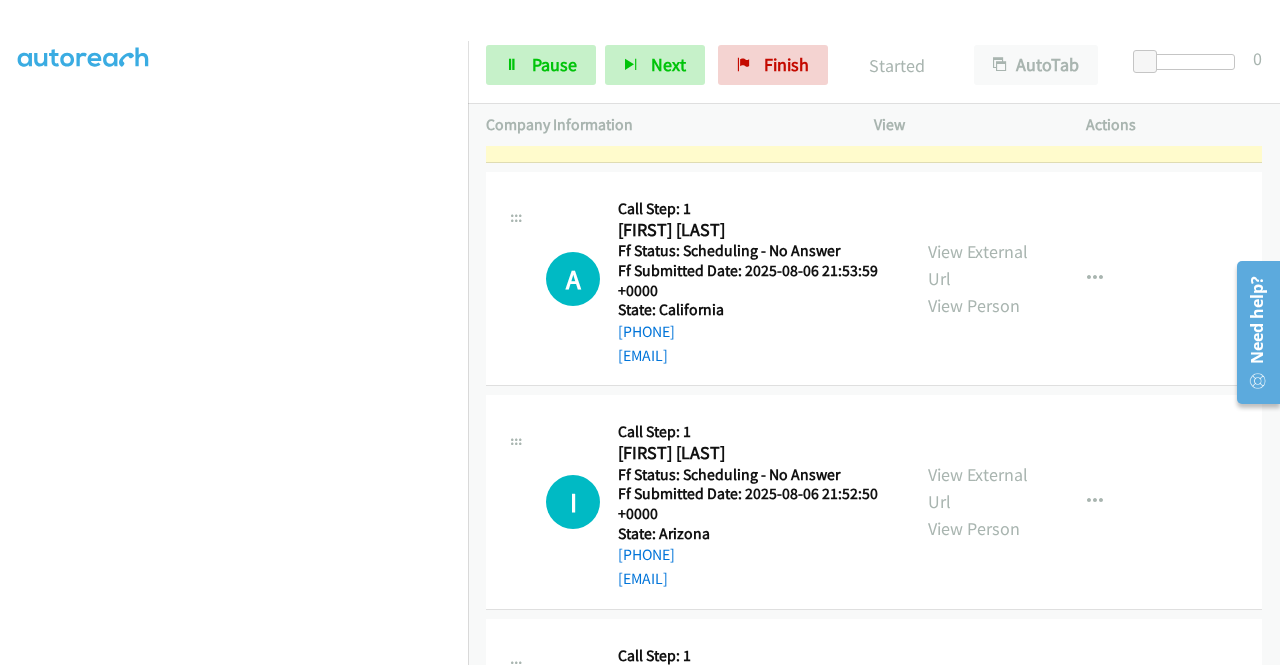 scroll, scrollTop: 3298, scrollLeft: 0, axis: vertical 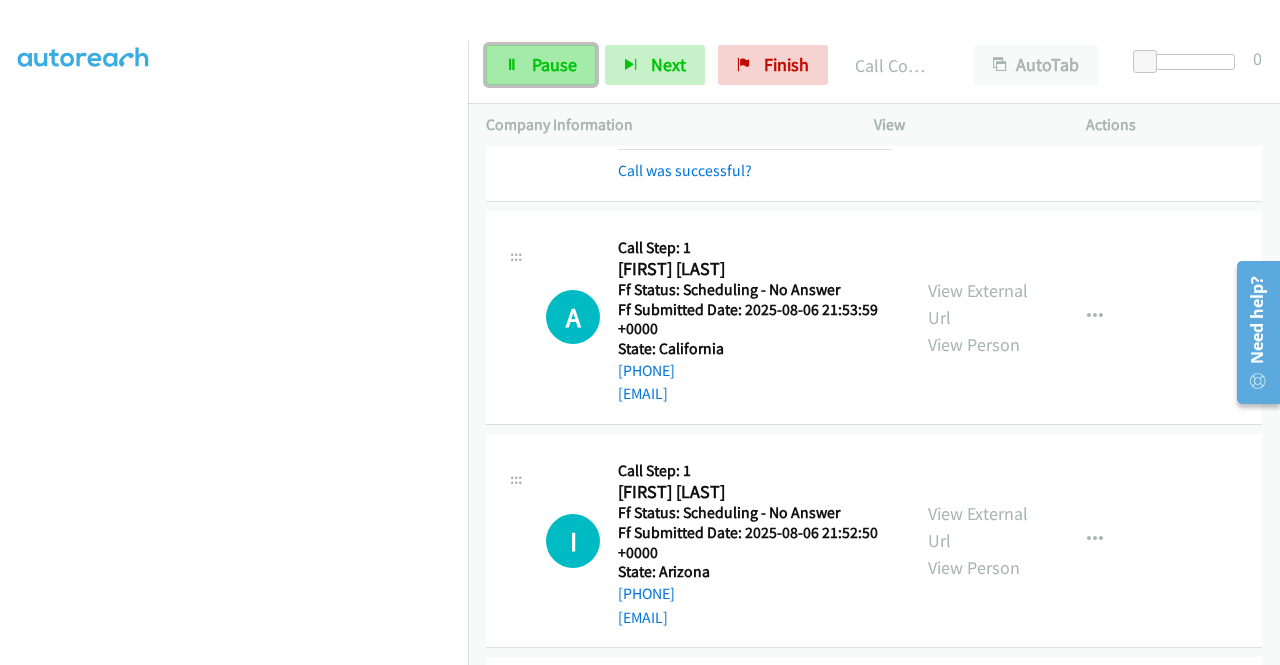 click on "Pause" at bounding box center (554, 64) 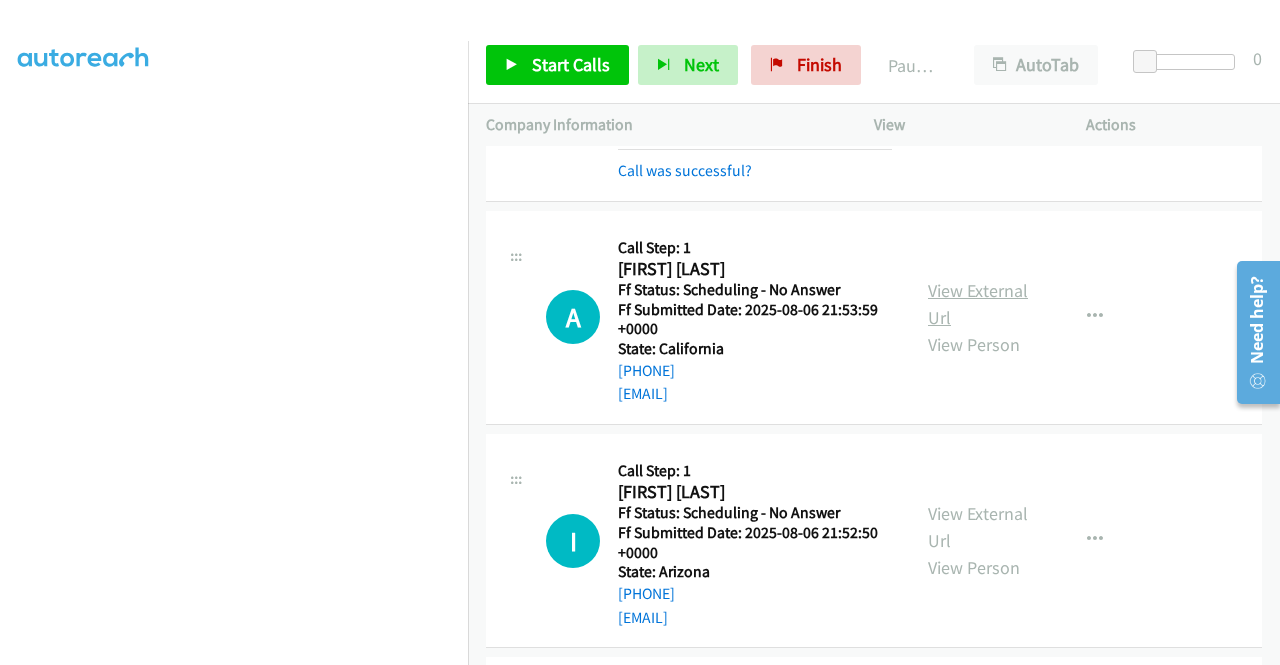 click on "View External Url" at bounding box center [978, 304] 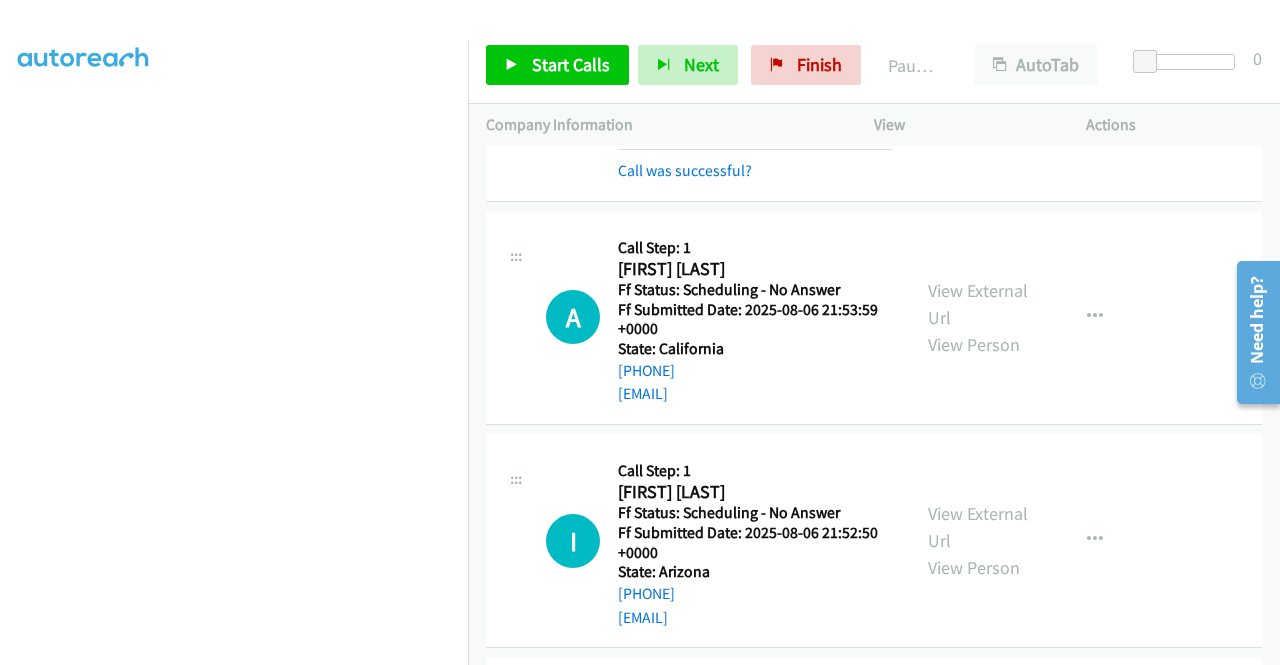 scroll, scrollTop: 74, scrollLeft: 0, axis: vertical 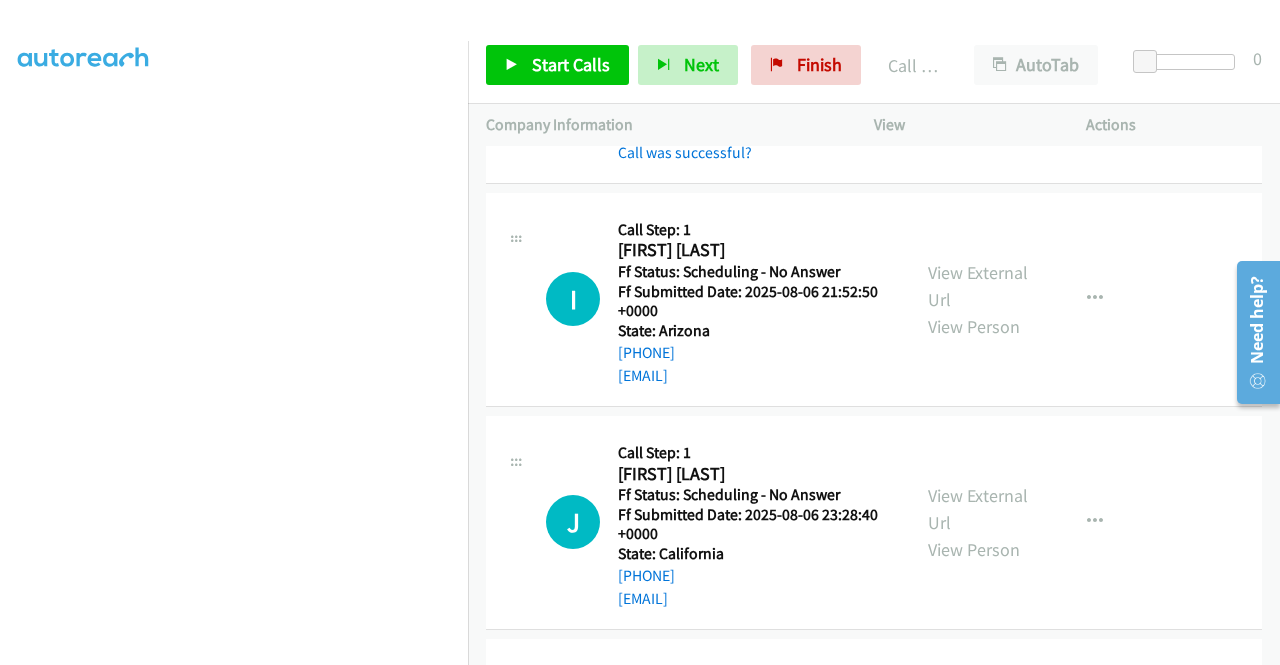 click on "Start Calls
Pause
Next
Finish
Call Completed
AutoTab
AutoTab
0" at bounding box center (874, 65) 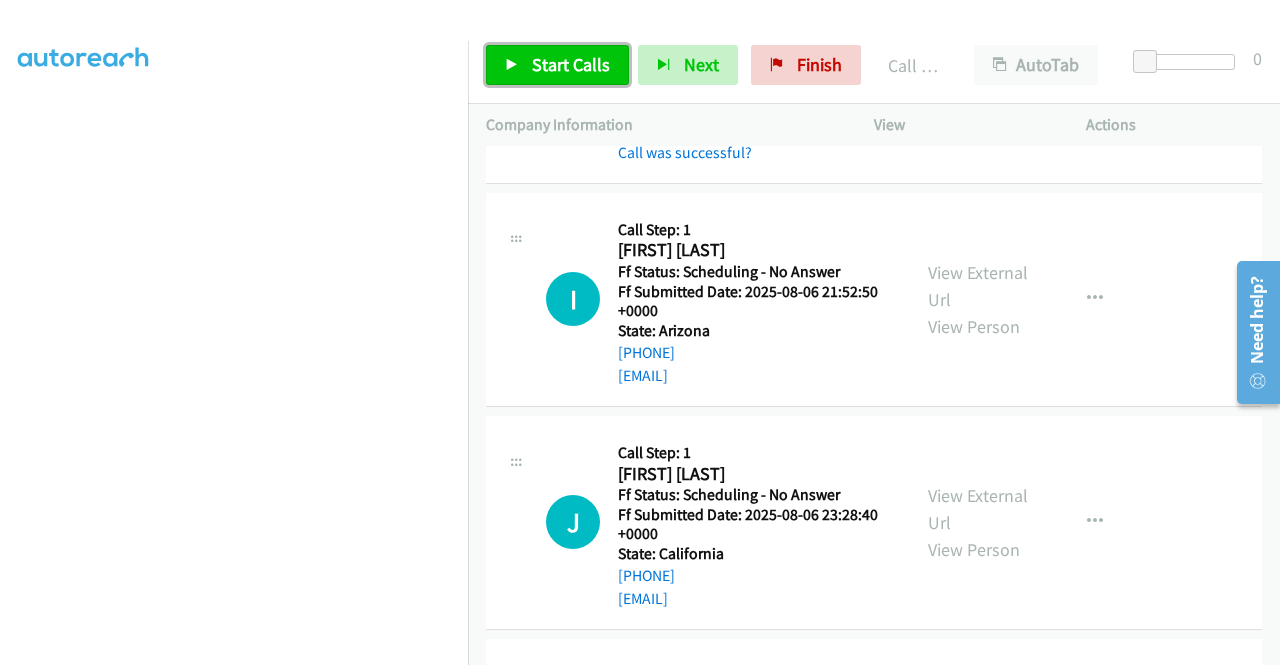 click on "Start Calls" at bounding box center [571, 64] 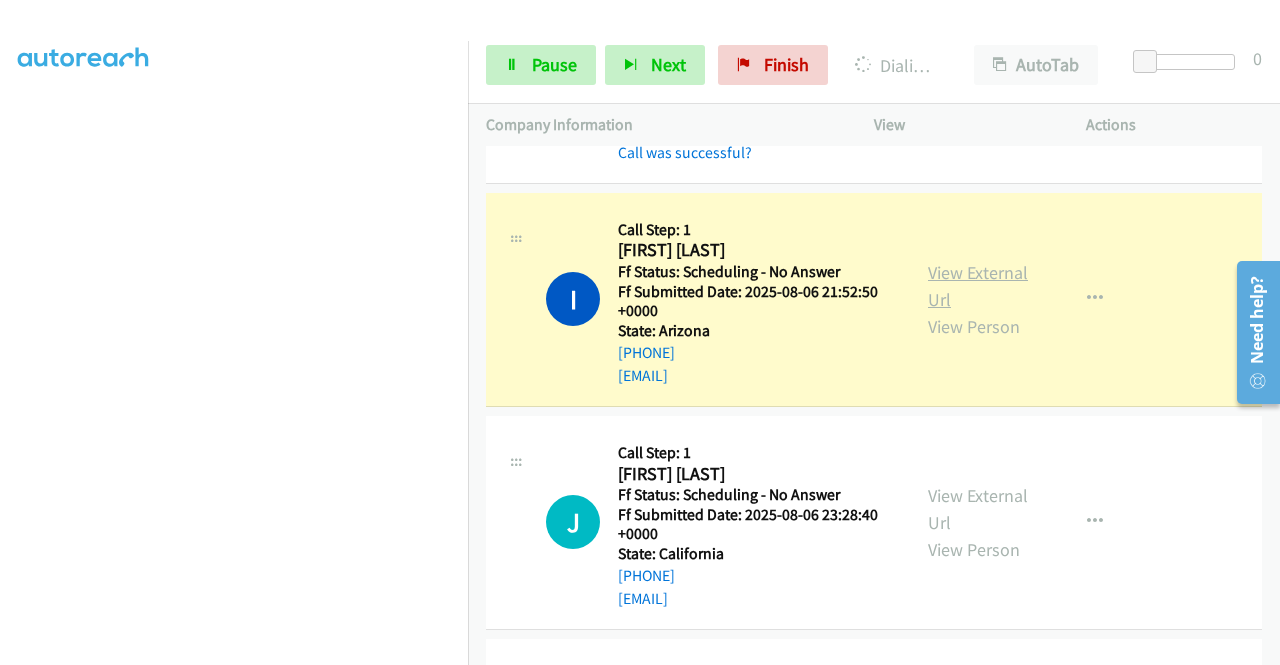 click on "View External Url" at bounding box center [978, 286] 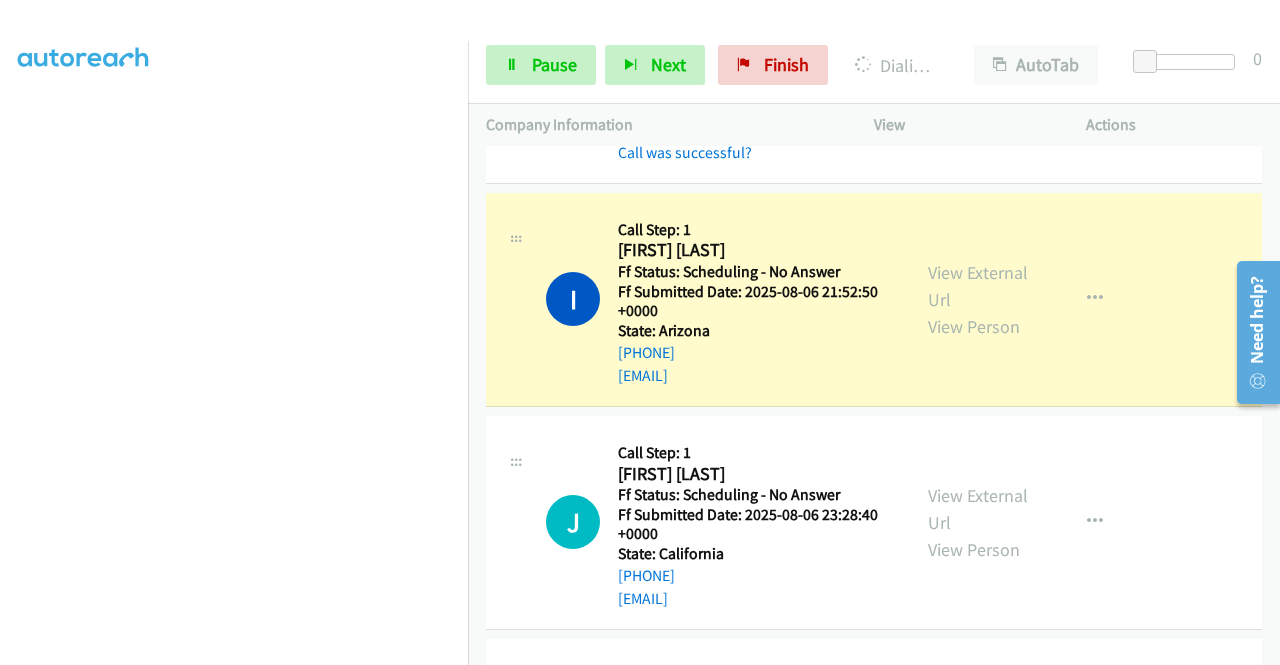 click on "I
Callback Scheduled
Call Step: 1
Irene Grambow
America/Phoenix
Ff Status: Scheduling - No Answer
Ff Submitted Date: 2025-08-06 21:52:50 +0000
State: Arizona
+1 505-506-2971
ig@sweetwolf.com
Call was successful?
View External Url
View Person
View External Url
Email
Schedule/Manage Callback
Skip Call
Add to do not call list" at bounding box center (874, 299) 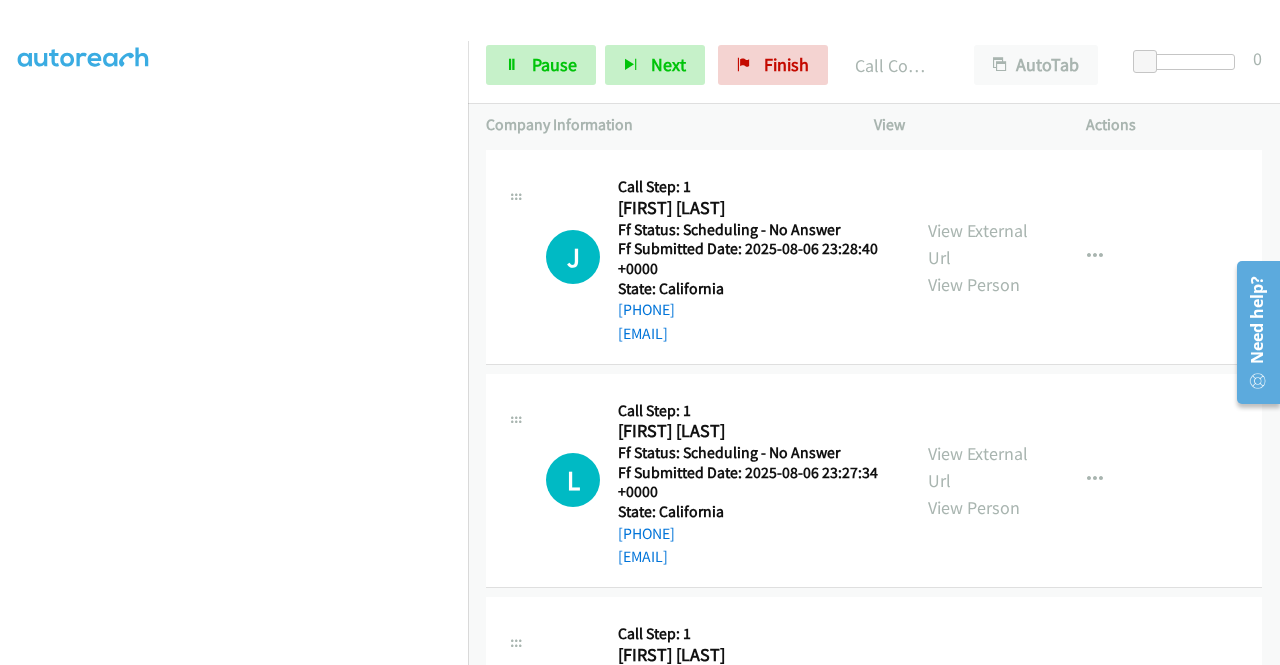 scroll, scrollTop: 3834, scrollLeft: 0, axis: vertical 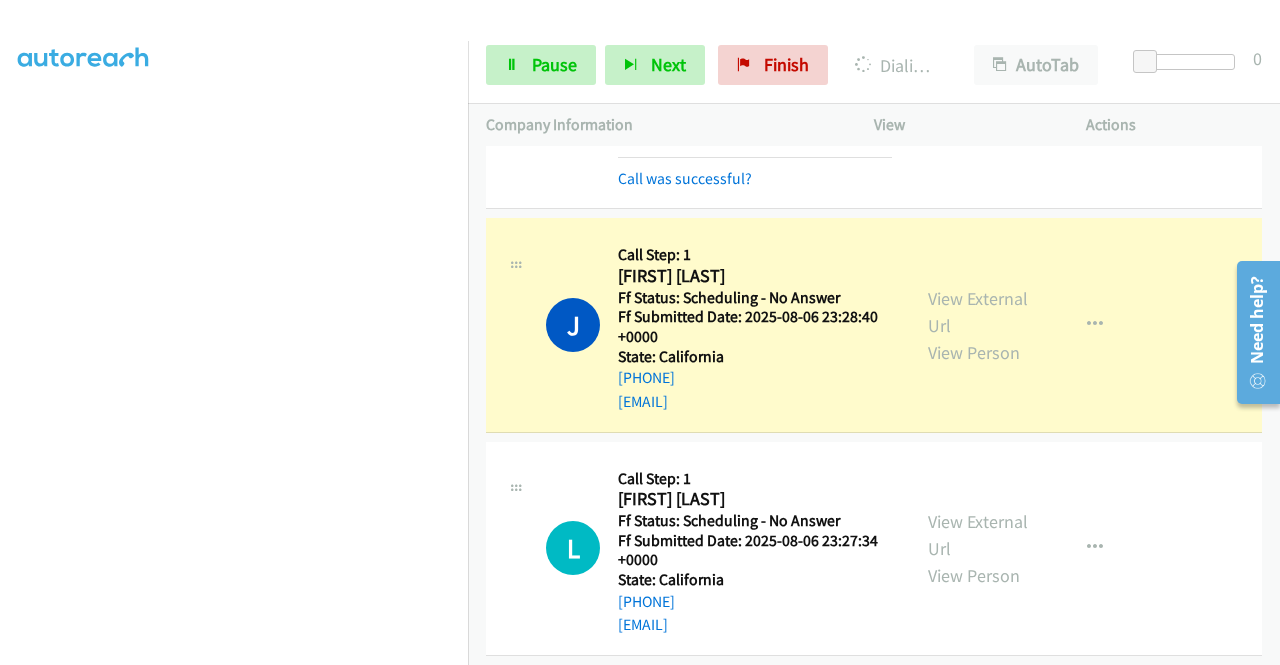 click on "View External Url
View Person" at bounding box center [980, 325] 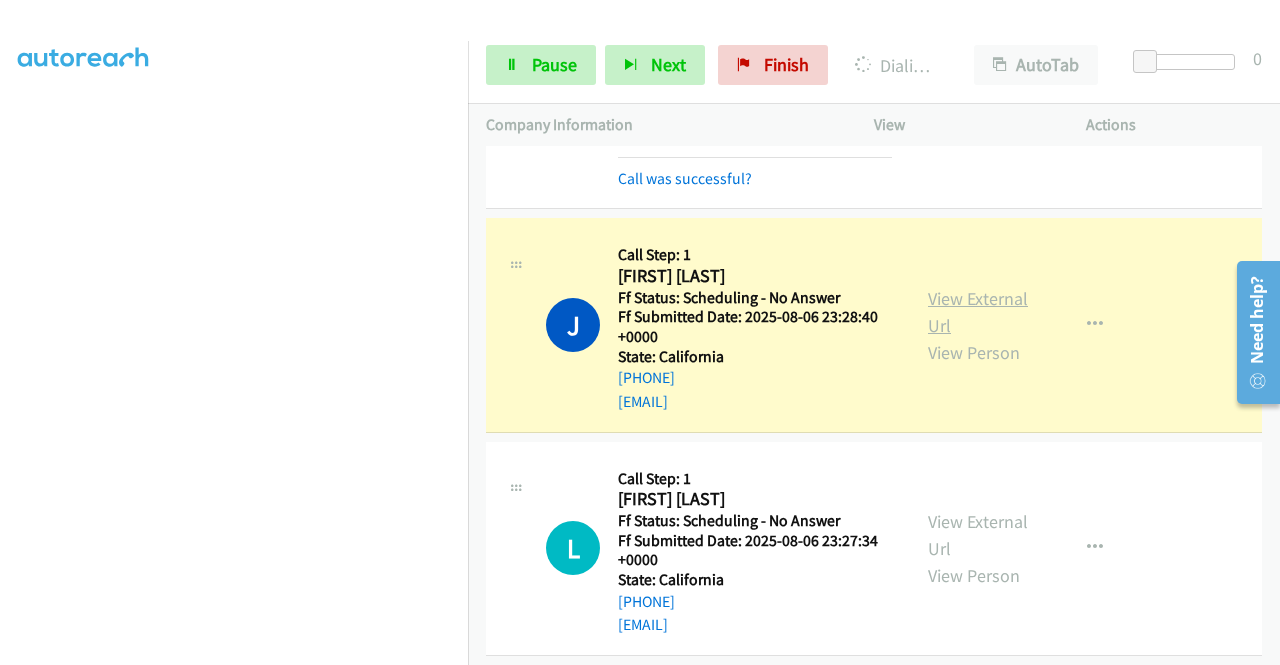 click on "View External Url" at bounding box center (978, 312) 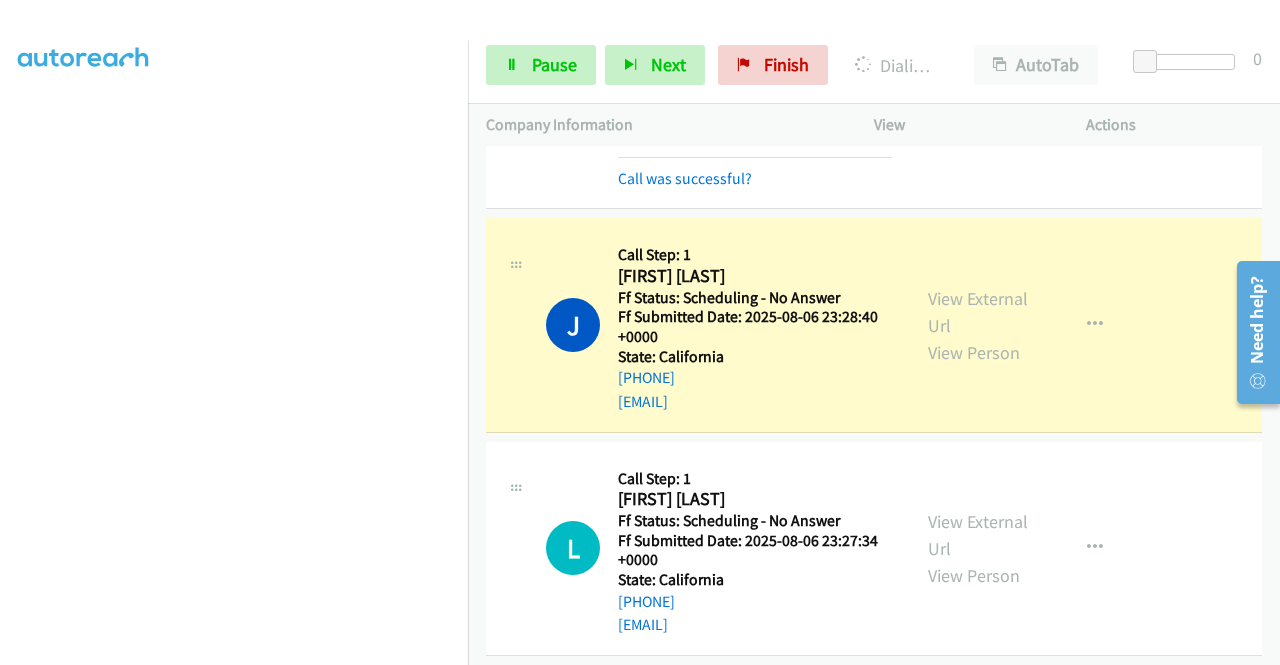 scroll, scrollTop: 0, scrollLeft: 0, axis: both 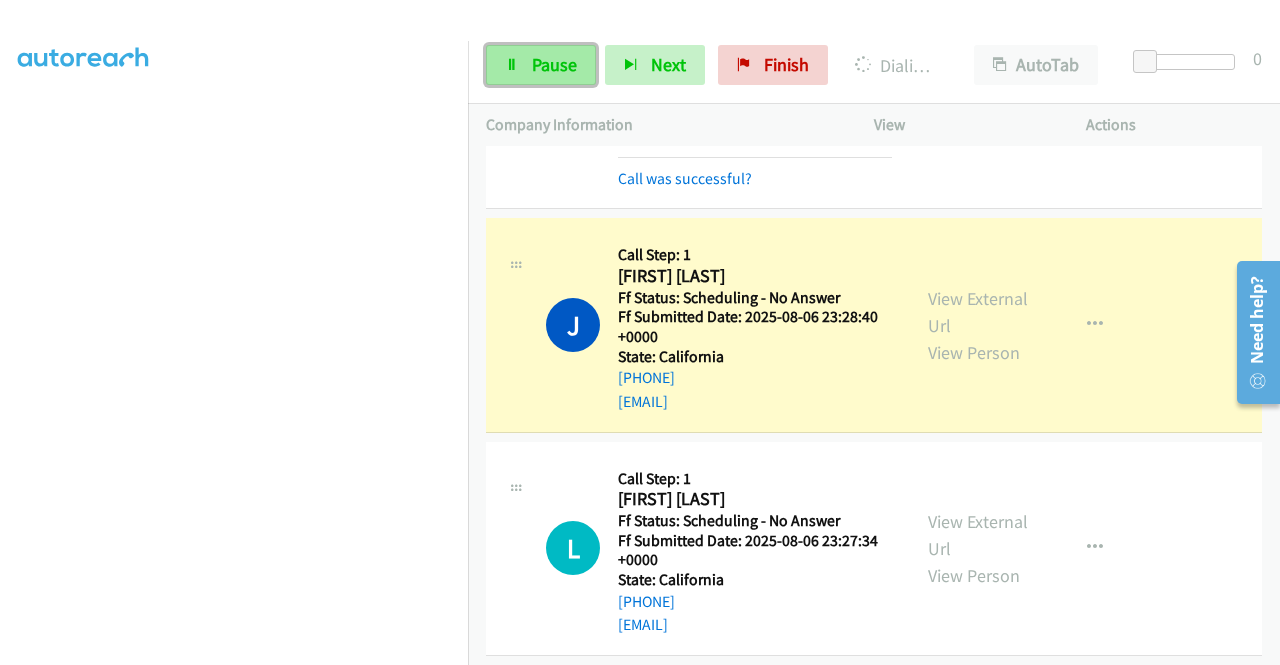 click on "Pause" at bounding box center (541, 65) 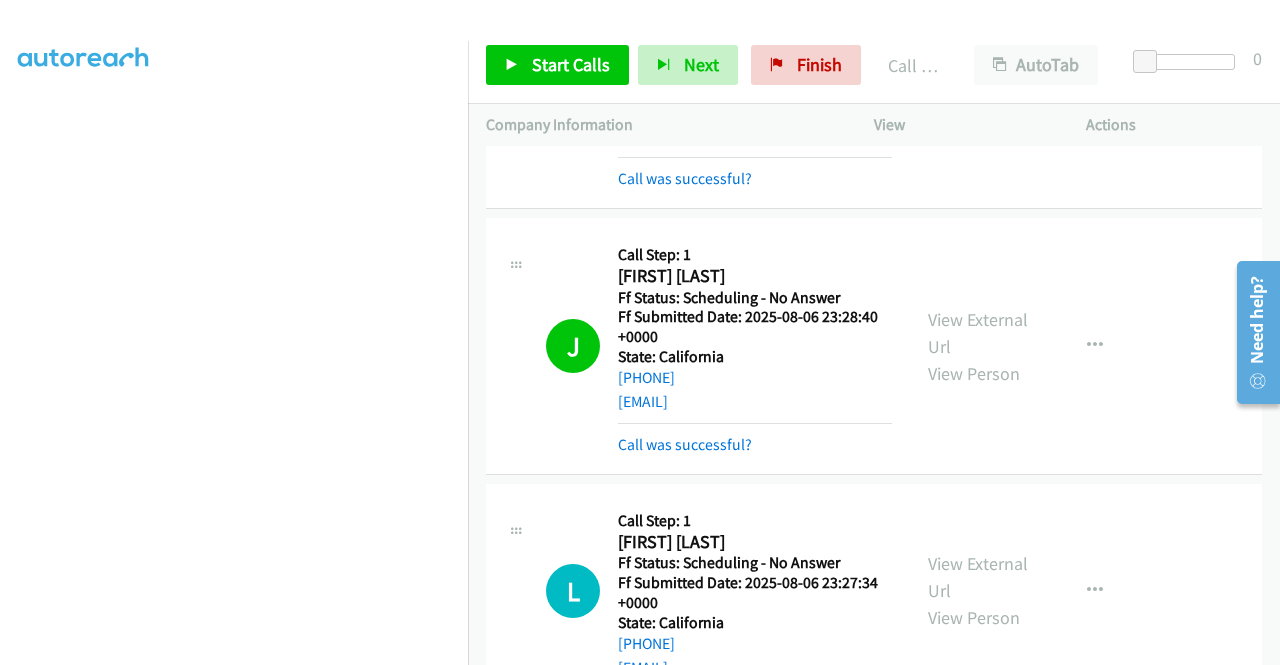 scroll, scrollTop: 456, scrollLeft: 0, axis: vertical 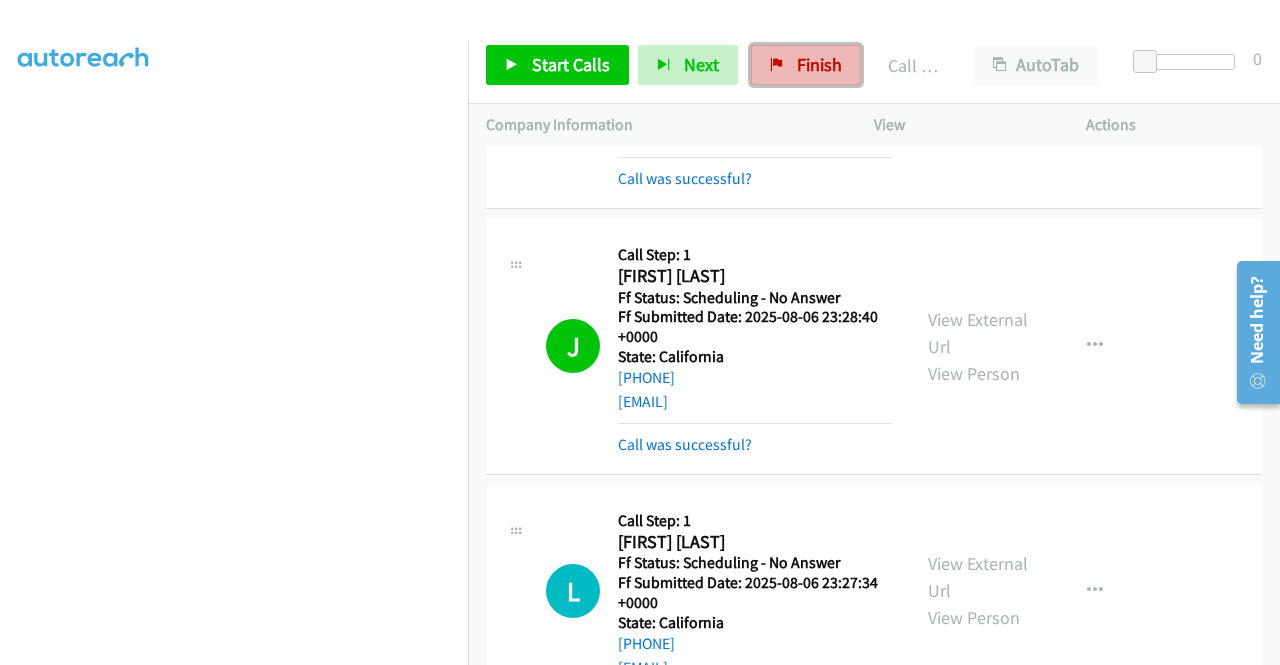 click on "Finish" at bounding box center (806, 65) 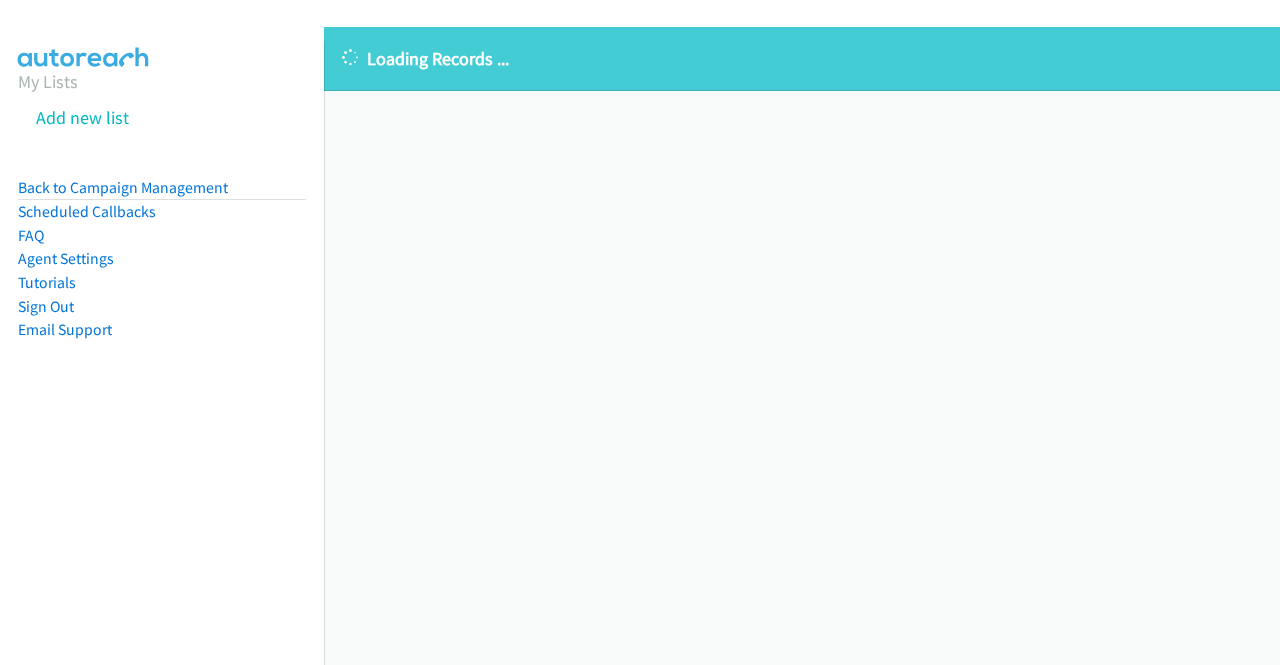 scroll, scrollTop: 0, scrollLeft: 0, axis: both 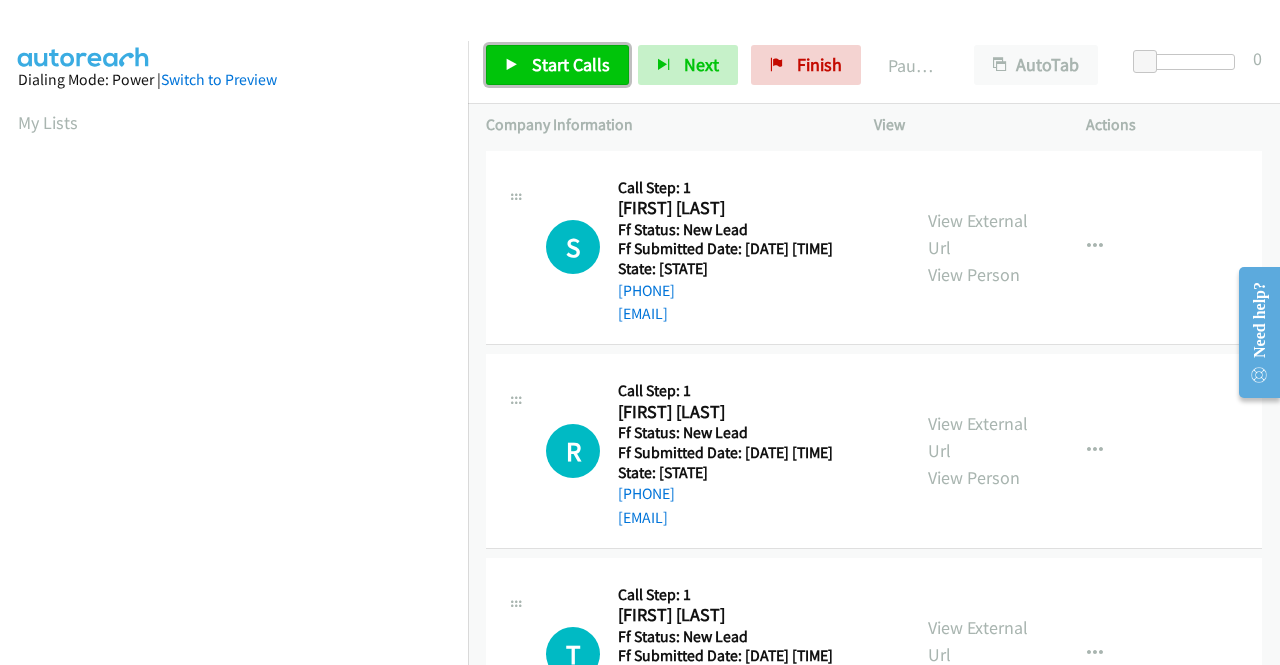click on "Start Calls" at bounding box center (571, 64) 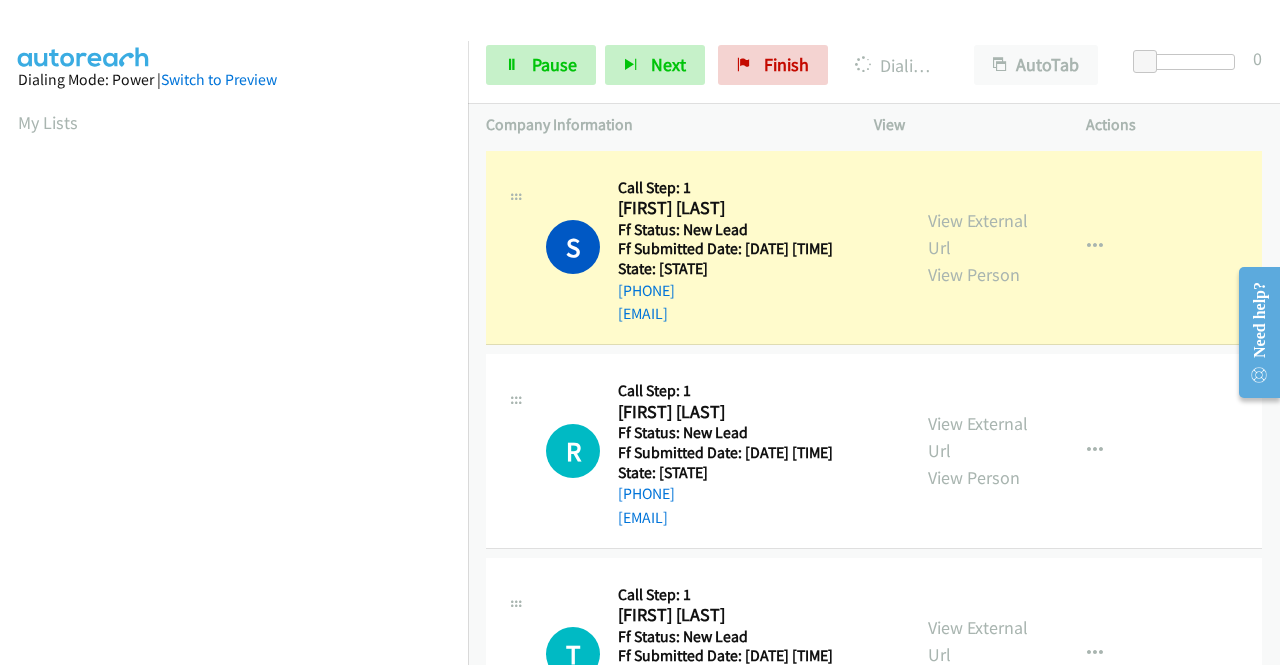 scroll, scrollTop: 456, scrollLeft: 0, axis: vertical 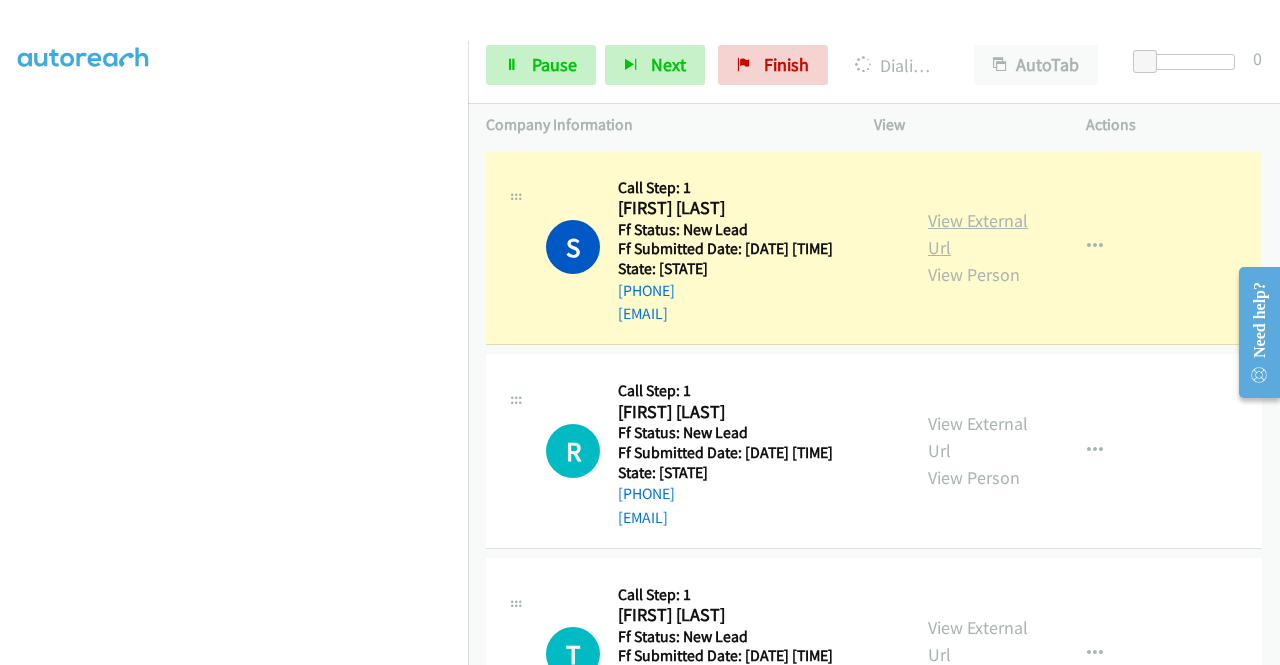 click on "View External Url" at bounding box center (978, 234) 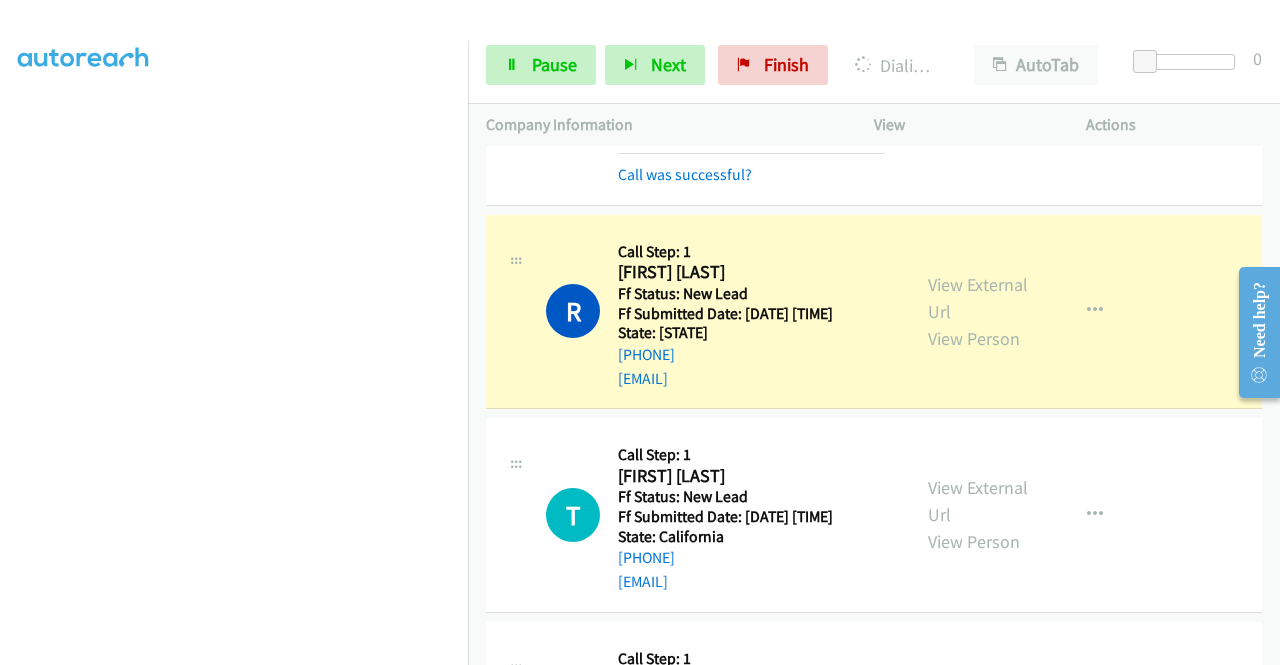 scroll, scrollTop: 192, scrollLeft: 0, axis: vertical 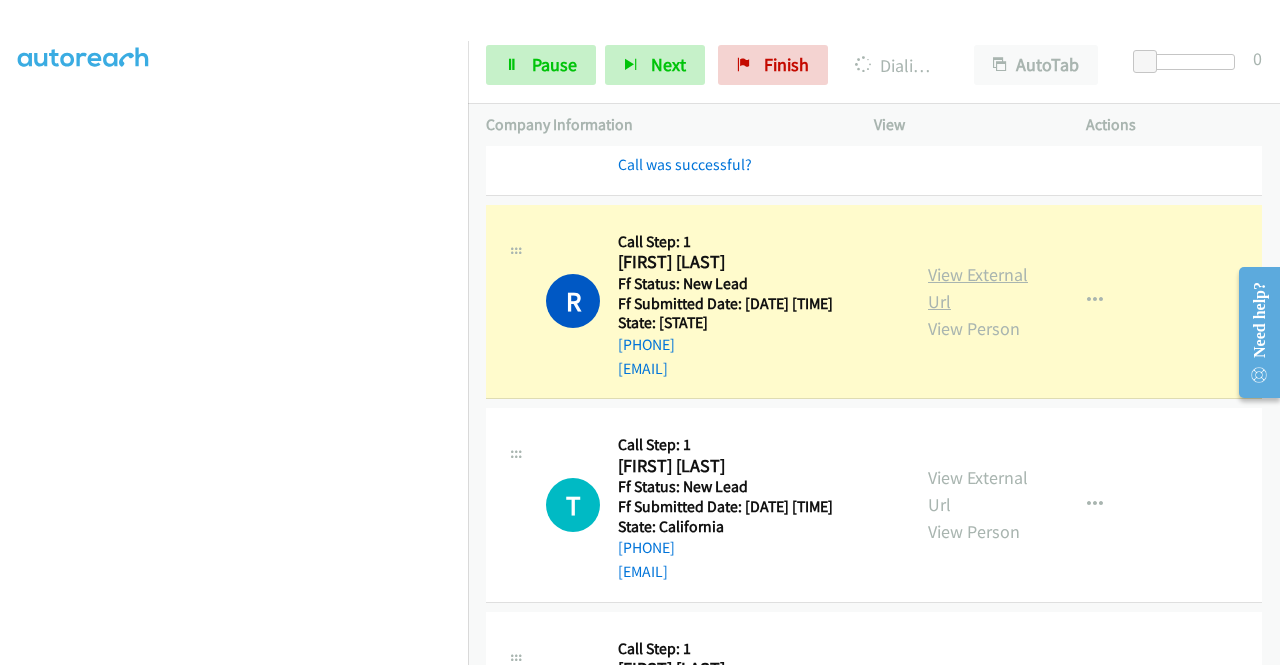 click on "View External Url" at bounding box center (978, 288) 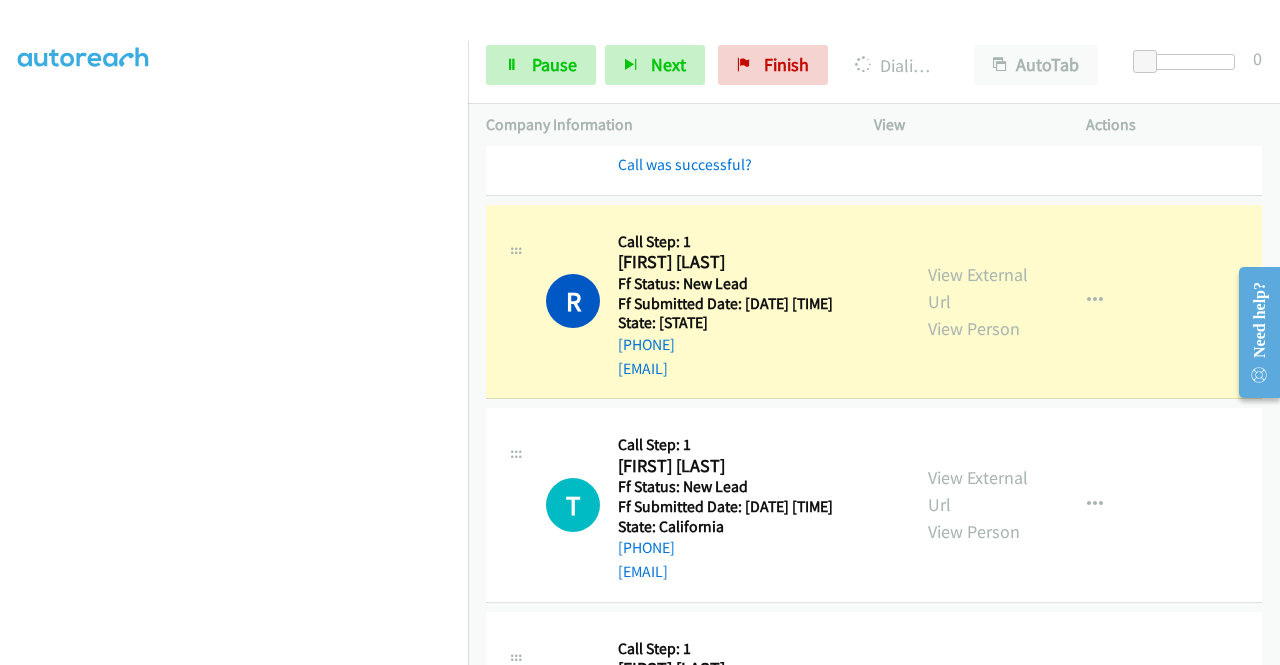 scroll, scrollTop: 384, scrollLeft: 7, axis: both 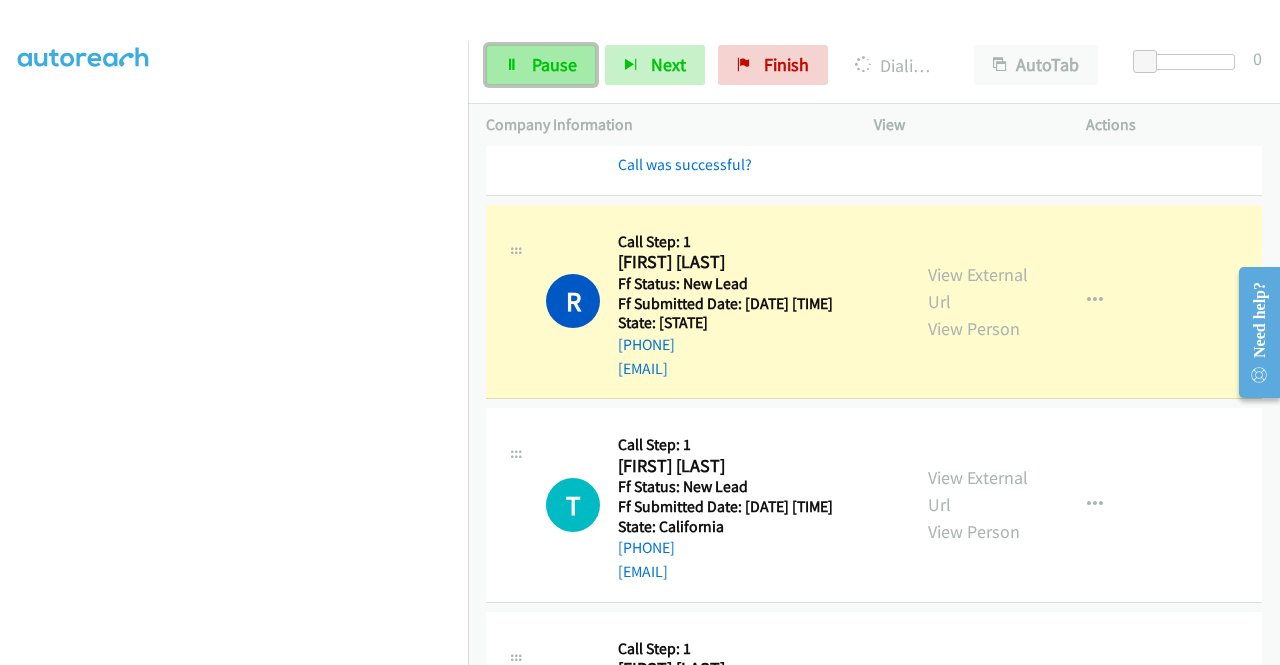 click at bounding box center (512, 66) 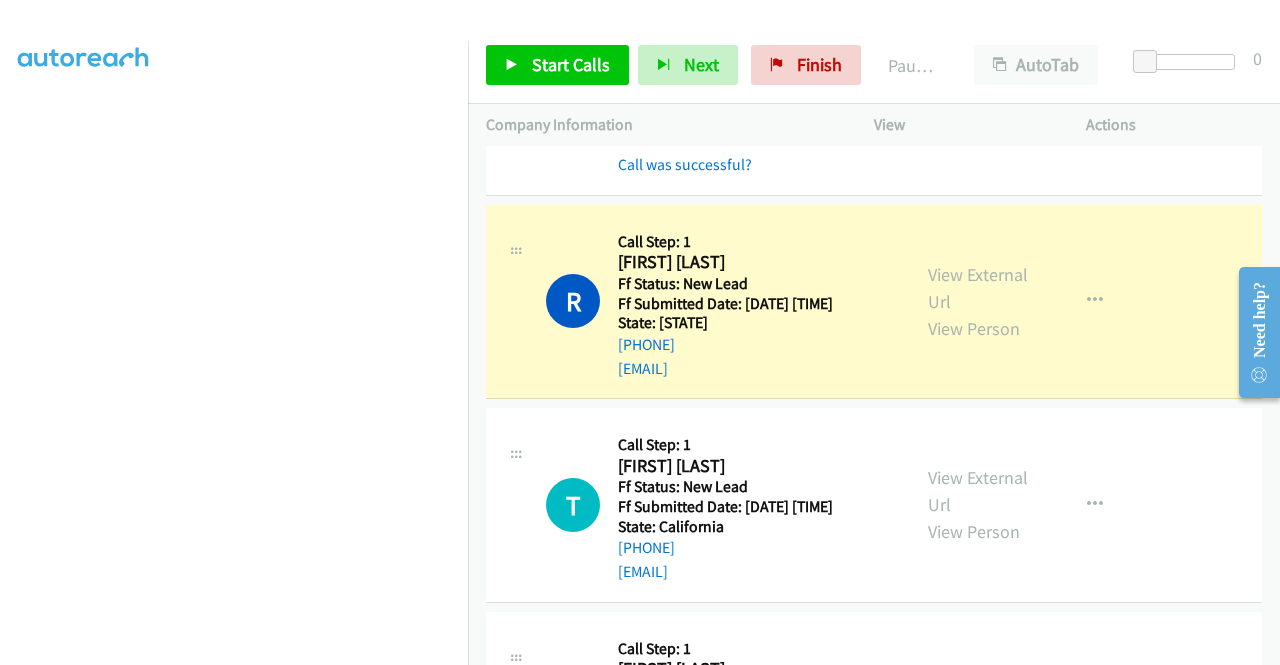 scroll, scrollTop: 0, scrollLeft: 7, axis: horizontal 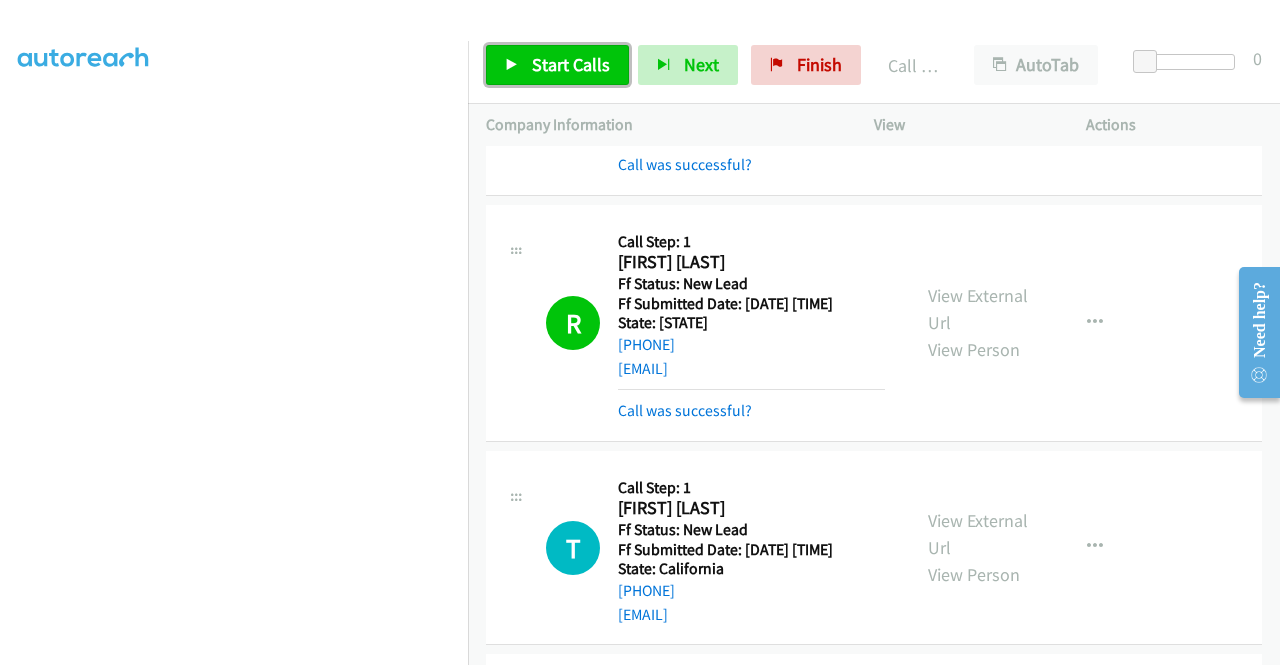 click on "Start Calls" at bounding box center (557, 65) 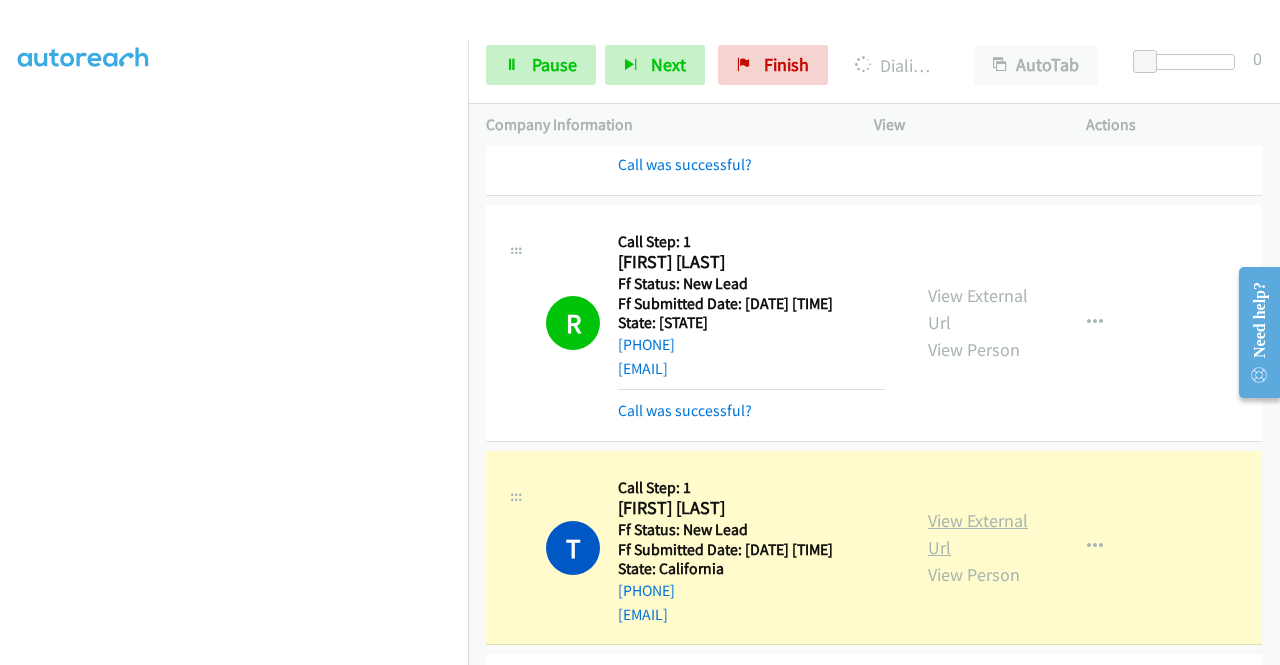 click on "View External Url" at bounding box center [978, 534] 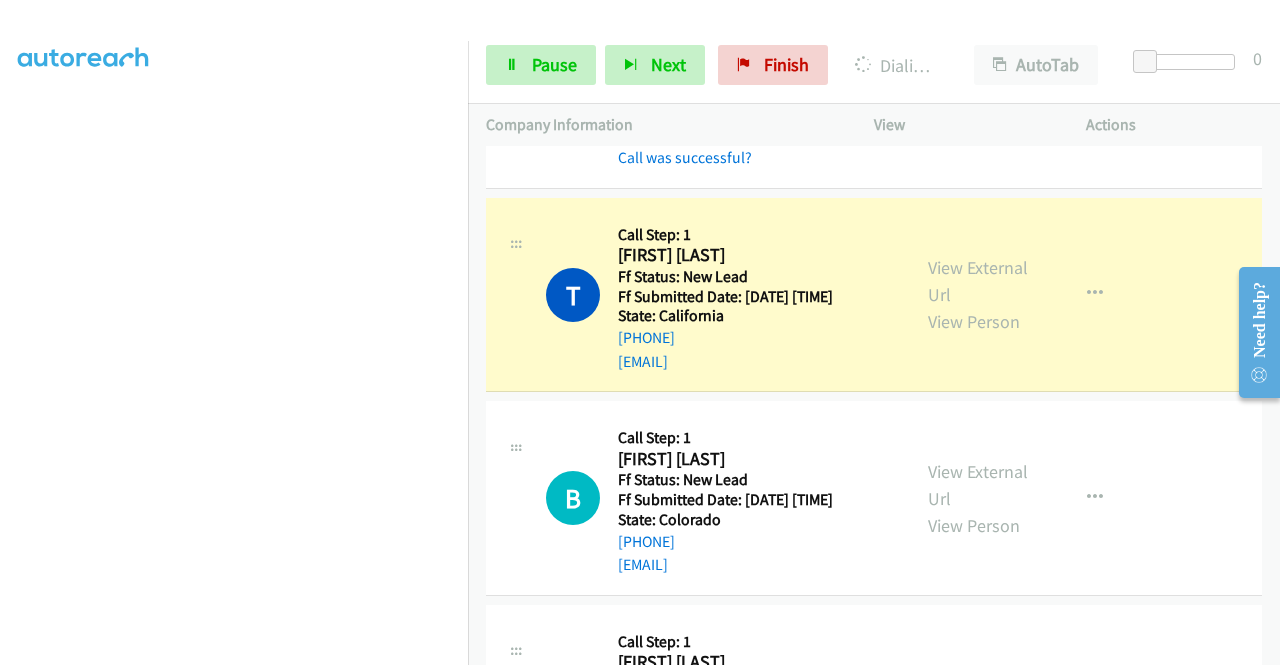 scroll, scrollTop: 525, scrollLeft: 0, axis: vertical 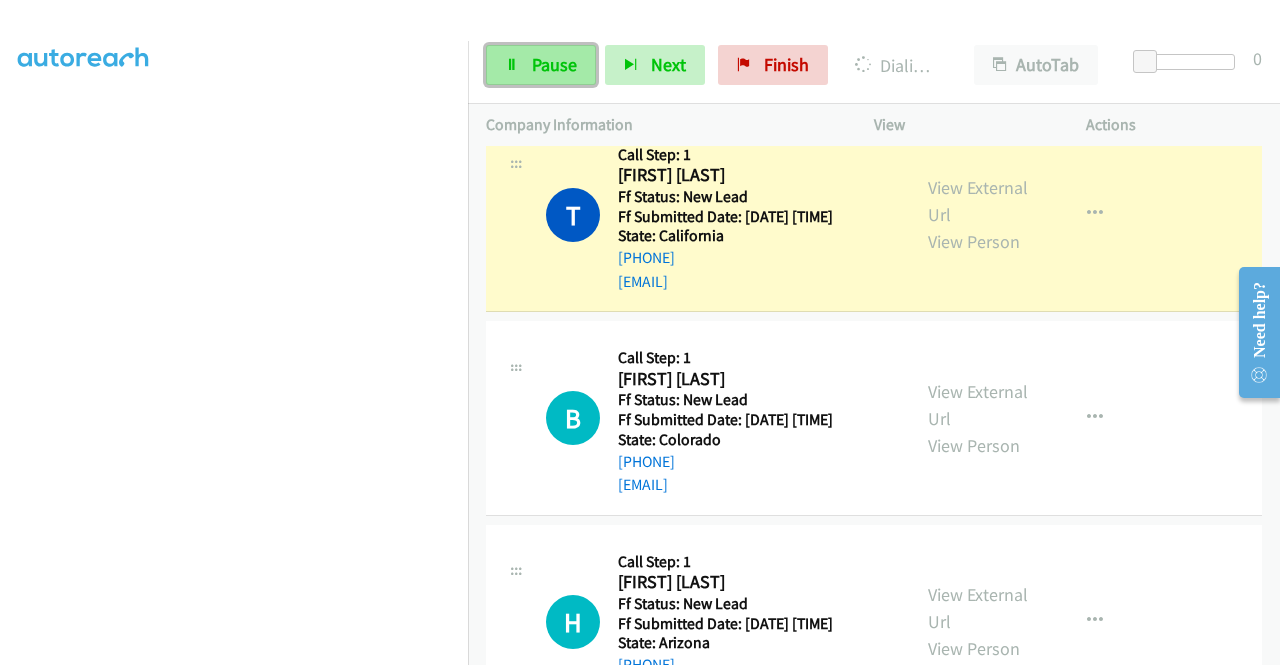 click on "Pause" at bounding box center (541, 65) 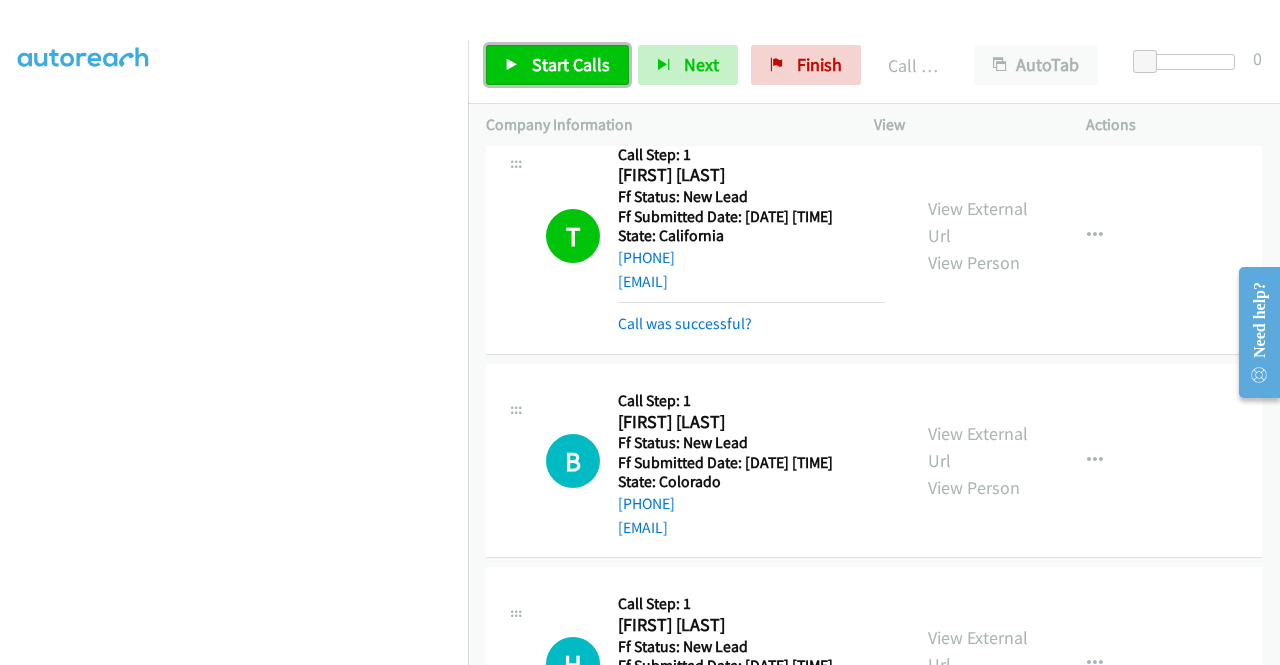 click on "Start Calls" at bounding box center (571, 64) 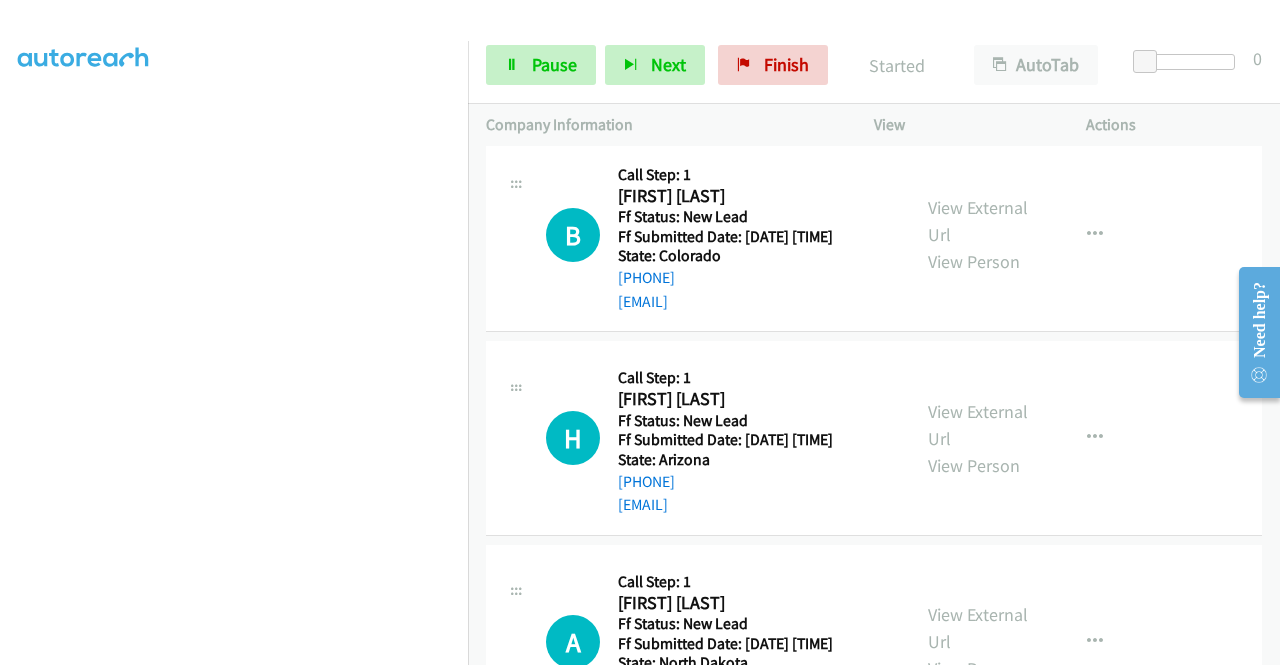 scroll, scrollTop: 752, scrollLeft: 0, axis: vertical 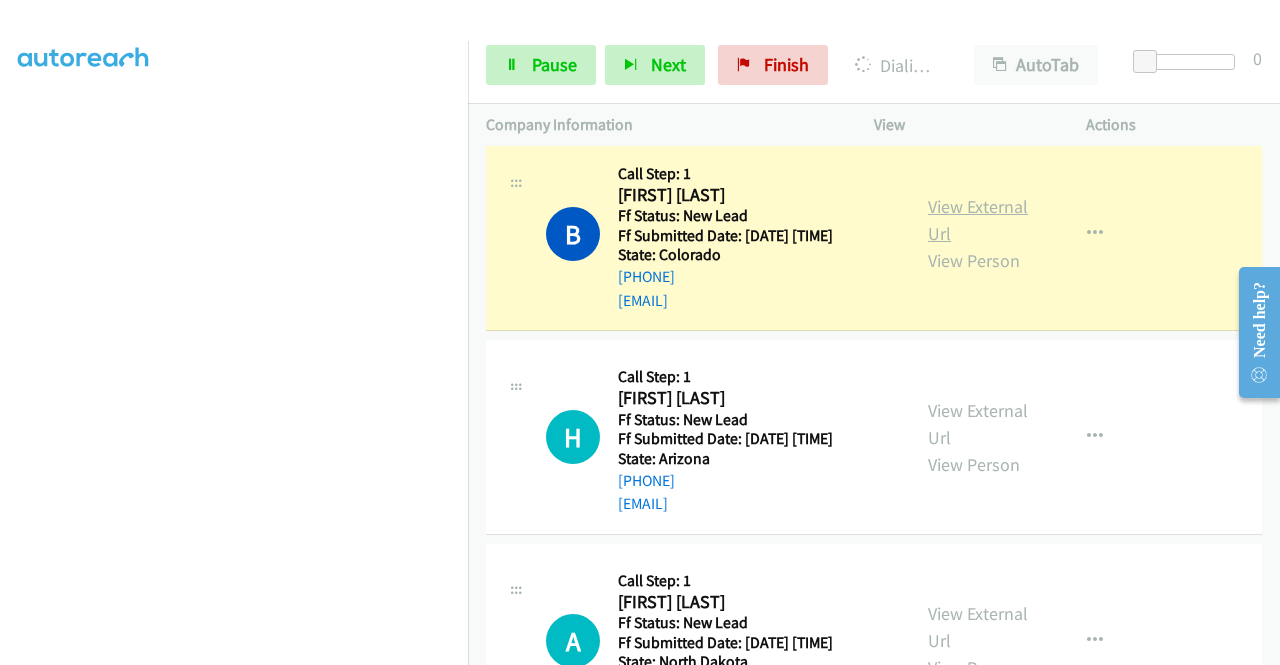 click on "View External Url" at bounding box center (978, 220) 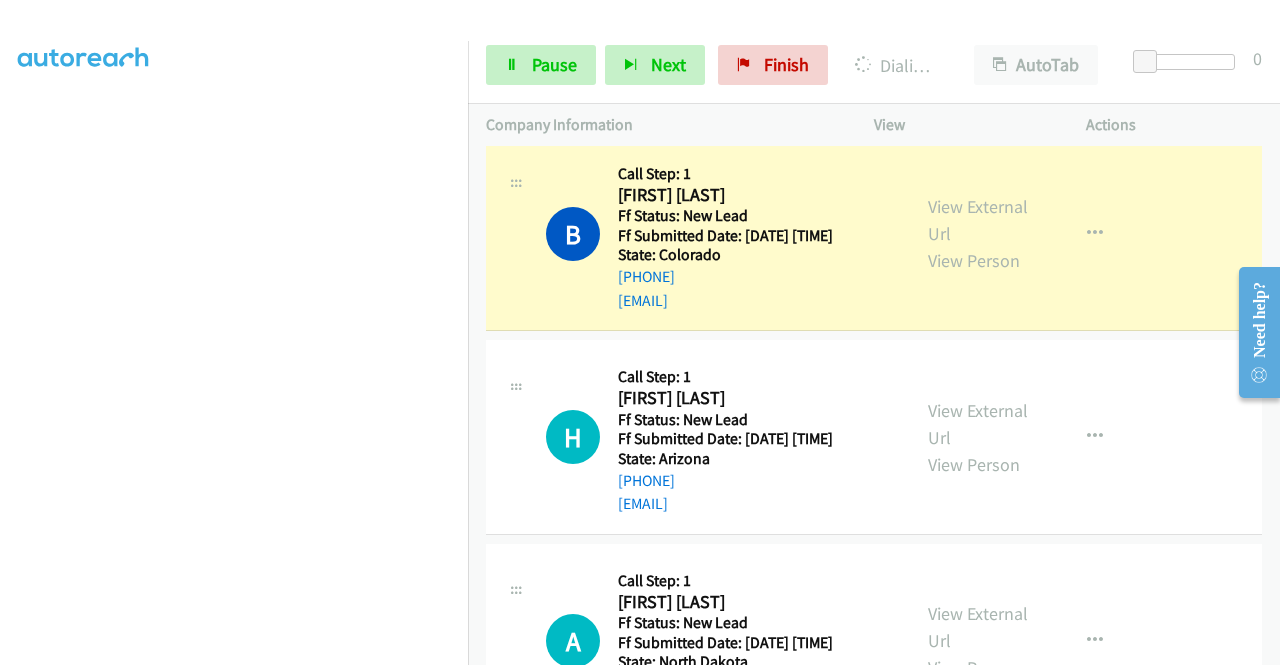 scroll, scrollTop: 0, scrollLeft: 7, axis: horizontal 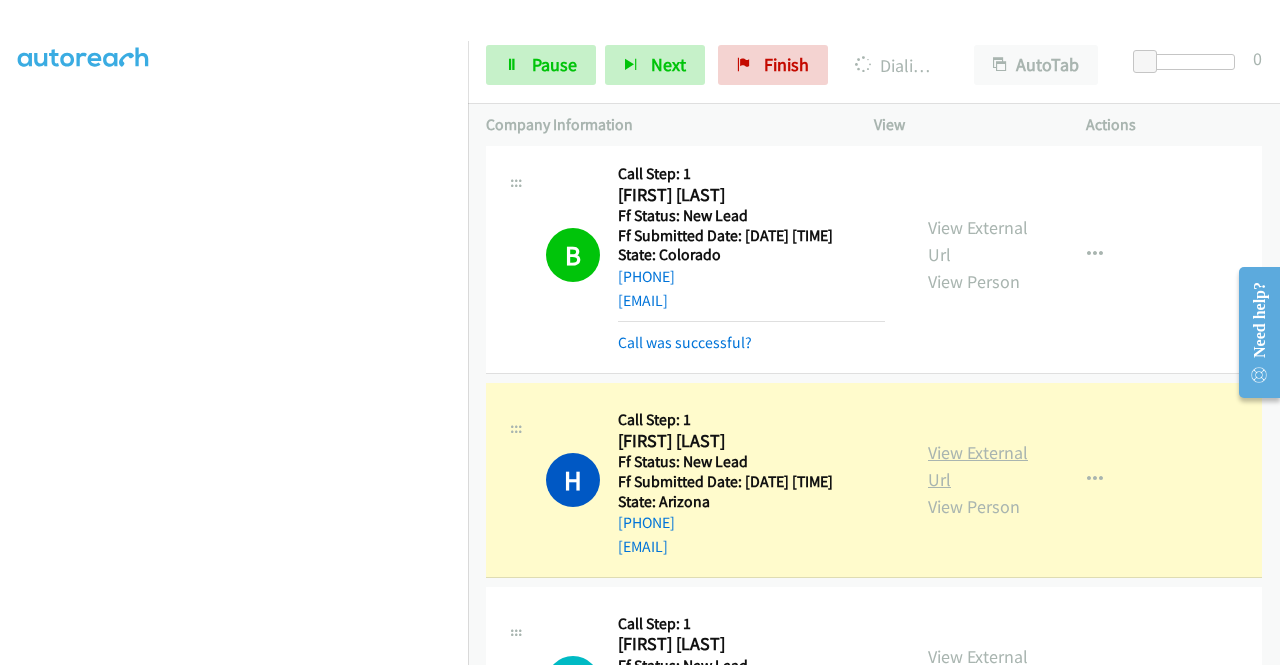click on "View External Url" at bounding box center (978, 466) 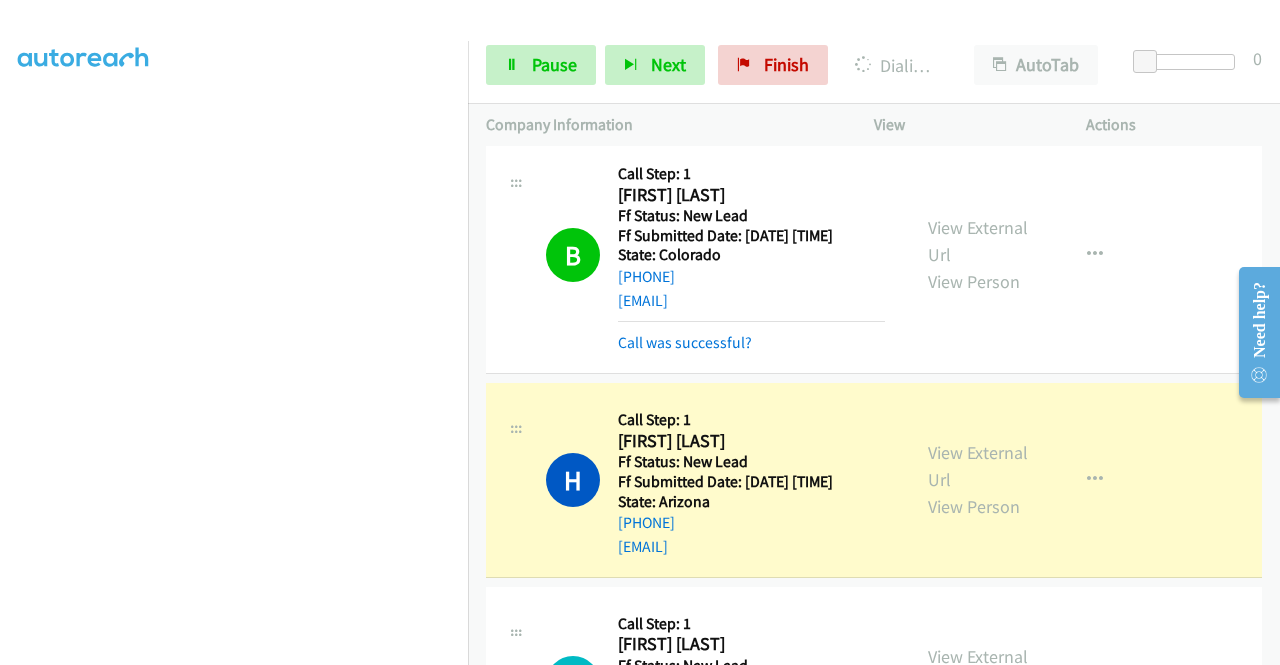 scroll, scrollTop: 0, scrollLeft: 7, axis: horizontal 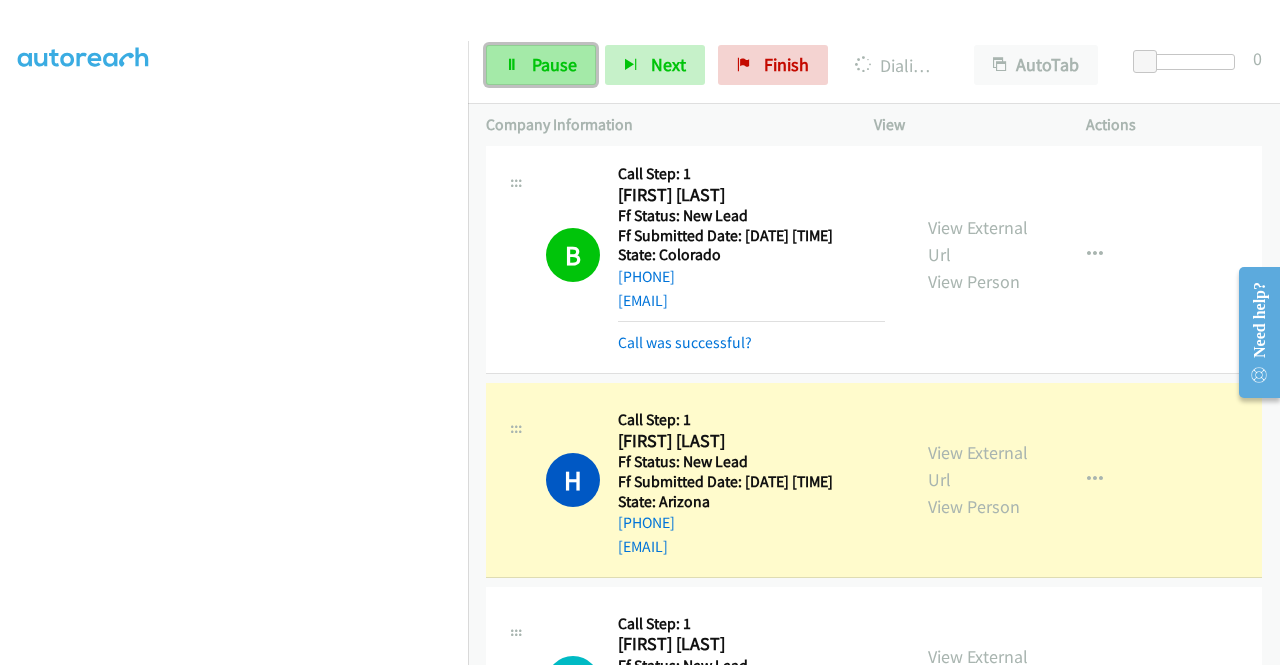 click on "Pause" at bounding box center [541, 65] 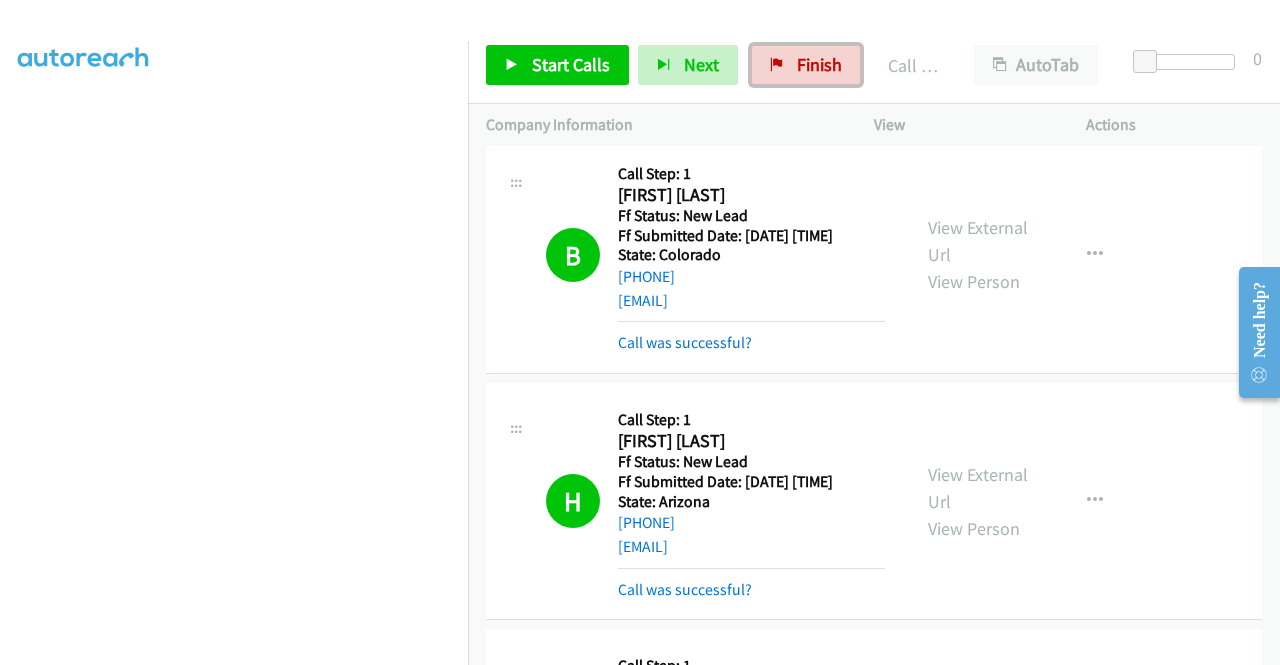 click on "Finish" at bounding box center [819, 64] 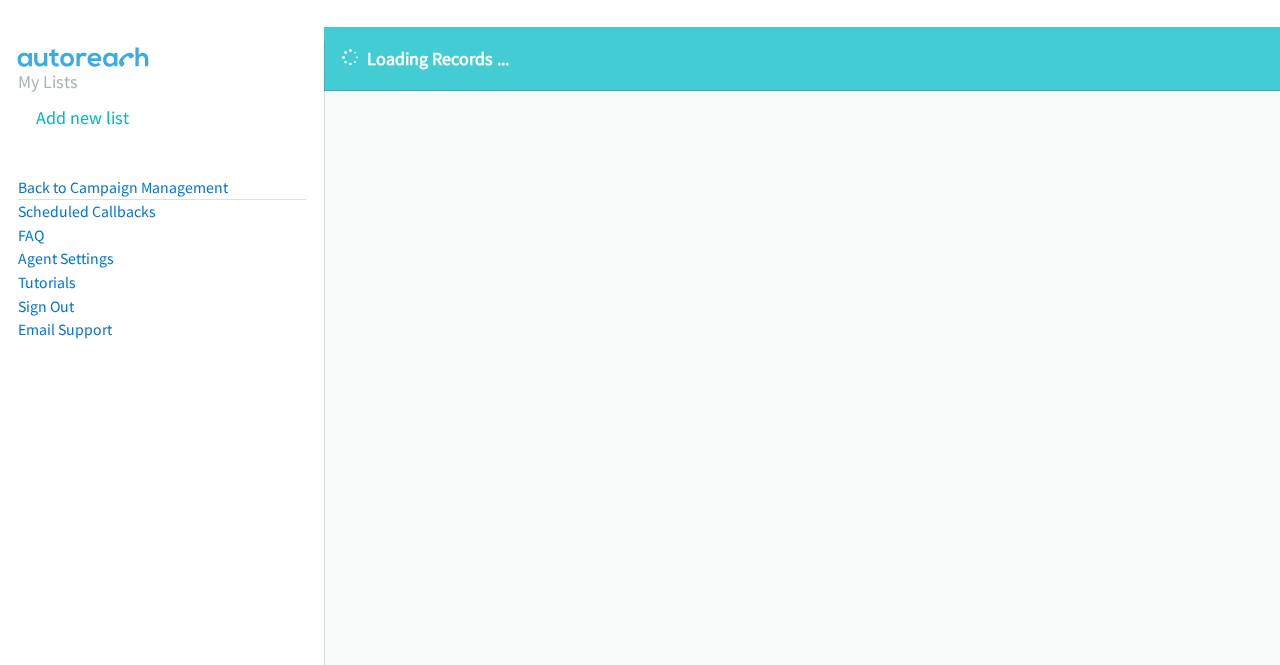 scroll, scrollTop: 0, scrollLeft: 0, axis: both 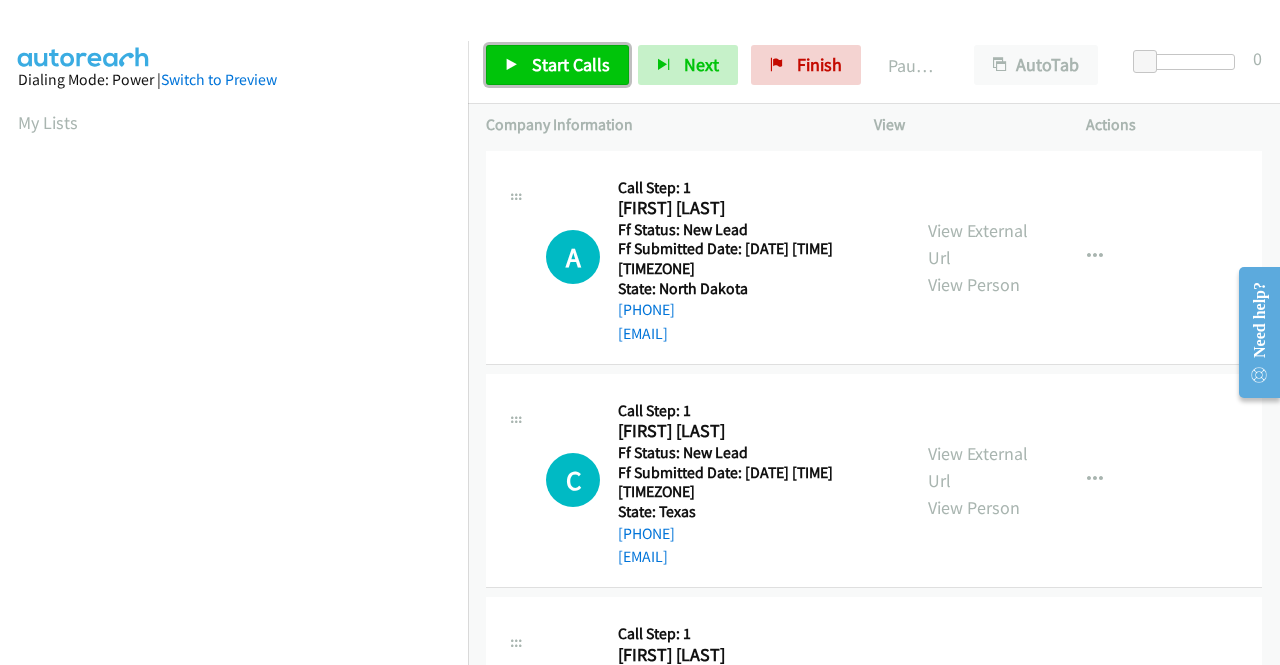 click on "Start Calls" at bounding box center [571, 64] 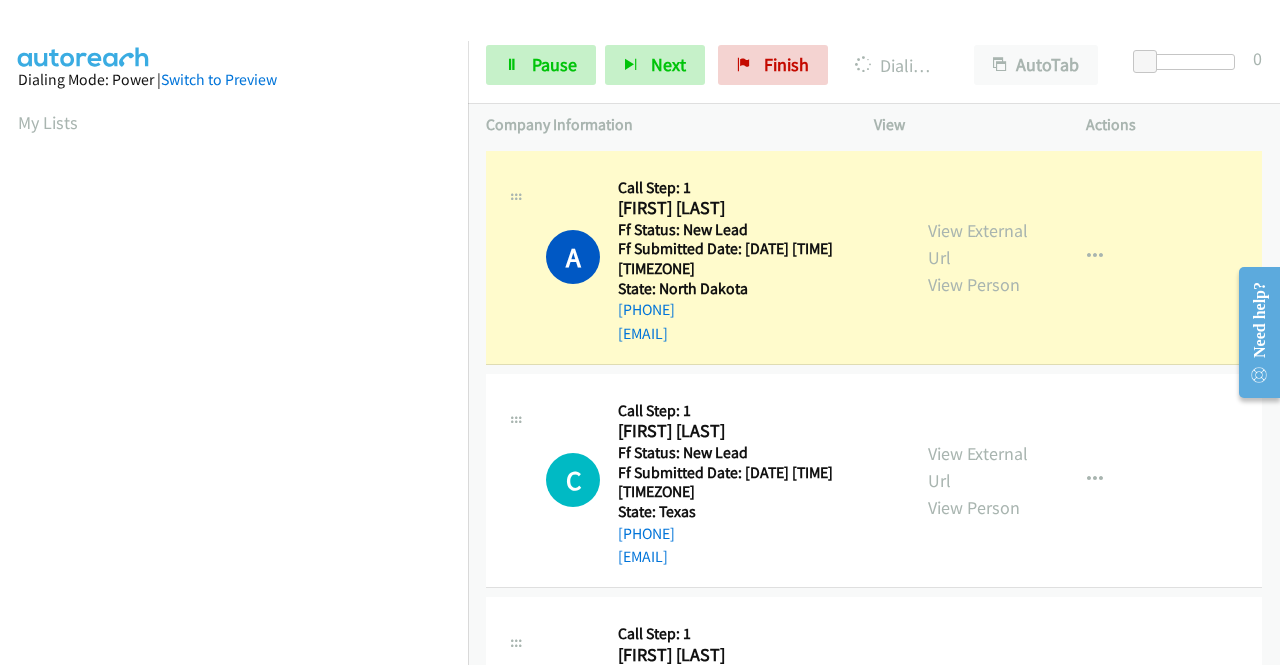 scroll, scrollTop: 456, scrollLeft: 0, axis: vertical 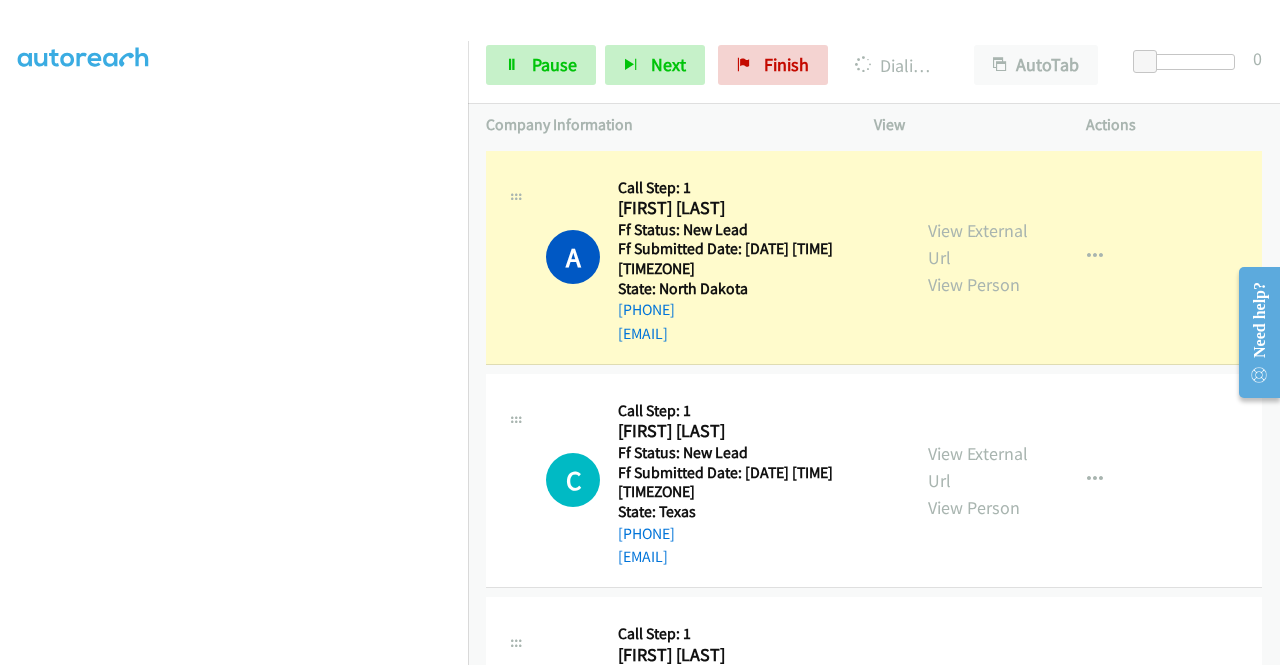 click on "Dialing Mode: Power
|
Switch to Preview
My Lists" at bounding box center [234, 152] 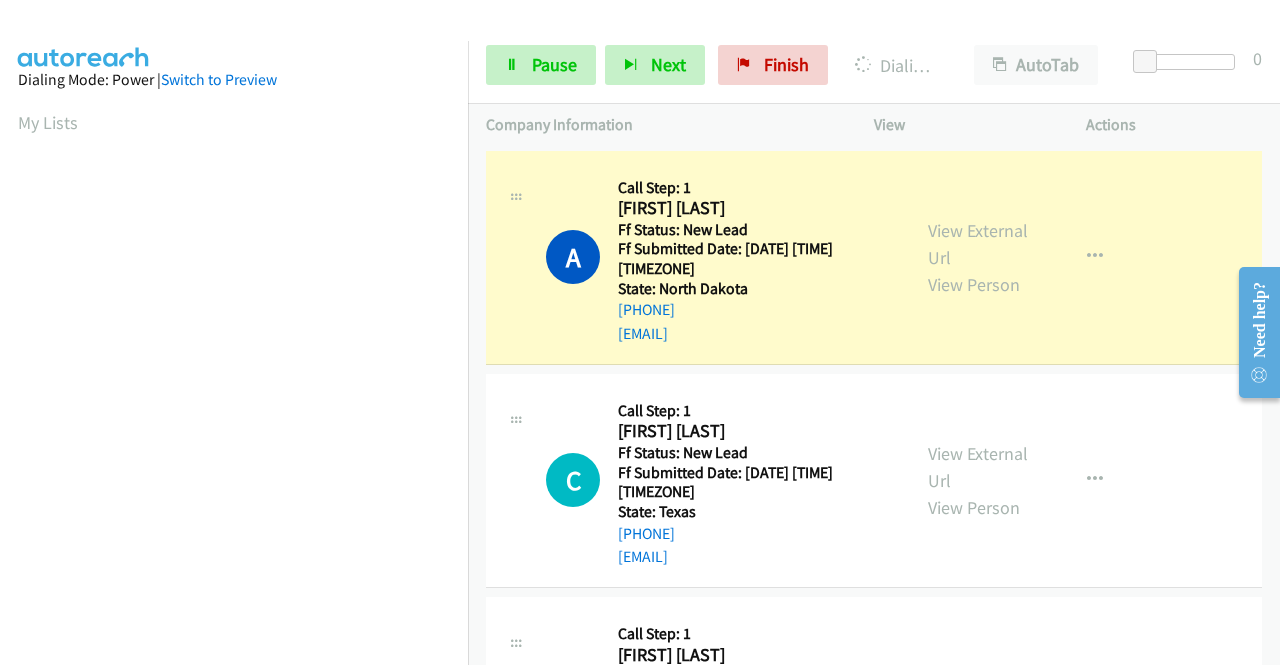 scroll, scrollTop: 456, scrollLeft: 0, axis: vertical 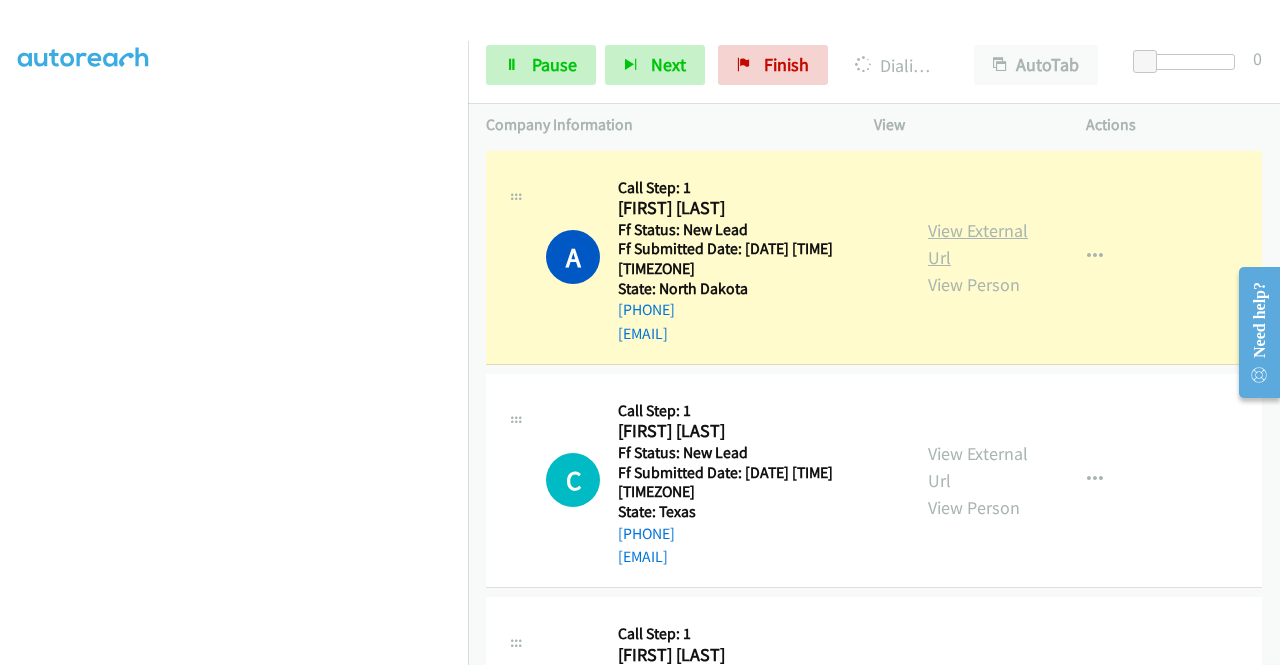 click on "View External Url" at bounding box center (978, 244) 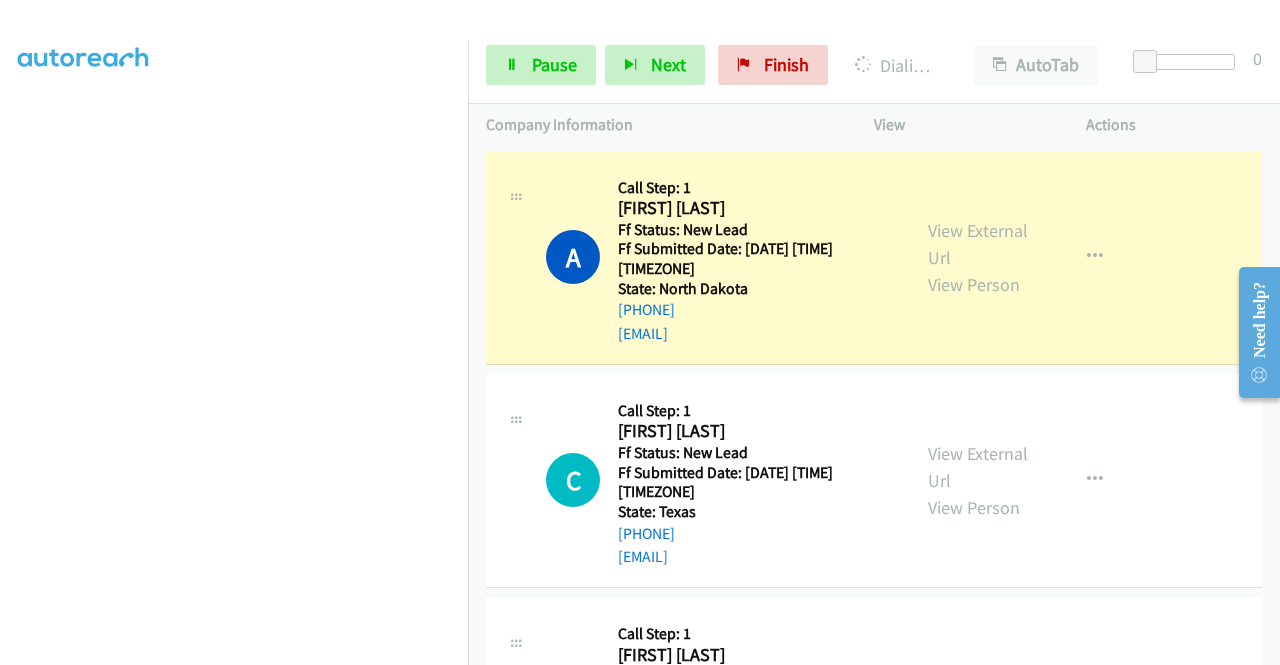 scroll, scrollTop: 442, scrollLeft: 0, axis: vertical 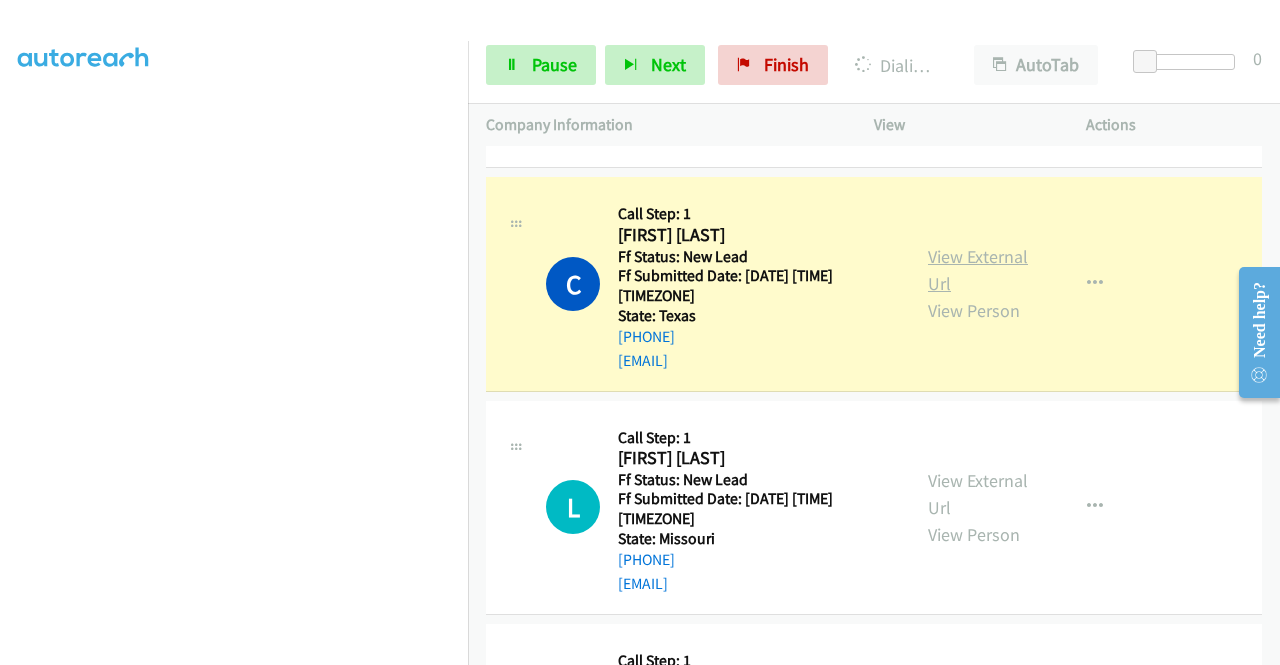 click on "View External Url" at bounding box center (978, 270) 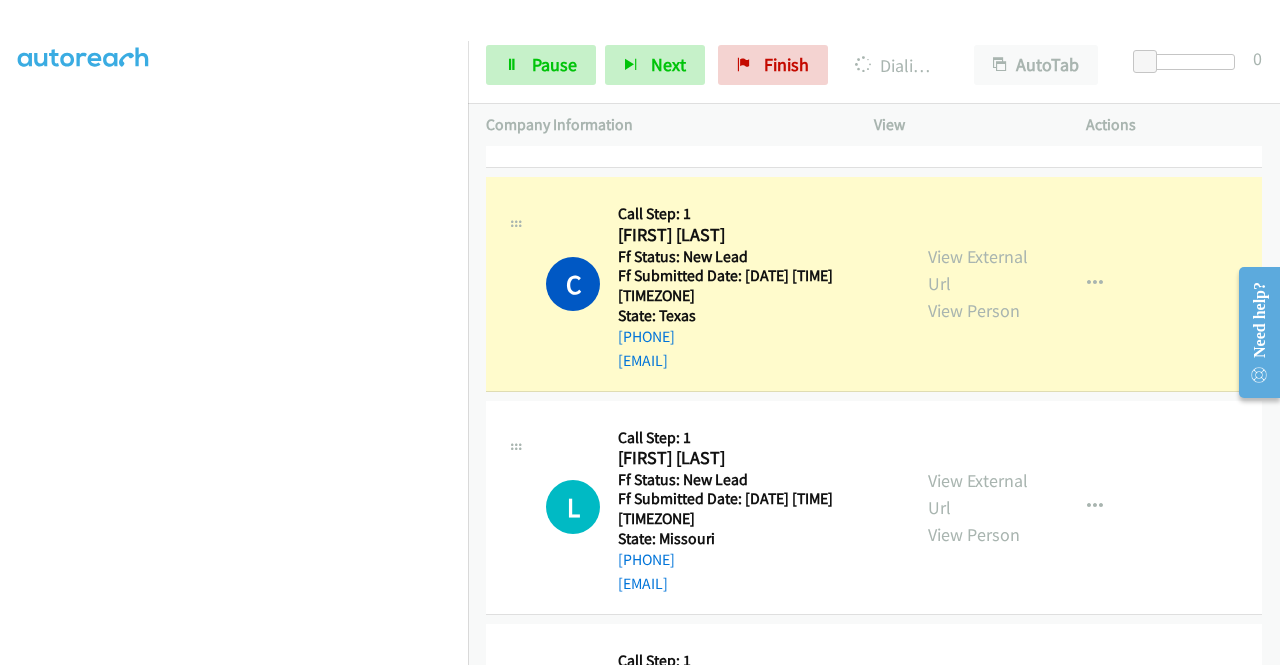 scroll, scrollTop: 0, scrollLeft: 0, axis: both 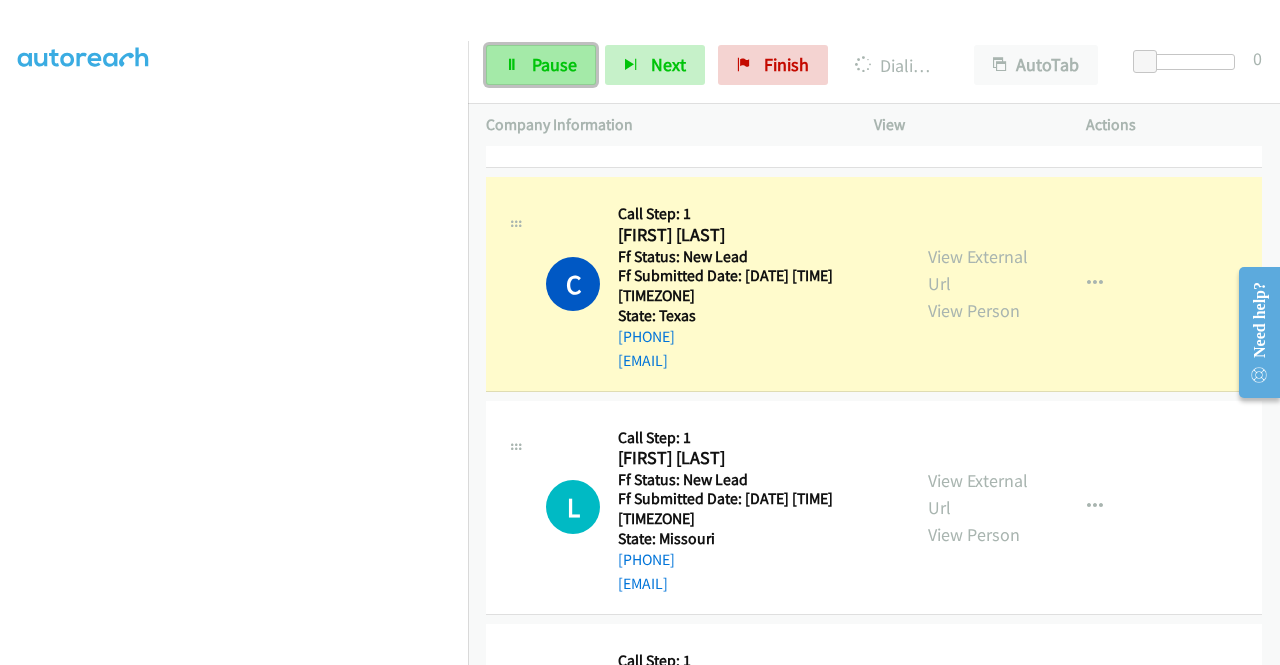 click on "Pause" at bounding box center (541, 65) 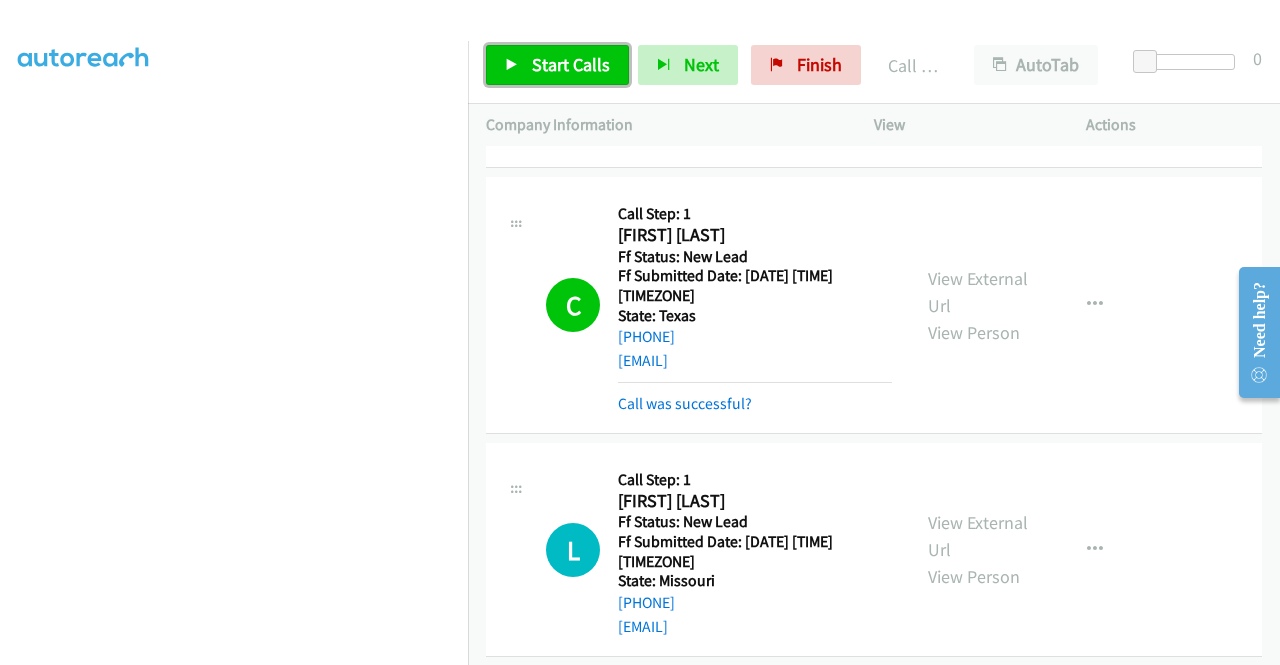 click on "Start Calls" at bounding box center [571, 64] 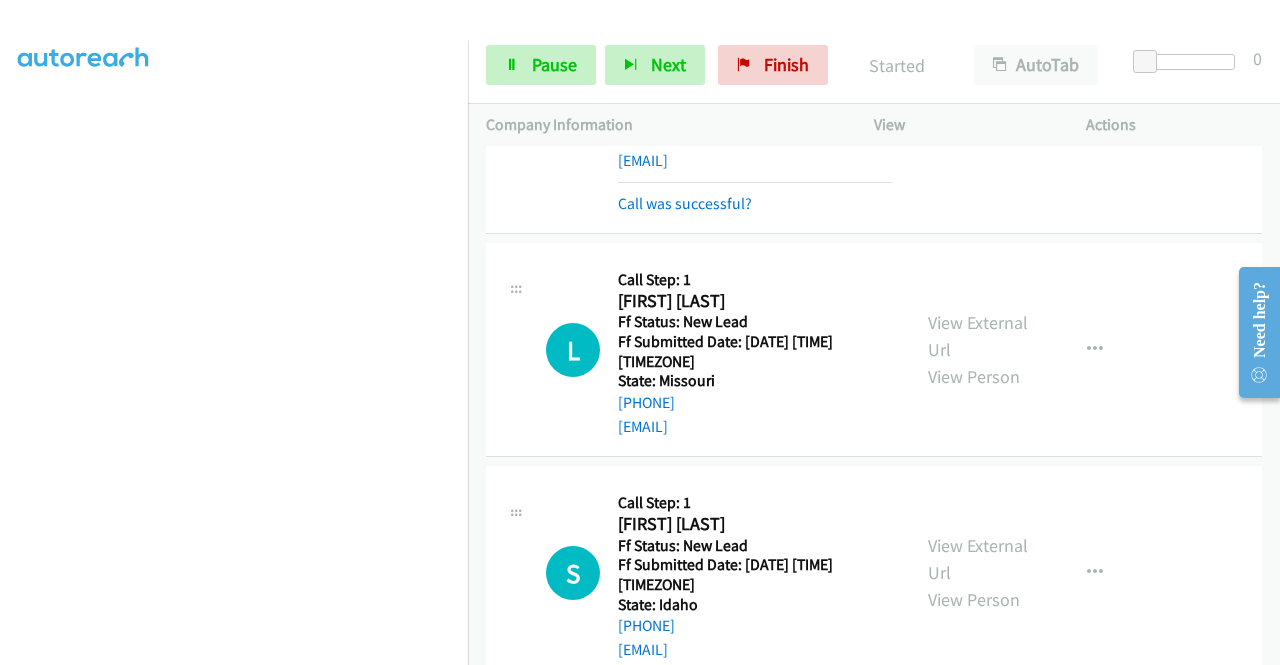 scroll, scrollTop: 479, scrollLeft: 0, axis: vertical 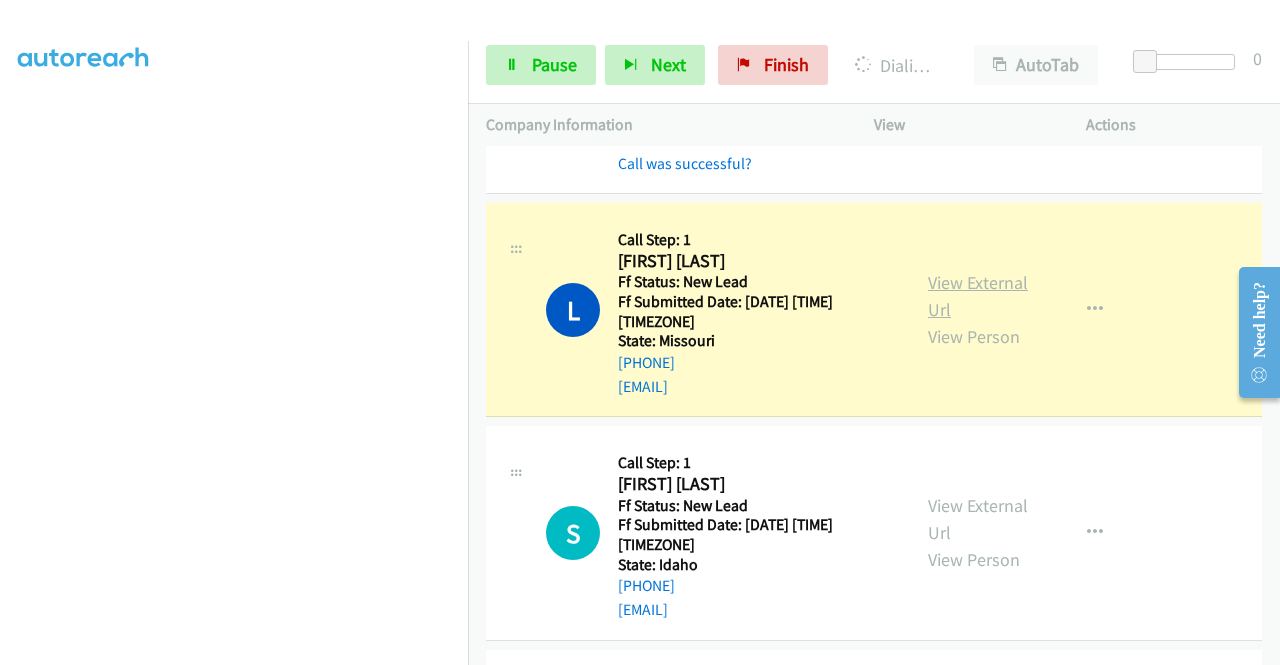 click on "View External Url" at bounding box center (978, 296) 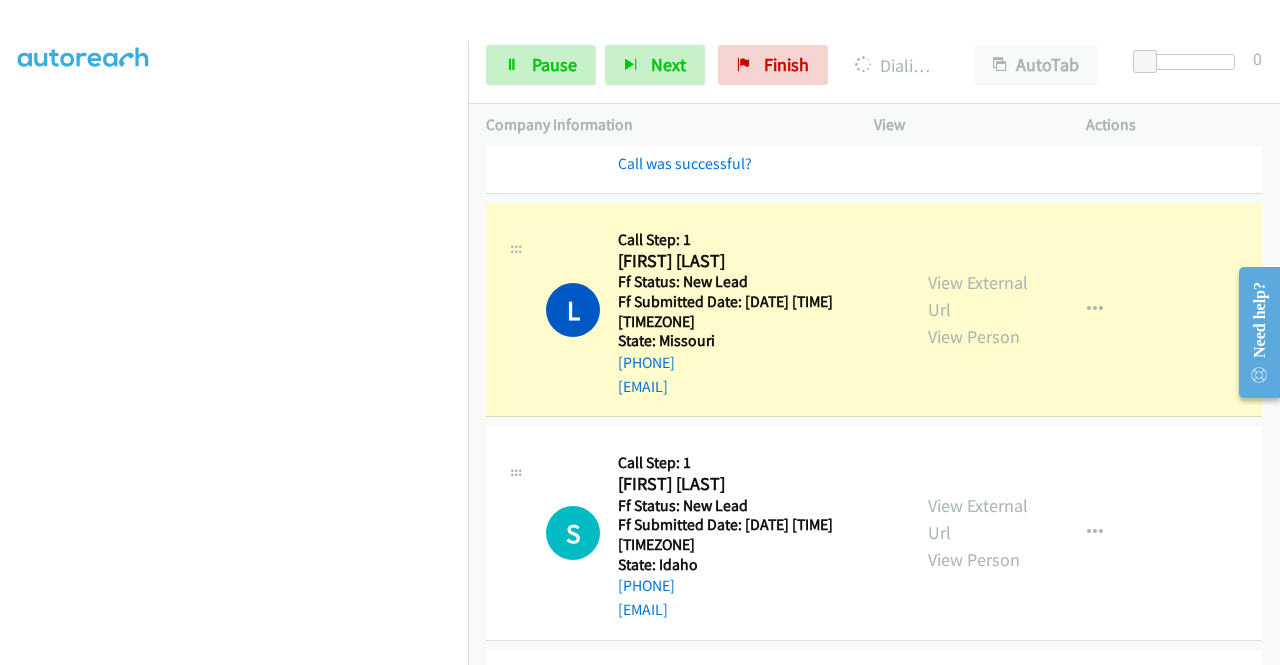 scroll, scrollTop: 0, scrollLeft: 0, axis: both 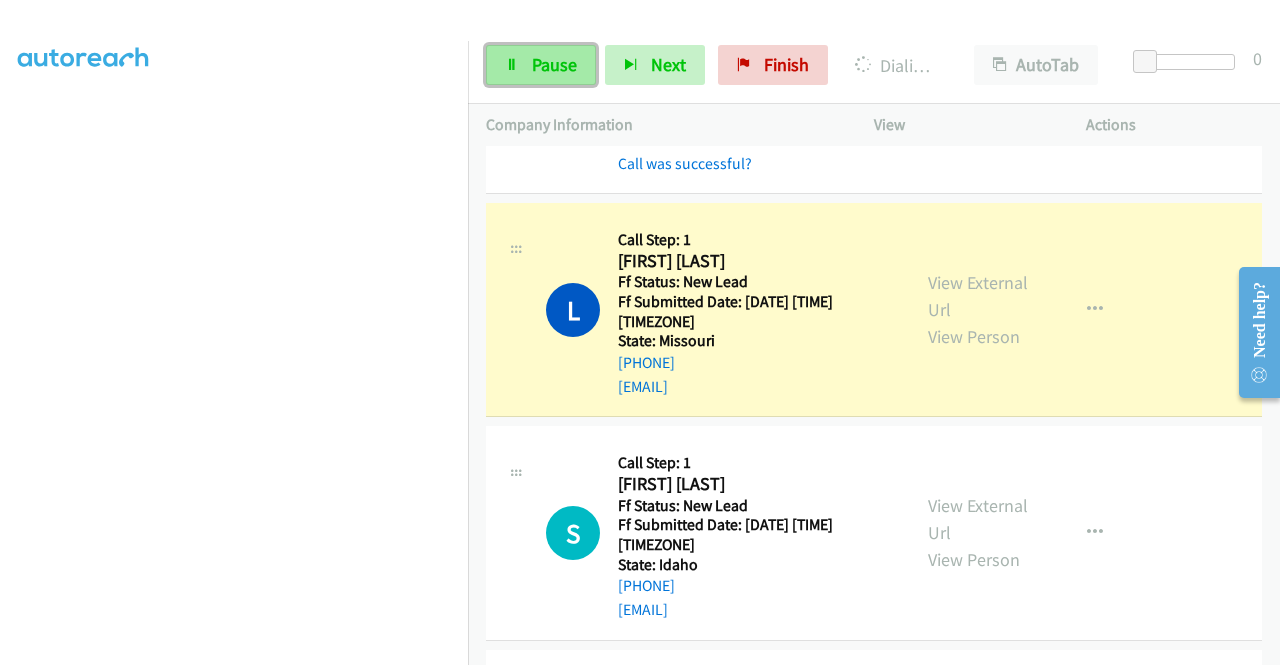 drag, startPoint x: 523, startPoint y: 25, endPoint x: 510, endPoint y: 65, distance: 42.059483 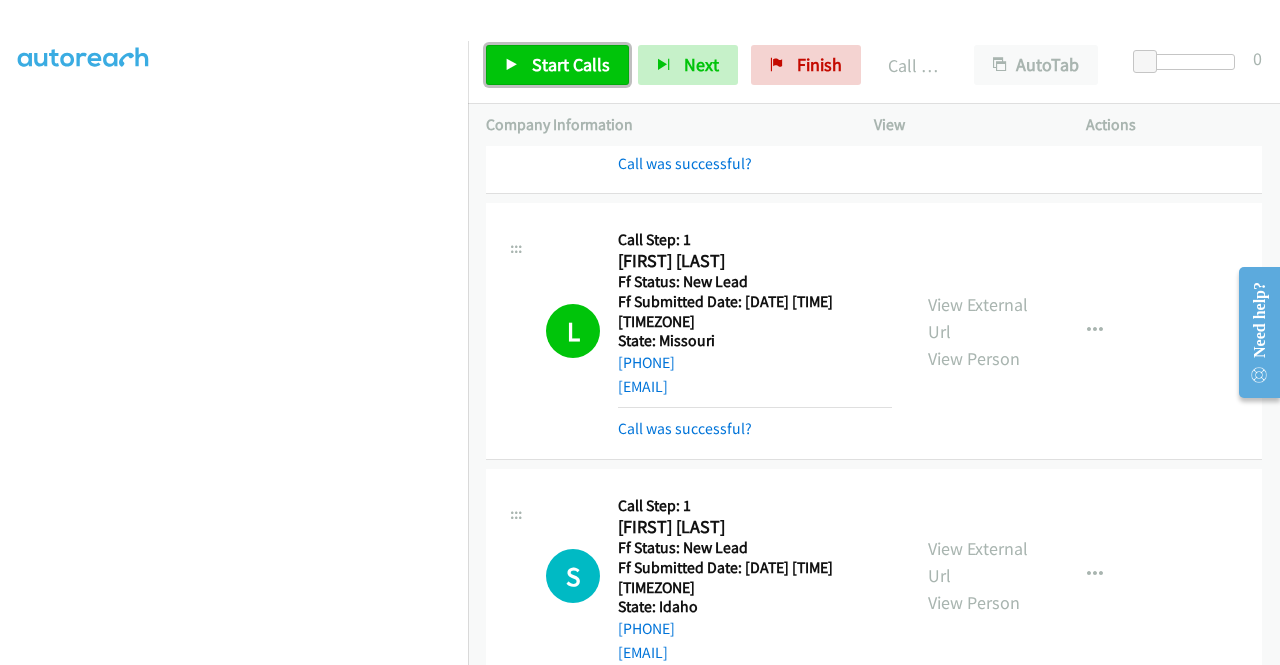 click on "Start Calls" at bounding box center (571, 64) 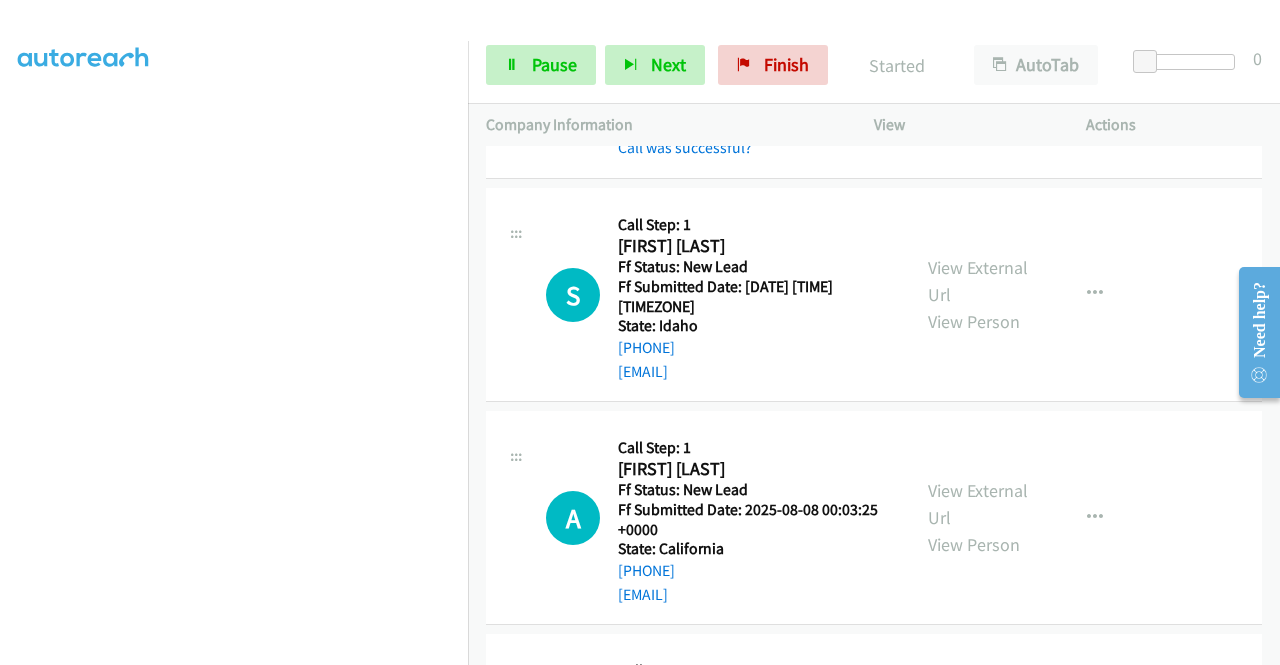 scroll, scrollTop: 773, scrollLeft: 0, axis: vertical 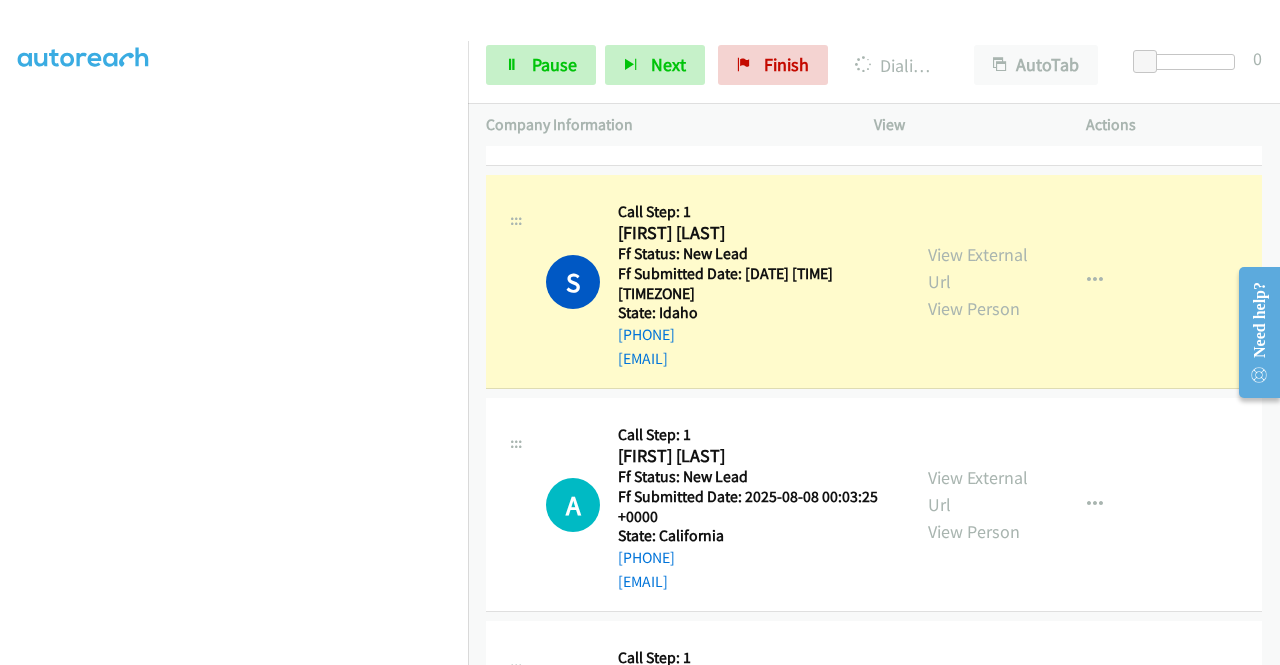 click on "View External Url
View Person
View External Url
Email
Schedule/Manage Callback
Skip Call
Add to do not call list" at bounding box center (1025, 281) 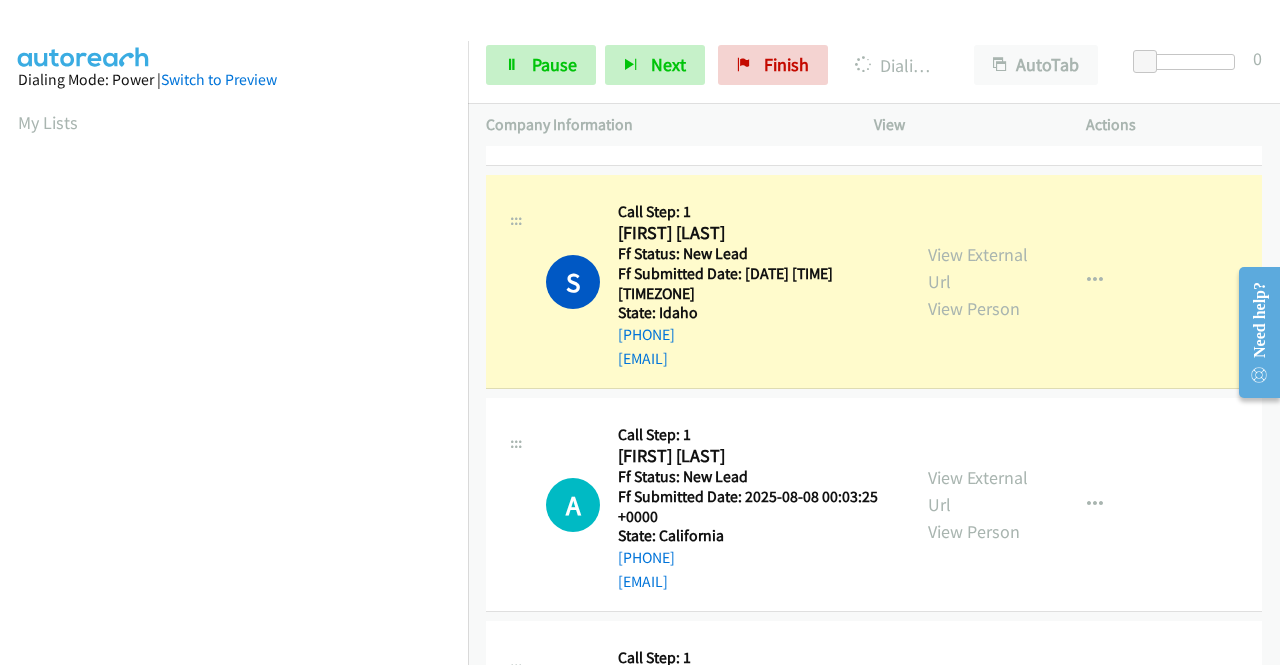 scroll, scrollTop: 456, scrollLeft: 0, axis: vertical 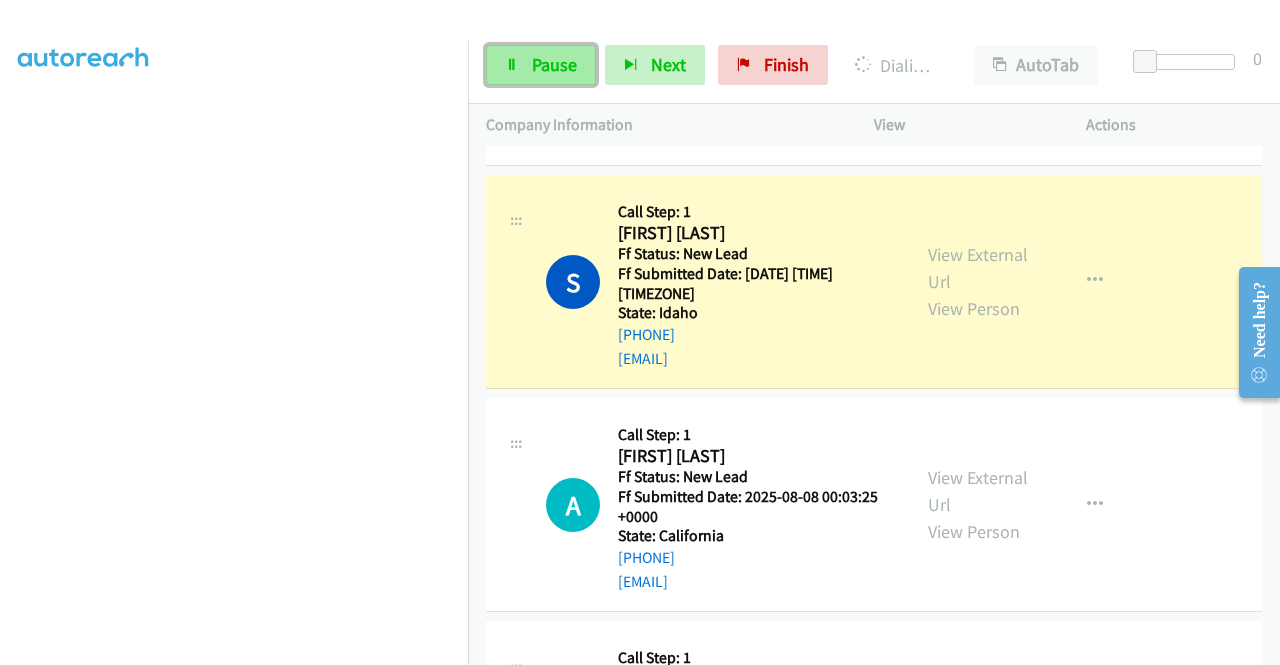 click on "Pause" at bounding box center (554, 64) 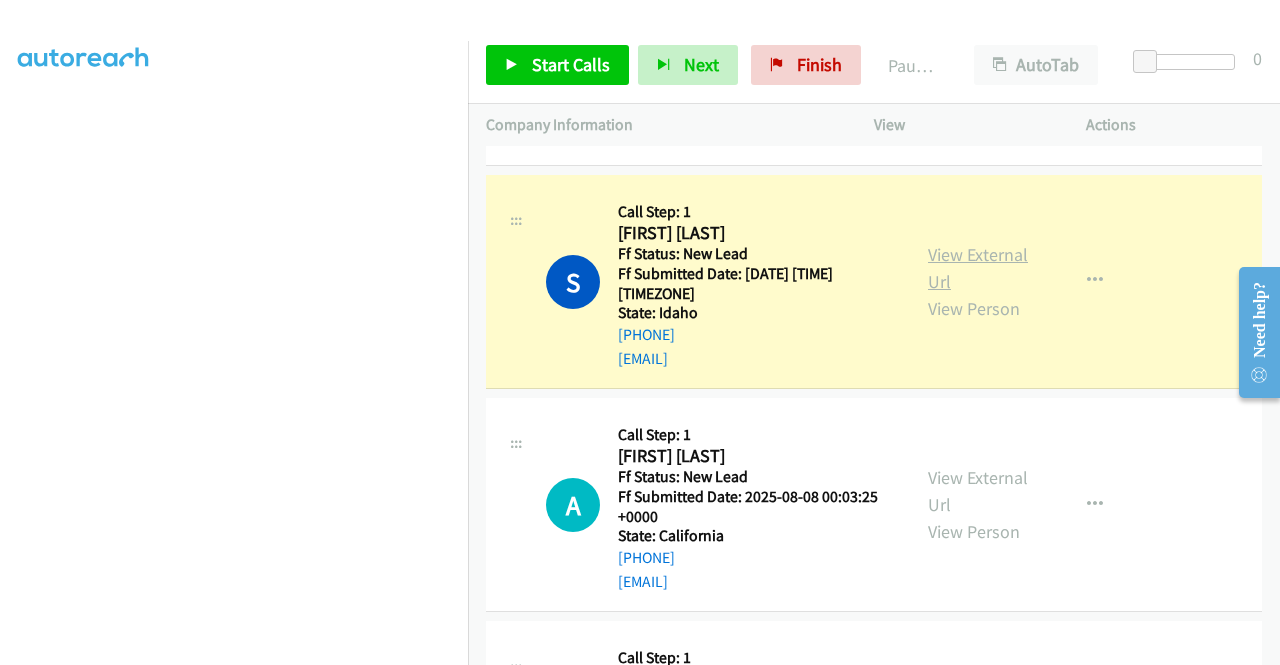 click on "View External Url" at bounding box center [978, 268] 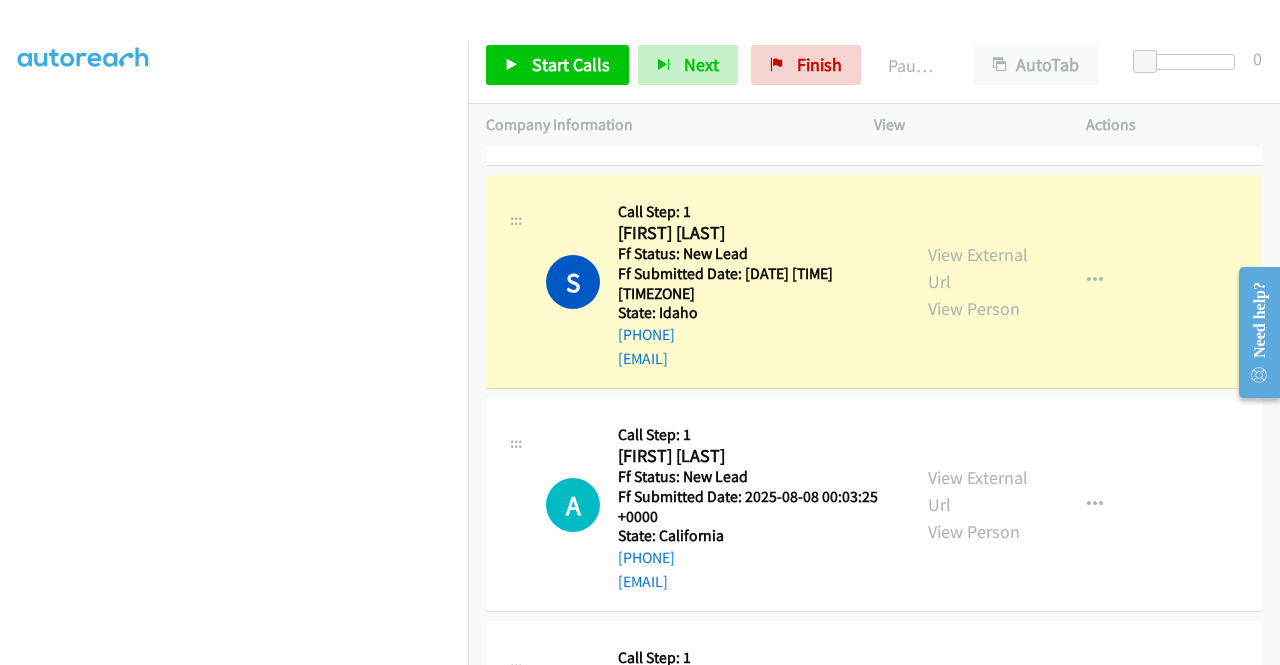 scroll, scrollTop: 0, scrollLeft: 0, axis: both 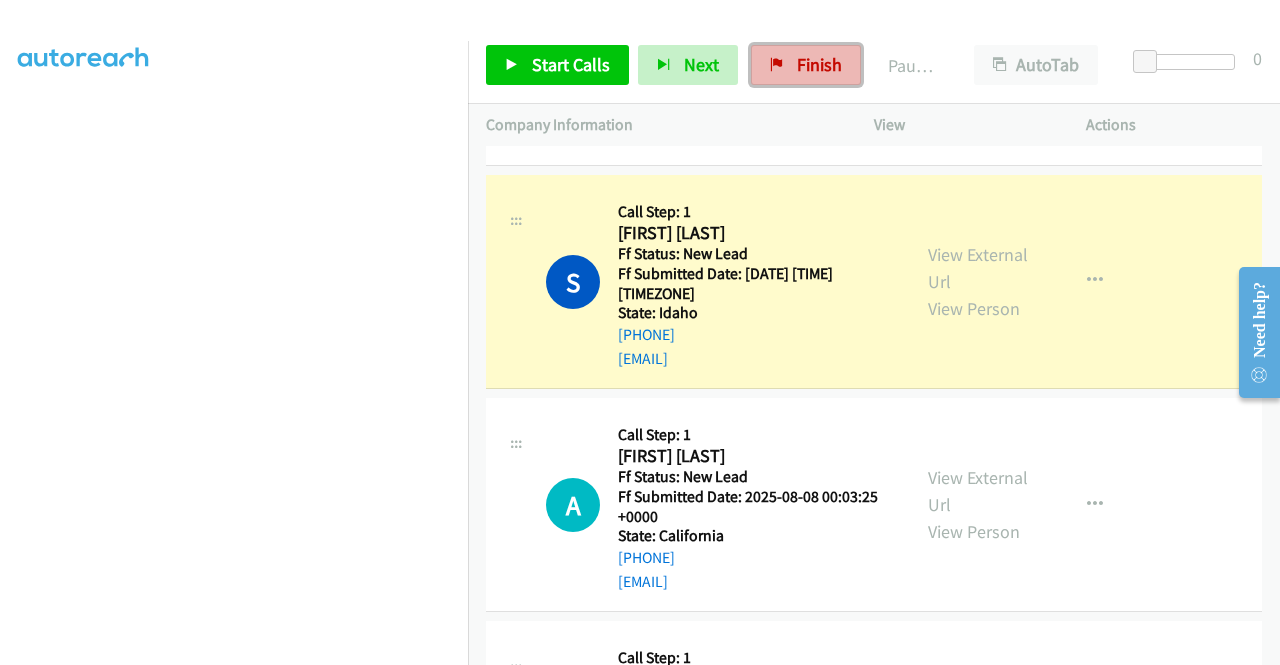click on "Finish" at bounding box center [819, 64] 